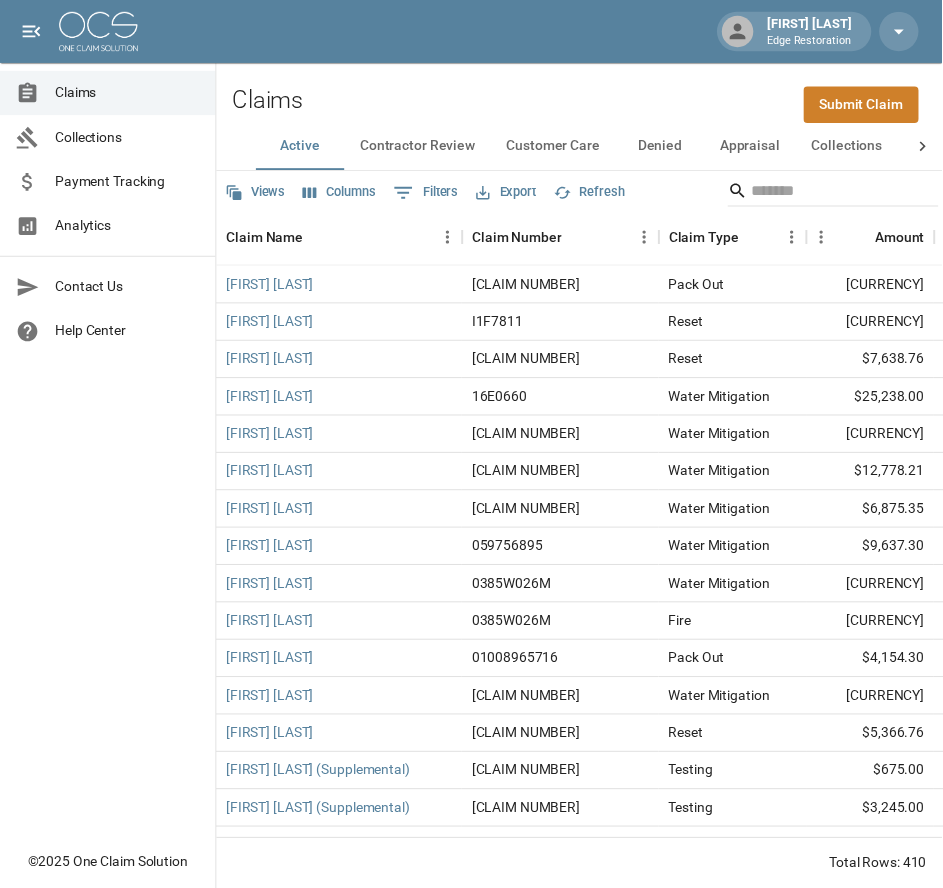 scroll, scrollTop: 0, scrollLeft: 0, axis: both 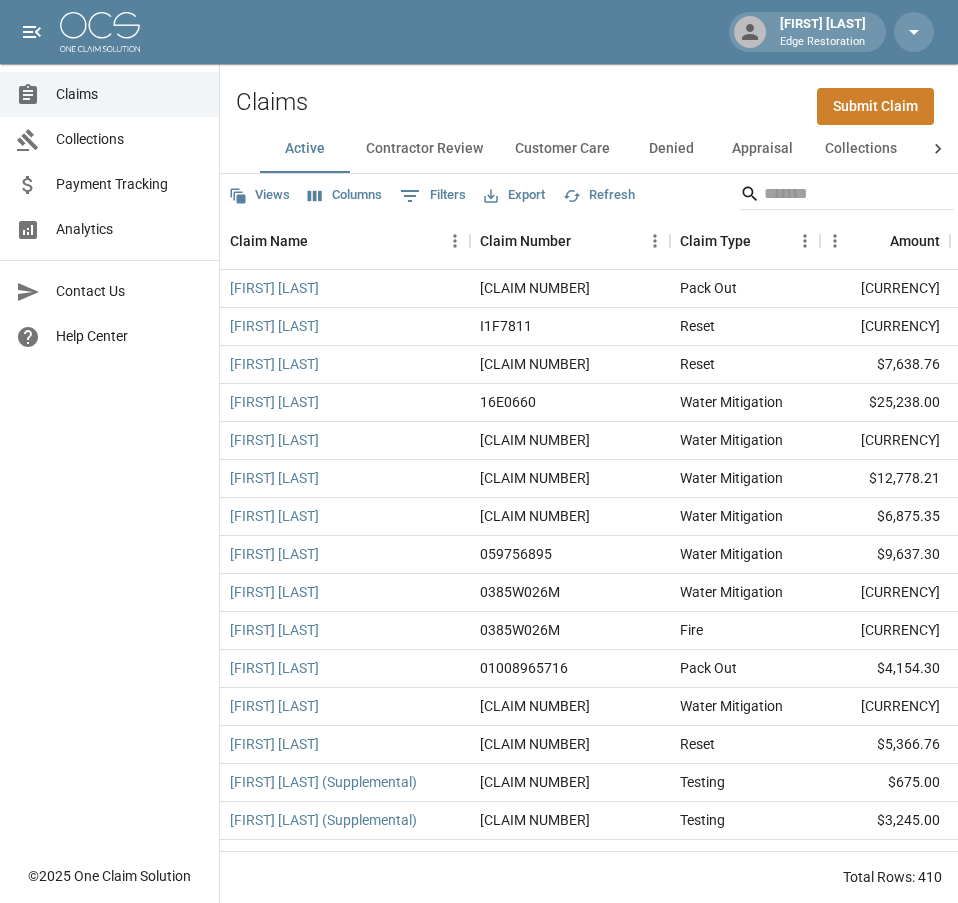 click on "Claims Collections Payment Tracking Analytics Contact Us Help Center" at bounding box center [109, 427] 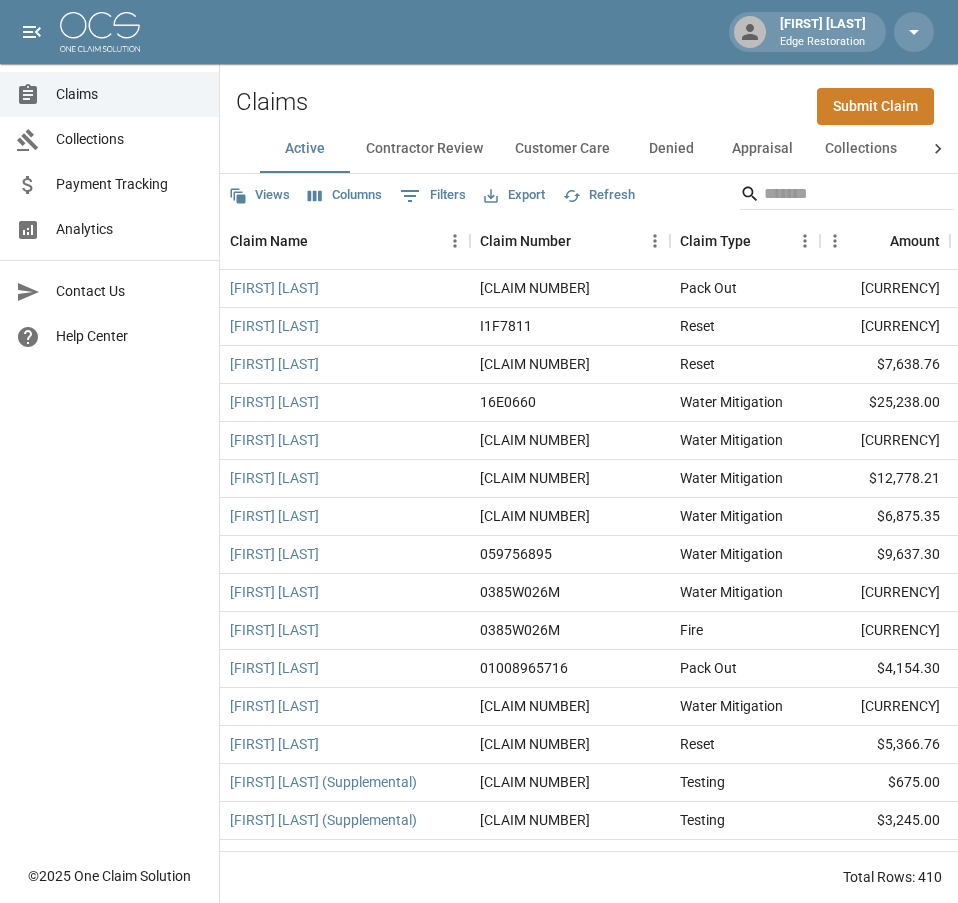 click on "Submit Claim" at bounding box center (875, 106) 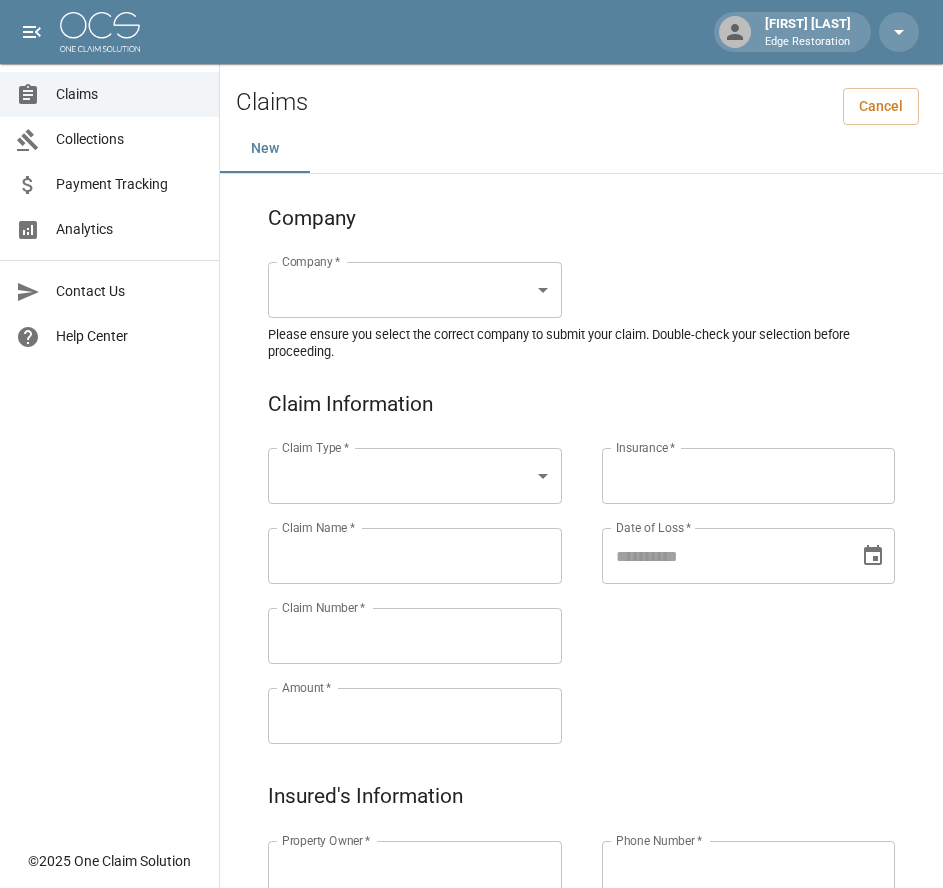 click on "Alicia Tubbs Edge Restoration Claims Collections Payment Tracking Analytics Contact Us Help Center ©  2025   One Claim Solution Claims Cancel New Company Company   * ​ Company   * Please ensure you select the correct company to submit your claim. Double-check your selection before proceeding. Claim Information Claim Type   * ​ Claim Type   * Claim Name   * Claim Name   * Claim Number   * Claim Number   * Amount   * Amount   * Insurance   * Insurance   * Date of Loss   * Date of Loss   * Insured's Information Property Owner   * Property Owner   * Mailing Address   * Mailing Address   * Mailing City   * Mailing City   * Mailing State   * Mailing State   * Mailing Zip   * Mailing Zip   * Phone Number   * Phone Number   * Alt. Phone Number Alt. Phone Number Email Email Documentation Invoice (PDF)* ​ Upload file(s) Invoice (PDF)* Work Authorization* ​ Upload file(s) Work Authorization* Photo Link Photo Link ​ Upload file(s) Testing ​ ​" at bounding box center [471, 929] 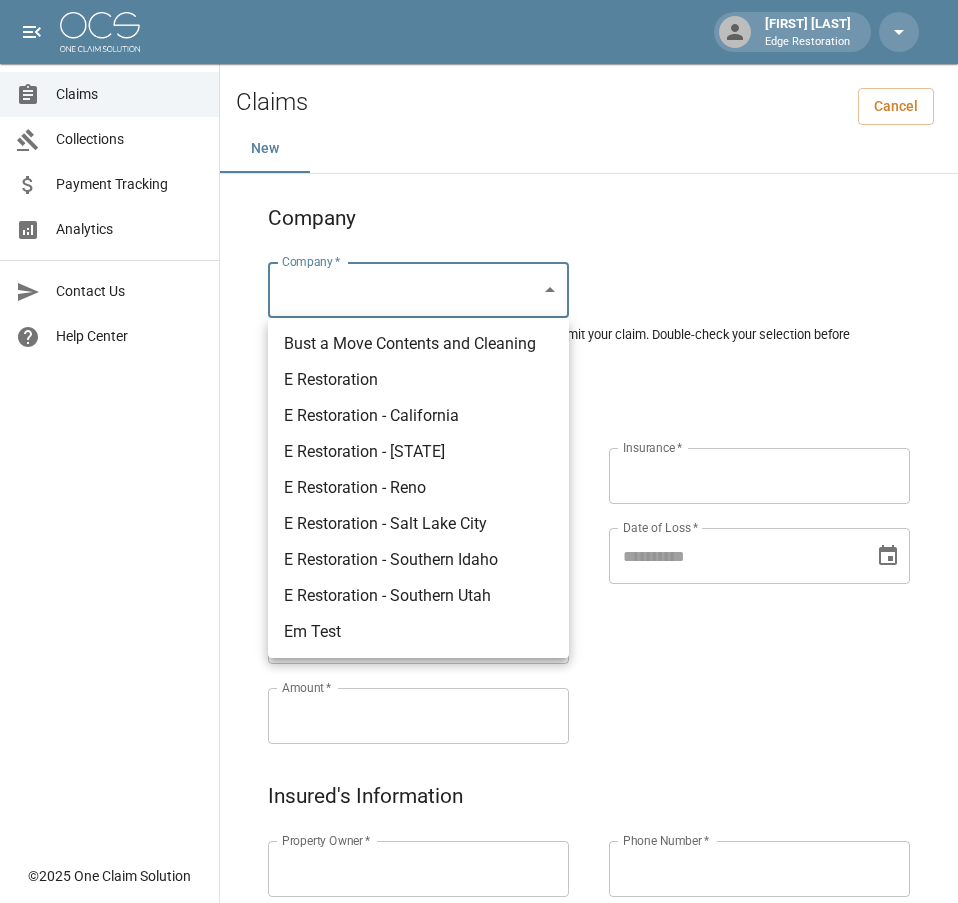 click on "E Restoration" at bounding box center [418, 380] 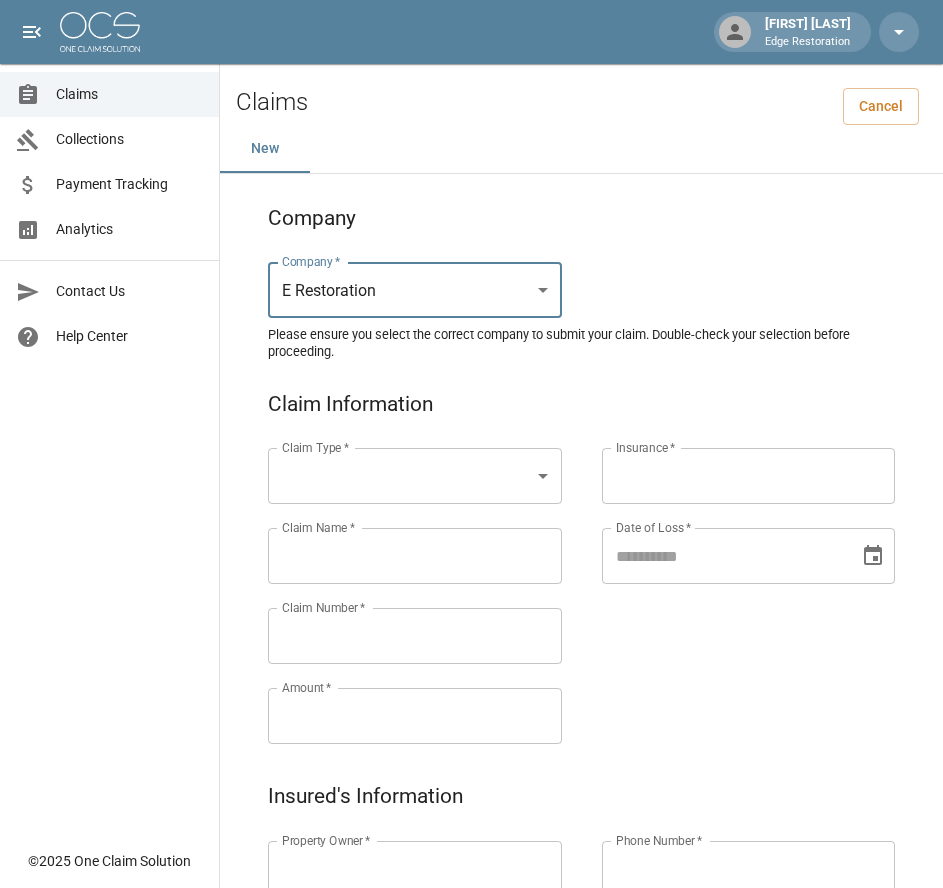click on "Alicia Tubbs Edge Restoration Claims Collections Payment Tracking Analytics Contact Us Help Center ©  2025   One Claim Solution Claims Cancel New Company Company   * E Restoration *** Company   * Please ensure you select the correct company to submit your claim. Double-check your selection before proceeding. Claim Information Claim Type   * ​ Claim Type   * Claim Name   * Claim Name   * Claim Number   * Claim Number   * Amount   * Amount   * Insurance   * Insurance   * Date of Loss   * Date of Loss   * Insured's Information Property Owner   * Property Owner   * Mailing Address   * Mailing Address   * Mailing City   * Mailing City   * Mailing State   * Mailing State   * Mailing Zip   * Mailing Zip   * Phone Number   * Phone Number   * Alt. Phone Number Alt. Phone Number Email Email Documentation Invoice (PDF)* ​ Upload file(s) Invoice (PDF)* Work Authorization* ​ Upload file(s) Work Authorization* Photo Link Photo Link ​ Upload file(s) *" at bounding box center [471, 929] 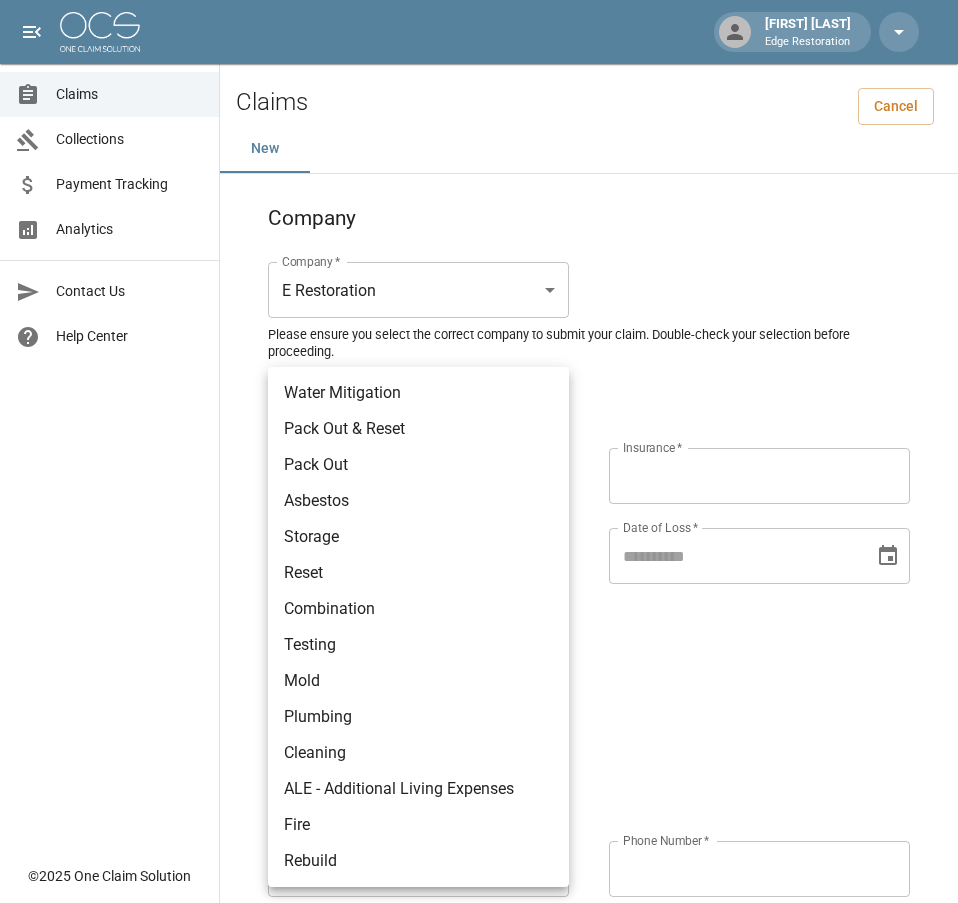 click on "Asbestos" at bounding box center [418, 501] 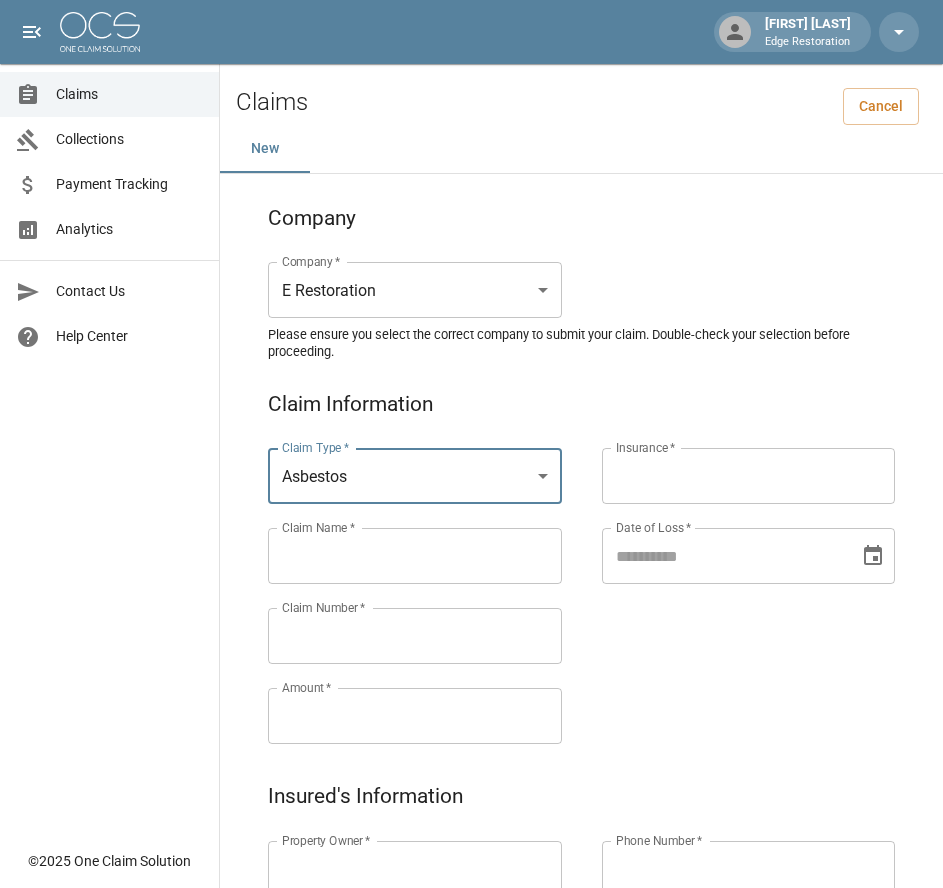 click on "Claims Collections Payment Tracking Analytics Contact Us Help Center" at bounding box center (109, 419) 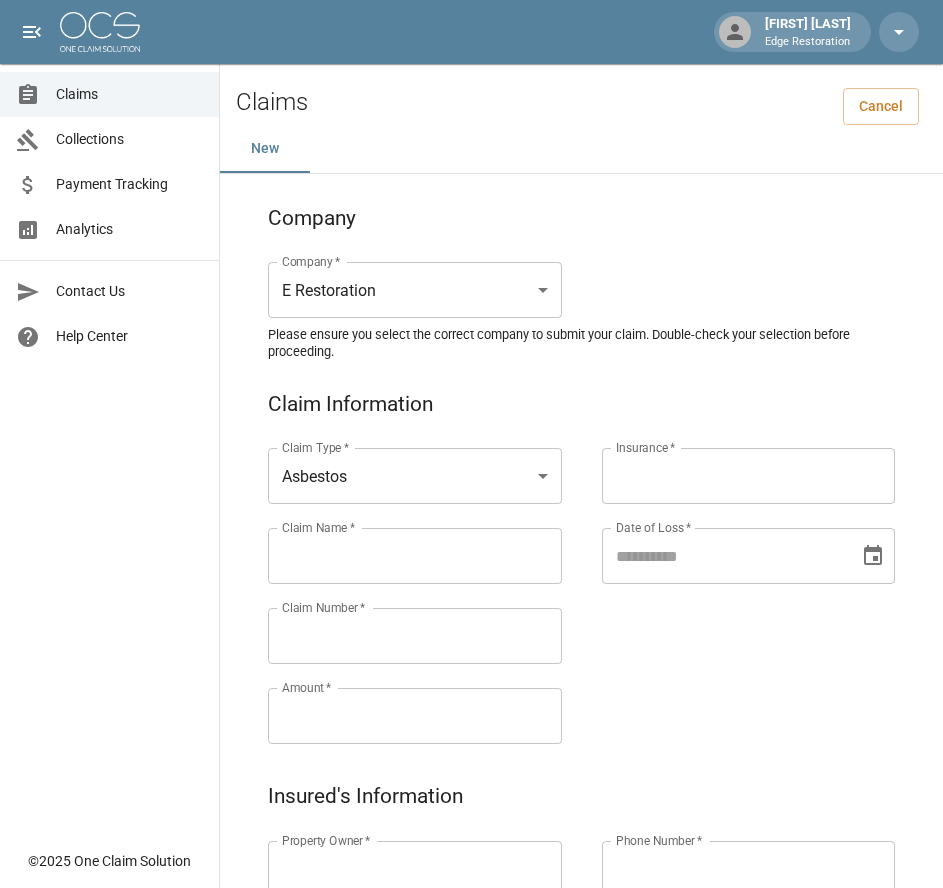 click on "Claim Name   *" at bounding box center (415, 556) 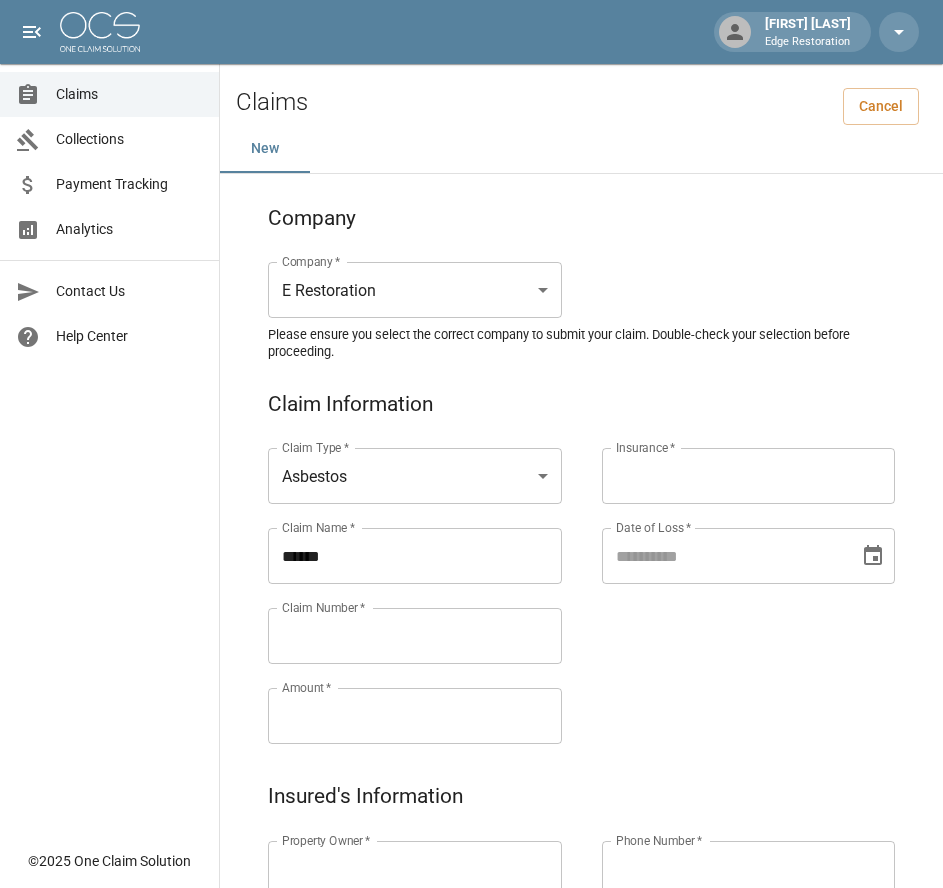 click on "*****" at bounding box center [415, 556] 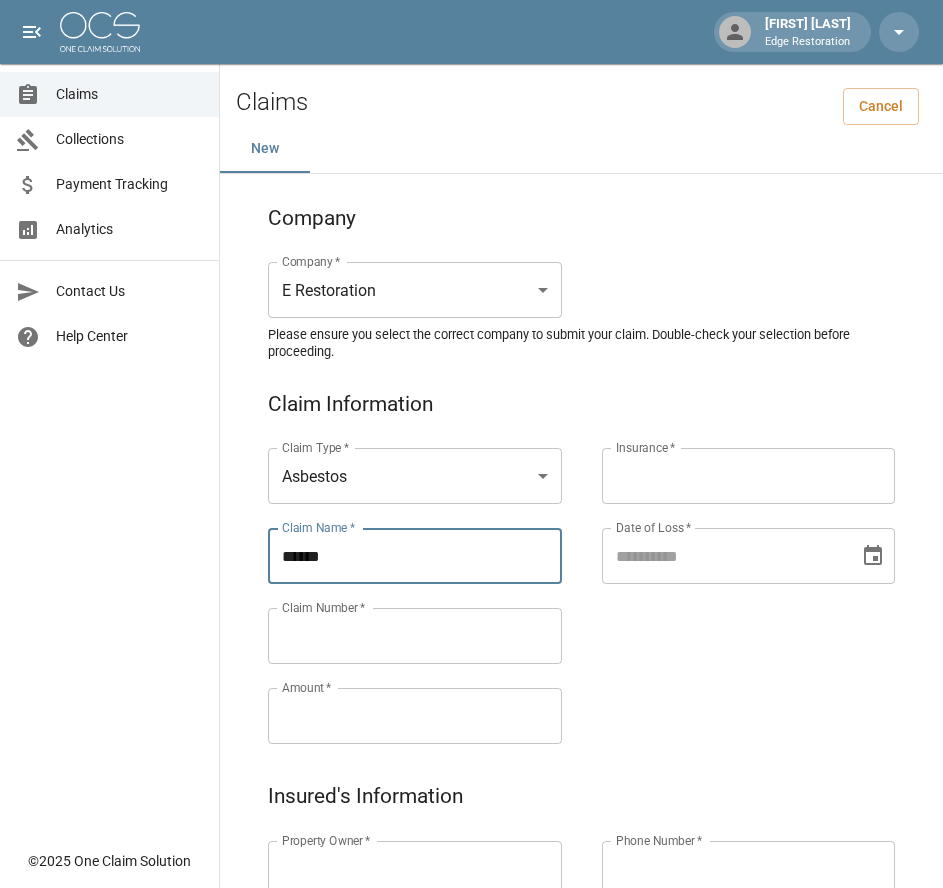 paste on "********" 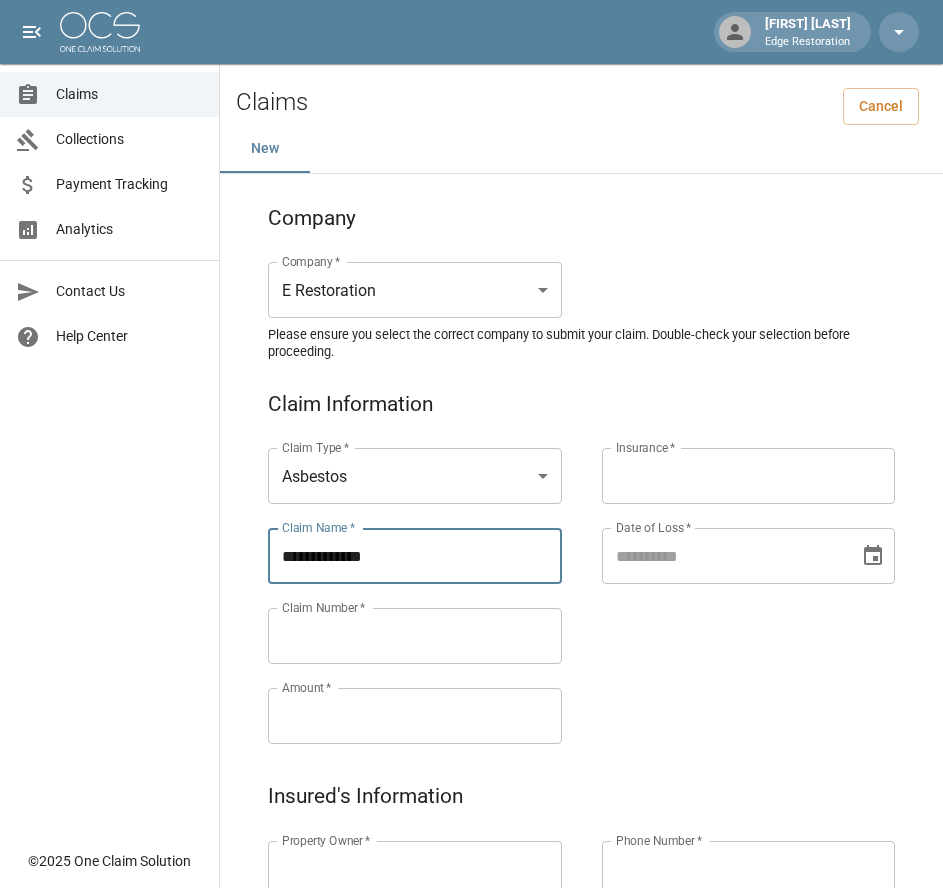 drag, startPoint x: 396, startPoint y: 564, endPoint x: 232, endPoint y: 563, distance: 164.00305 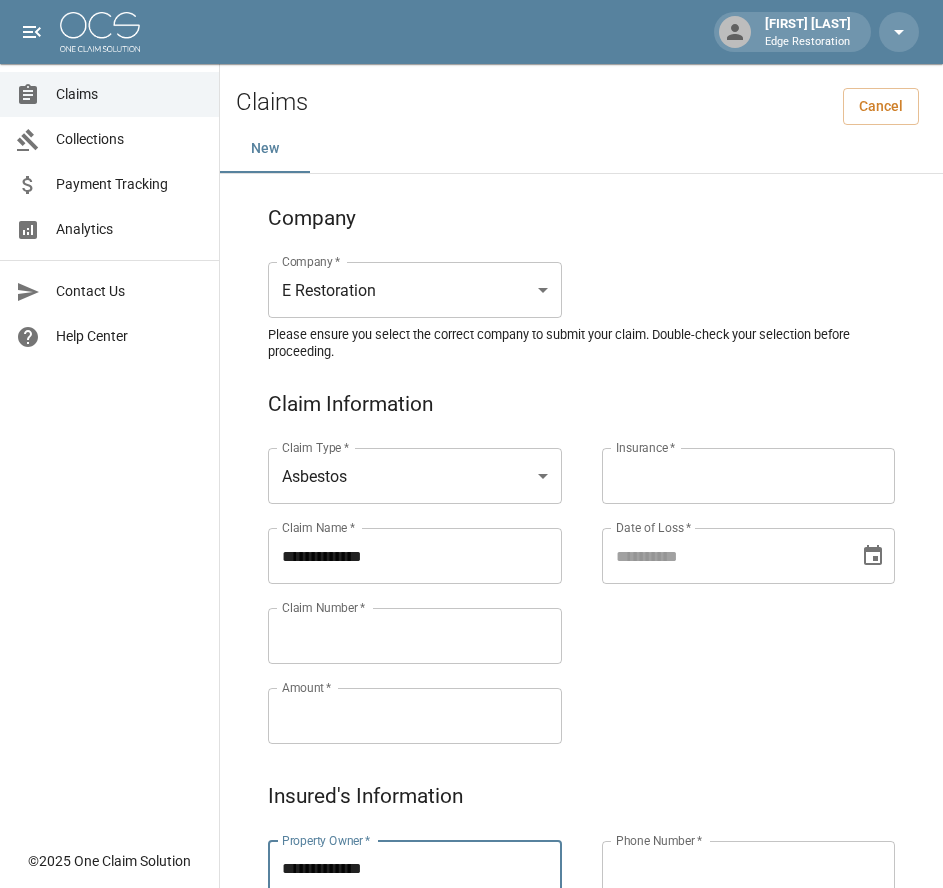 type on "**********" 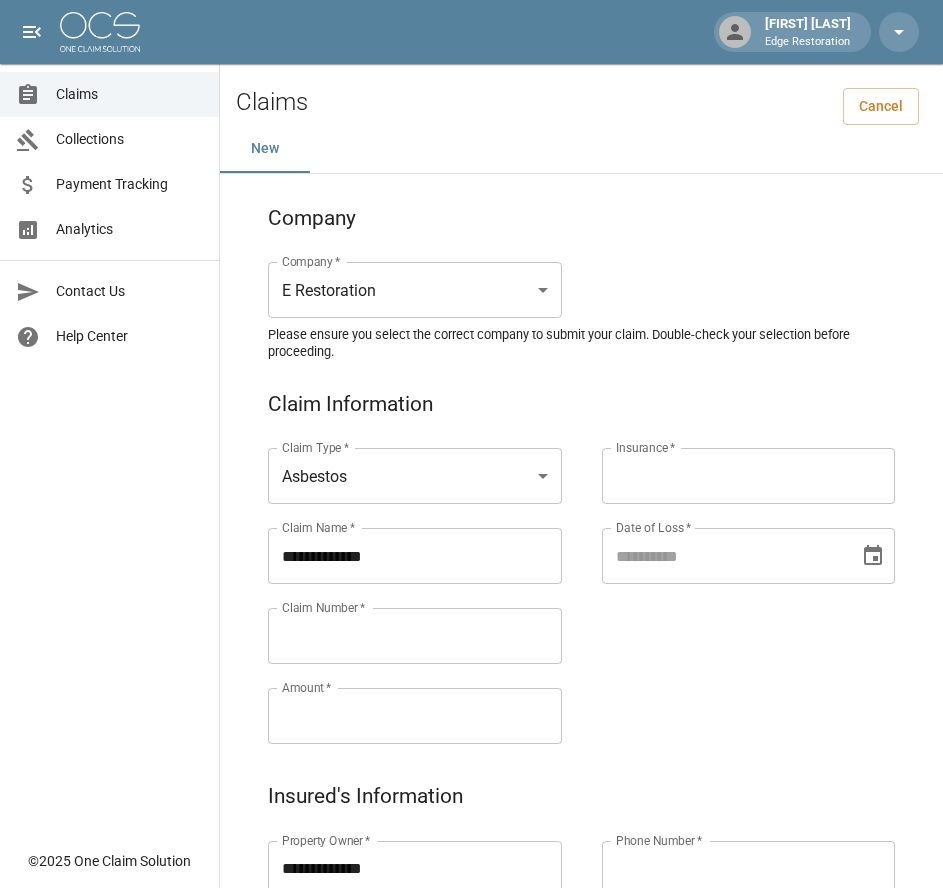 click on "Claim Number   *" at bounding box center [415, 636] 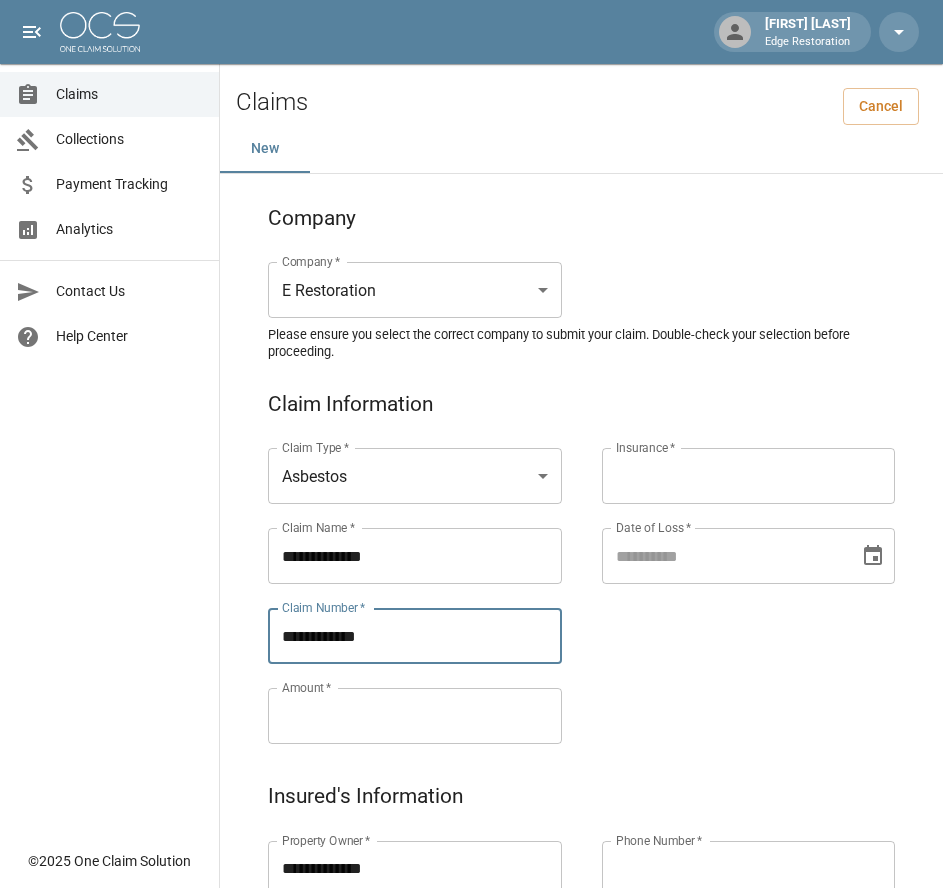 type on "**********" 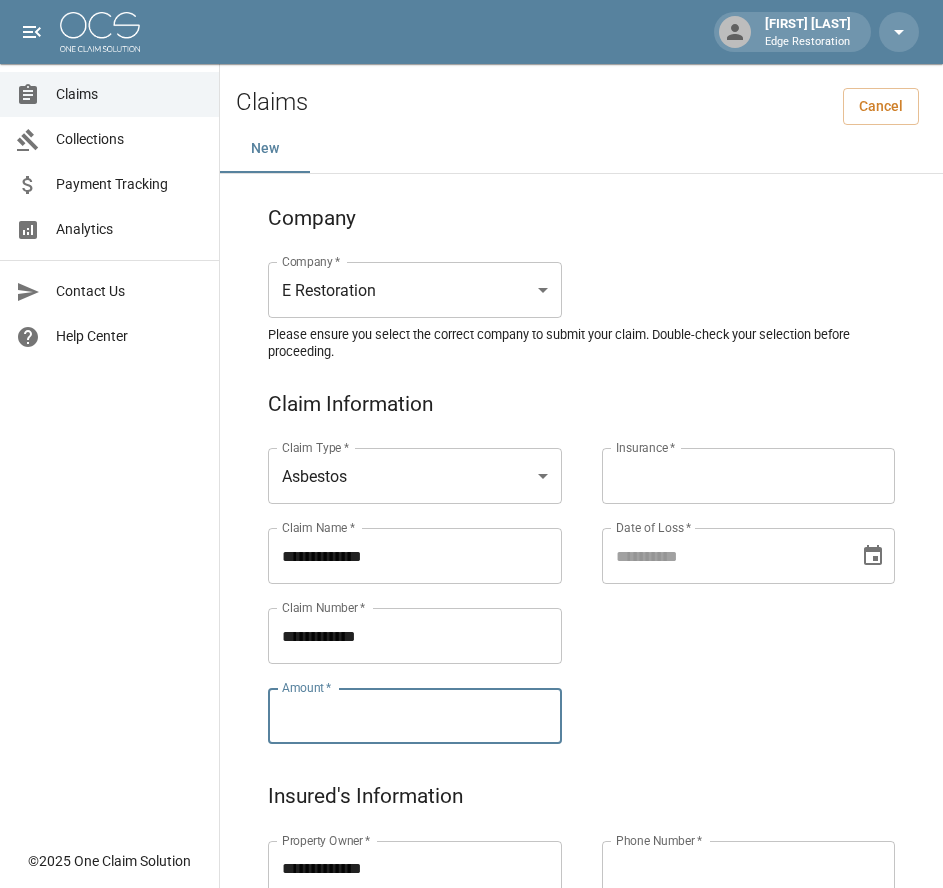 click on "Amount   *" at bounding box center [415, 716] 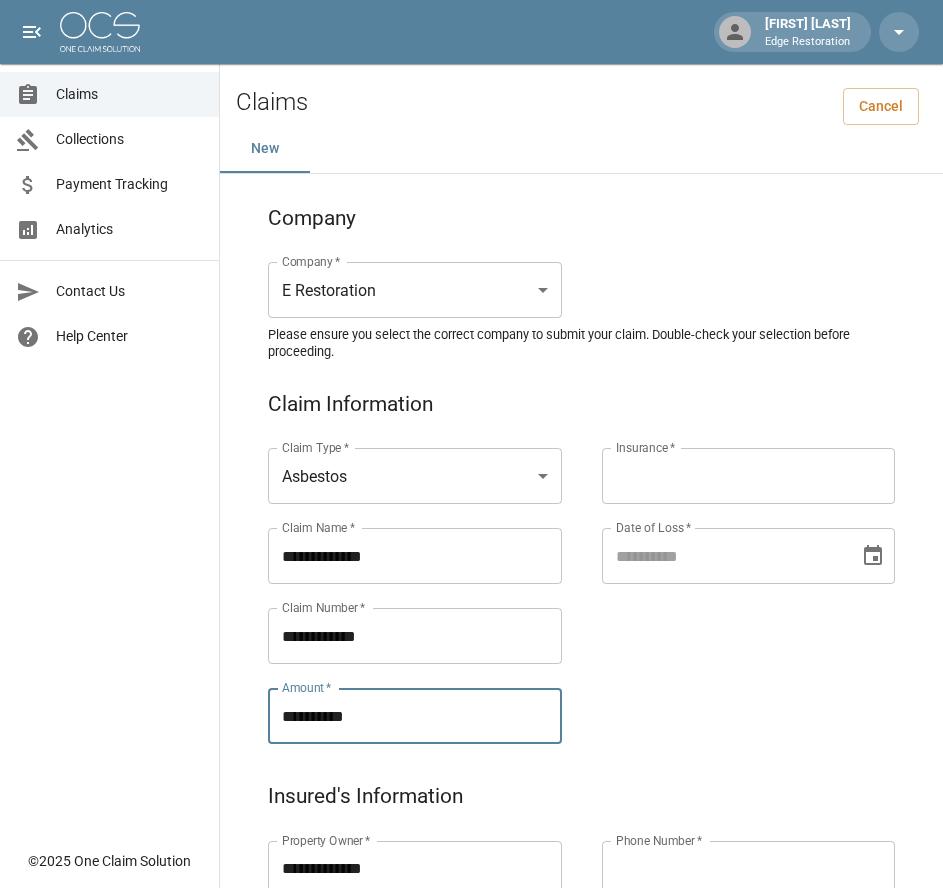 type on "**********" 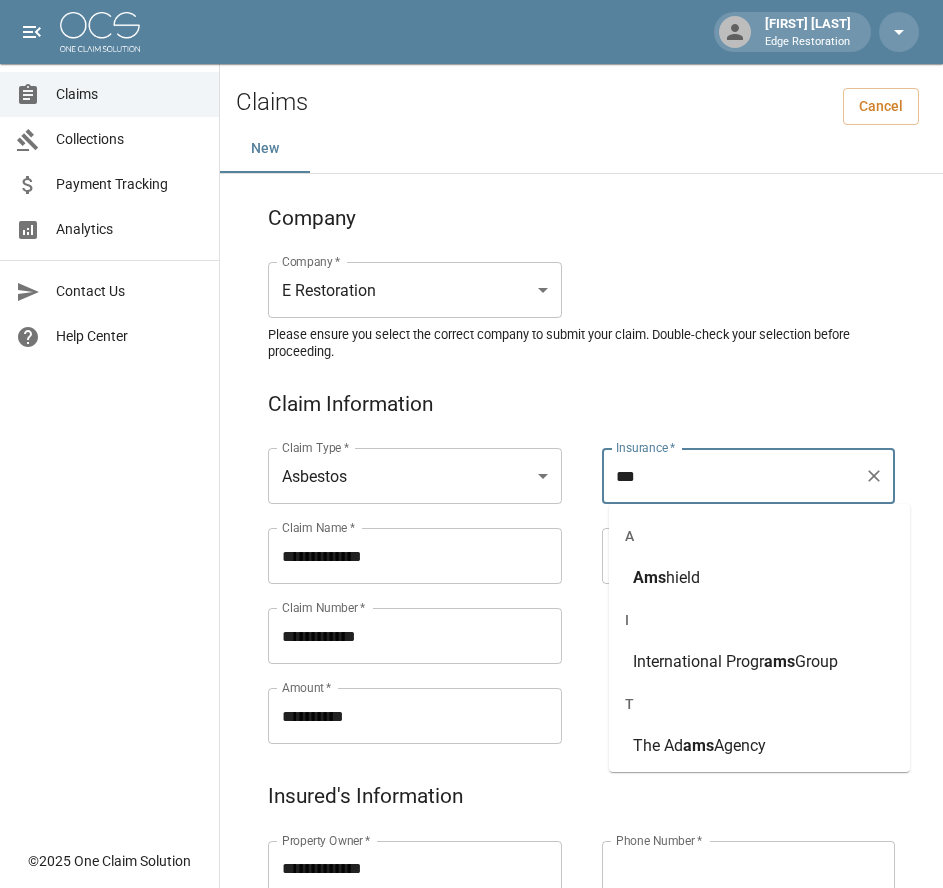 click on "hield" at bounding box center [683, 577] 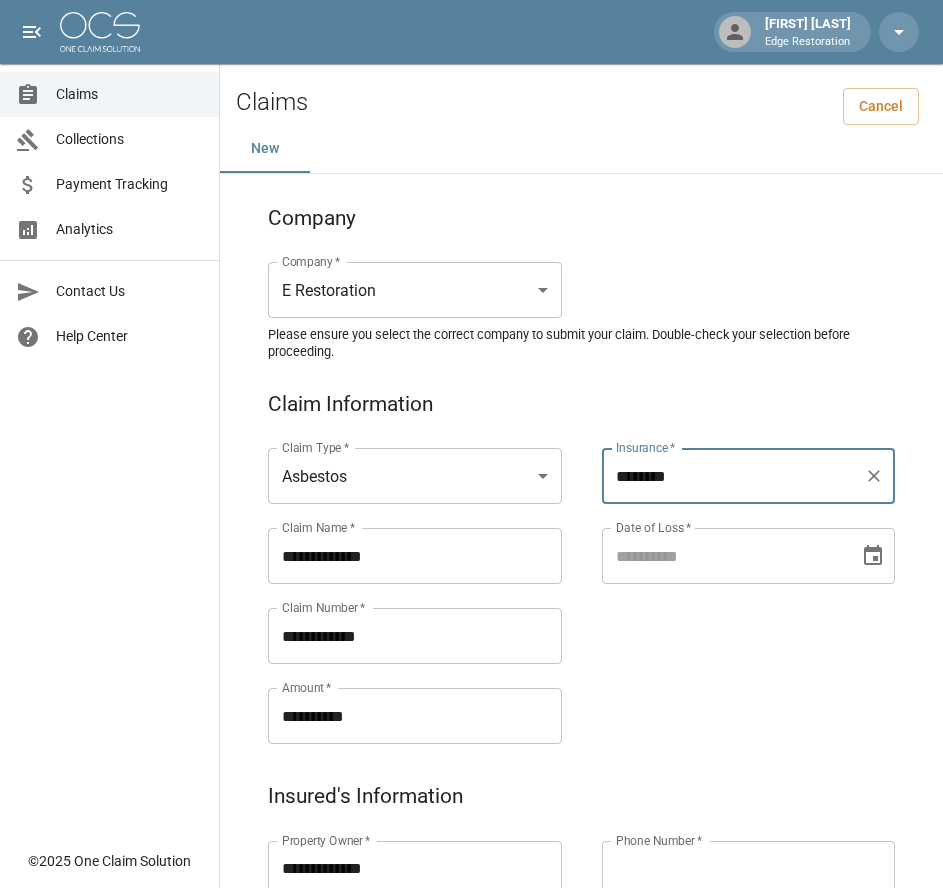 type on "********" 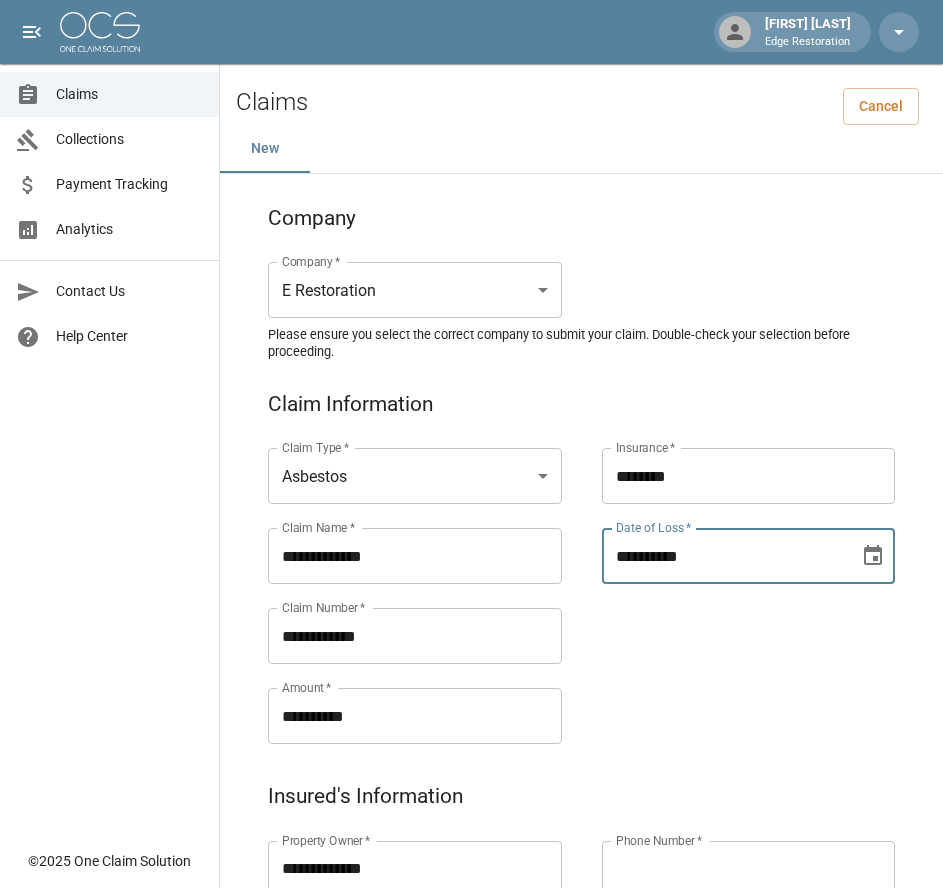 click on "**********" at bounding box center [724, 556] 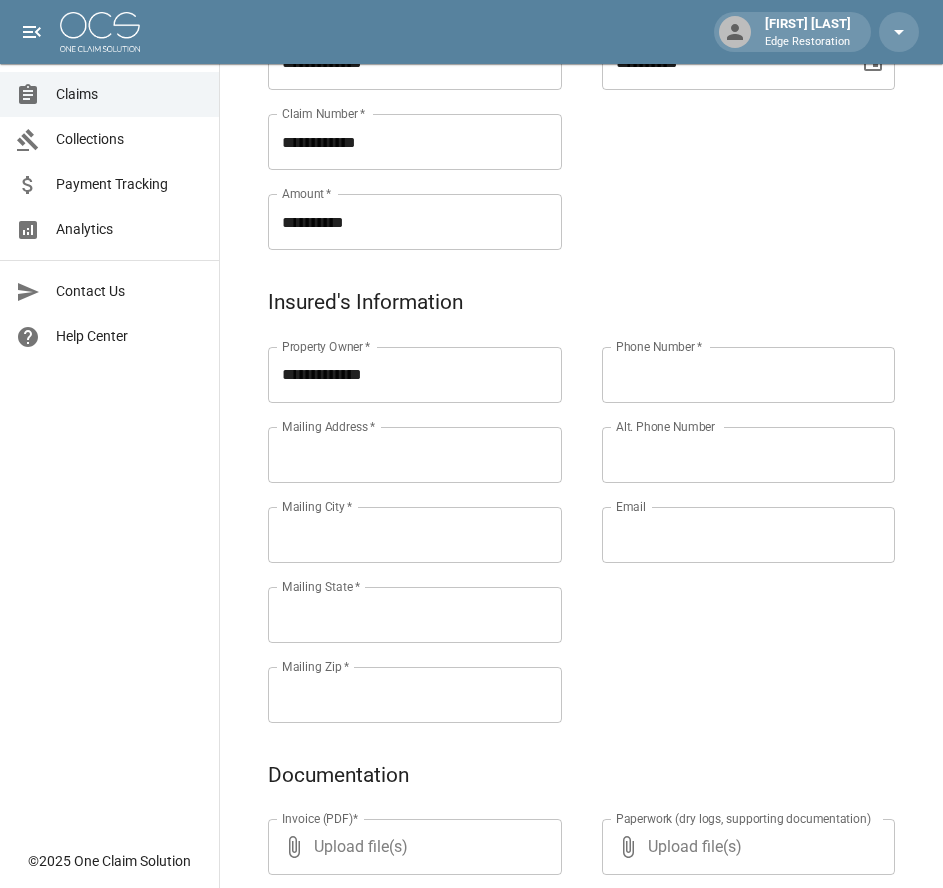 scroll, scrollTop: 498, scrollLeft: 0, axis: vertical 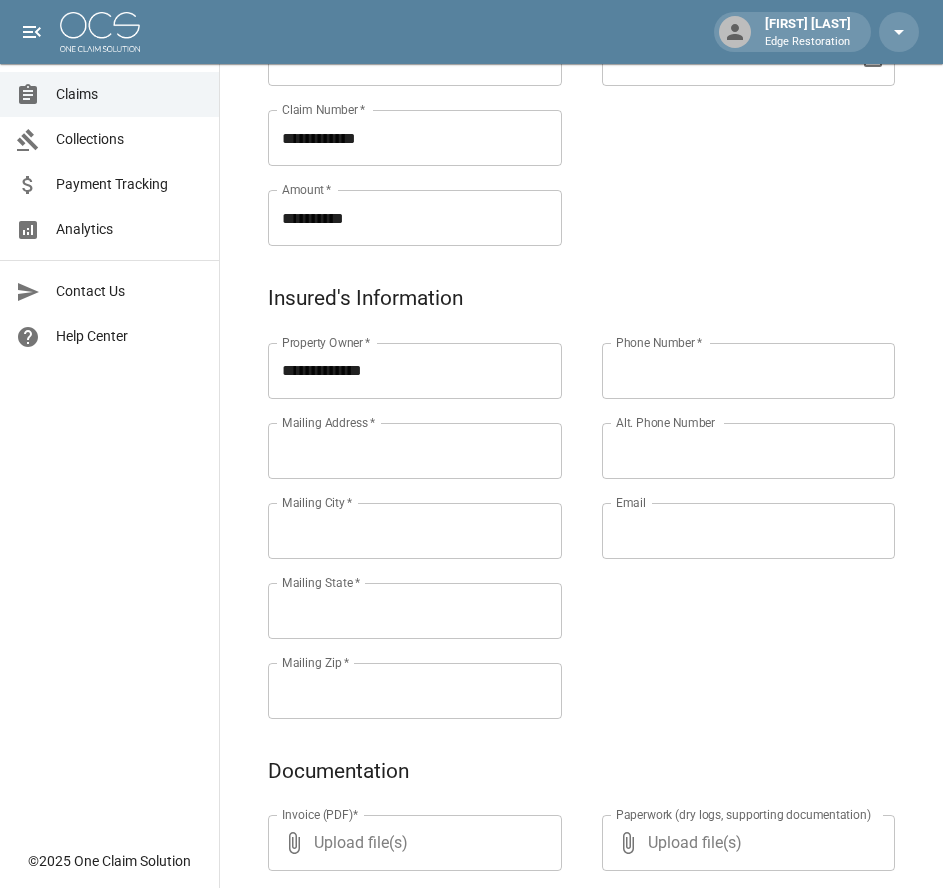 paste on "**********" 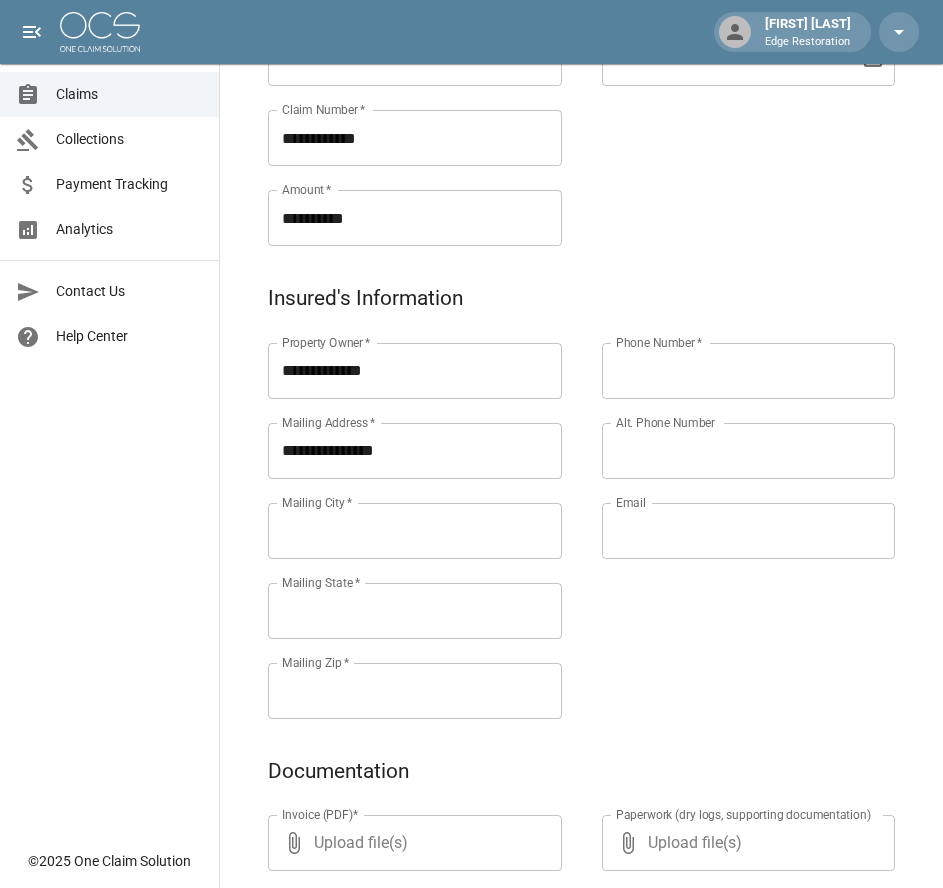 click on "**********" at bounding box center [415, 451] 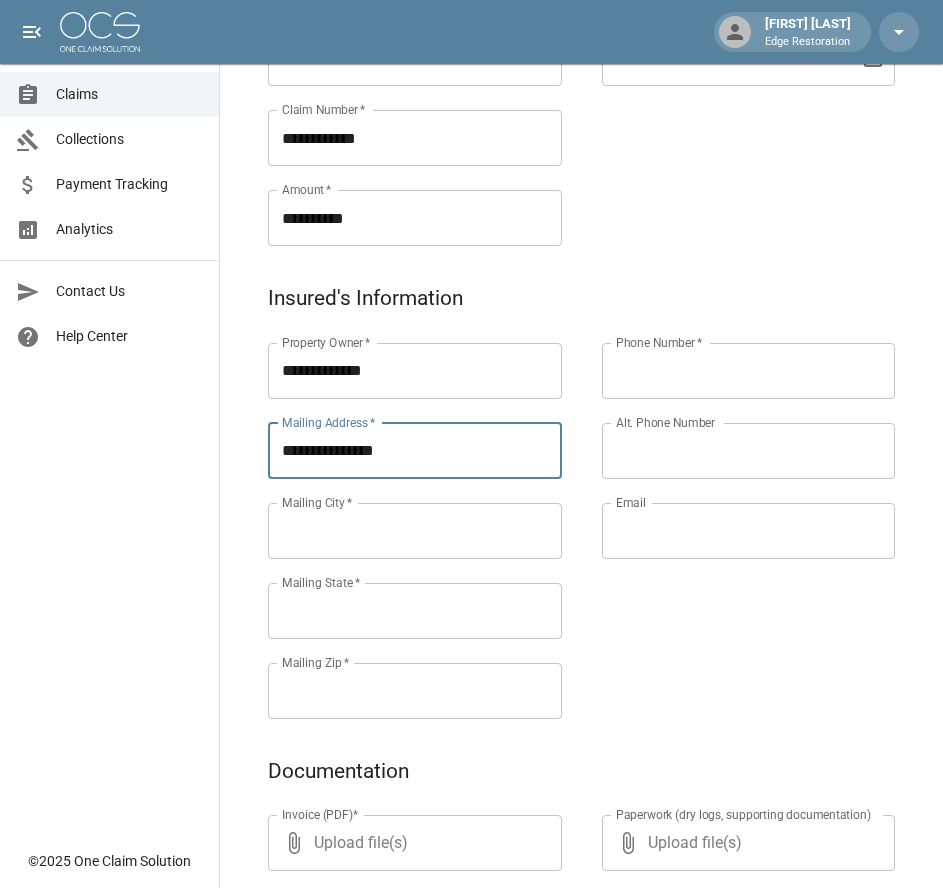 type on "**********" 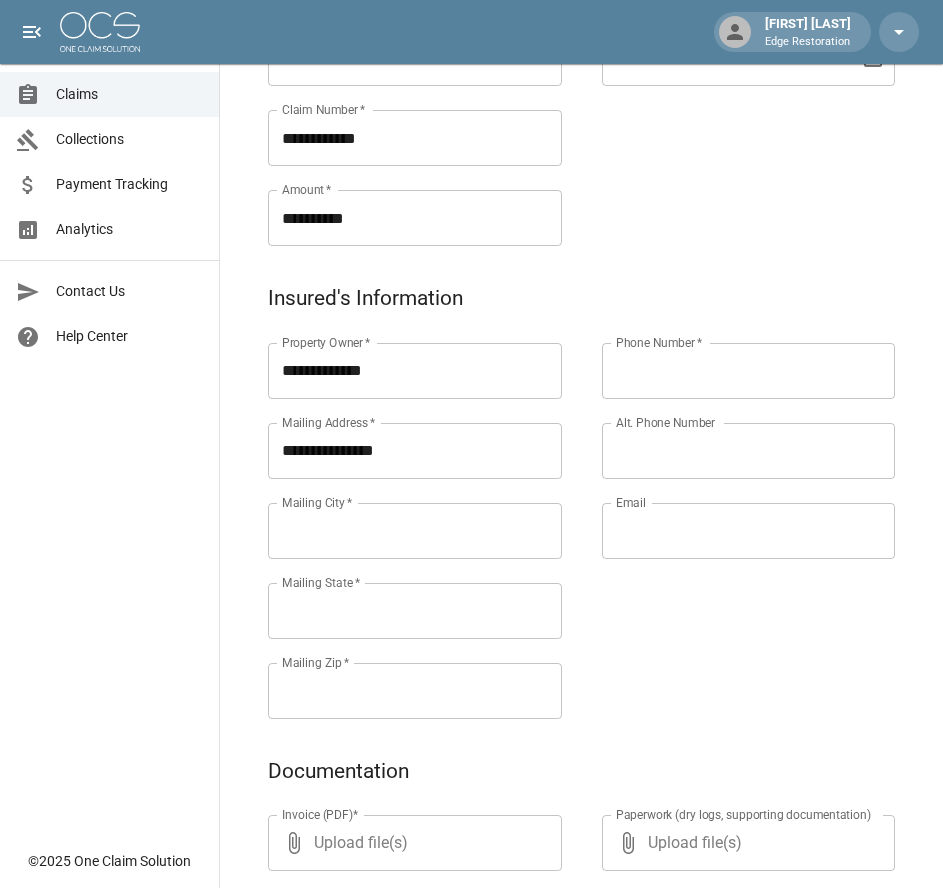 paste on "********" 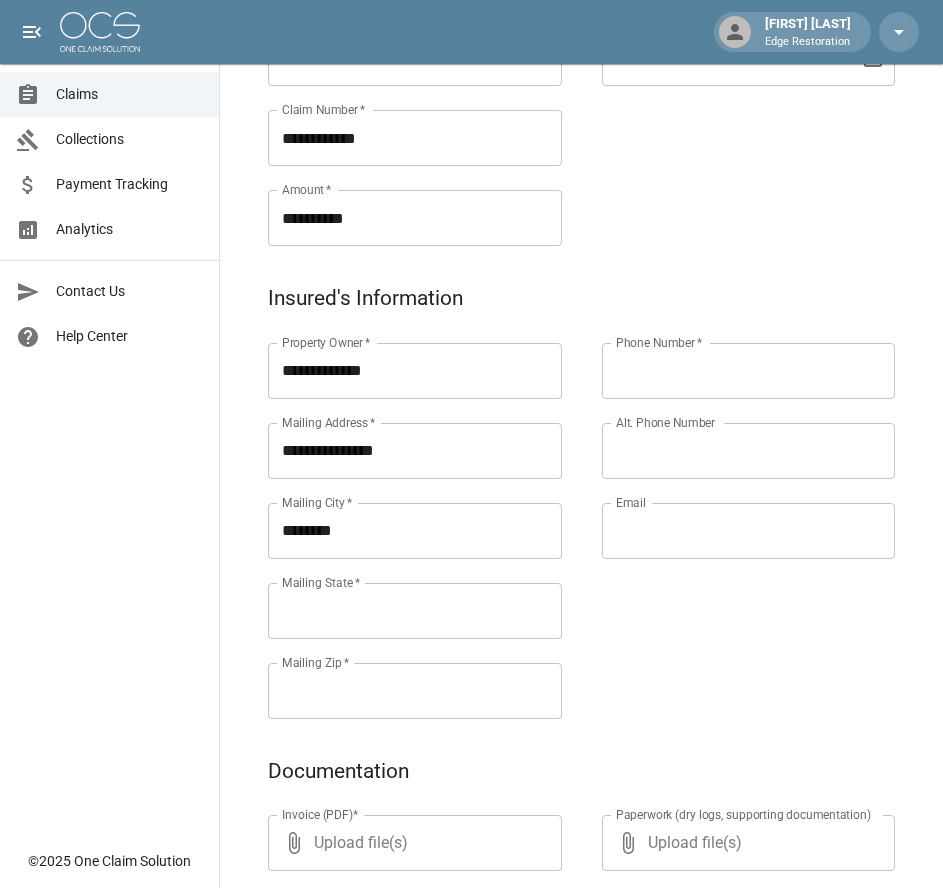 click on "********" at bounding box center [415, 531] 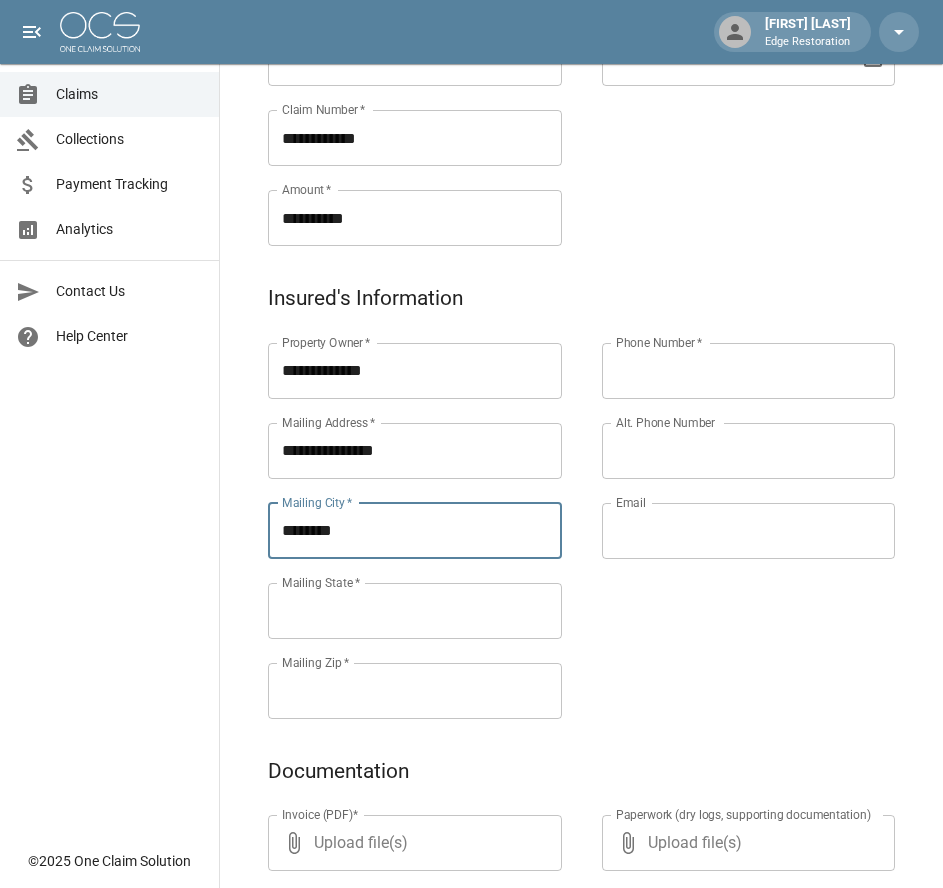 type on "********" 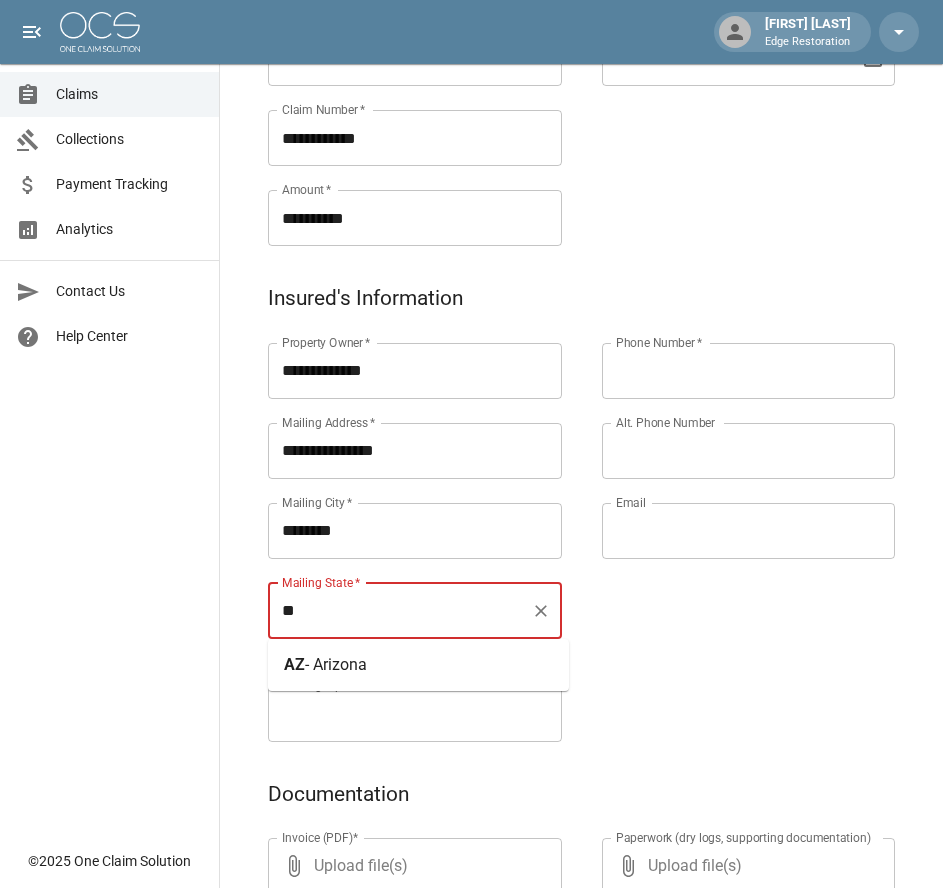 click on "- Arizona" at bounding box center (336, 664) 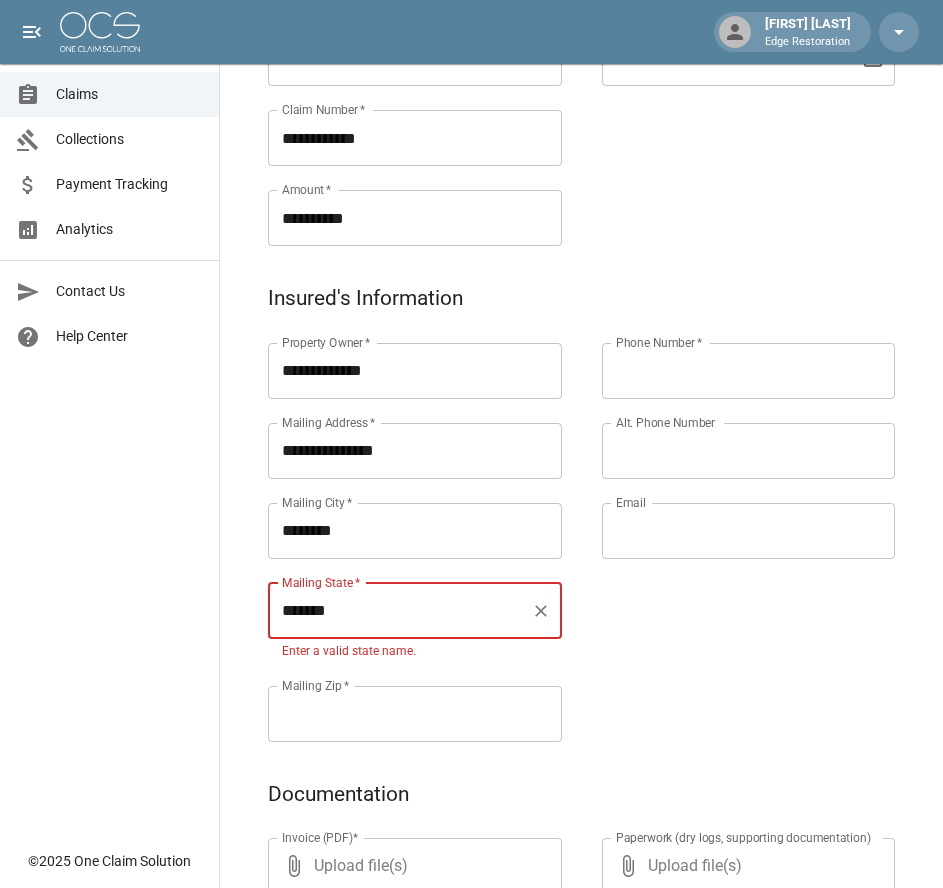 type on "*******" 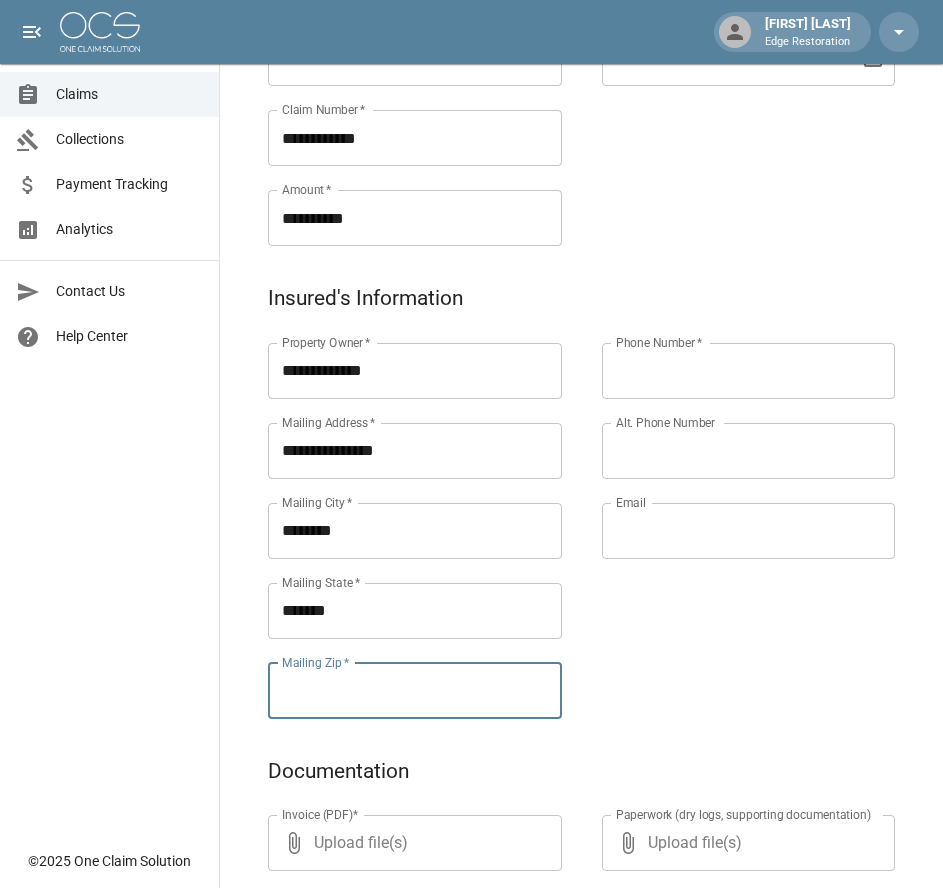 click on "Mailing Zip   *" at bounding box center [415, 691] 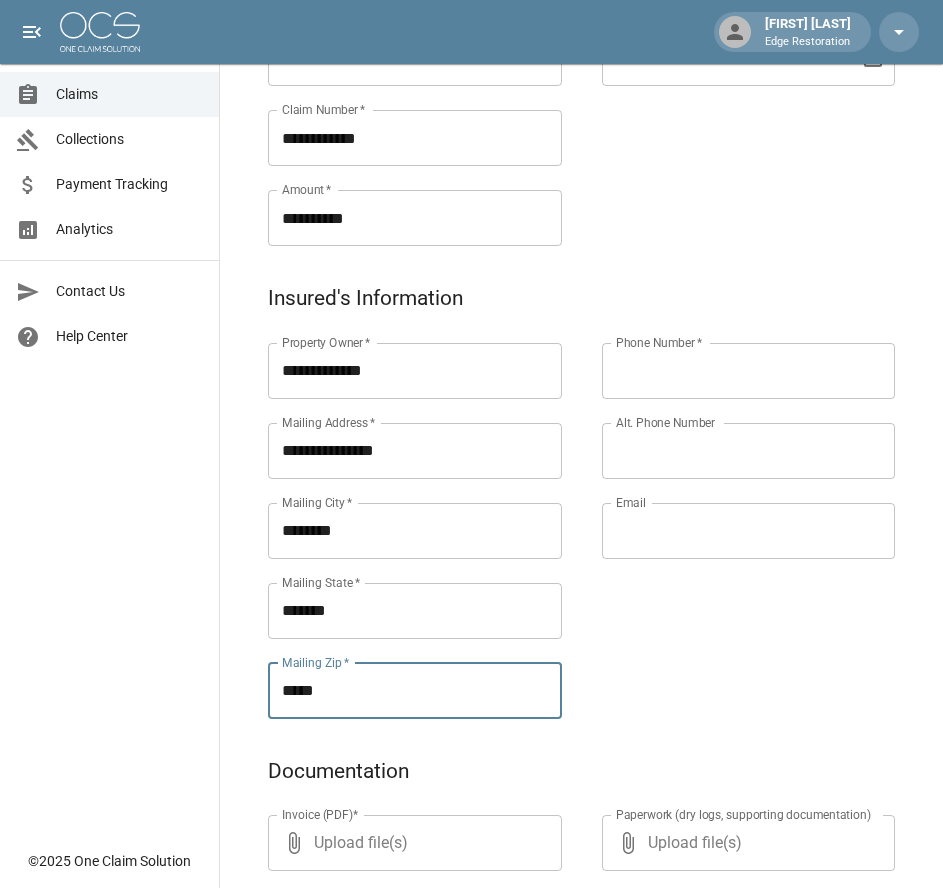 type on "*****" 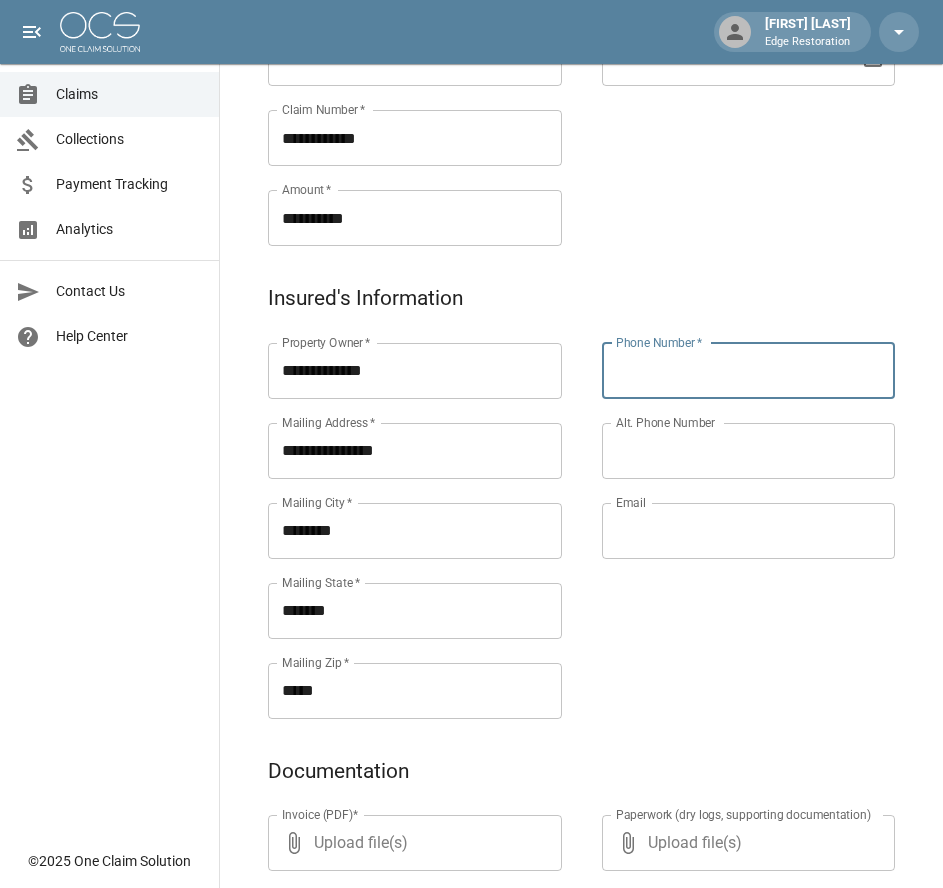 paste on "**********" 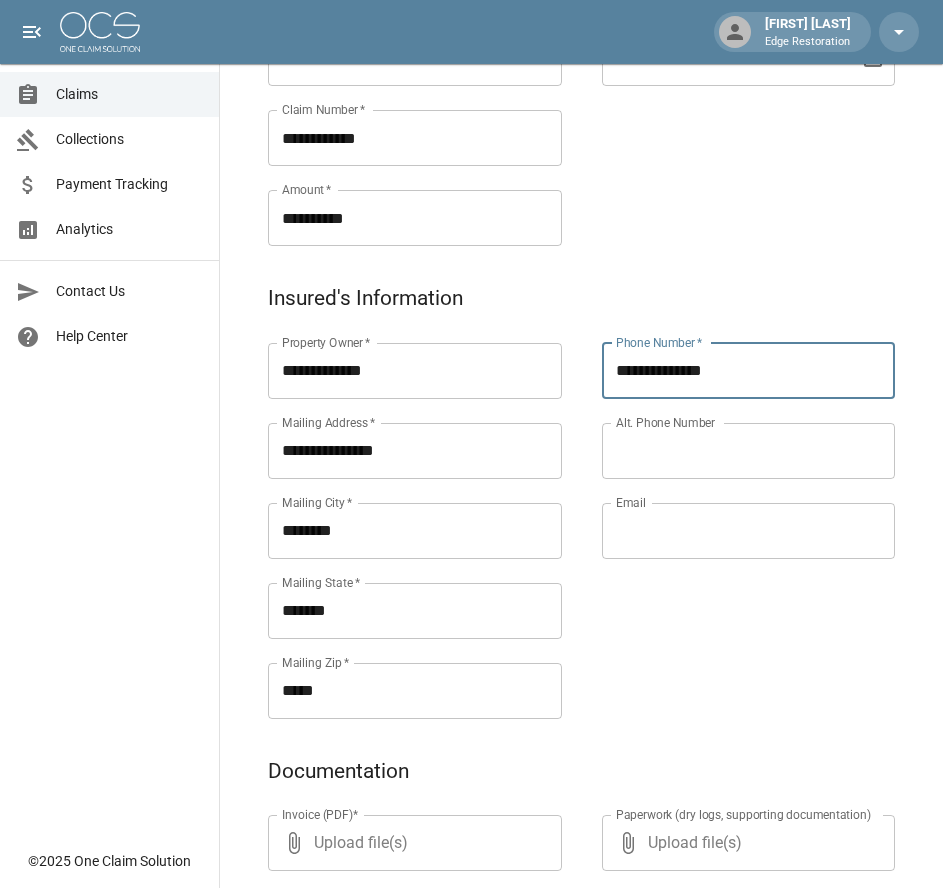 type on "**********" 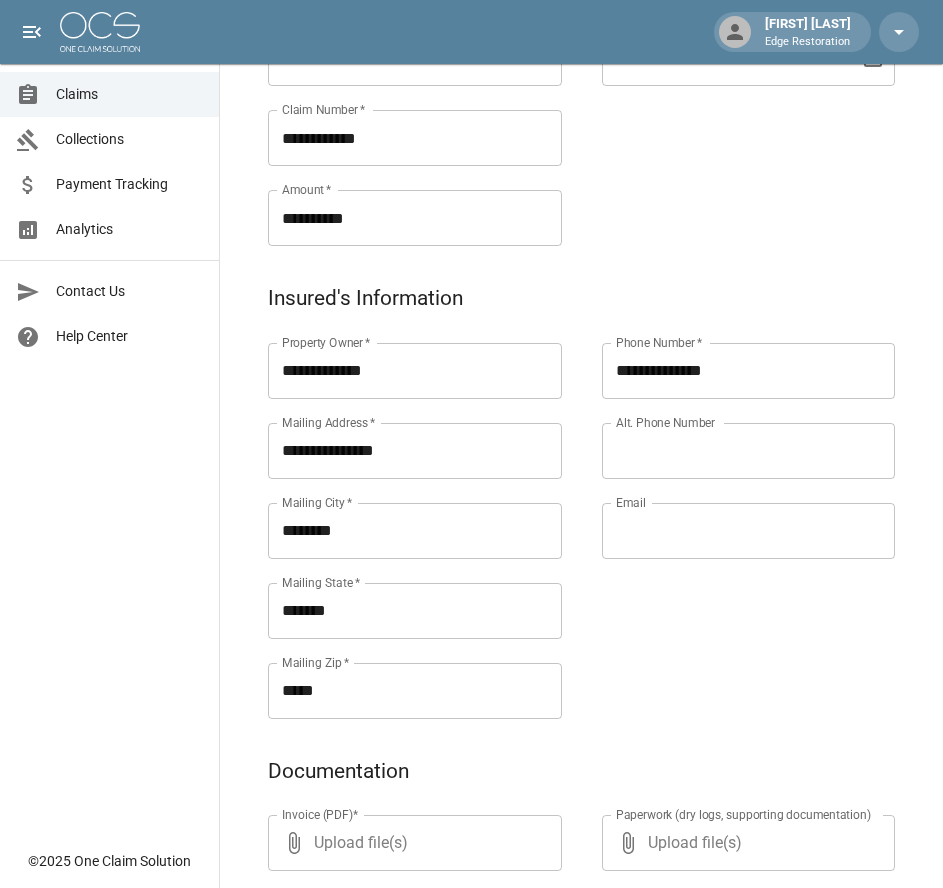 paste on "**********" 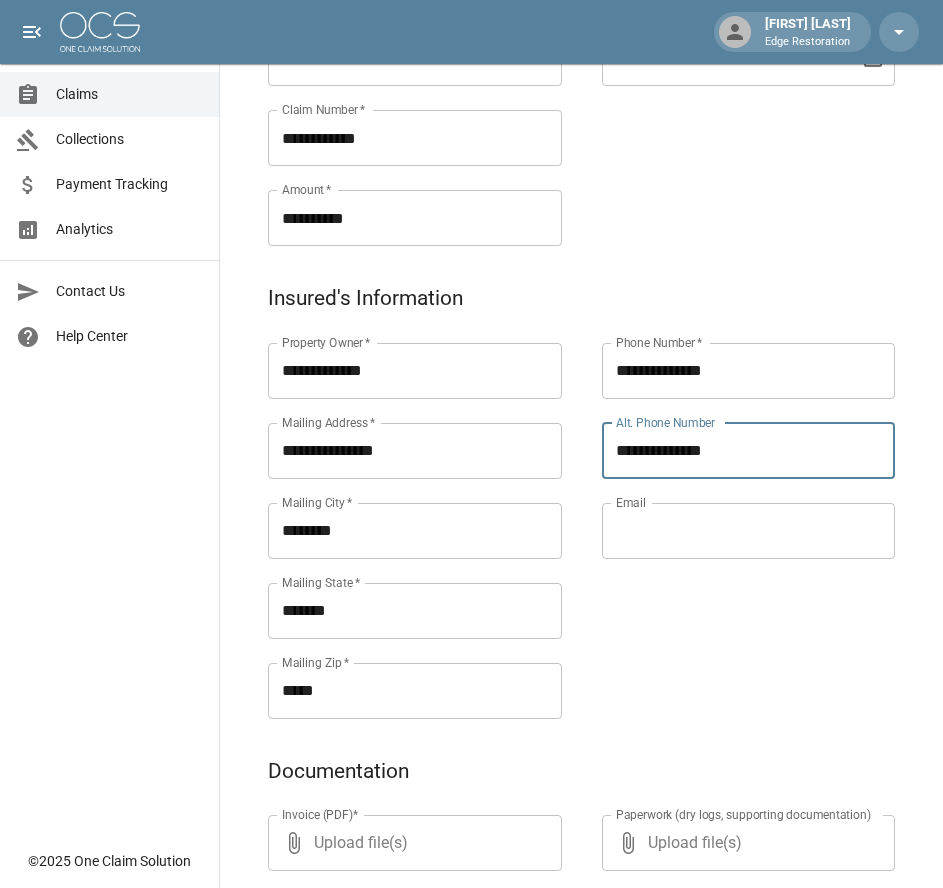 type on "**********" 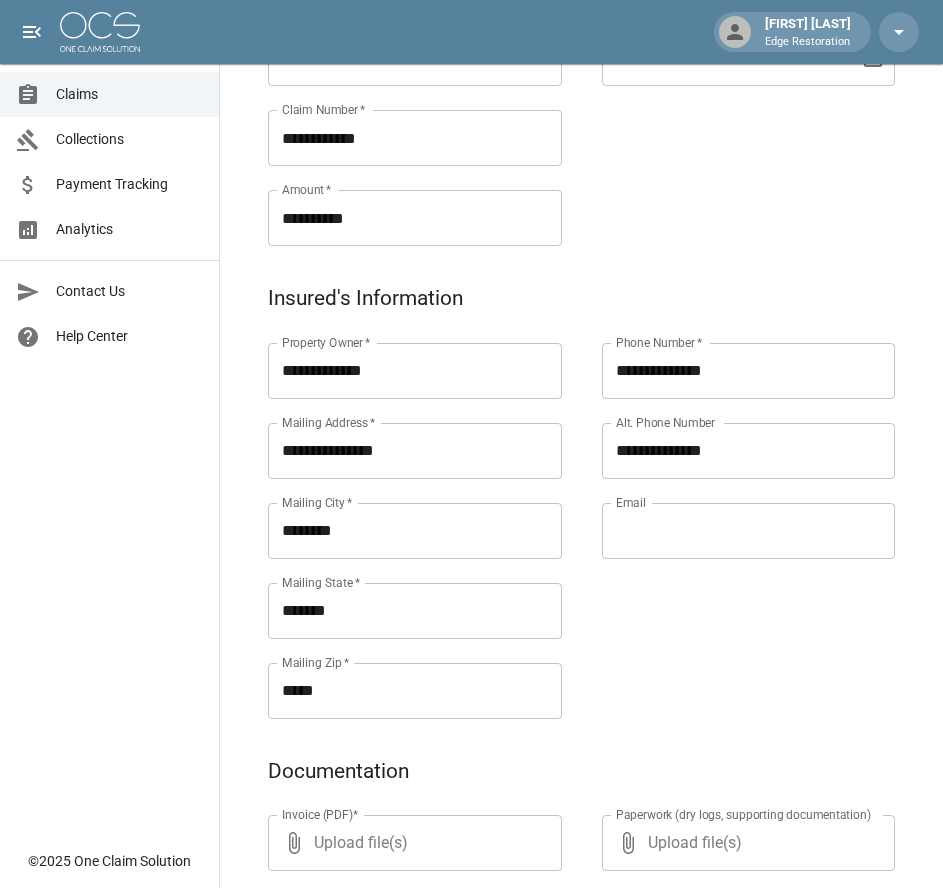 scroll, scrollTop: 971, scrollLeft: 0, axis: vertical 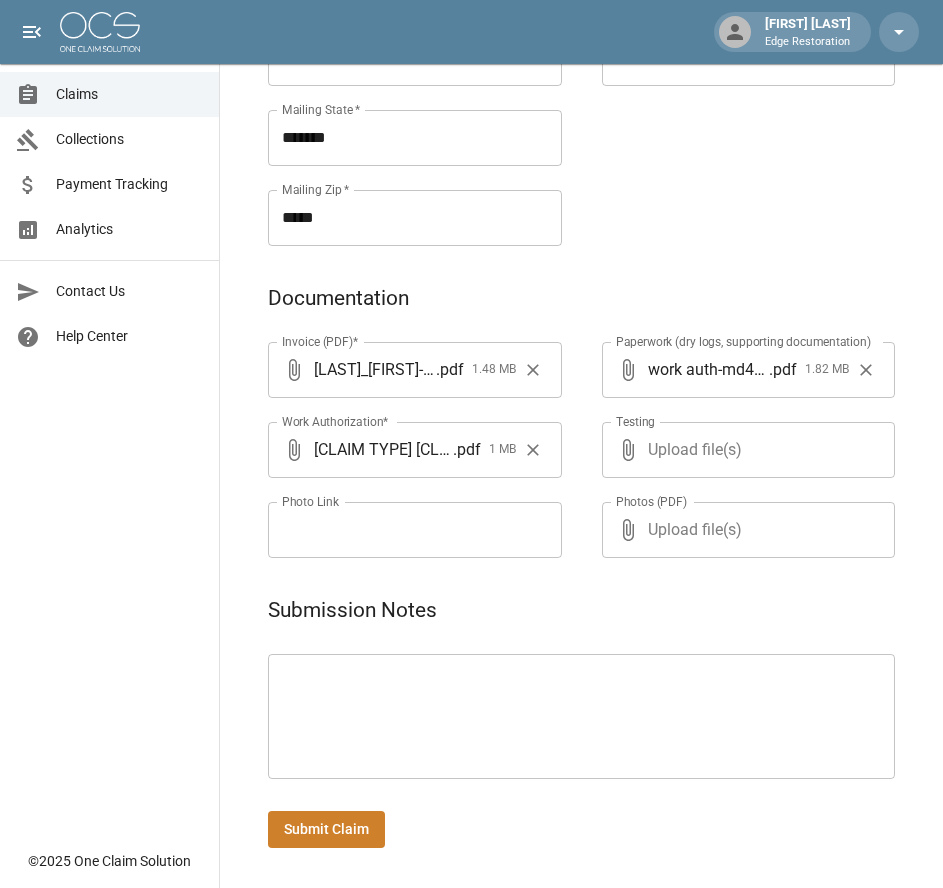 click on "Submit Claim" at bounding box center [326, 829] 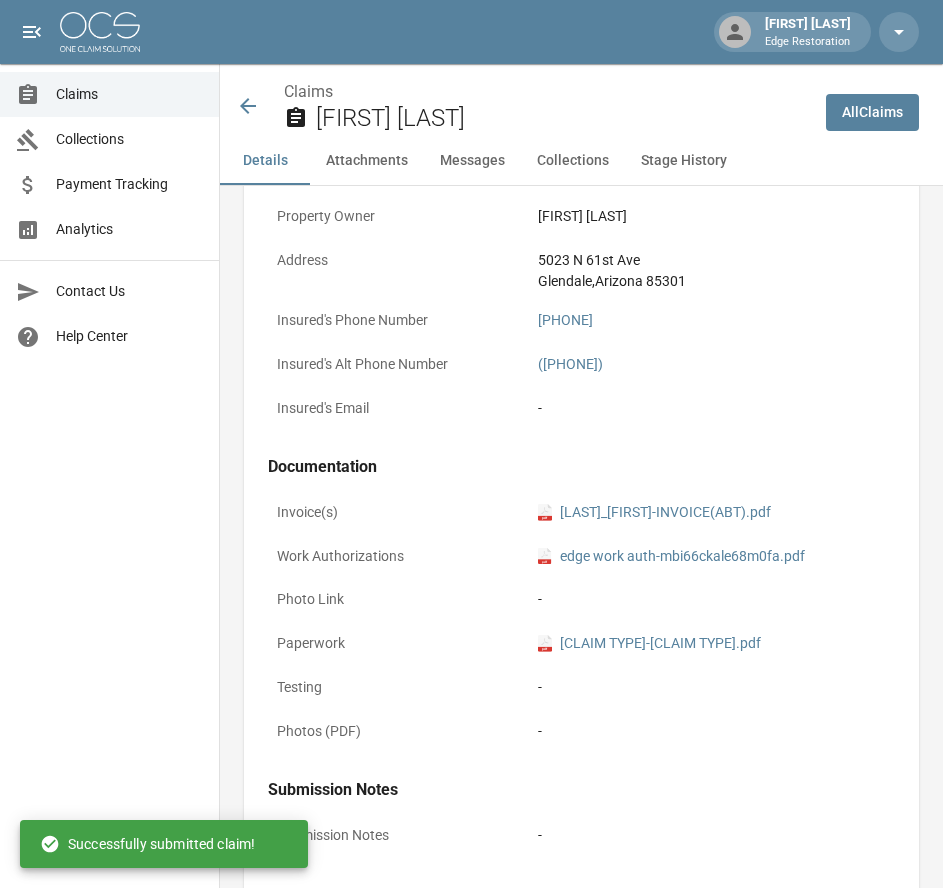 click at bounding box center [100, 32] 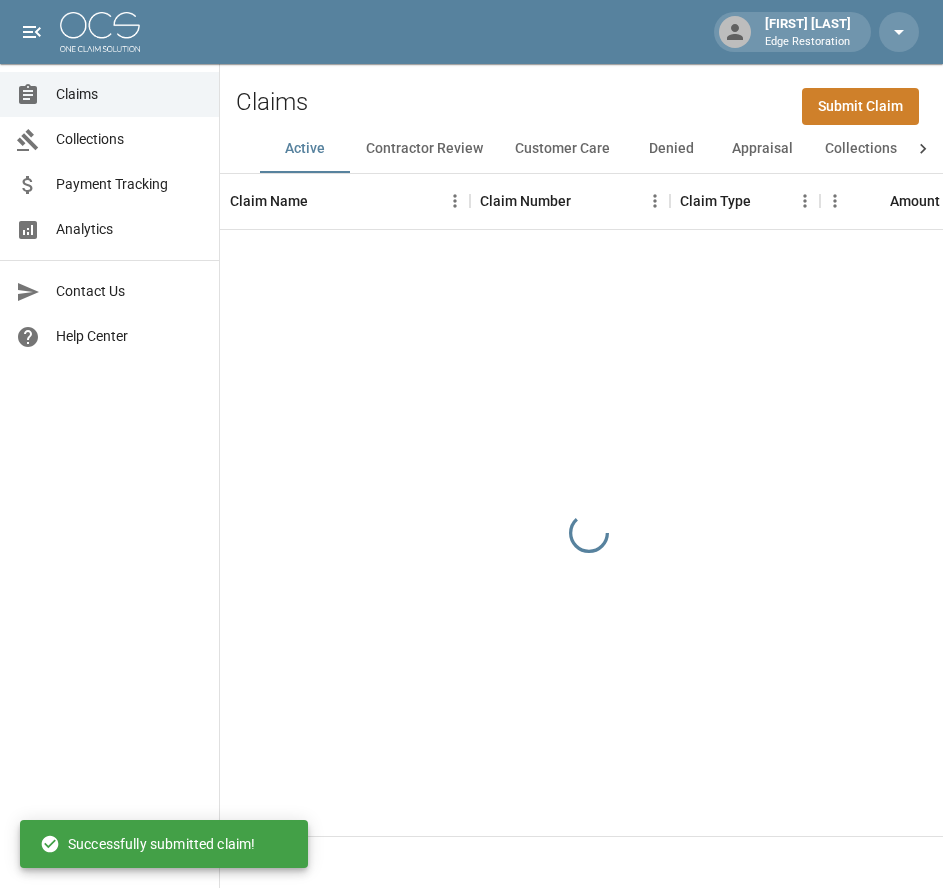 scroll, scrollTop: 0, scrollLeft: 0, axis: both 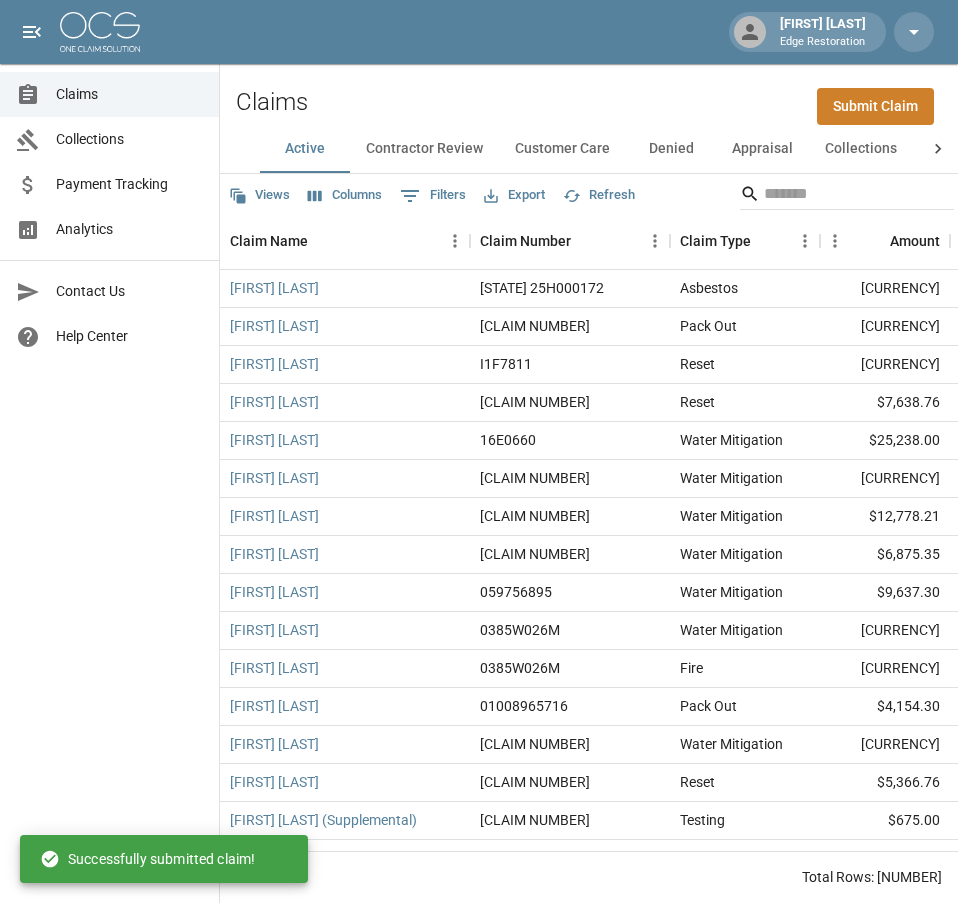 click on "Submit Claim" at bounding box center (875, 106) 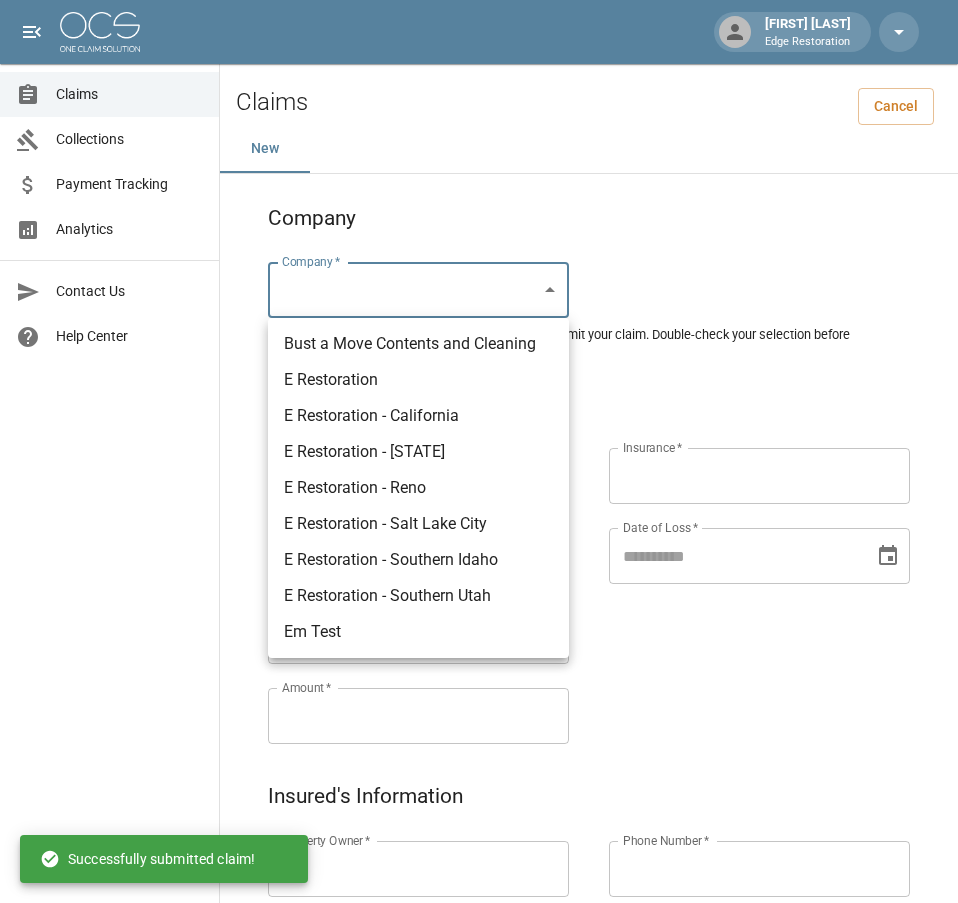 click on "Alicia Tubbs Edge Restoration Claims Collections Payment Tracking Analytics Contact Us Help Center ©  2025   One Claim Solution Claims Cancel New Company Company   * ​ Company   * Please ensure you select the correct company to submit your claim. Double-check your selection before proceeding. Claim Information Claim Type   * ​ Claim Type   * Claim Name   * Claim Name   * Claim Number   * Claim Number   * Amount   * Amount   * Insurance   * Insurance   * Date of Loss   * Date of Loss   * Insured's Information Property Owner   * Property Owner   * Mailing Address   * Mailing Address   * Mailing City   * Mailing City   * Mailing State   * Mailing State   * Mailing Zip   * Mailing Zip   * Phone Number   * Phone Number   * Alt. Phone Number Alt. Phone Number Email Email Documentation Invoice (PDF)* ​ Upload file(s) Invoice (PDF)* Work Authorization* ​ Upload file(s) Work Authorization* Photo Link Photo Link ​ Upload file(s) Testing ​ ​" at bounding box center (479, 929) 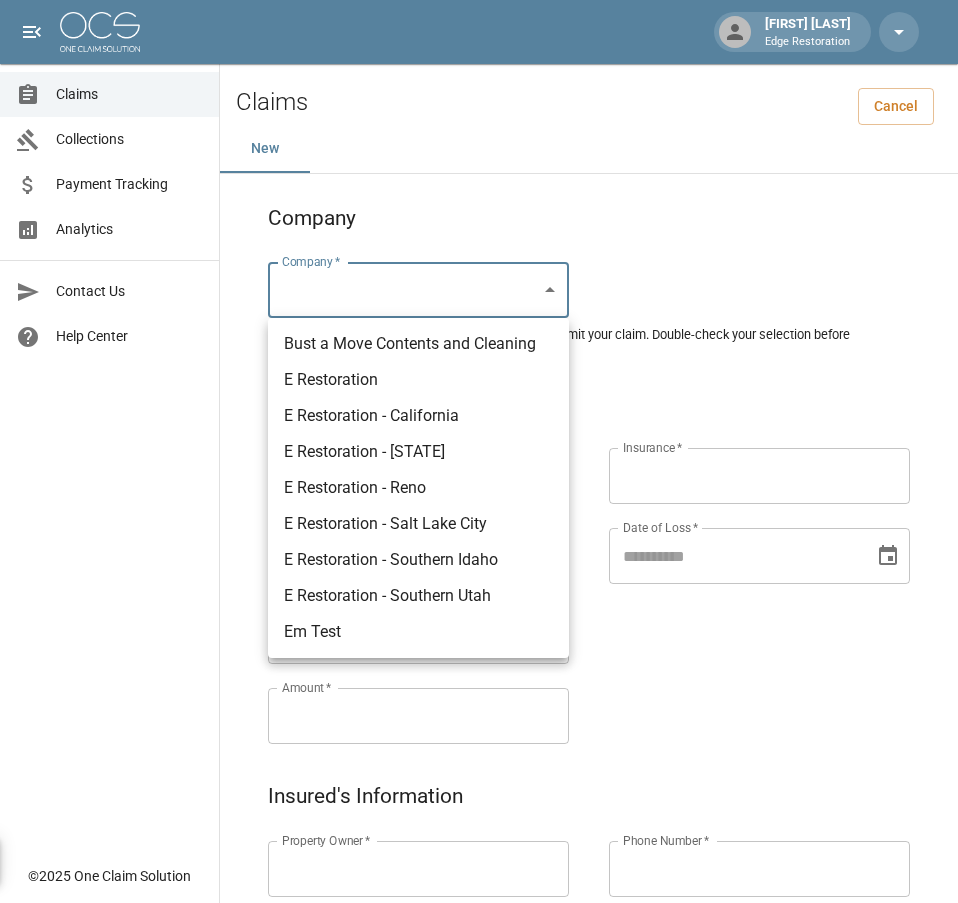 click on "E Restoration" at bounding box center (418, 380) 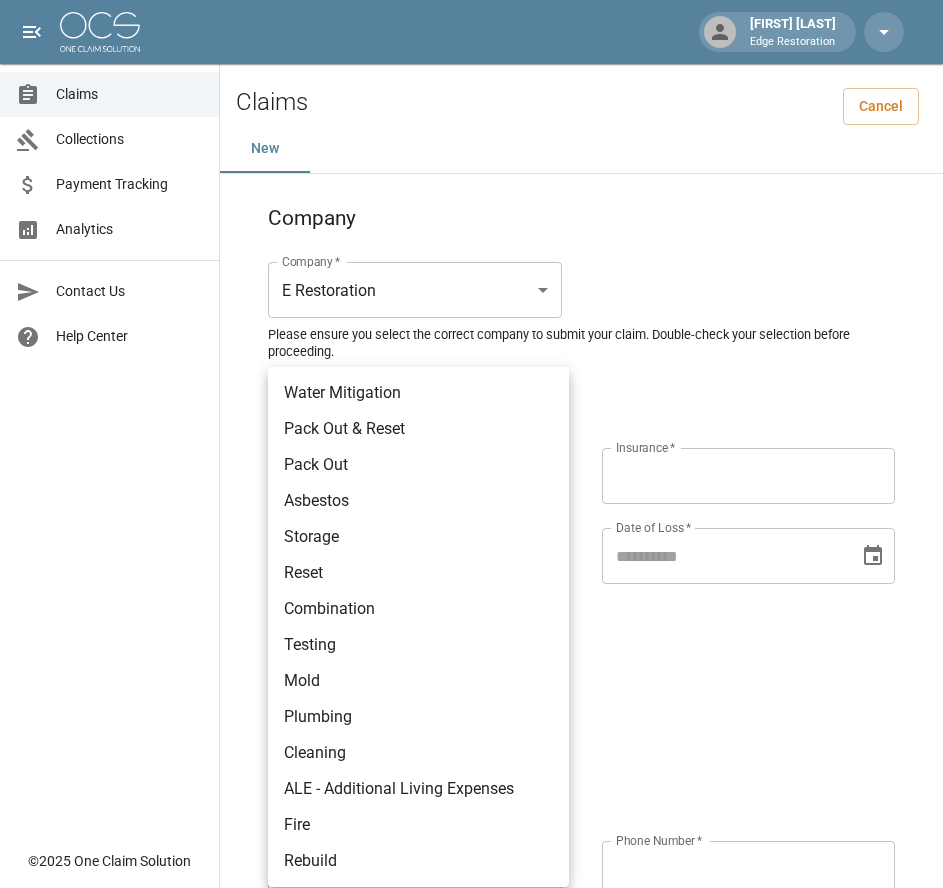 click on "Alicia Tubbs Edge Restoration Claims Collections Payment Tracking Analytics Contact Us Help Center ©  2025   One Claim Solution Claims Cancel New Company Company   * E Restoration *** Company   * Please ensure you select the correct company to submit your claim. Double-check your selection before proceeding. Claim Information Claim Type   * ​ Claim Type   * Claim Name   * Claim Name   * Claim Number   * Claim Number   * Amount   * Amount   * Insurance   * Insurance   * Date of Loss   * Date of Loss   * Insured's Information Property Owner   * Property Owner   * Mailing Address   * Mailing Address   * Mailing City   * Mailing City   * Mailing State   * Mailing State   * Mailing Zip   * Mailing Zip   * Phone Number   * Phone Number   * Alt. Phone Number Alt. Phone Number Email Email Documentation Invoice (PDF)* ​ Upload file(s) Invoice (PDF)* Work Authorization* ​ Upload file(s) Work Authorization* Photo Link Photo Link ​ Upload file(s) *" at bounding box center [471, 929] 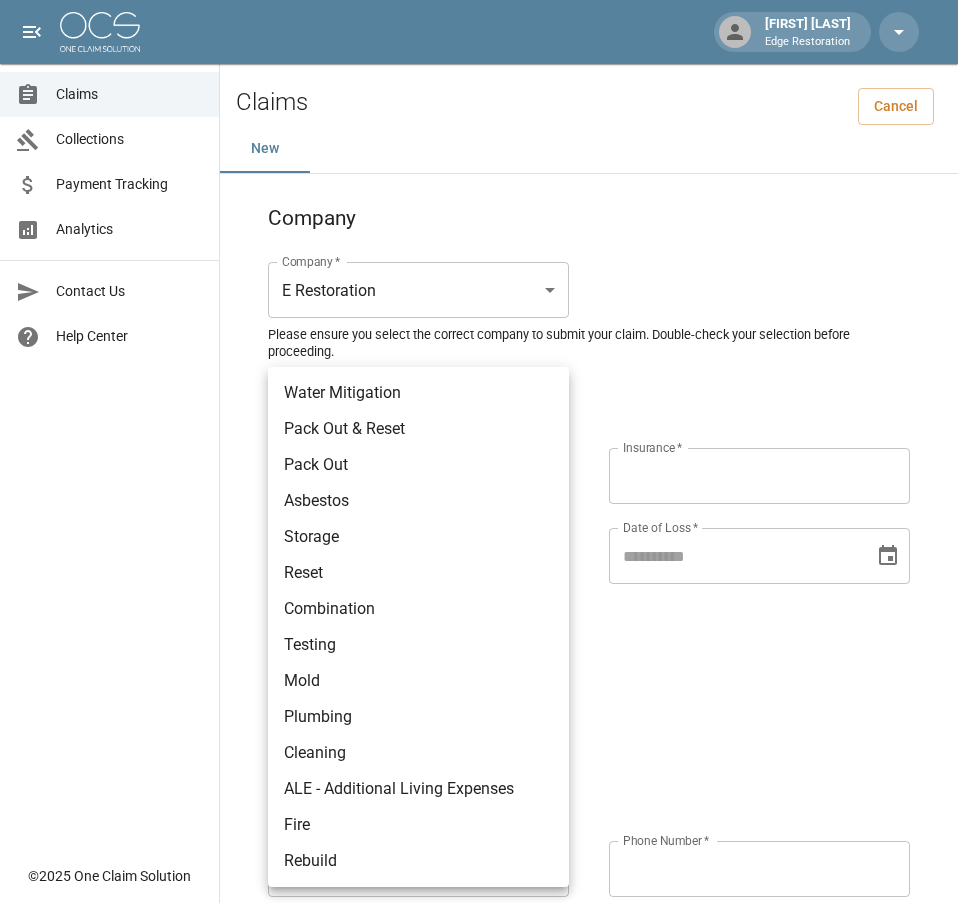 click on "Water Mitigation" at bounding box center [418, 393] 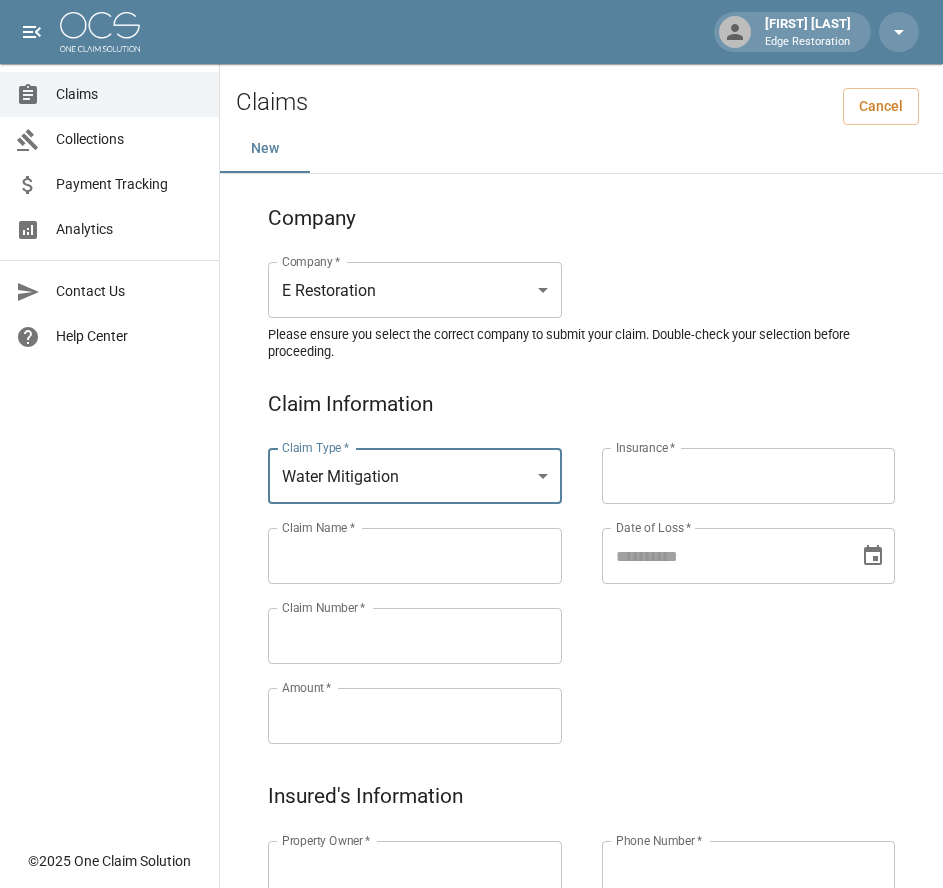 click on "Claims Collections Payment Tracking Analytics Contact Us Help Center" at bounding box center [109, 419] 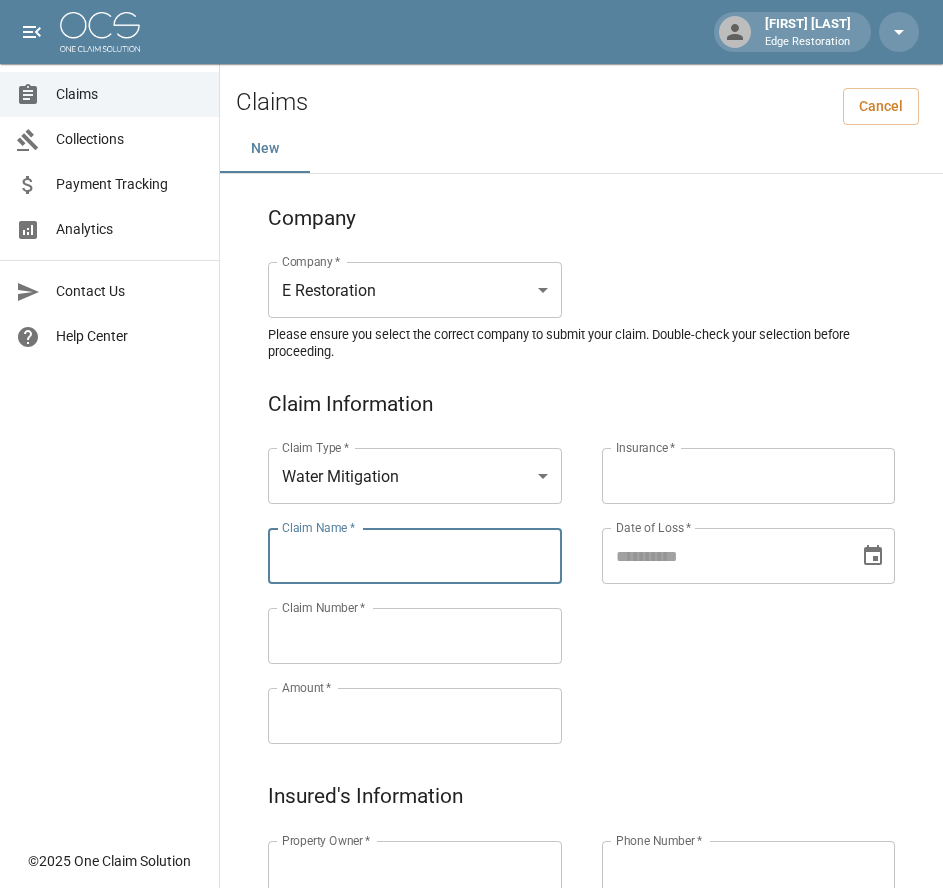 click on "Claim Name   *" at bounding box center [415, 556] 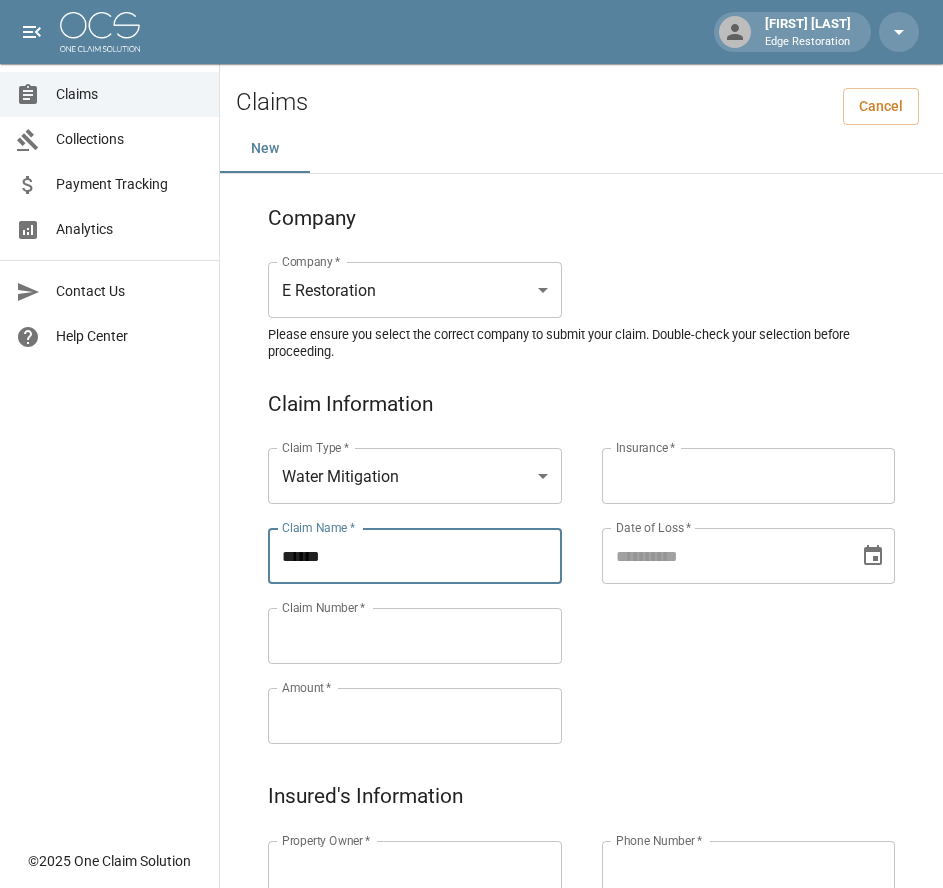 type on "**********" 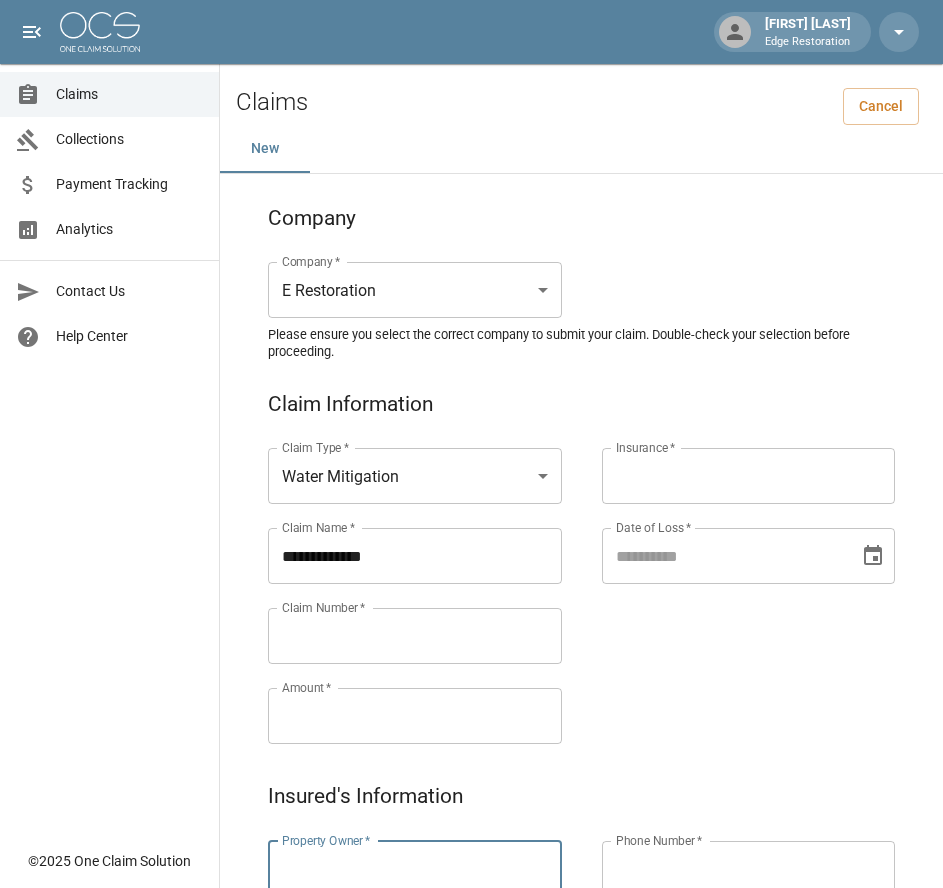 click on "Property Owner   *" at bounding box center [415, 869] 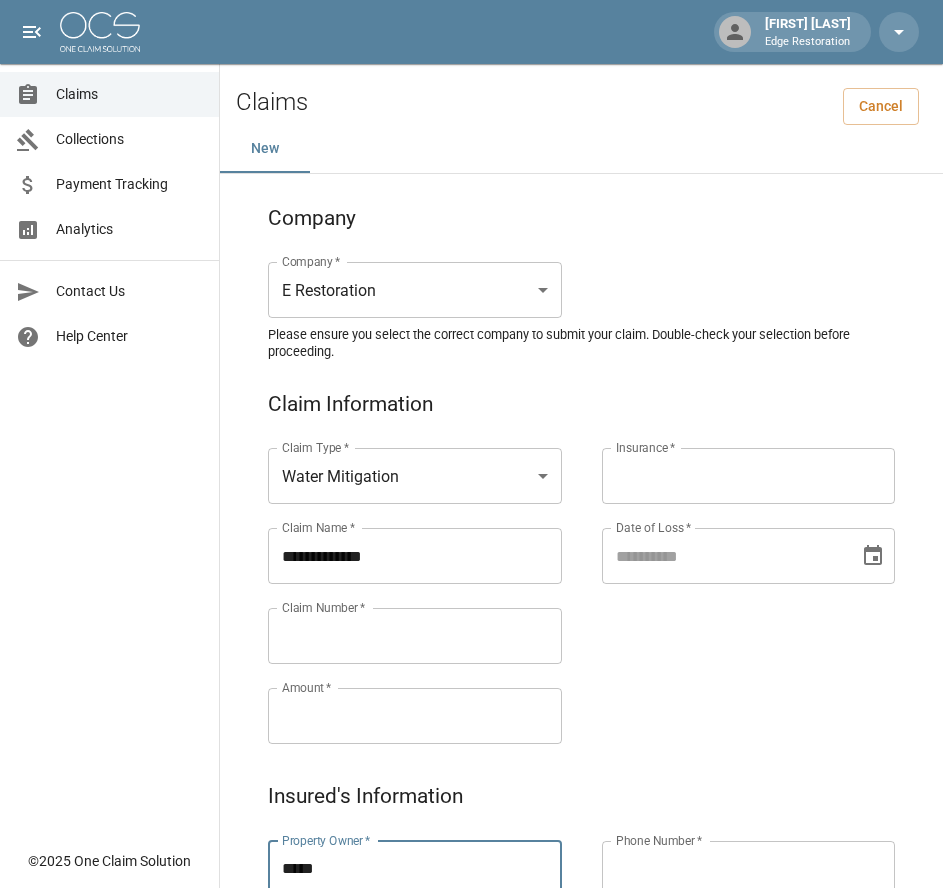 type on "**********" 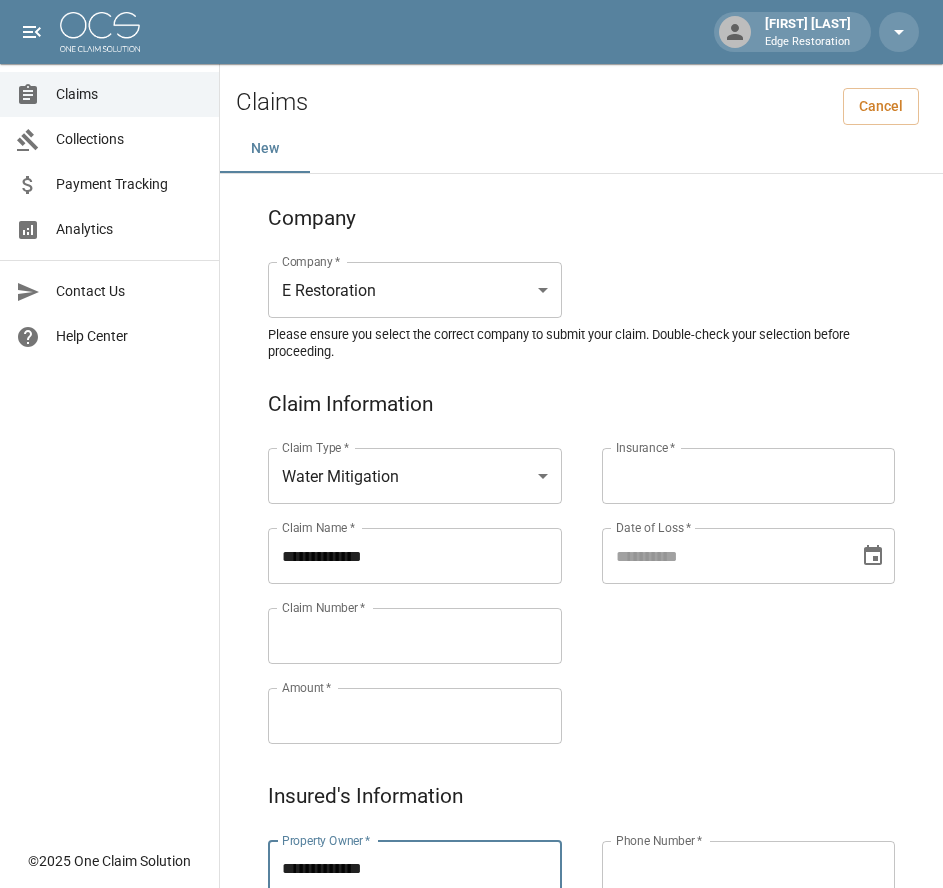 click on "Claims Collections Payment Tracking Analytics Contact Us Help Center" at bounding box center (109, 419) 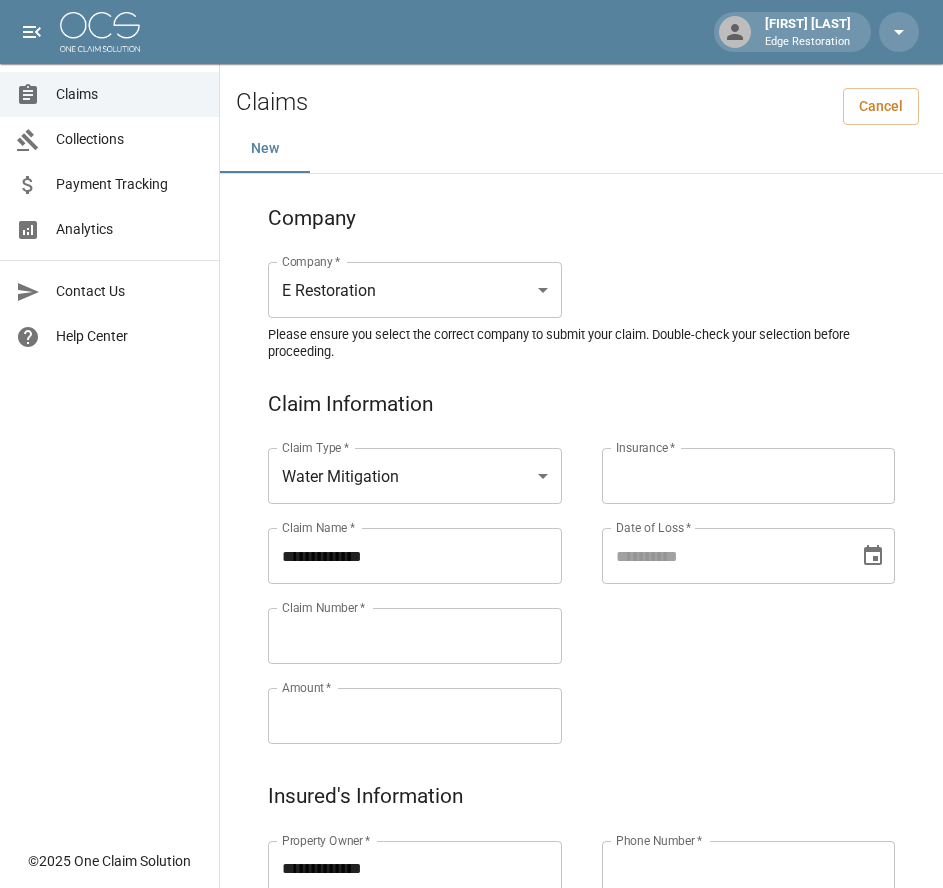 click on "Claim Number   *" at bounding box center [415, 636] 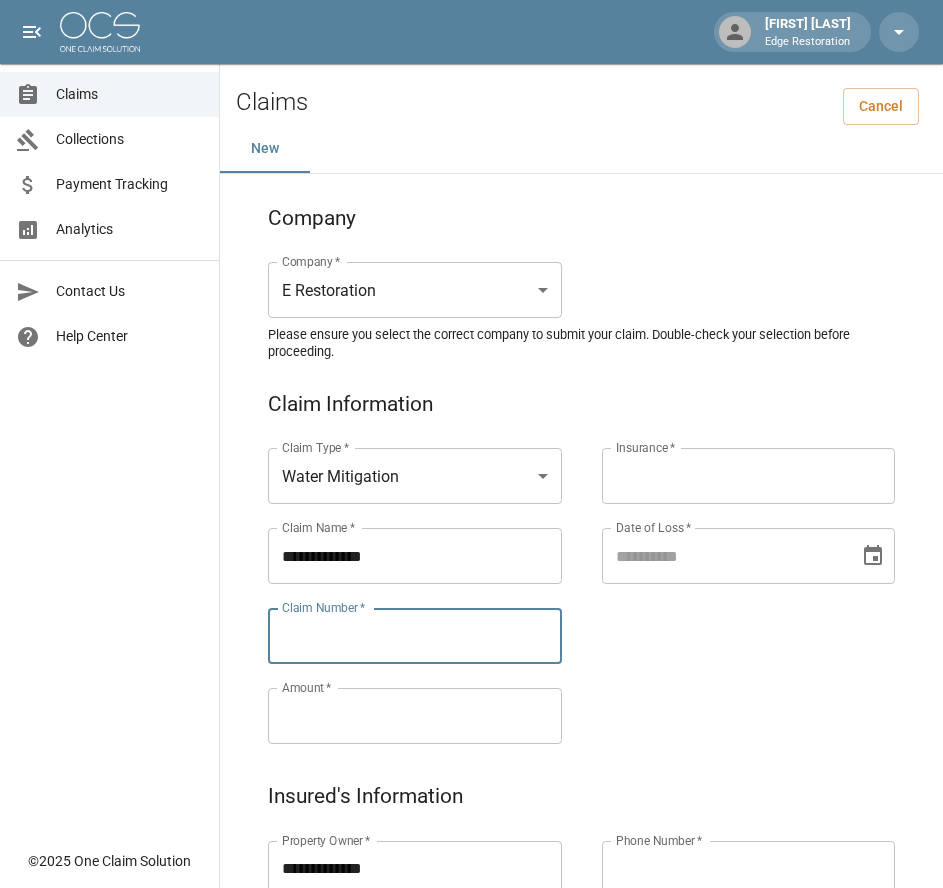 paste on "**********" 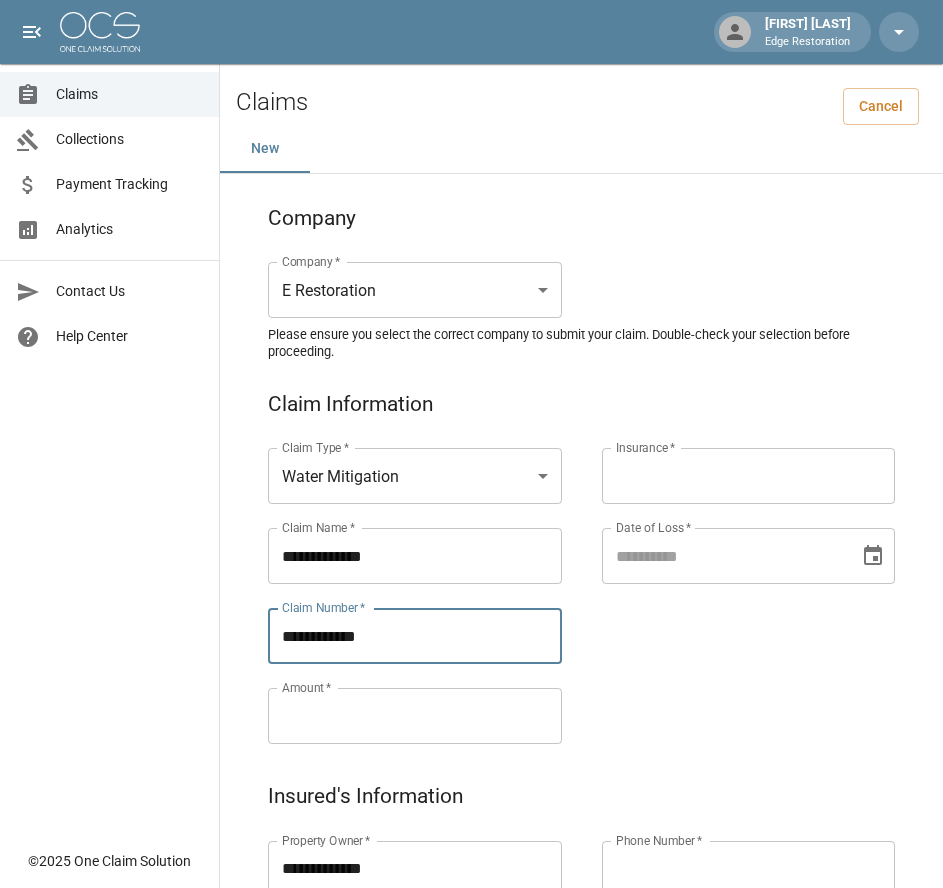 type on "**********" 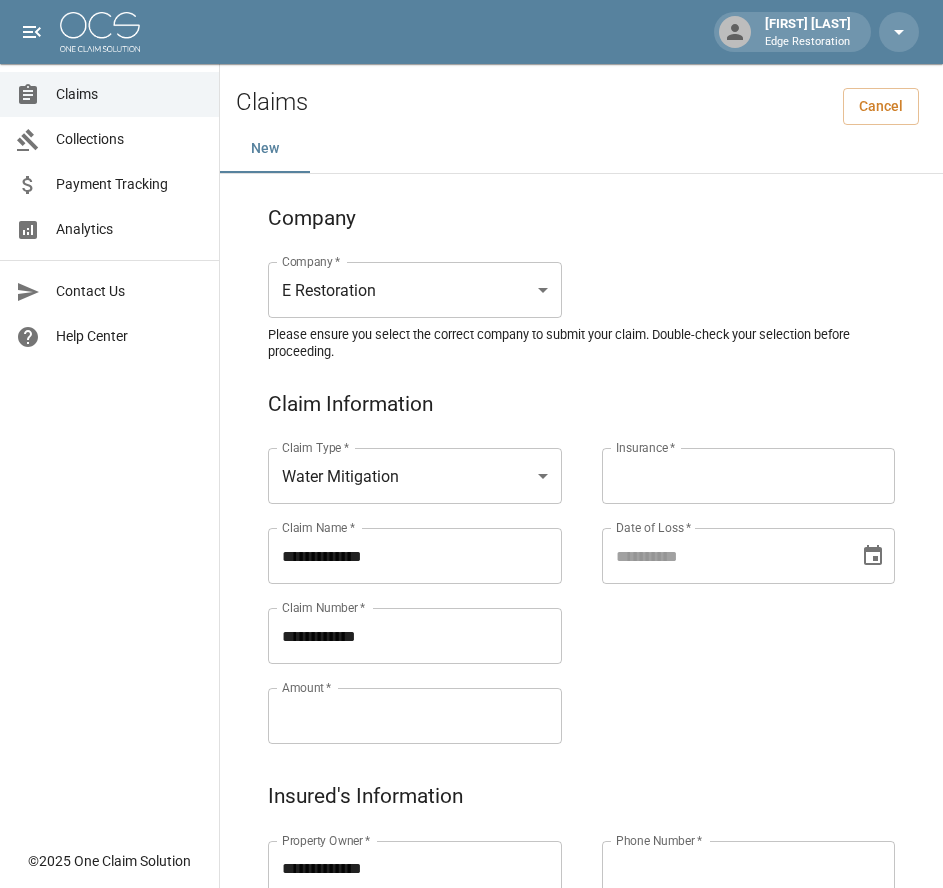click on "Amount   *" at bounding box center [415, 716] 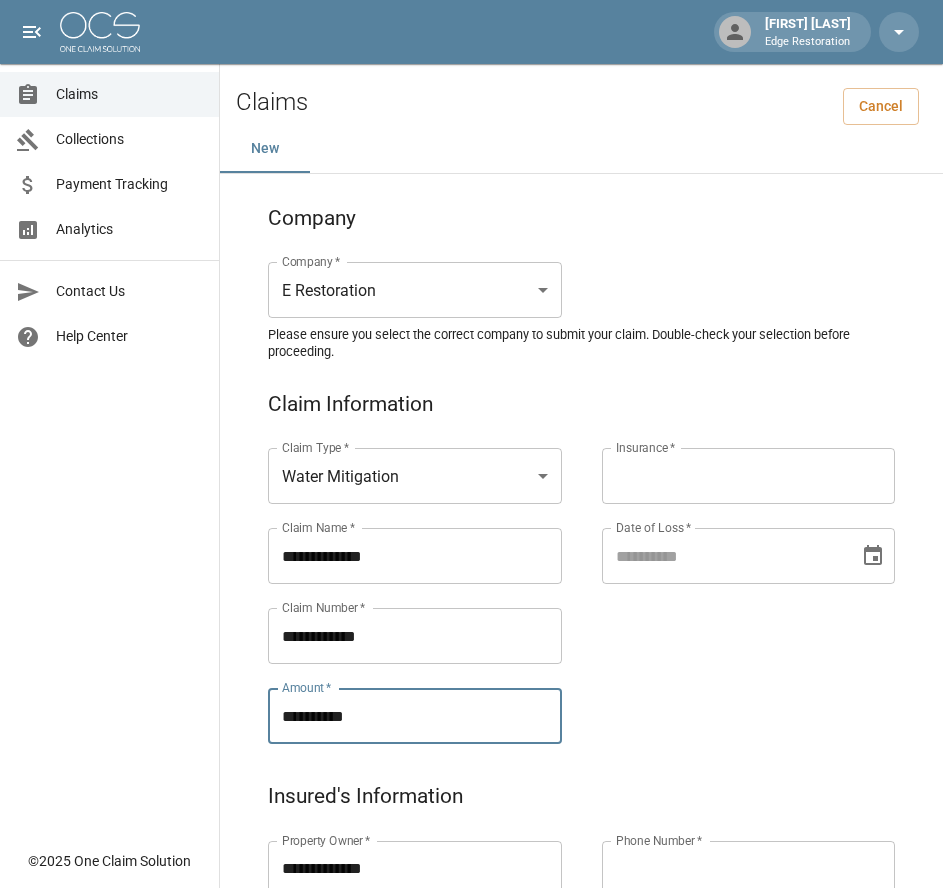 type on "**********" 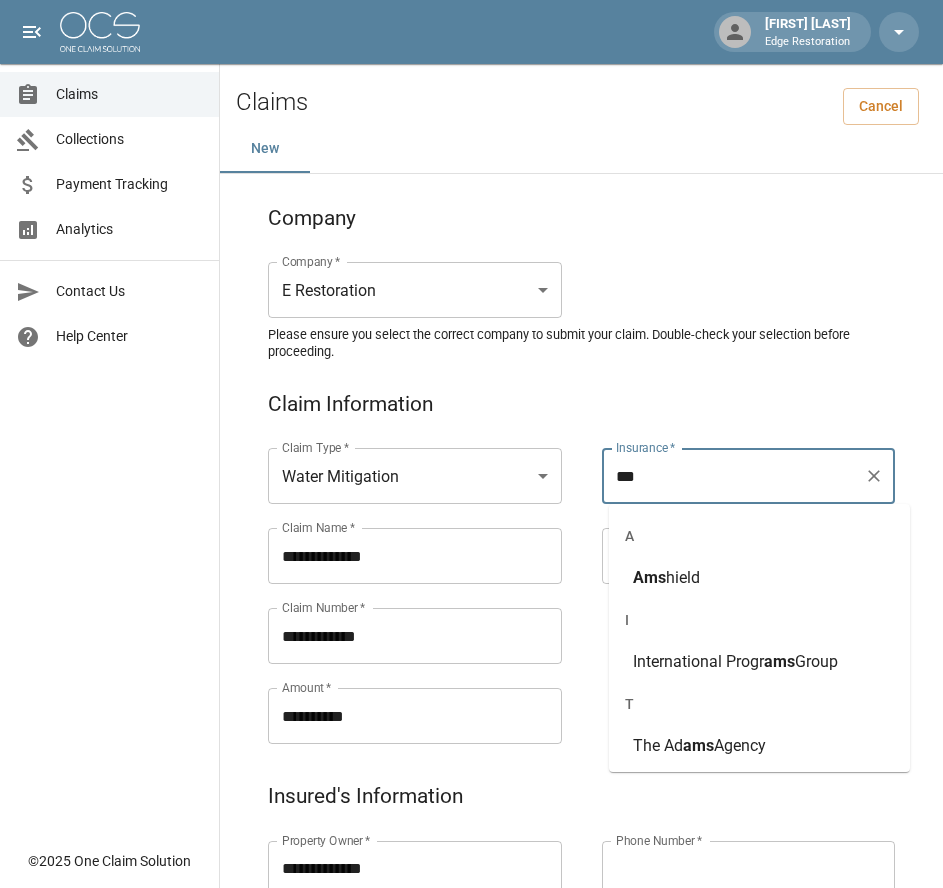 click on "Ams" at bounding box center (649, 577) 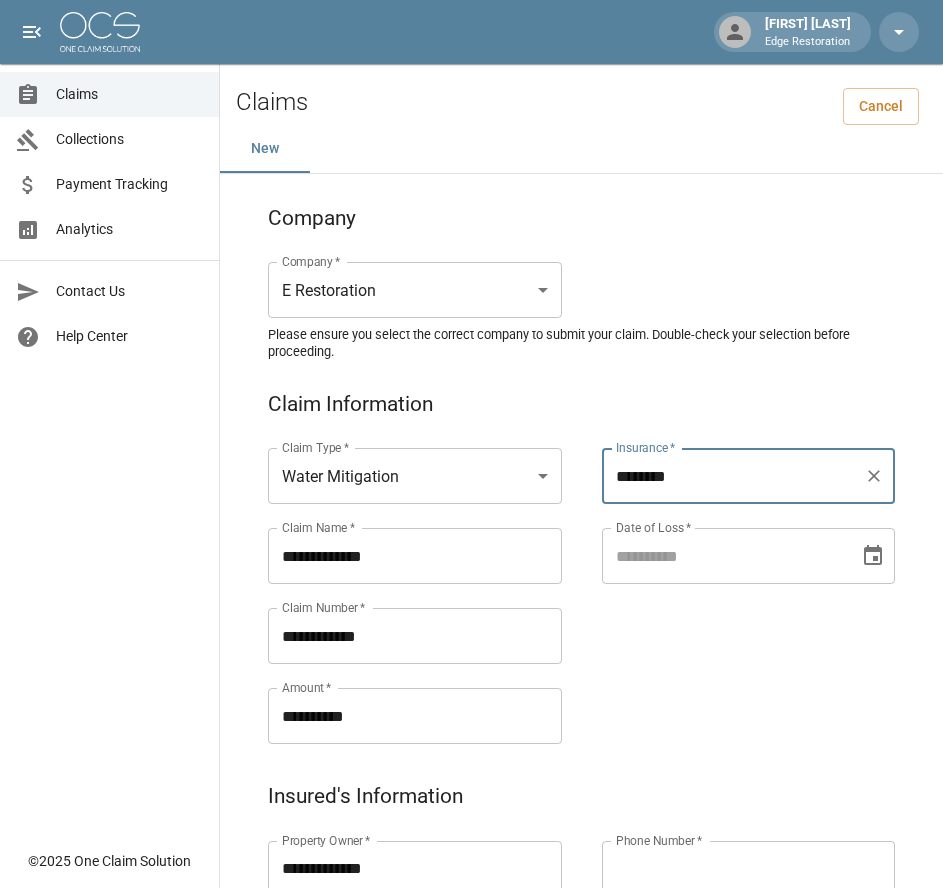 type on "********" 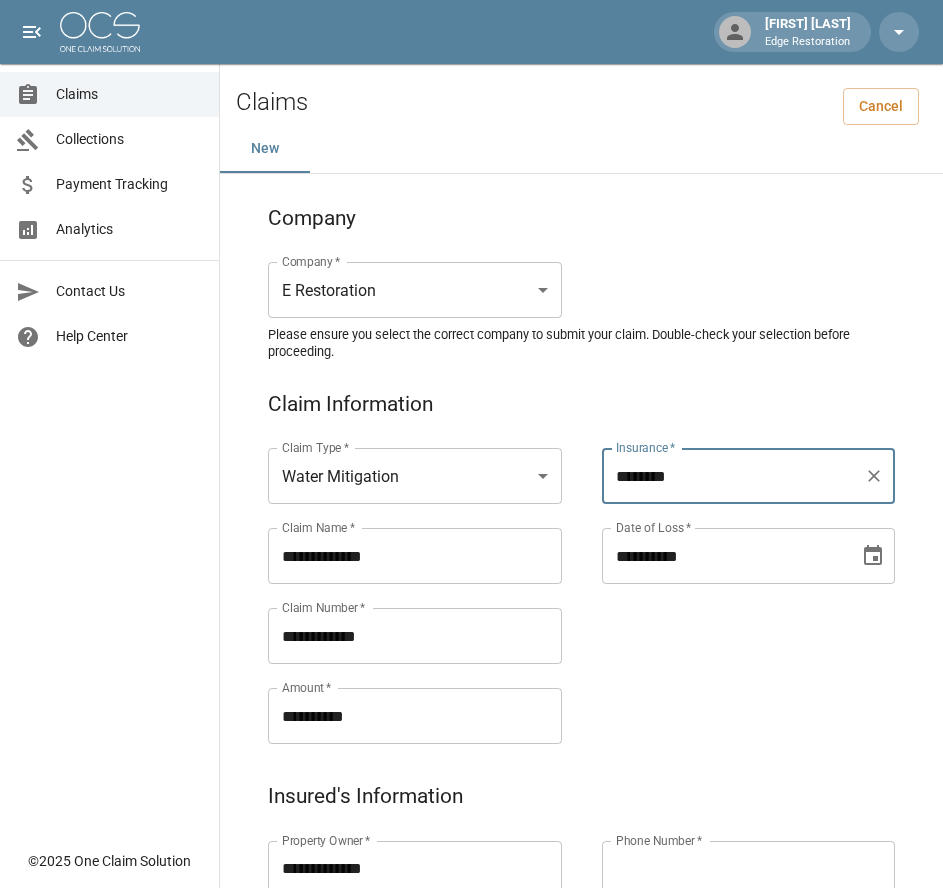 click on "**********" at bounding box center [724, 556] 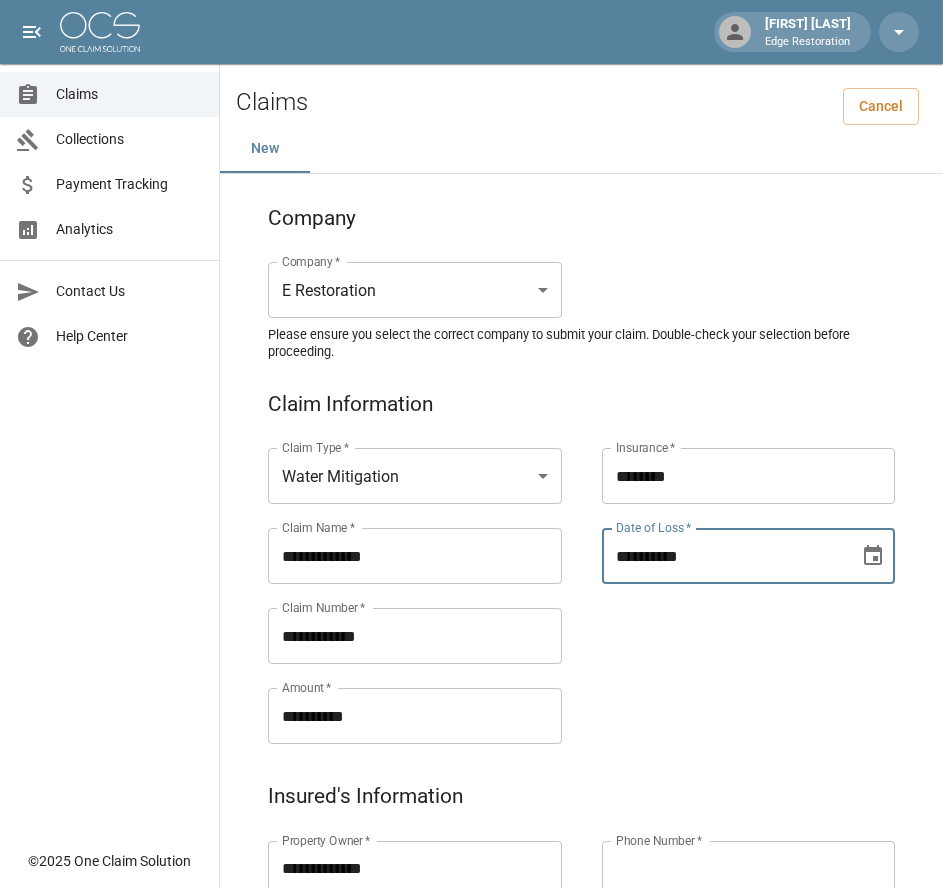 type on "**********" 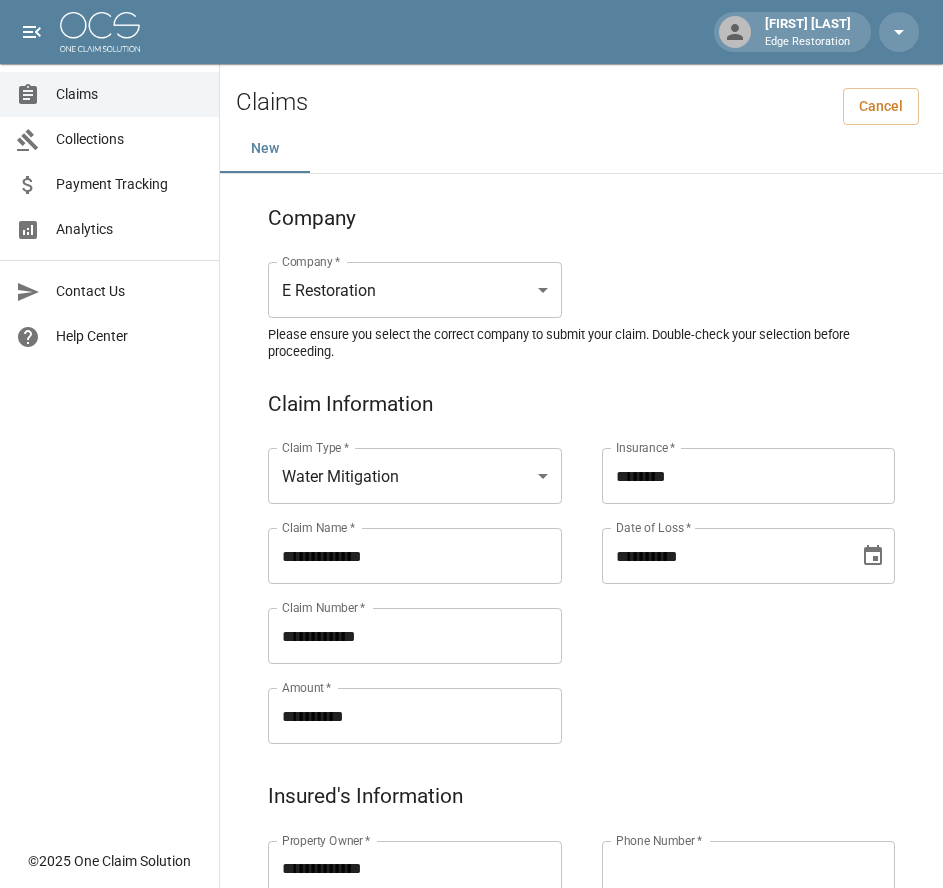 click on "**********" at bounding box center [729, 572] 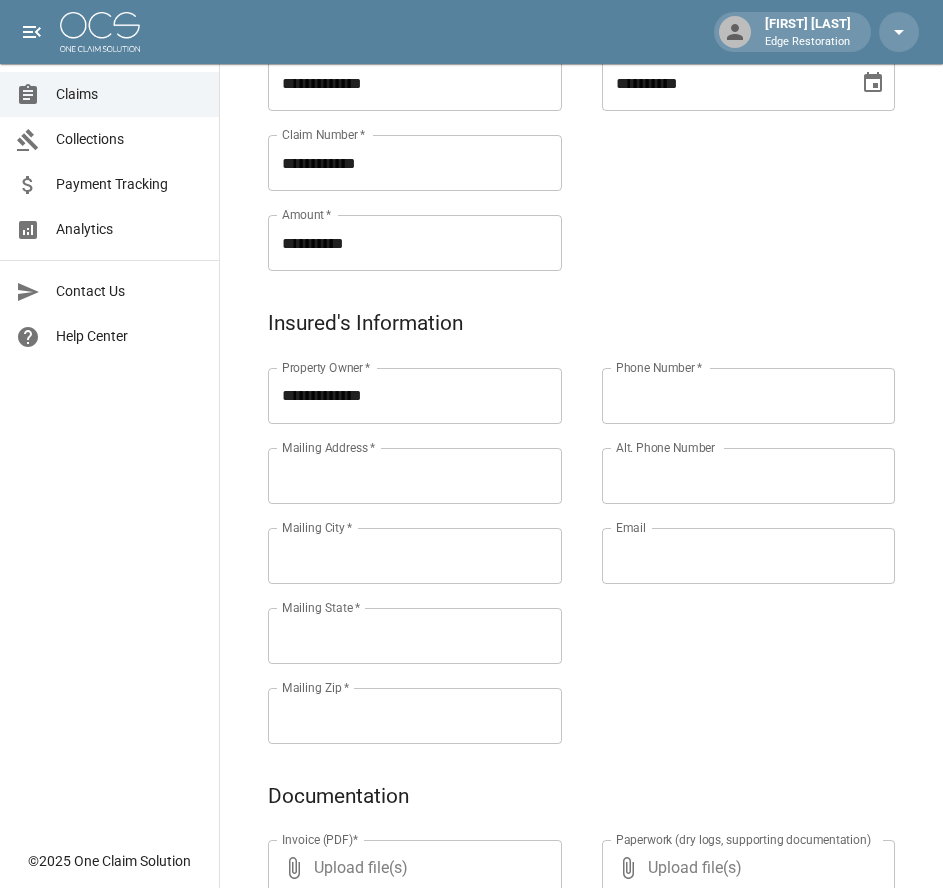 scroll, scrollTop: 476, scrollLeft: 0, axis: vertical 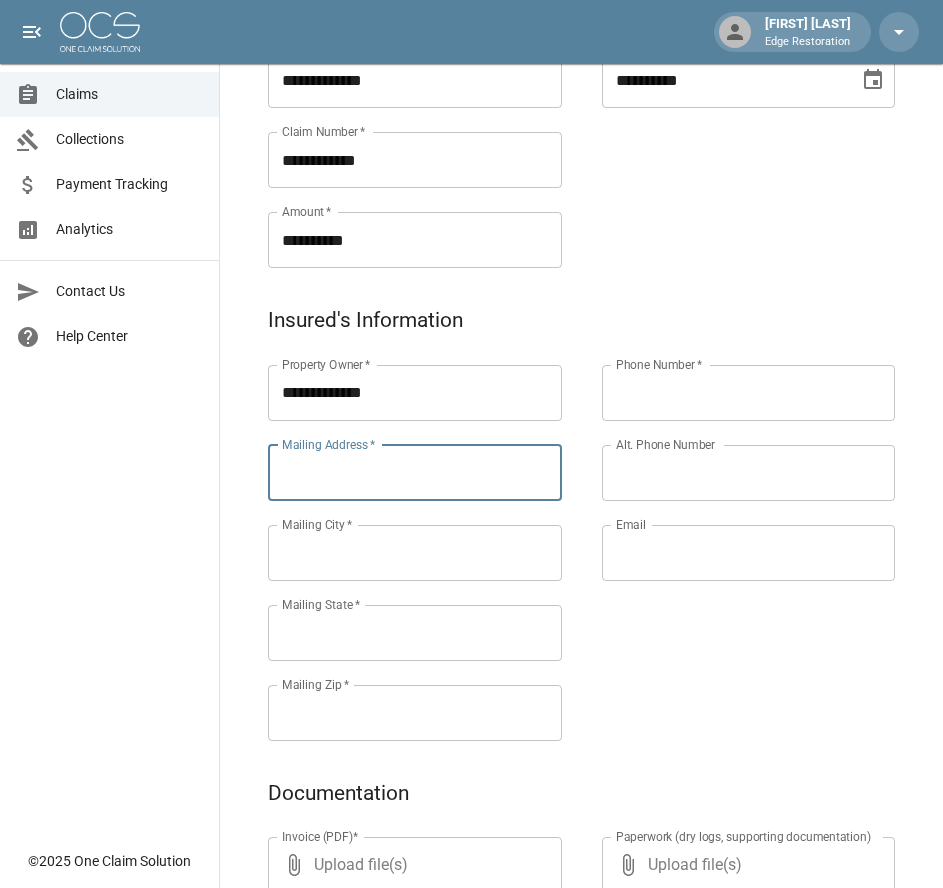click on "Mailing Address   *" at bounding box center (415, 473) 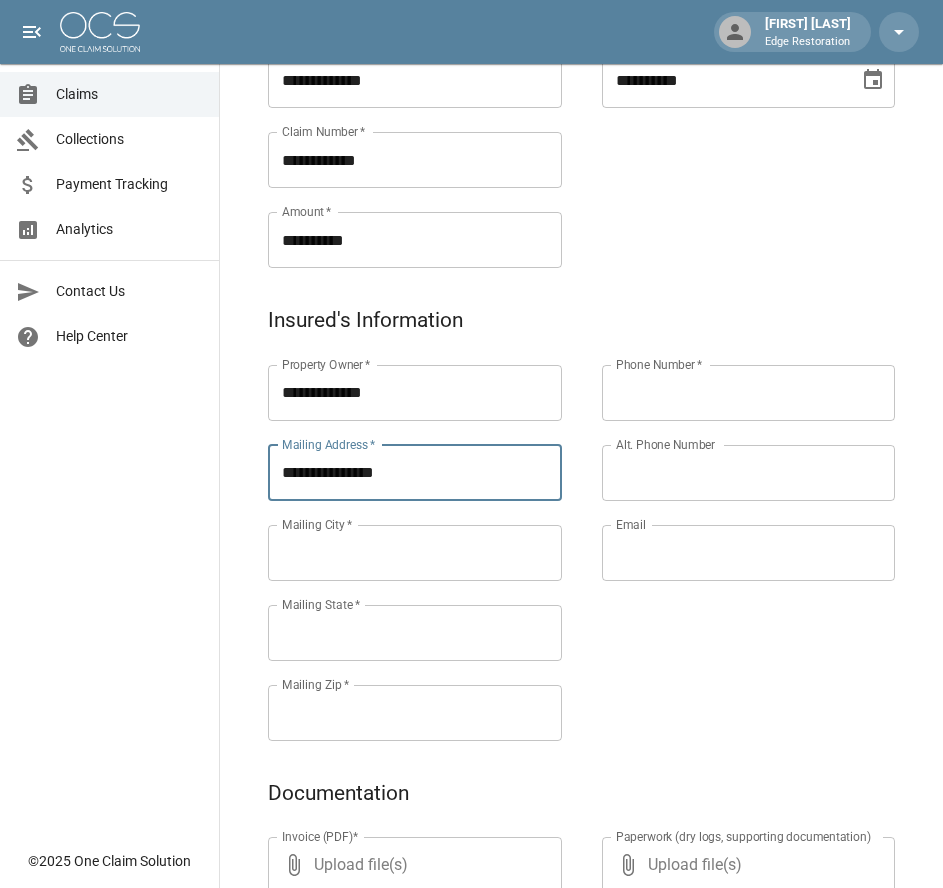 type on "**********" 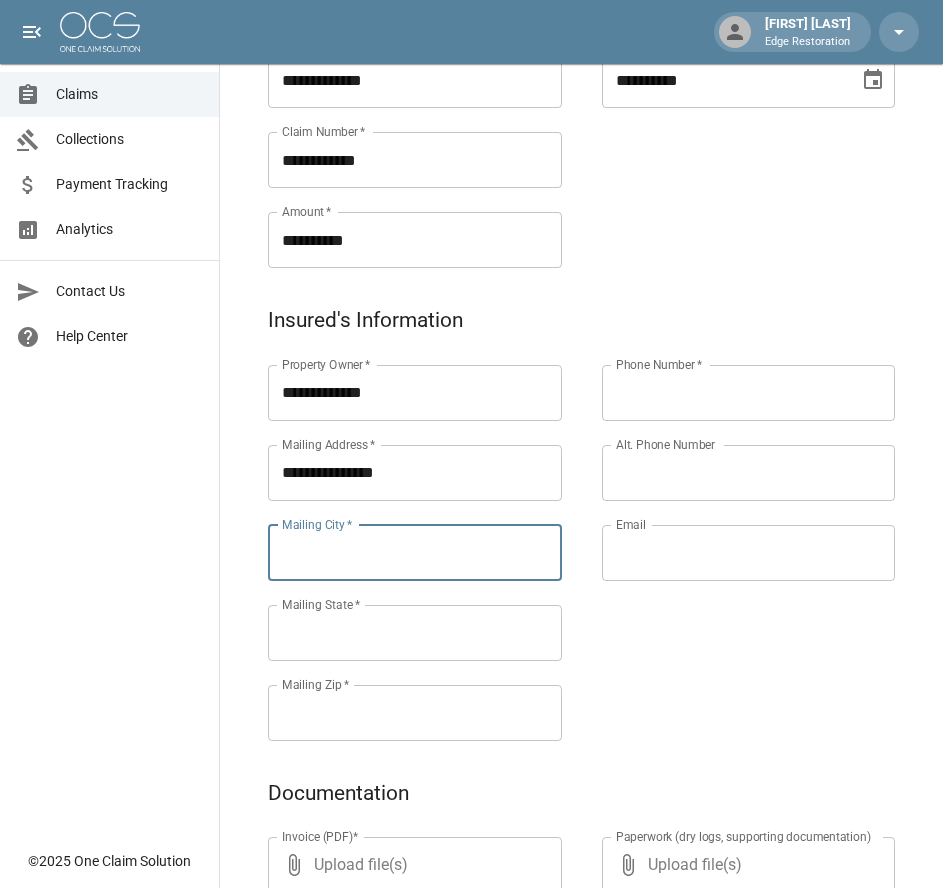 click on "Mailing City   *" at bounding box center [415, 553] 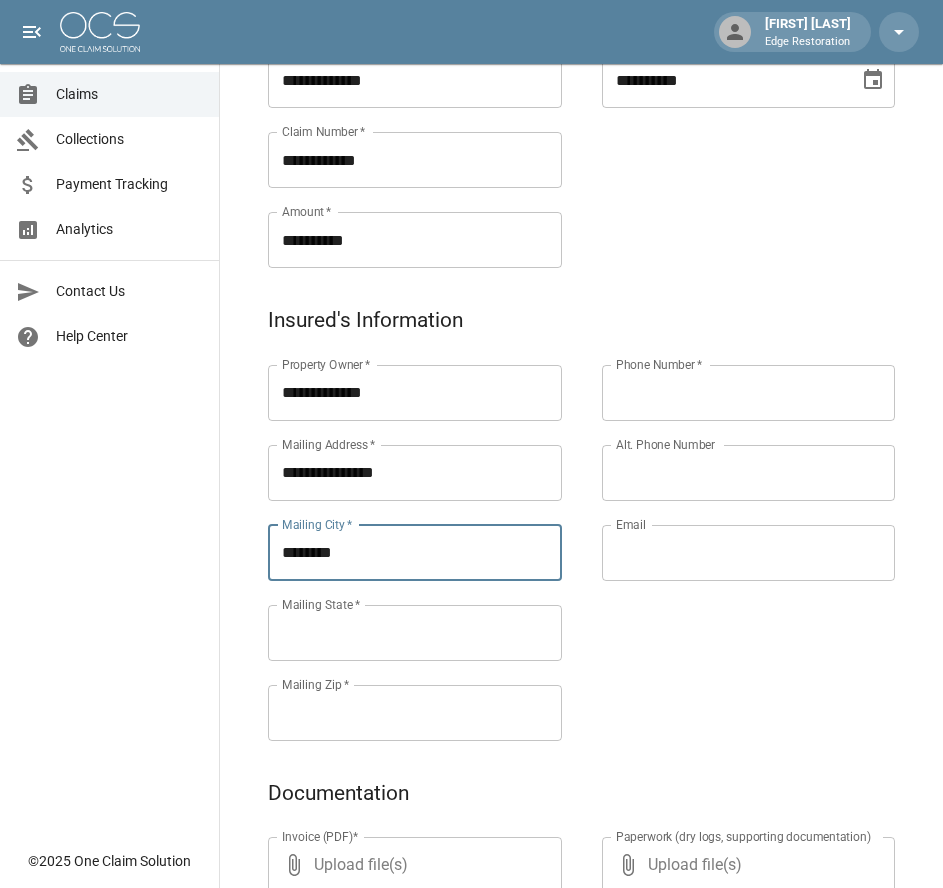 type on "********" 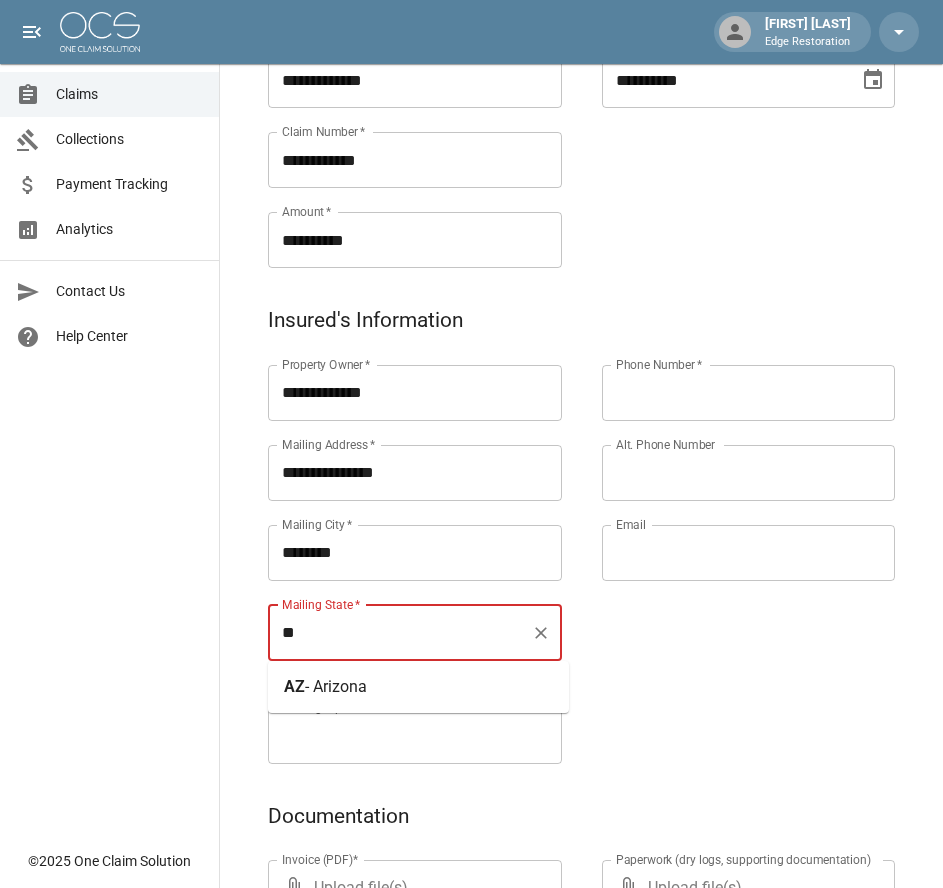 click on "- Arizona" at bounding box center [336, 686] 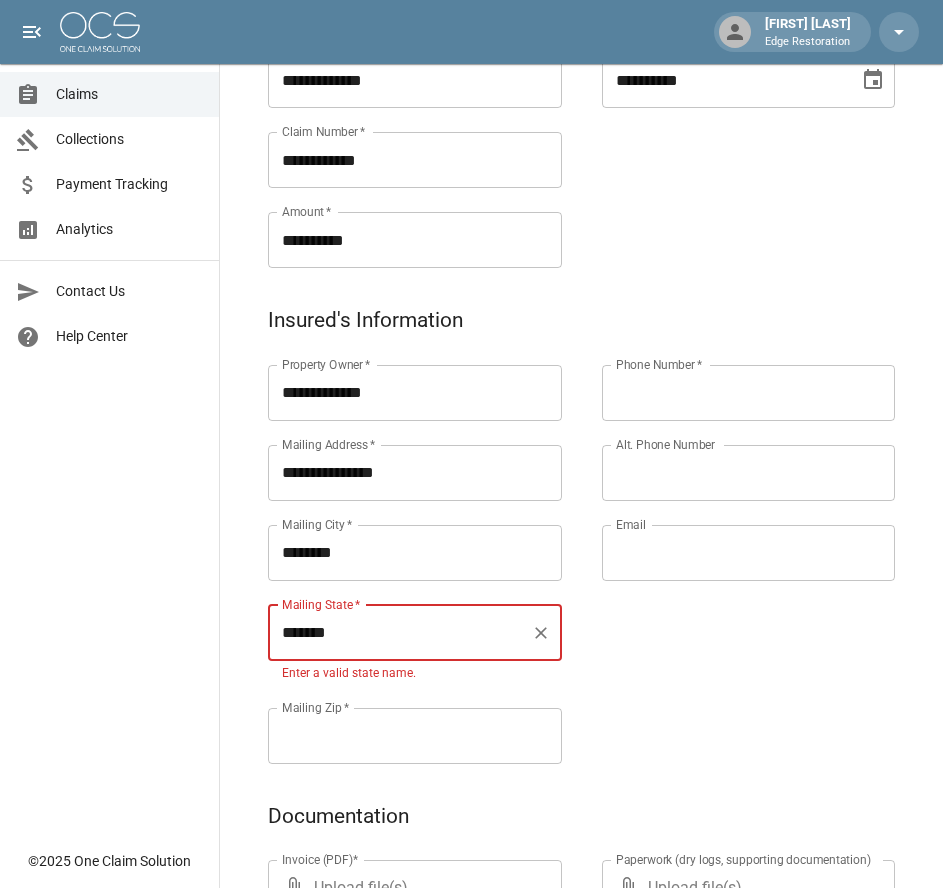 type on "*******" 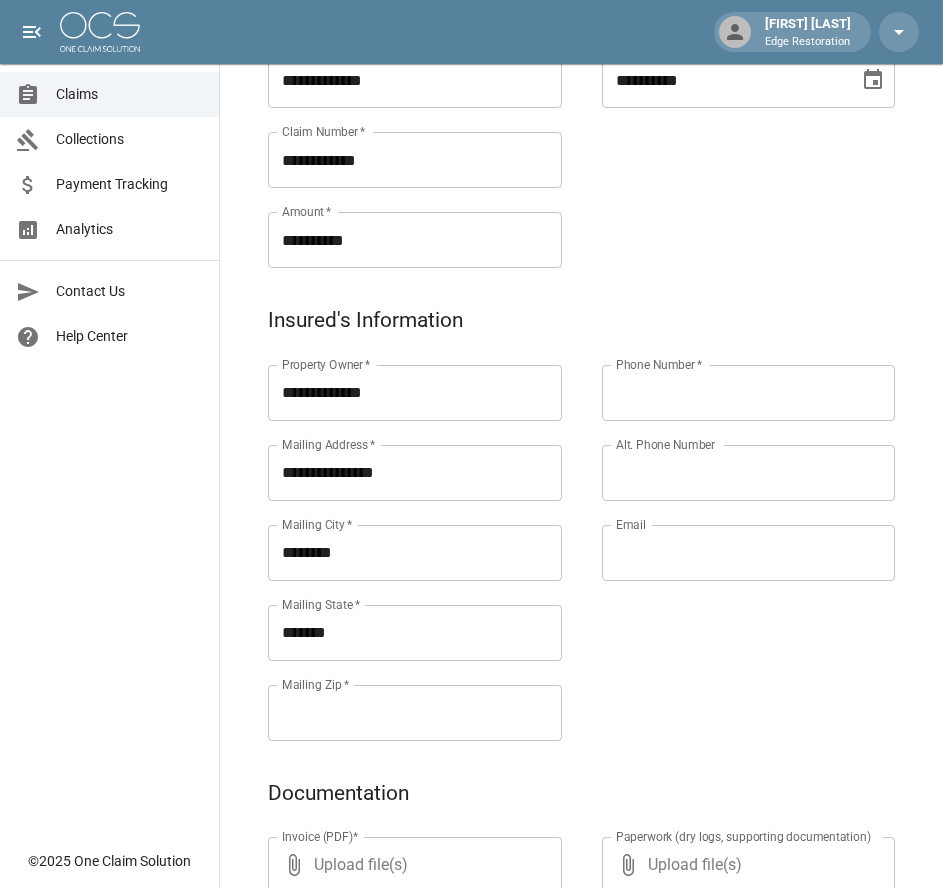 click on "Mailing Zip   * Mailing Zip   *" at bounding box center (415, 713) 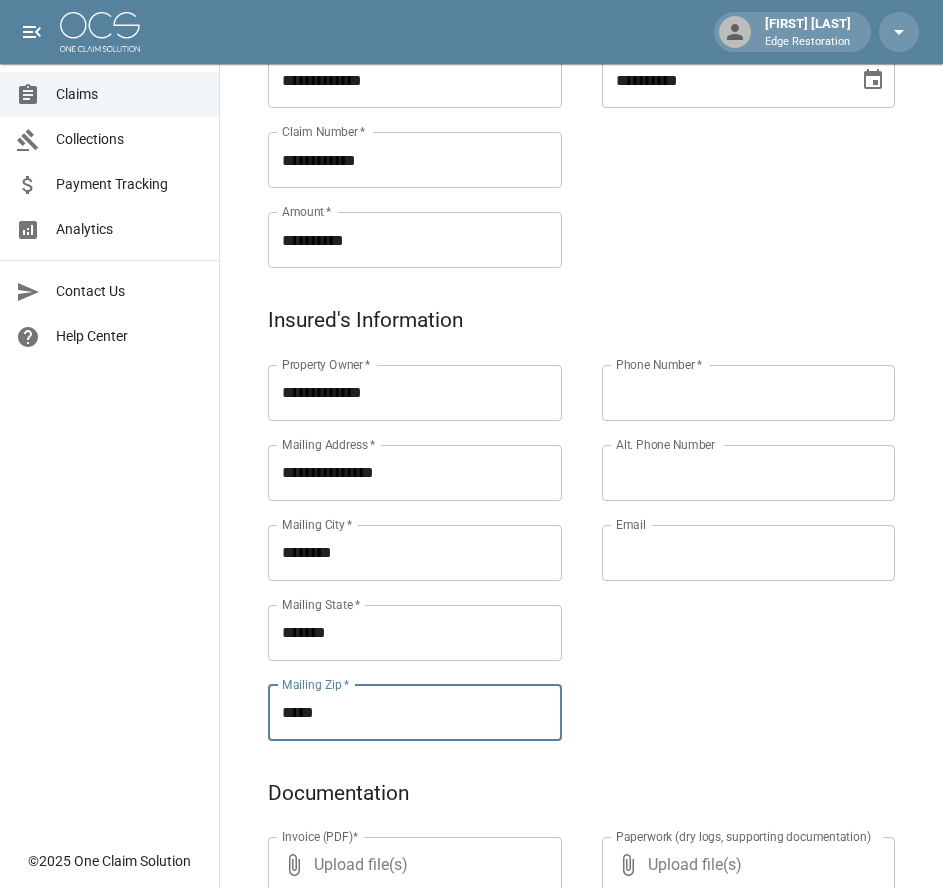 type on "*****" 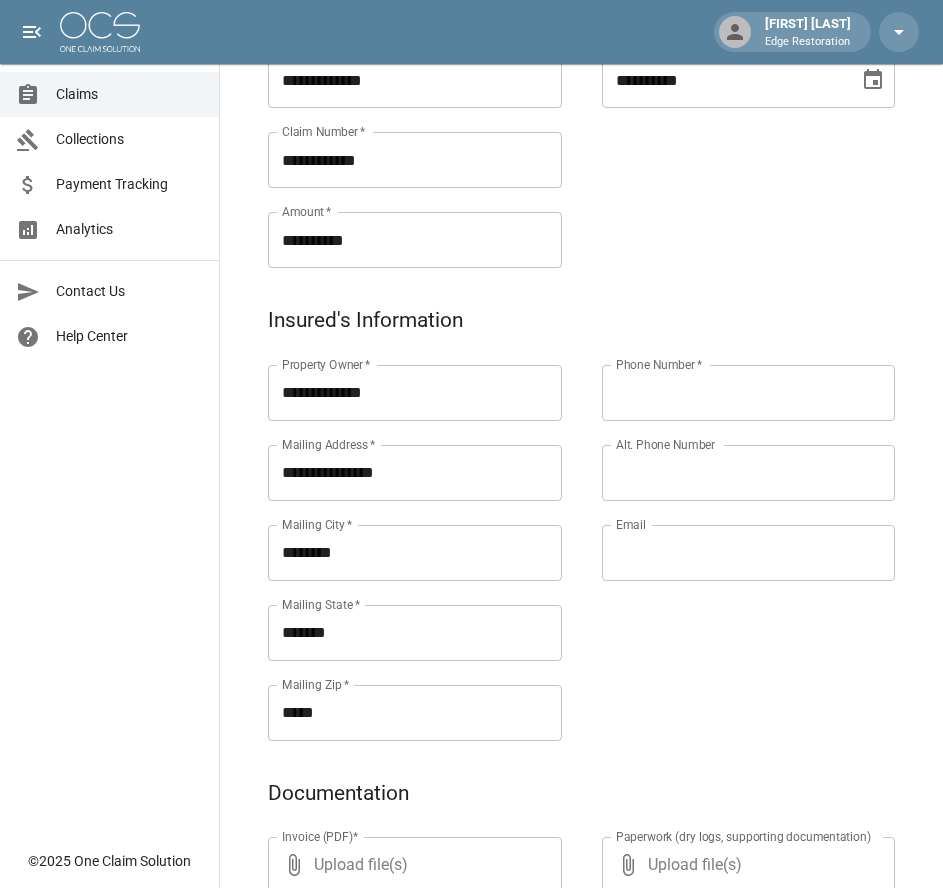 click on "Phone Number   *" at bounding box center (749, 393) 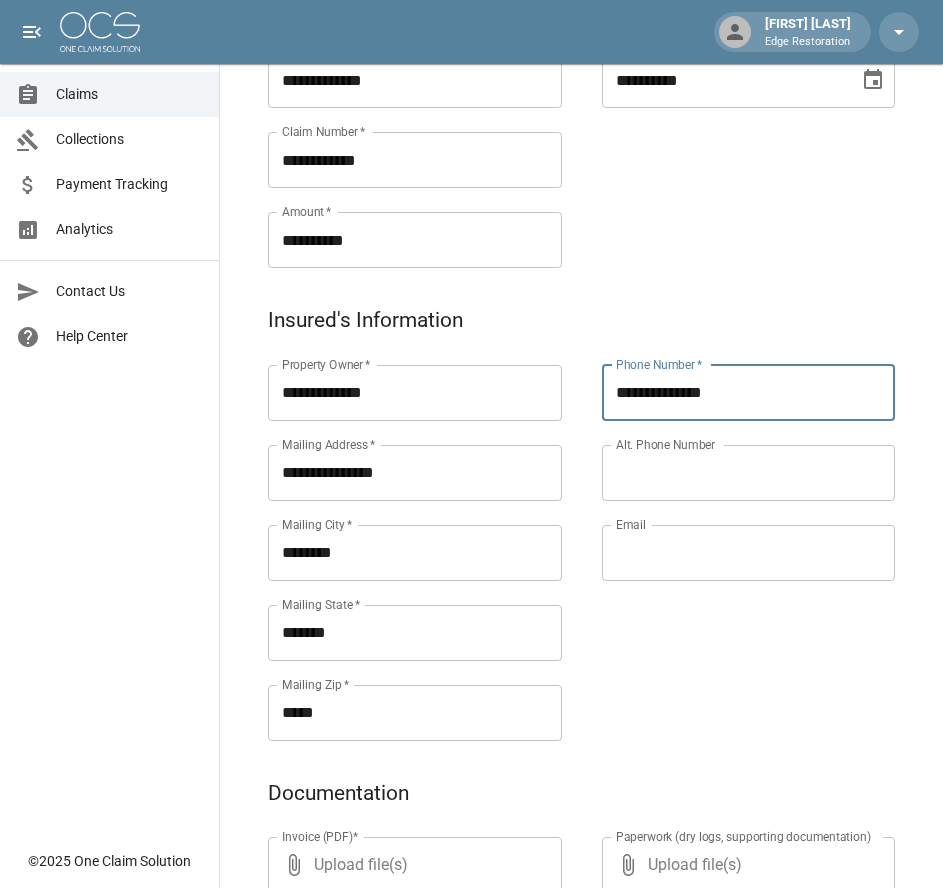 type on "**********" 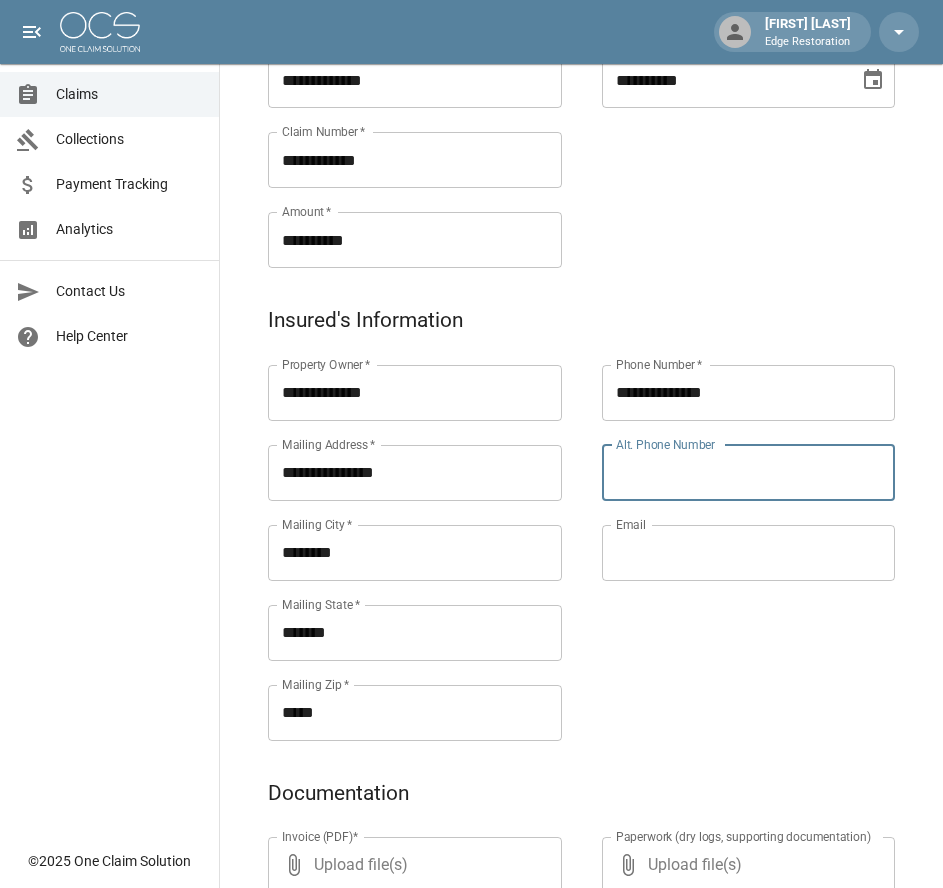click on "Alt. Phone Number" at bounding box center [749, 473] 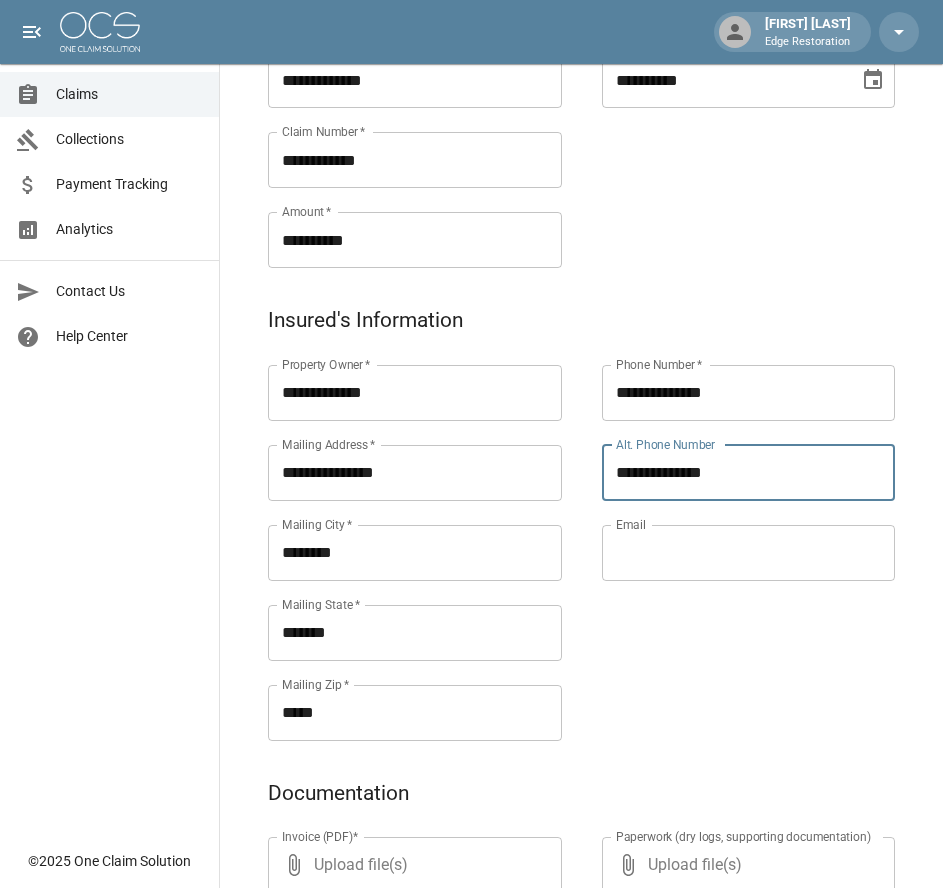 type on "**********" 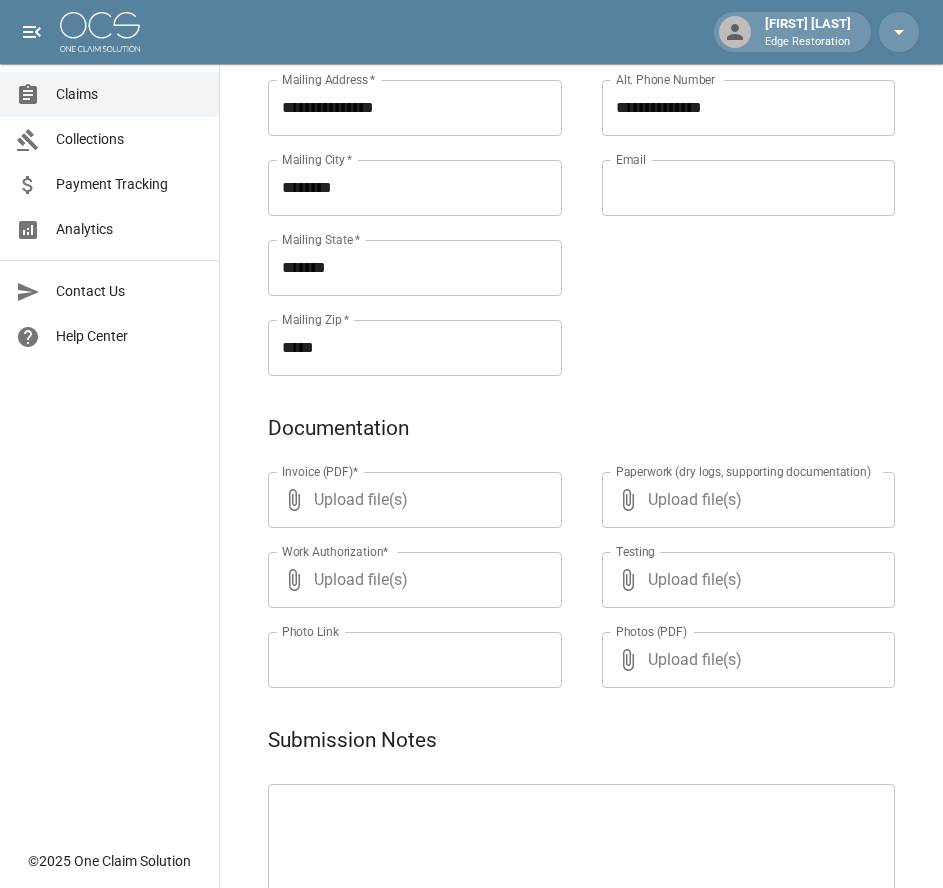 scroll, scrollTop: 971, scrollLeft: 0, axis: vertical 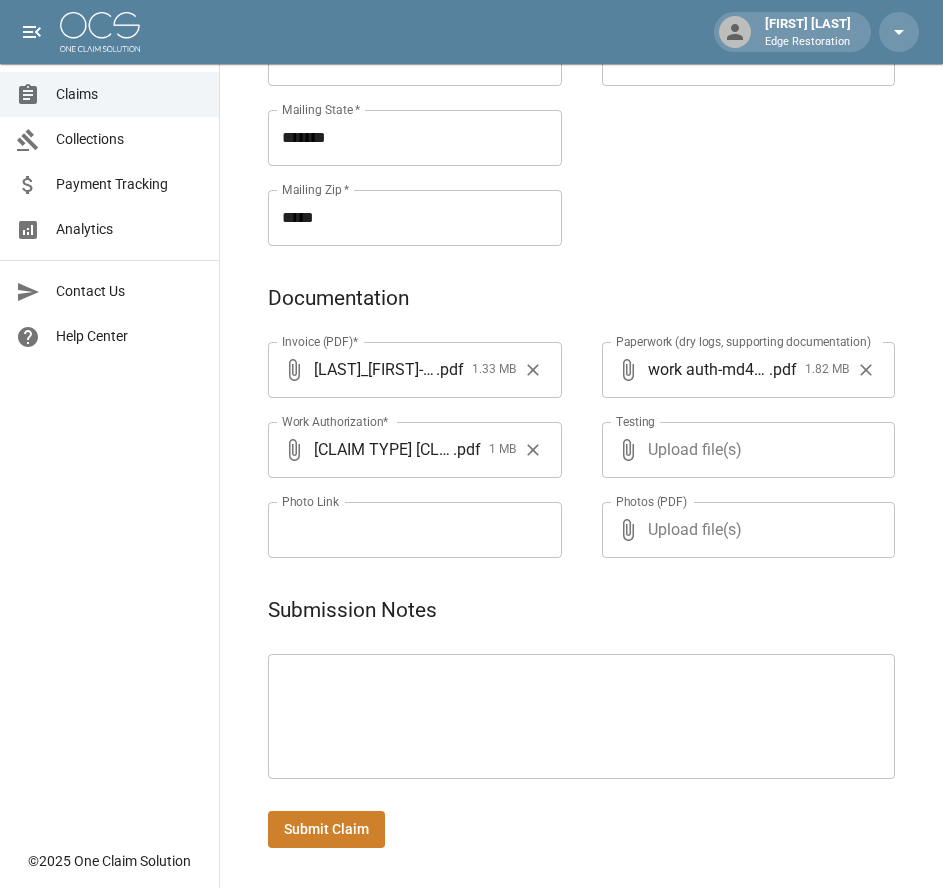 click on "Submit Claim" at bounding box center [326, 829] 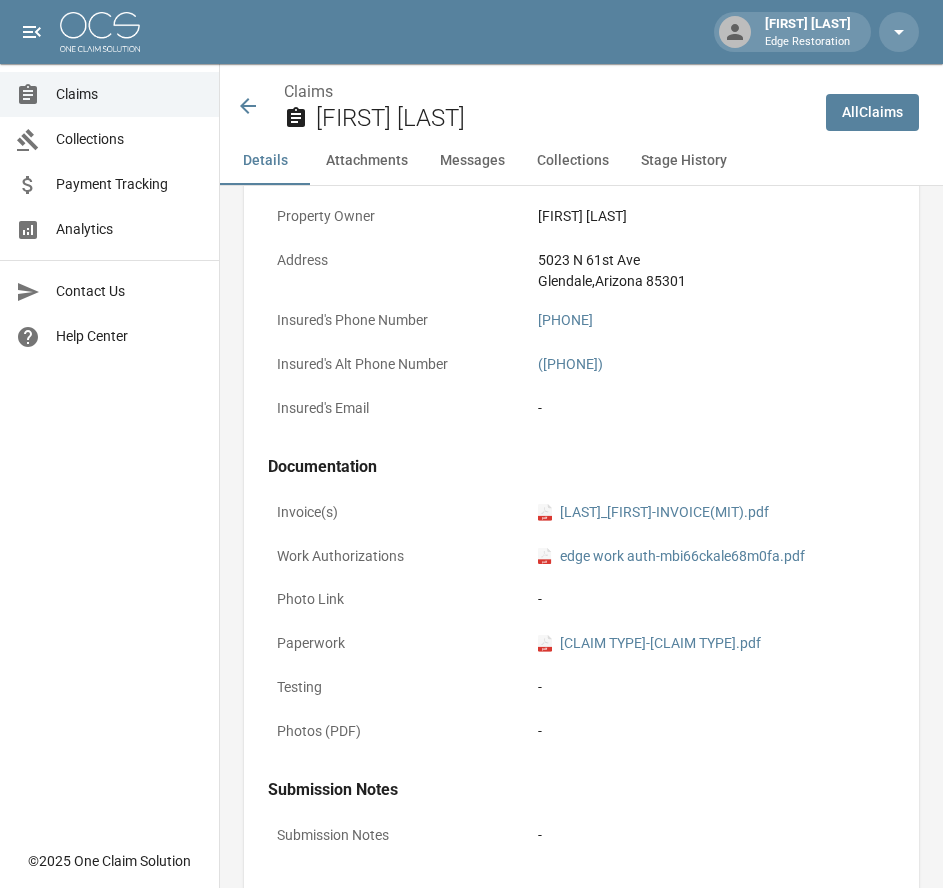click on "All  Claims" at bounding box center [872, 112] 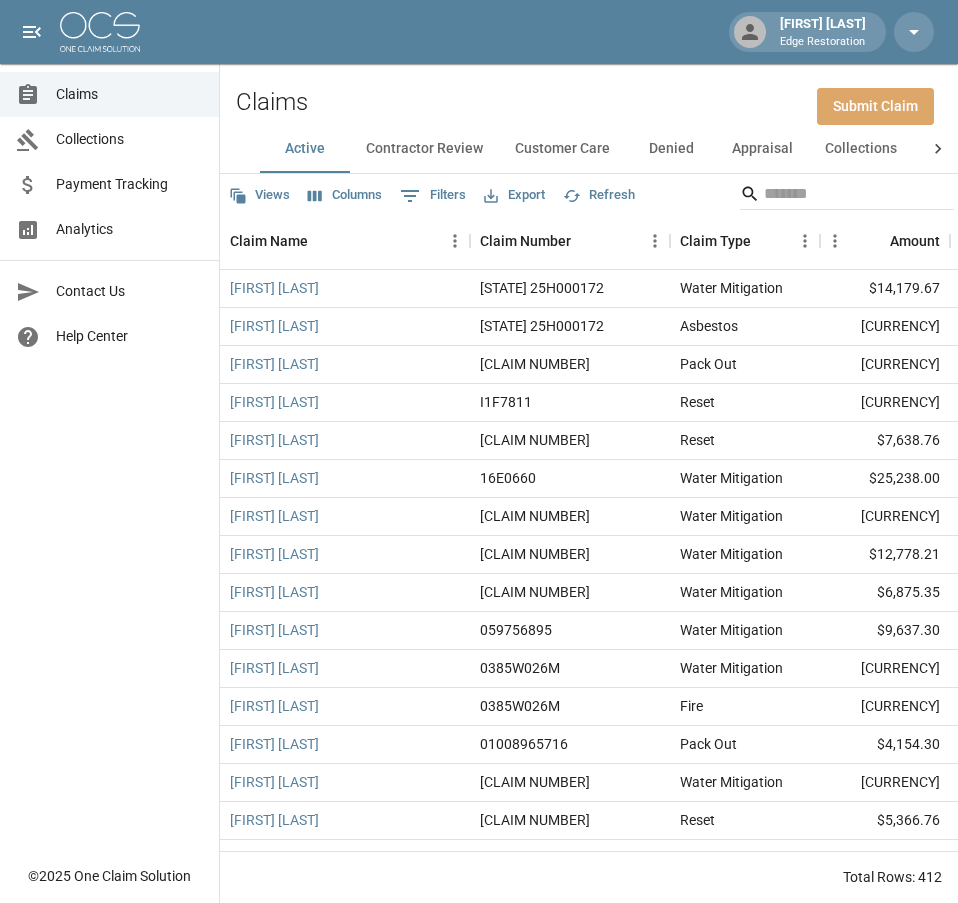 click on "Submit Claim" at bounding box center (875, 106) 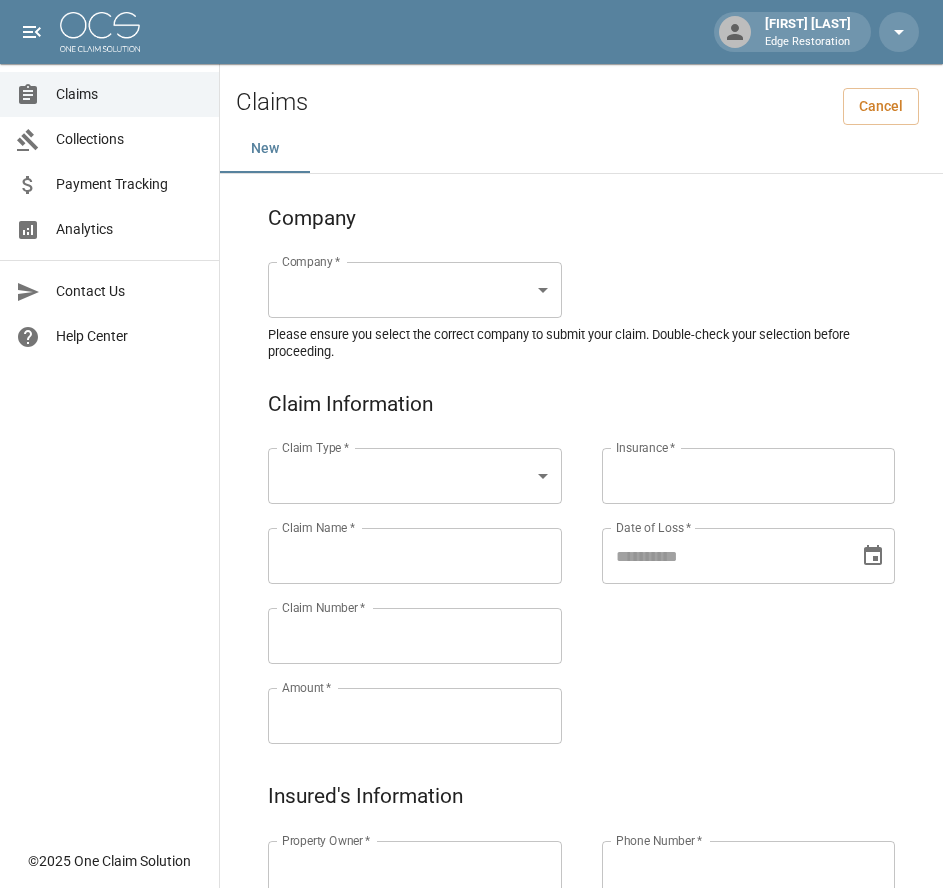 click on "Alicia Tubbs Edge Restoration Claims Collections Payment Tracking Analytics Contact Us Help Center ©  2025   One Claim Solution Claims Cancel New Company Company   * ​ Company   * Please ensure you select the correct company to submit your claim. Double-check your selection before proceeding. Claim Information Claim Type   * ​ Claim Type   * Claim Name   * Claim Name   * Claim Number   * Claim Number   * Amount   * Amount   * Insurance   * Insurance   * Date of Loss   * Date of Loss   * Insured's Information Property Owner   * Property Owner   * Mailing Address   * Mailing Address   * Mailing City   * Mailing City   * Mailing State   * Mailing State   * Mailing Zip   * Mailing Zip   * Phone Number   * Phone Number   * Alt. Phone Number Alt. Phone Number Email Email Documentation Invoice (PDF)* ​ Upload file(s) Invoice (PDF)* Work Authorization* ​ Upload file(s) Work Authorization* Photo Link Photo Link ​ Upload file(s) Testing ​ ​" at bounding box center [471, 929] 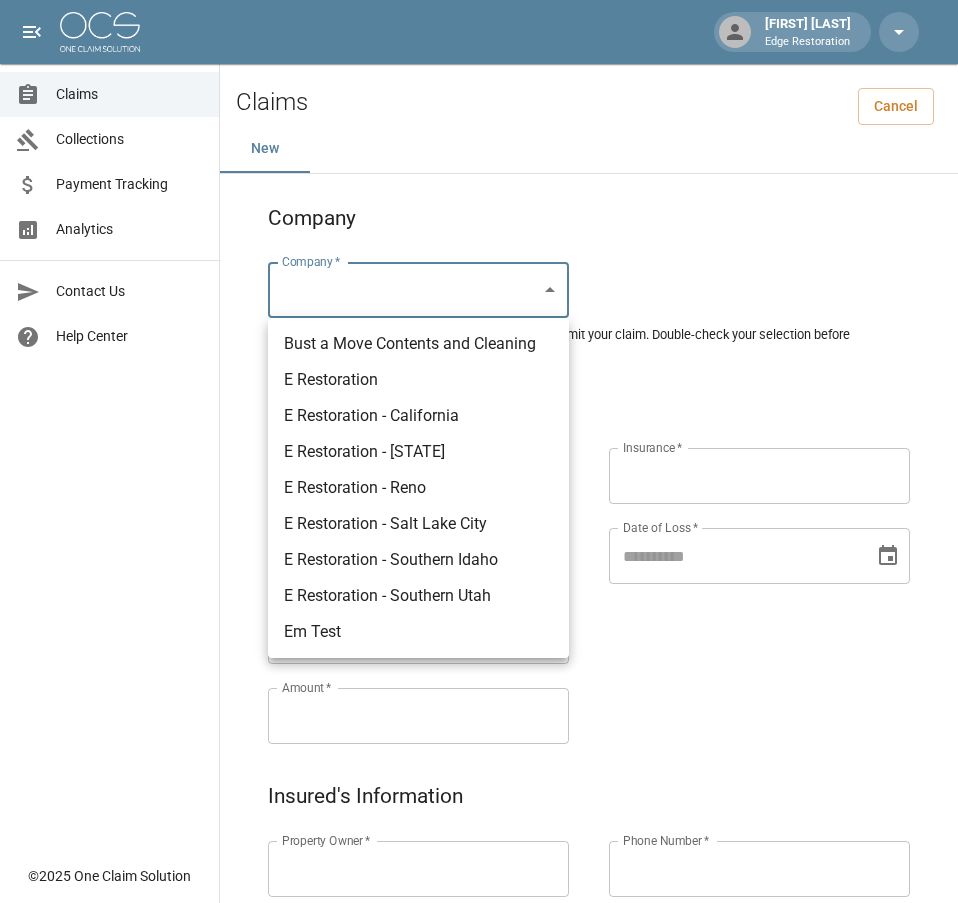 click on "E Restoration" at bounding box center (418, 380) 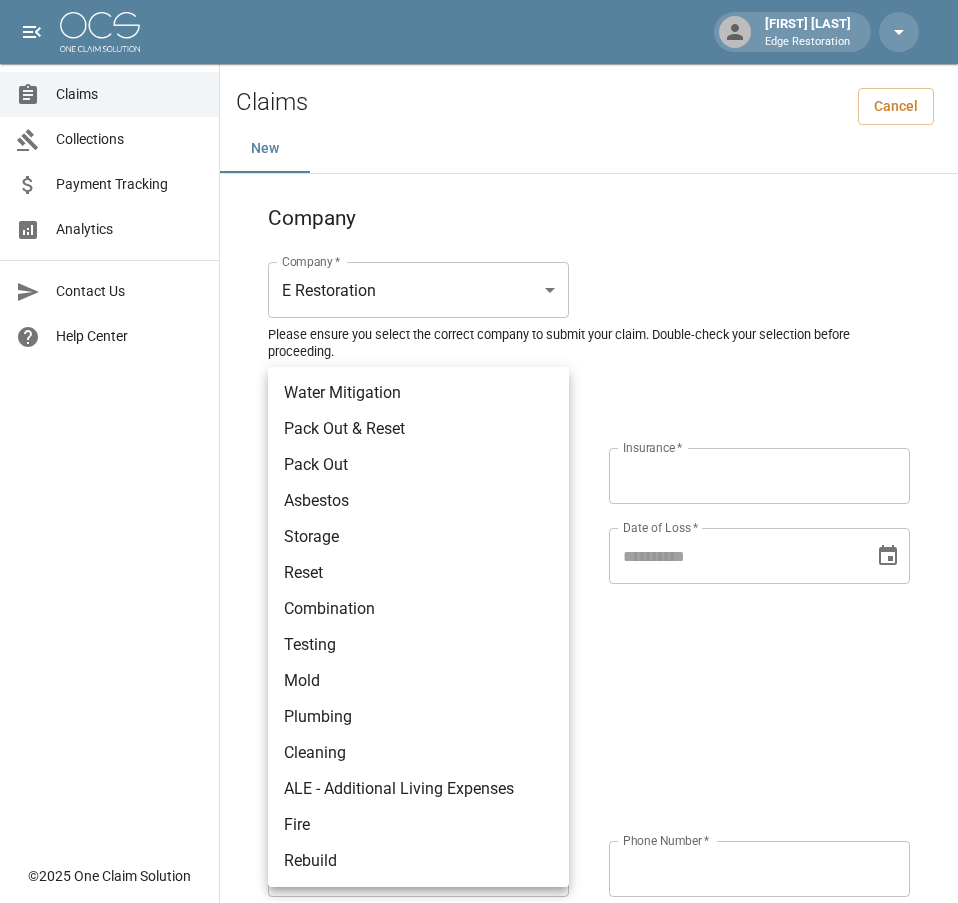 click on "Alicia Tubbs Edge Restoration Claims Collections Payment Tracking Analytics Contact Us Help Center ©  2025   One Claim Solution Claims Cancel New Company Company   * E Restoration *** Company   * Please ensure you select the correct company to submit your claim. Double-check your selection before proceeding. Claim Information Claim Type   * ​ Claim Type   * Claim Name   * Claim Name   * Claim Number   * Claim Number   * Amount   * Amount   * Insurance   * Insurance   * Date of Loss   * Date of Loss   * Insured's Information Property Owner   * Property Owner   * Mailing Address   * Mailing Address   * Mailing City   * Mailing City   * Mailing State   * Mailing State   * Mailing Zip   * Mailing Zip   * Phone Number   * Phone Number   * Alt. Phone Number Alt. Phone Number Email Email Documentation Invoice (PDF)* ​ Upload file(s) Invoice (PDF)* Work Authorization* ​ Upload file(s) Work Authorization* Photo Link Photo Link ​ Upload file(s) *" at bounding box center (479, 929) 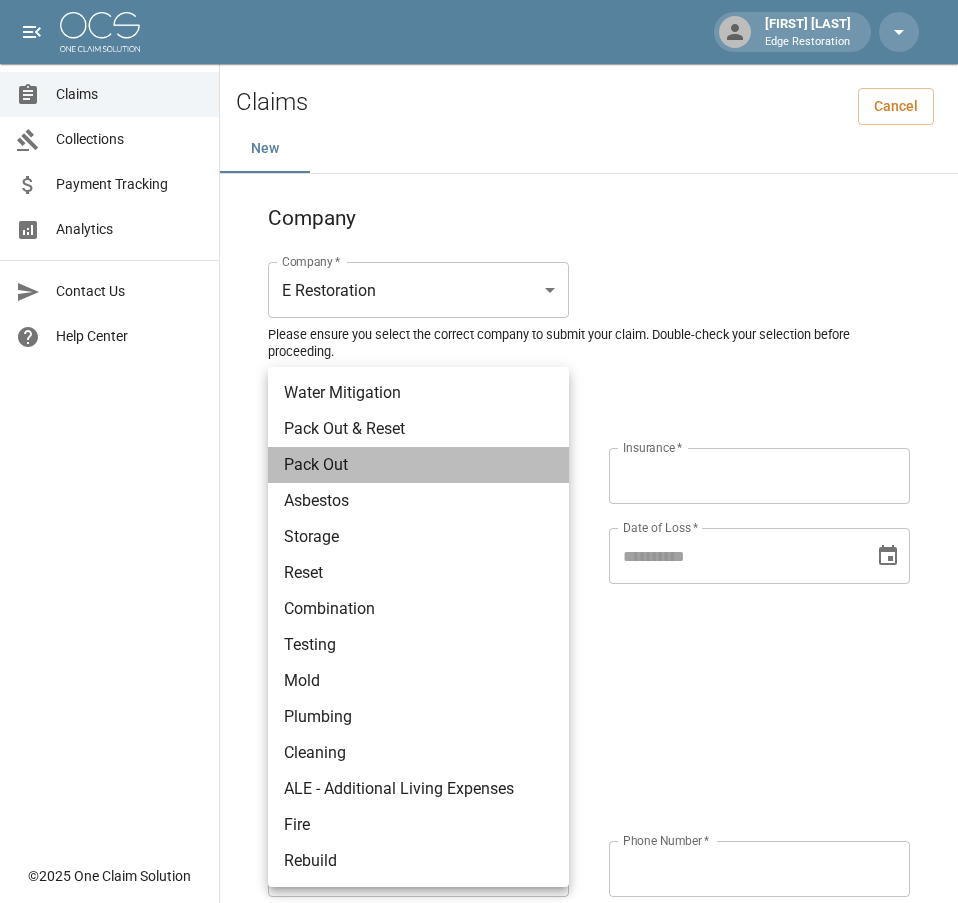click on "Pack Out" at bounding box center [418, 465] 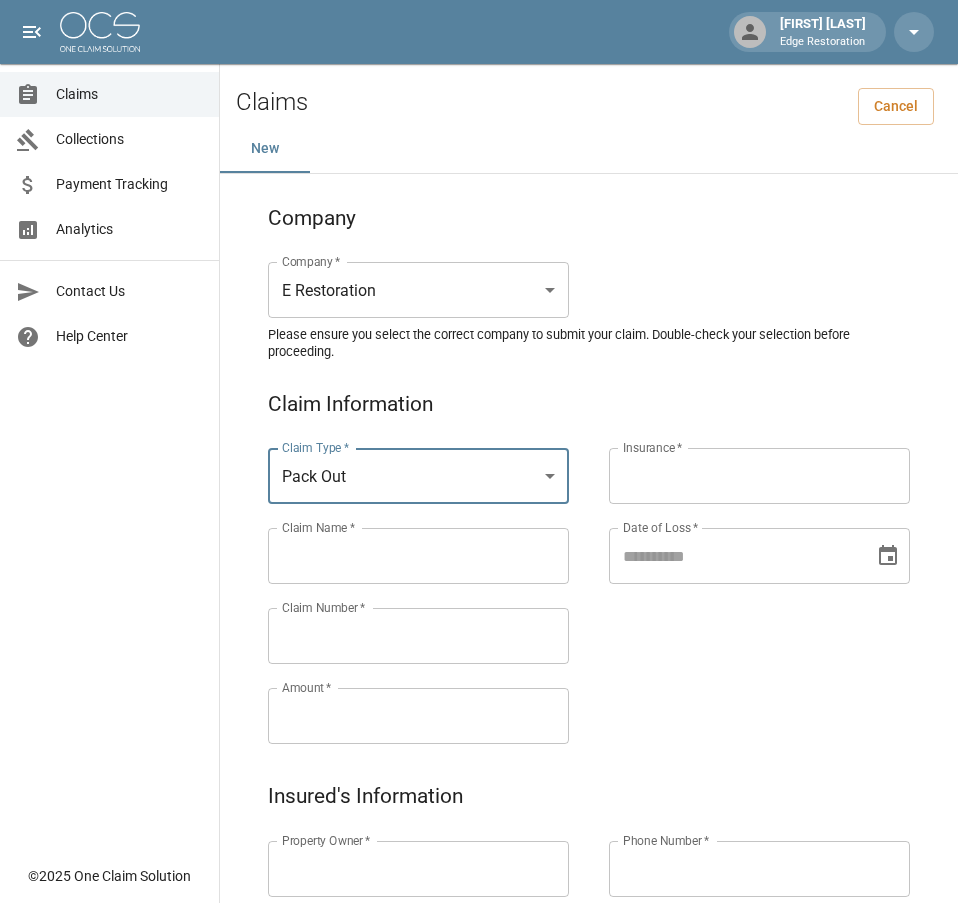 click on "**********" at bounding box center [479, 929] 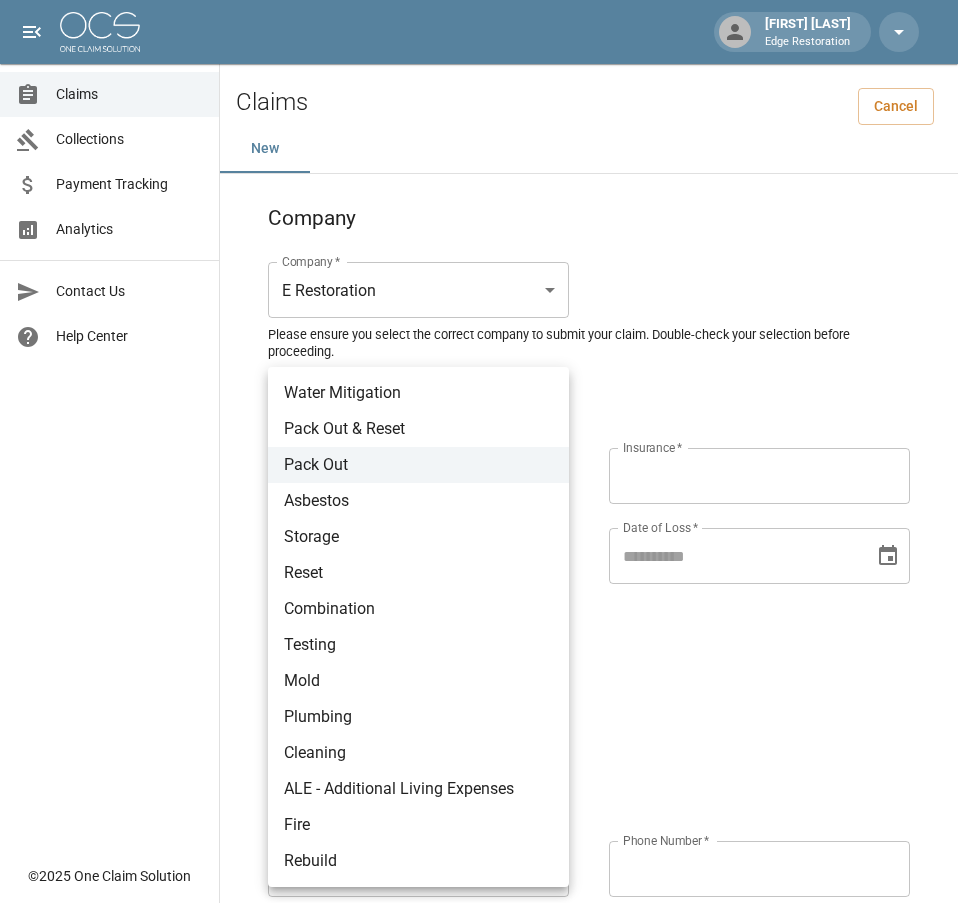 click on "Asbestos" at bounding box center [418, 501] 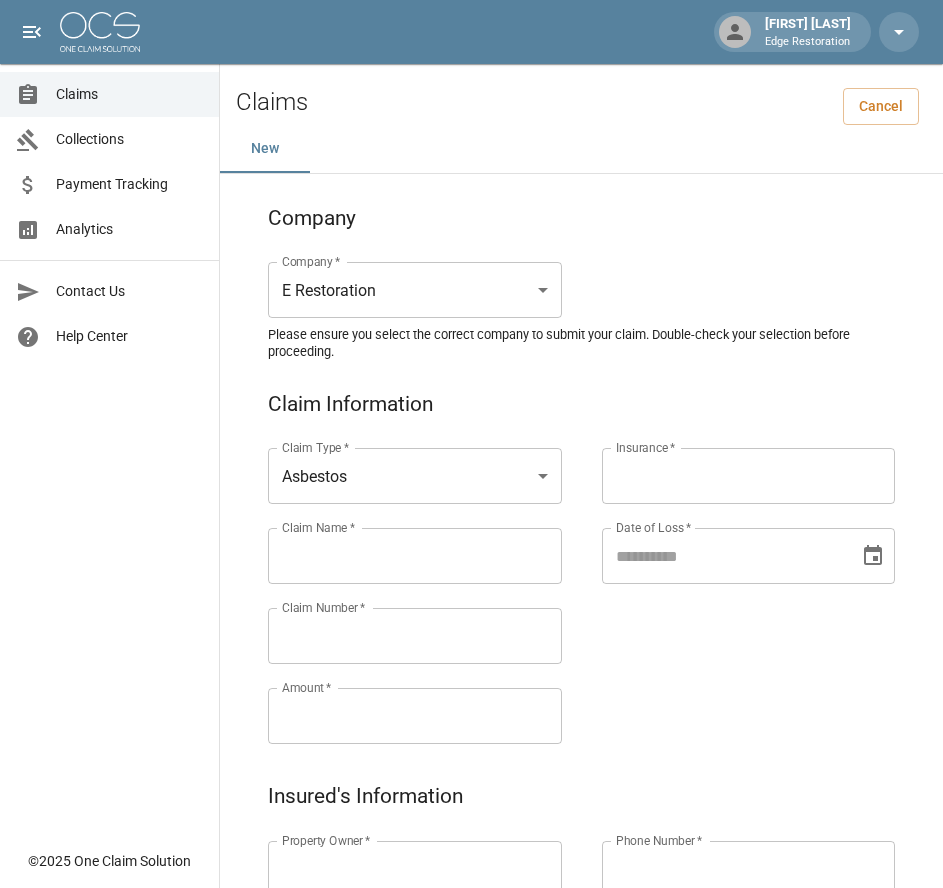 click on "Company Company   * E Restoration *** Company   * Please ensure you select the correct company to submit your claim. Double-check your selection before proceeding. Claim Information Claim Type   * Asbestos ******** Claim Type   * Claim Name   * Claim Name   * Claim Number   * Claim Number   * Amount   * Amount   * Insurance   * Insurance   * Date of Loss   * Date of Loss   * Insured's Information Property Owner   * Property Owner   * Mailing Address   * Mailing Address   * Mailing City   * Mailing City   * Mailing State   * Mailing State   * Mailing Zip   * Mailing Zip   * Phone Number   * Phone Number   * Alt. Phone Number Alt. Phone Number Email Email Documentation Invoice (PDF)* ​ Upload file(s) Invoice (PDF)* Work Authorization* ​ Upload file(s) Work Authorization* Photo Link Photo Link Paperwork (dry logs, supporting documentation) ​ Upload file(s) Paperwork (dry logs, supporting documentation) Testing ​ Upload file(s) Testing Photos (PDF) ​ *" at bounding box center [581, 1016] 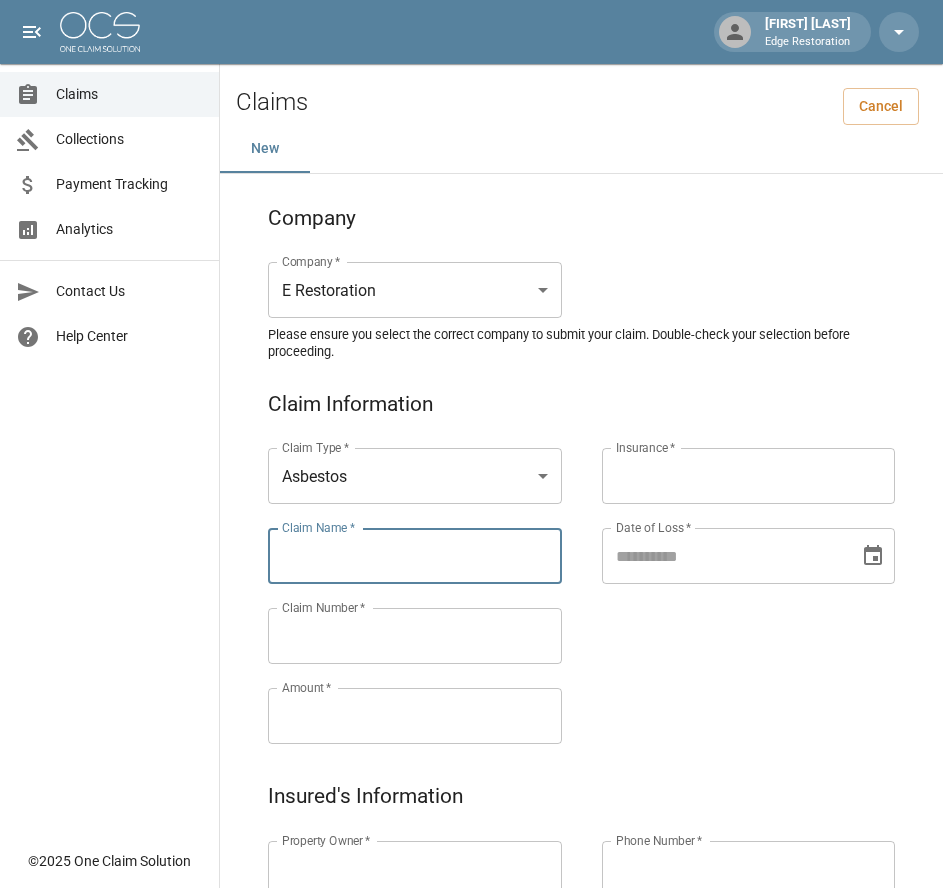 paste on "******" 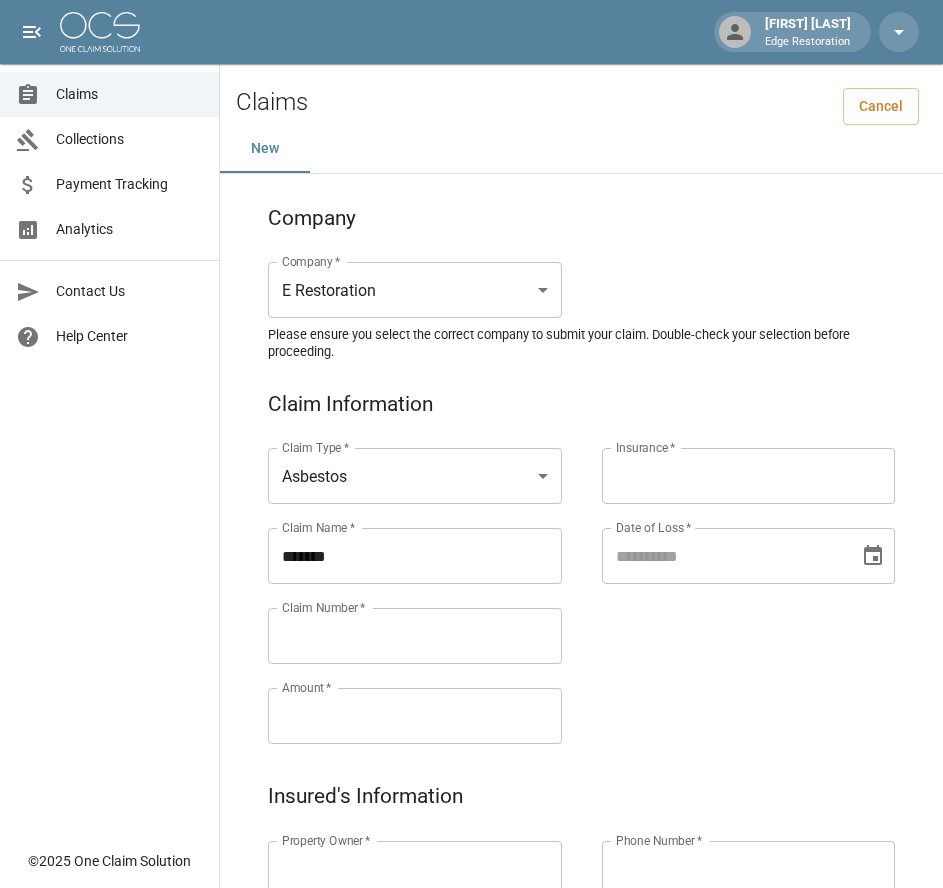 click on "******" at bounding box center [415, 556] 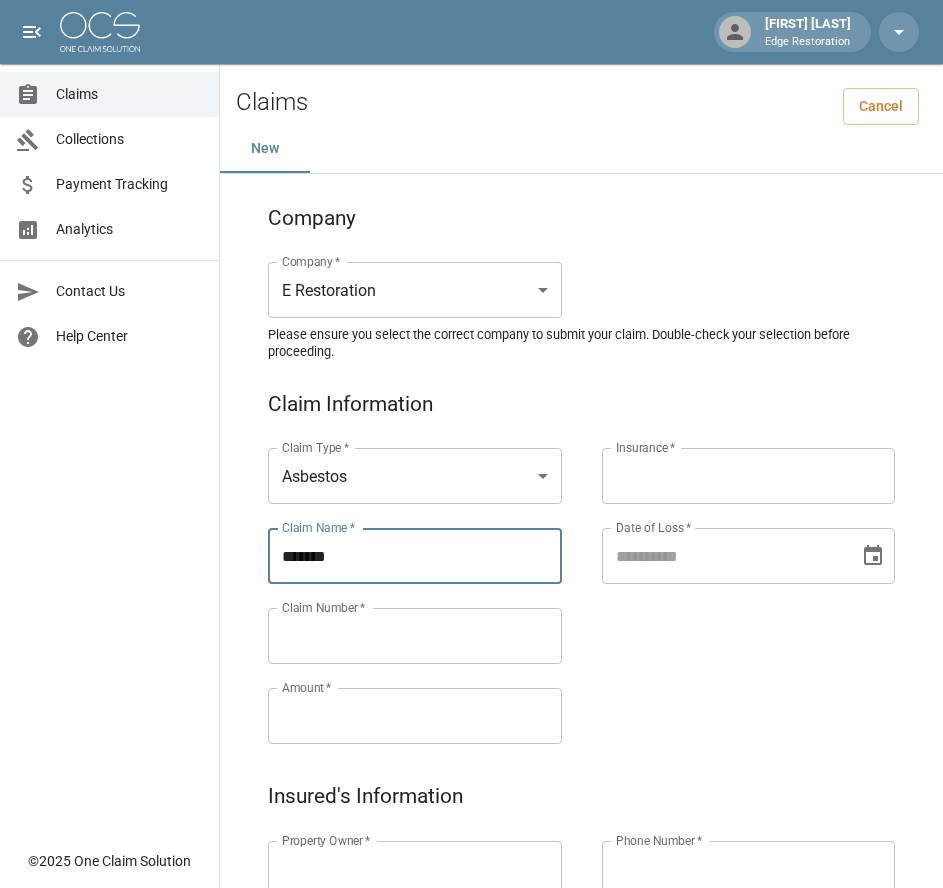 paste on "******" 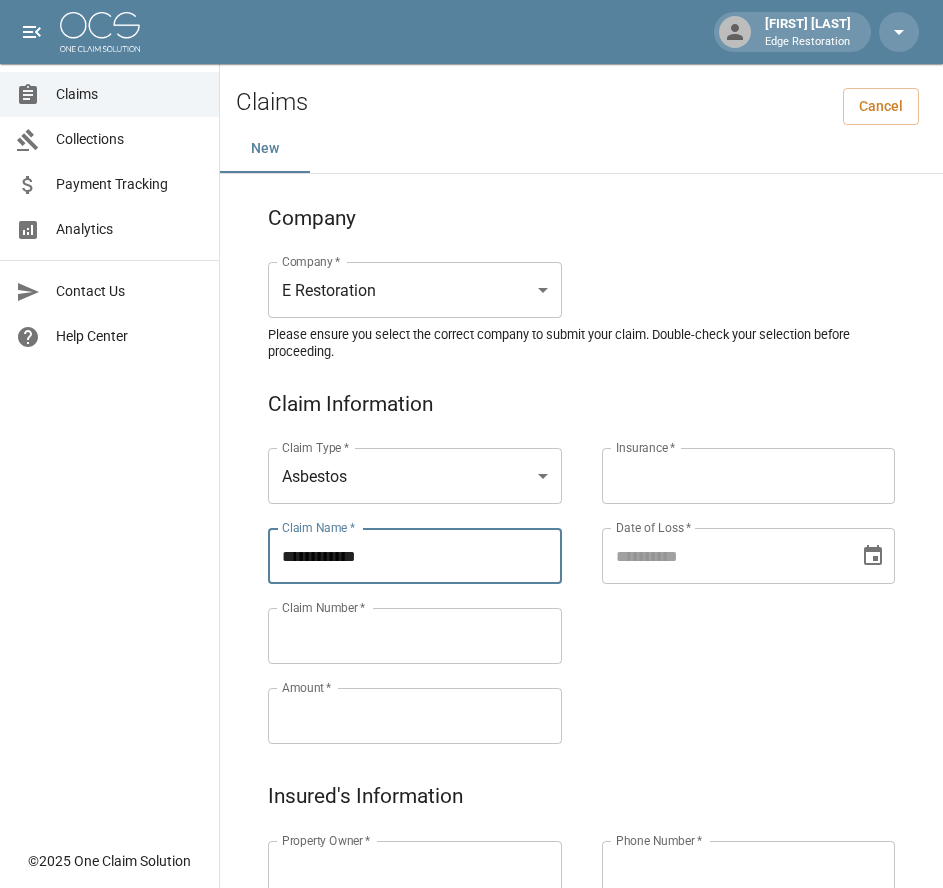 drag, startPoint x: 380, startPoint y: 560, endPoint x: 278, endPoint y: 560, distance: 102 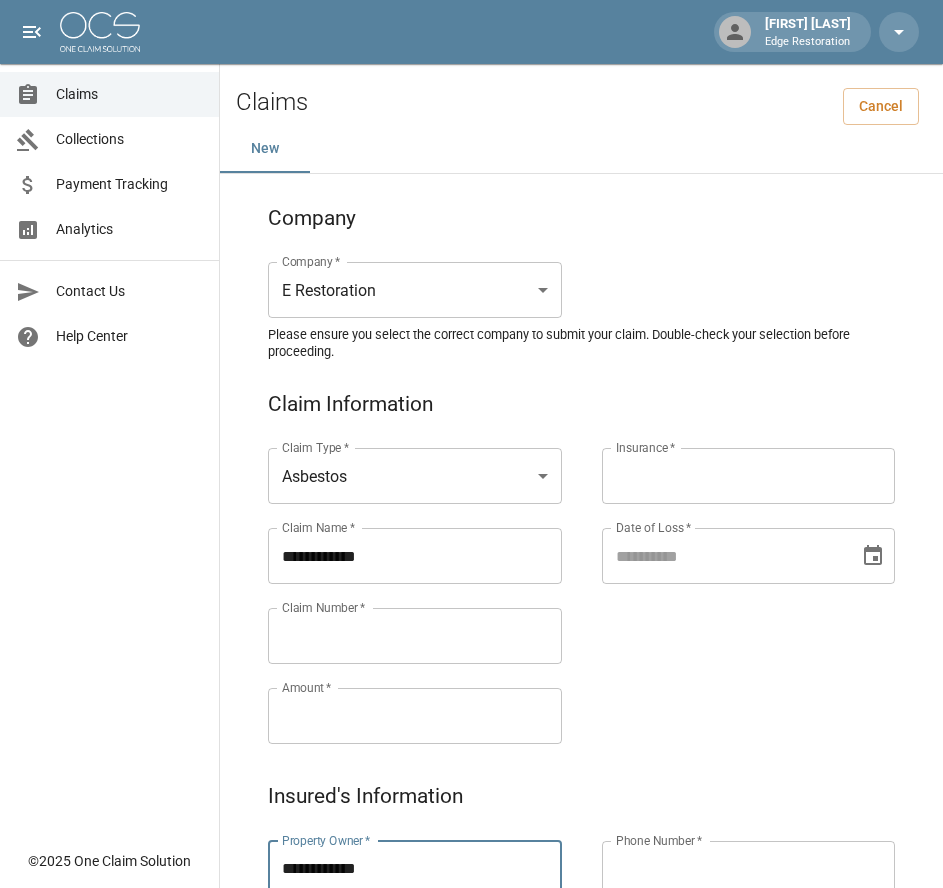 type on "**********" 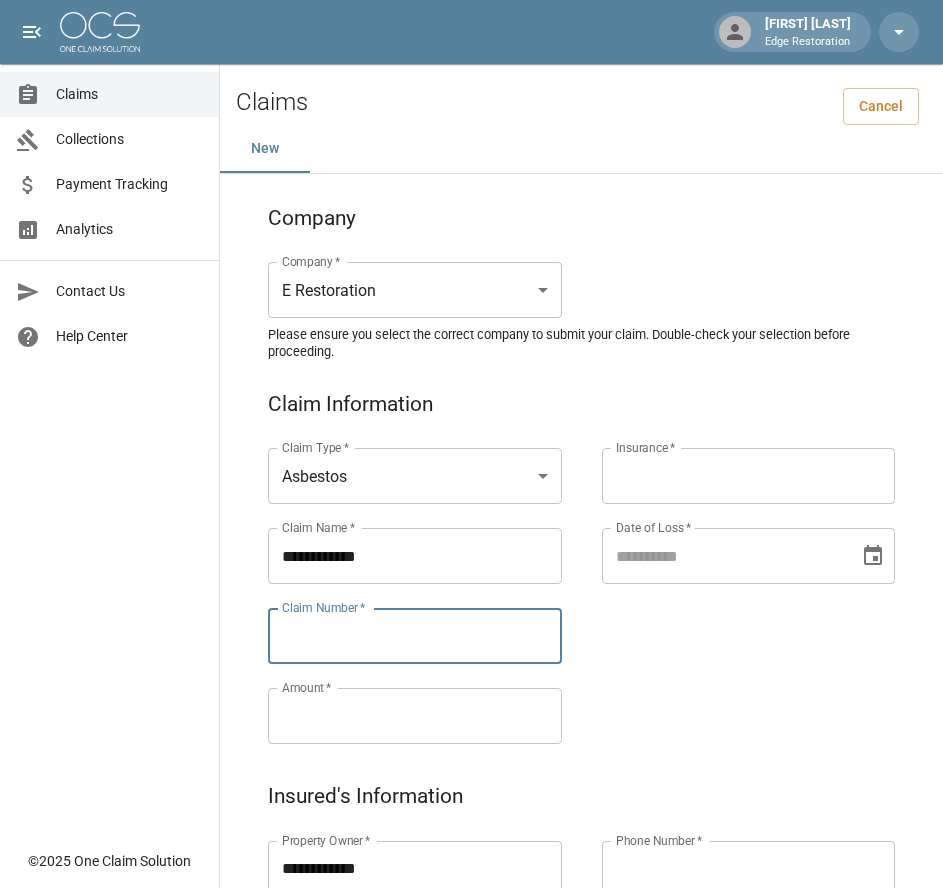click on "Claim Number   *" at bounding box center [415, 636] 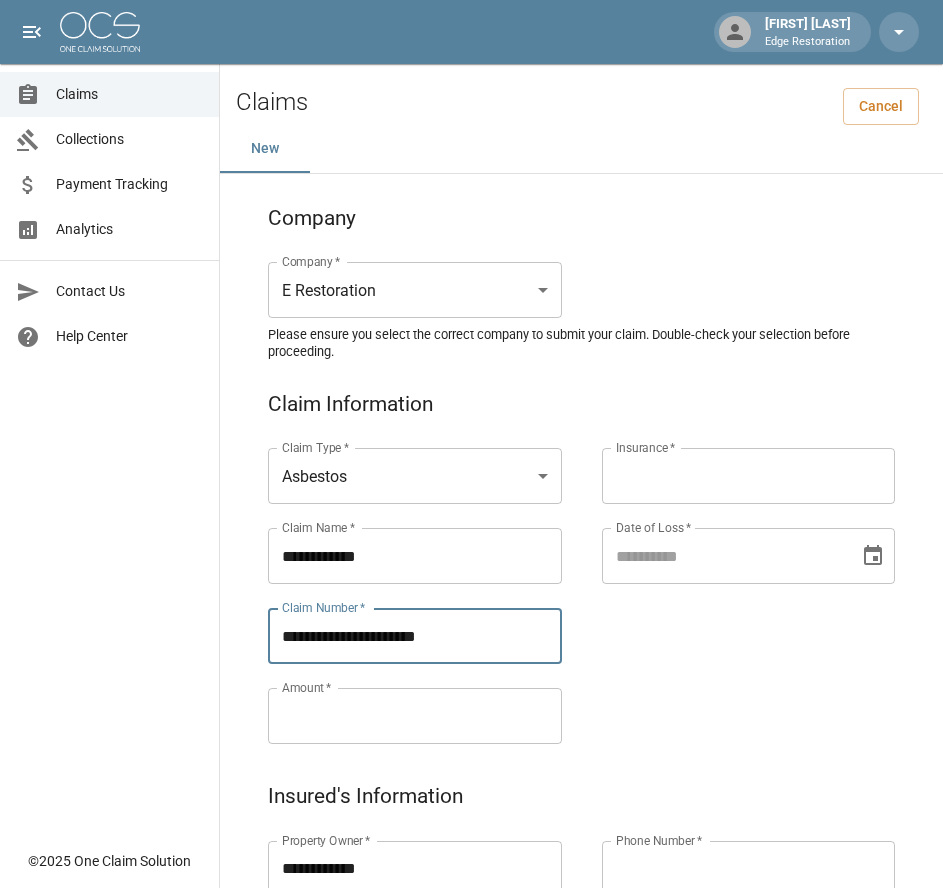 type on "**********" 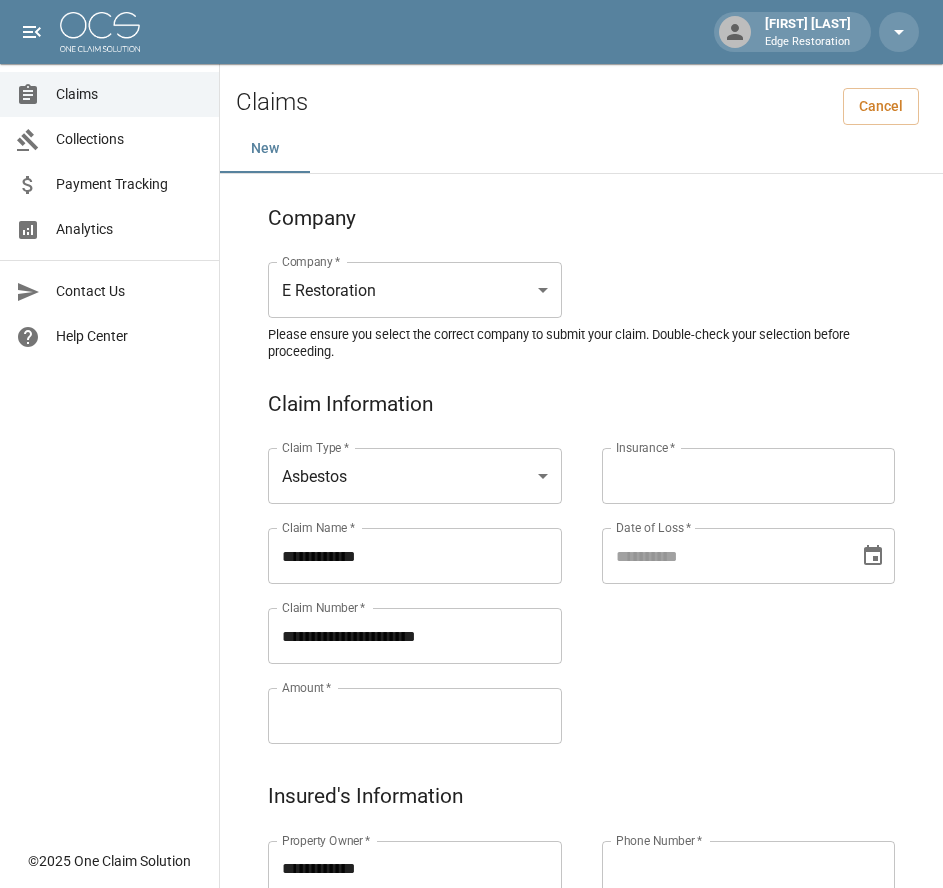 paste on "**********" 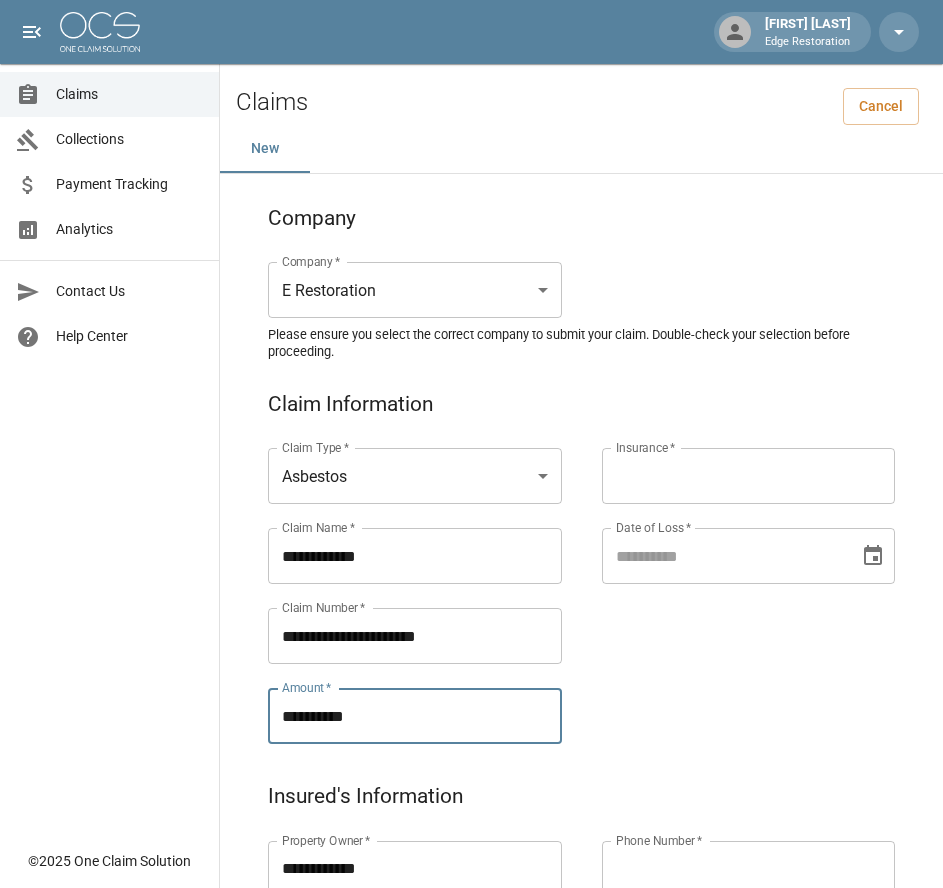 type on "**********" 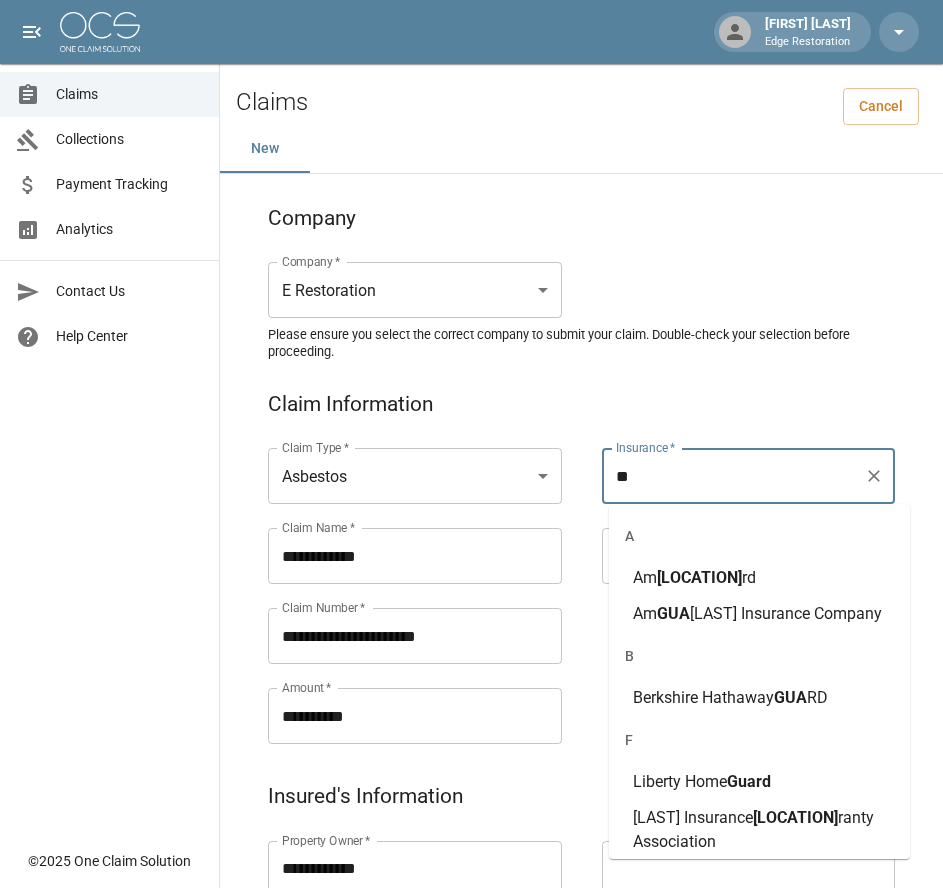 type on "*" 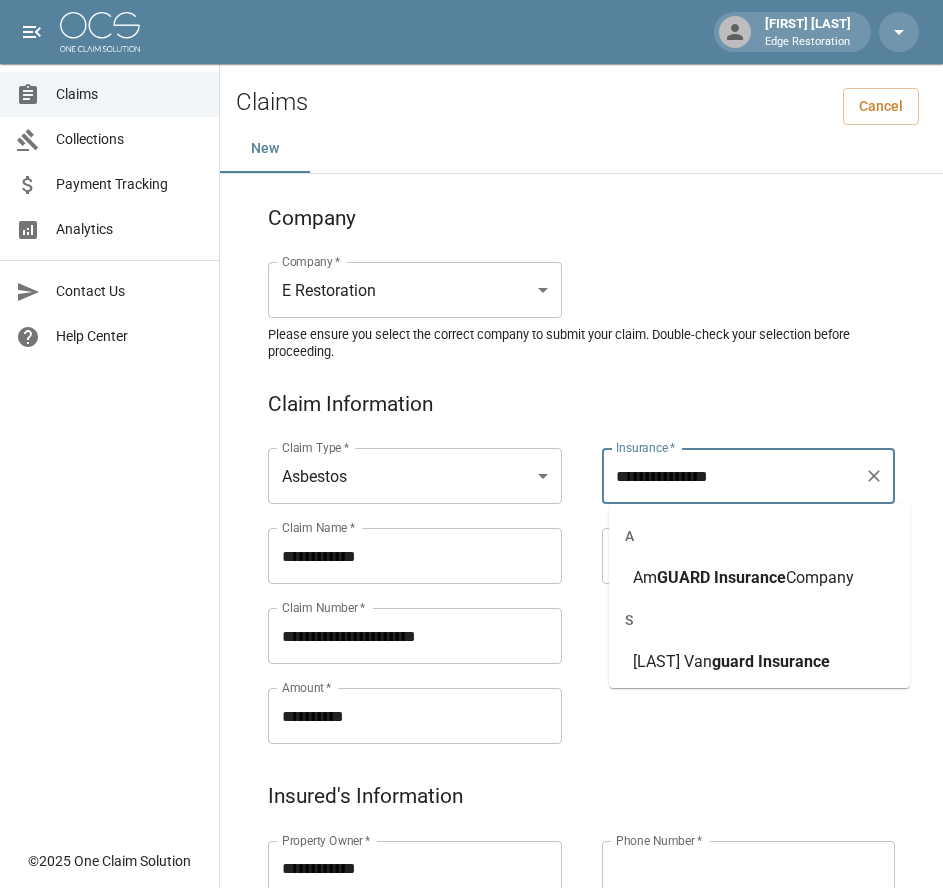 type on "**********" 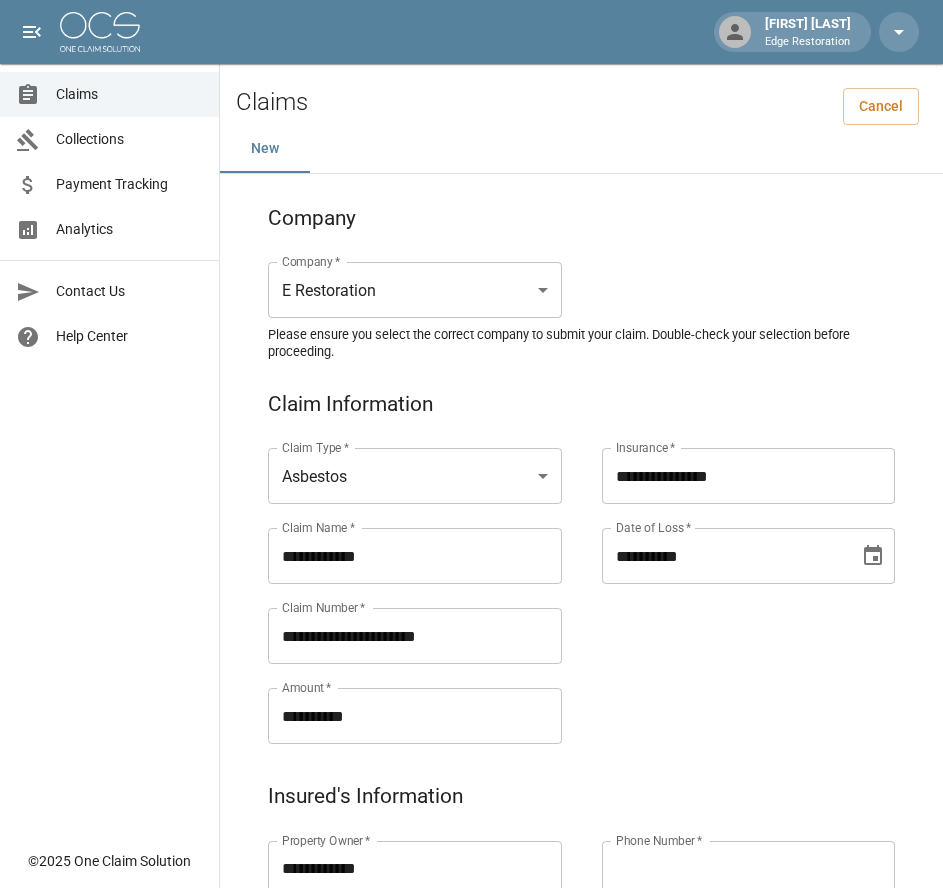 click on "**********" at bounding box center [724, 556] 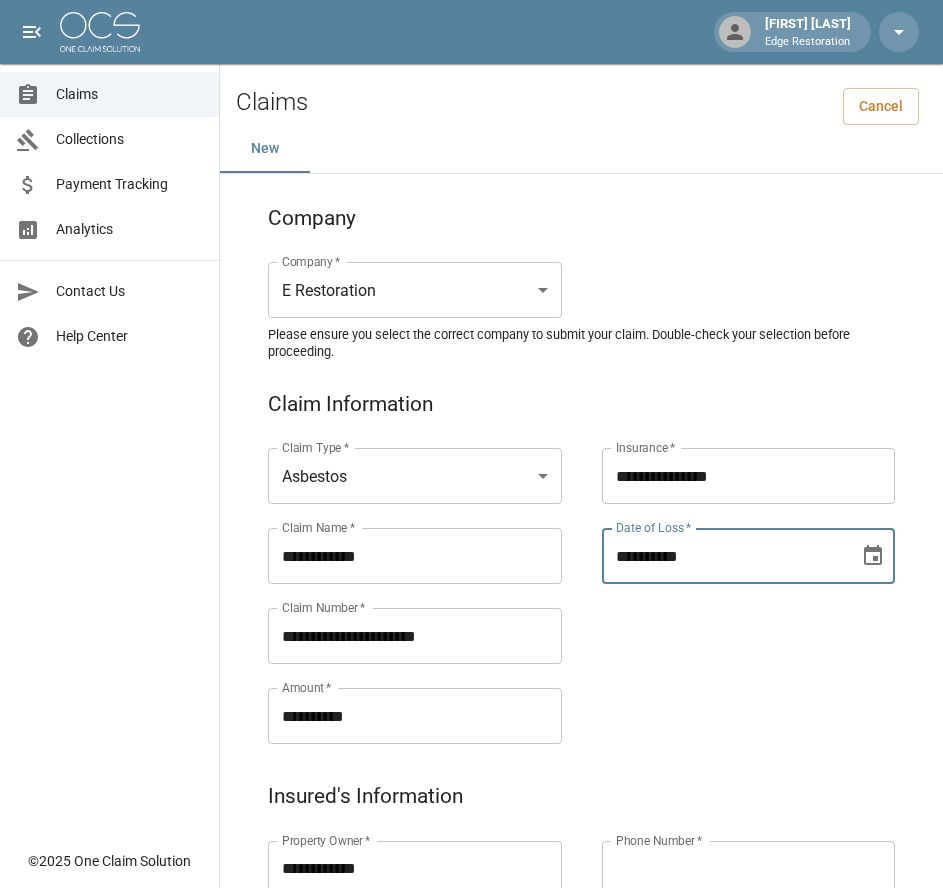type on "**********" 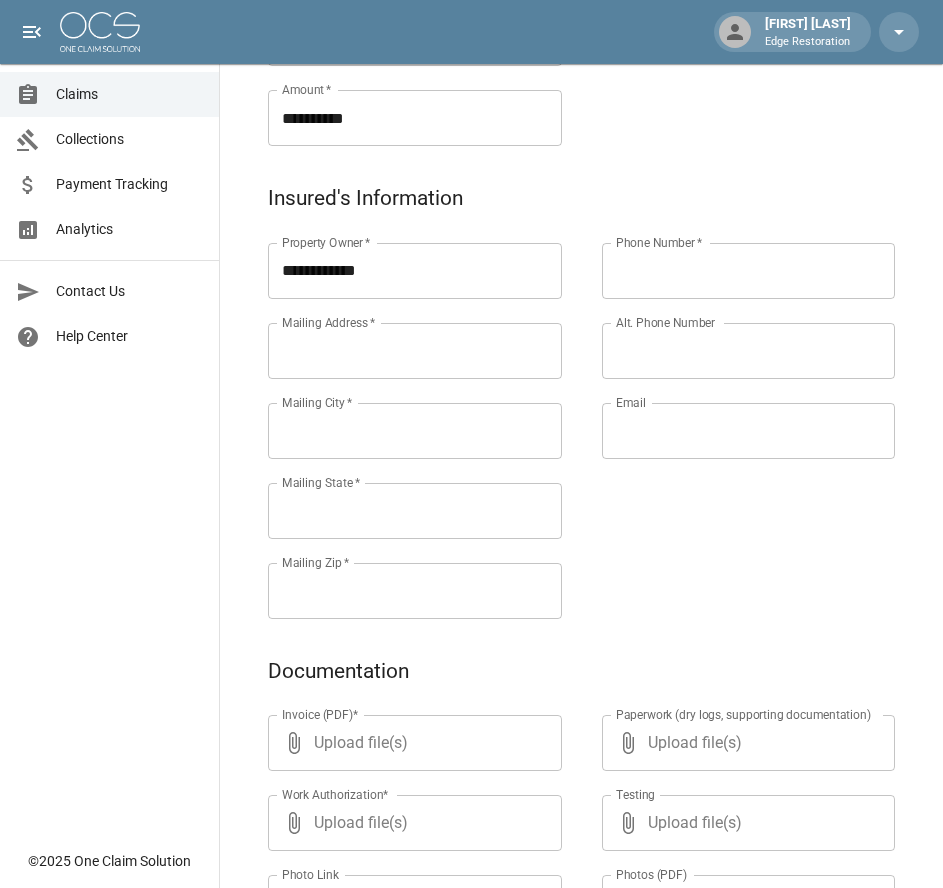 scroll, scrollTop: 599, scrollLeft: 0, axis: vertical 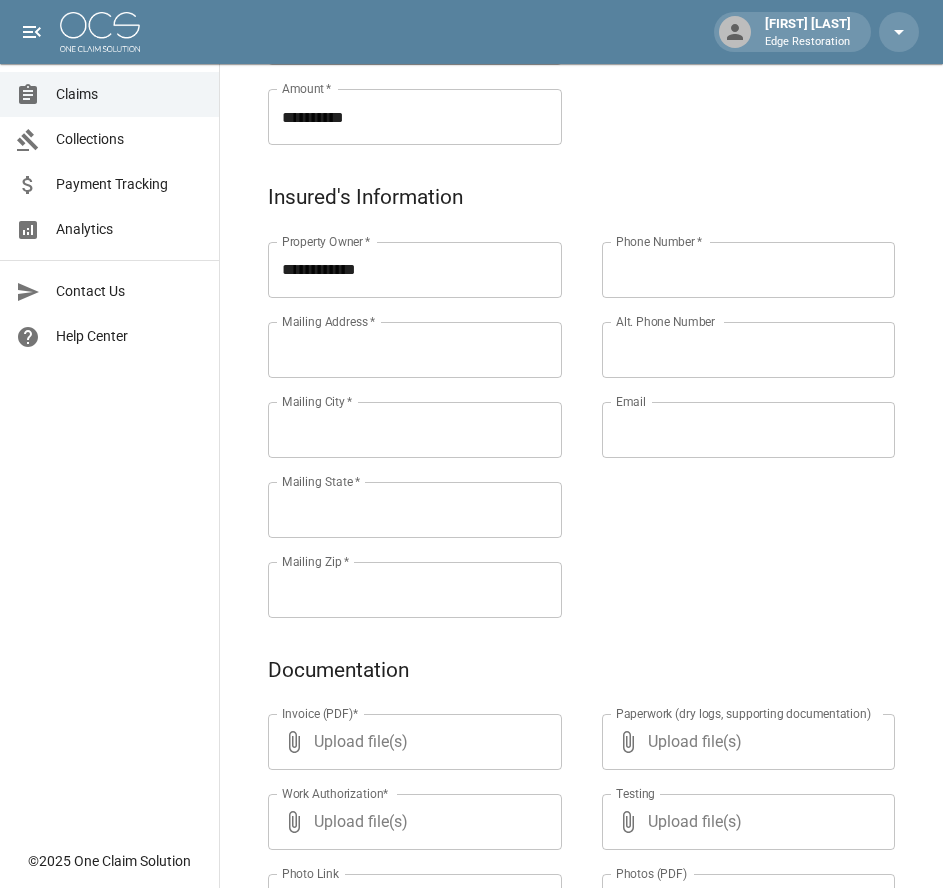 paste on "**********" 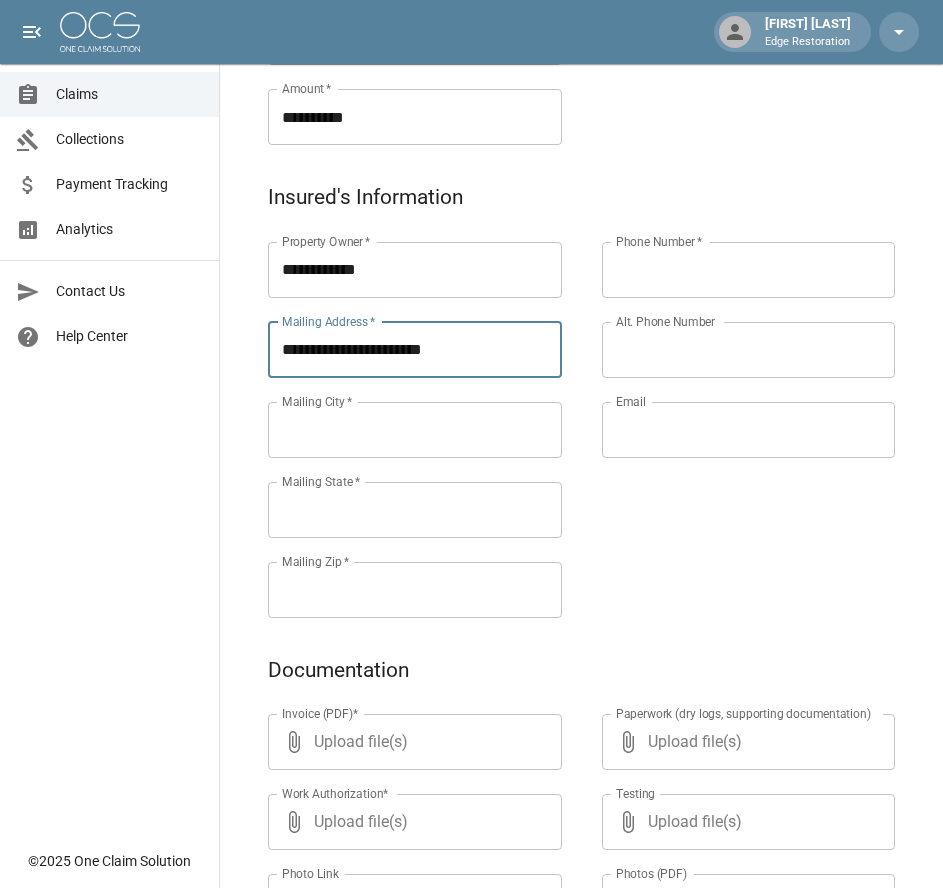 type on "**********" 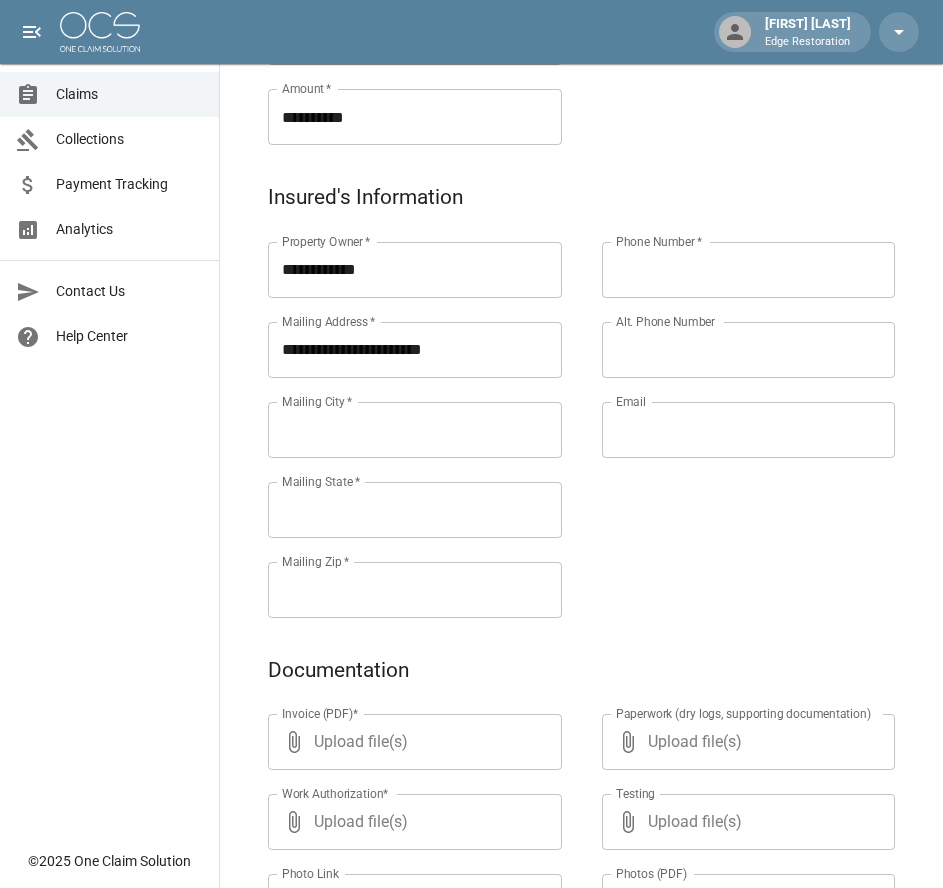 click on "Mailing City   *" at bounding box center (415, 430) 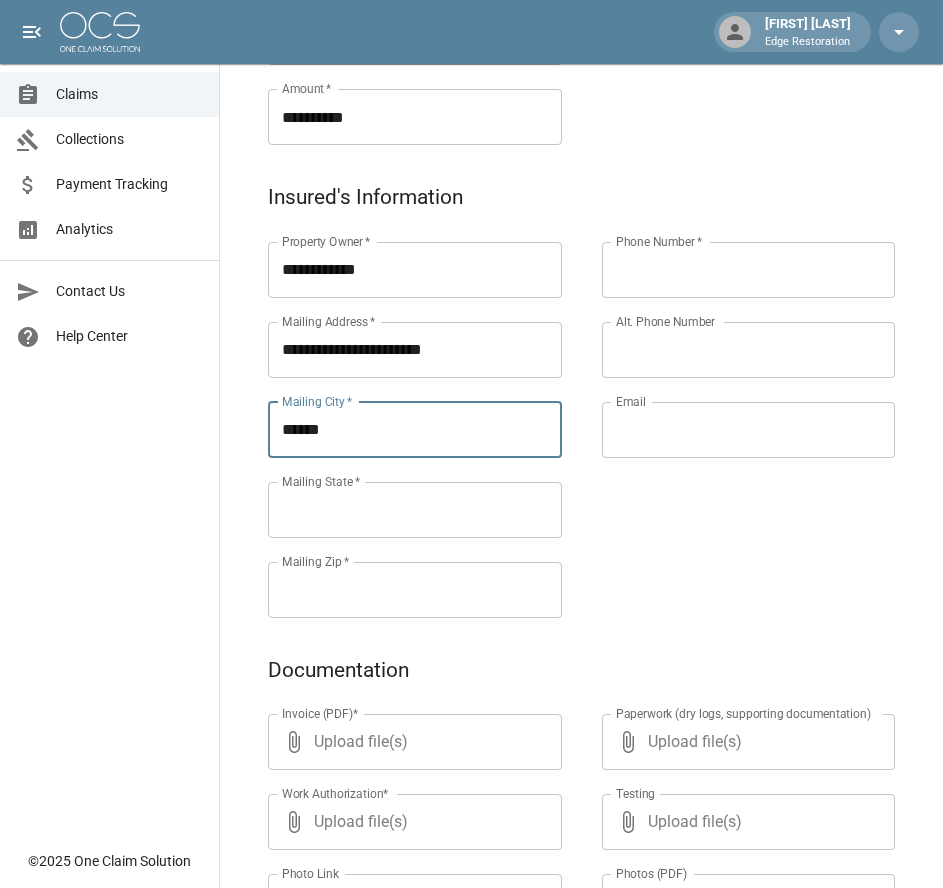 type on "******" 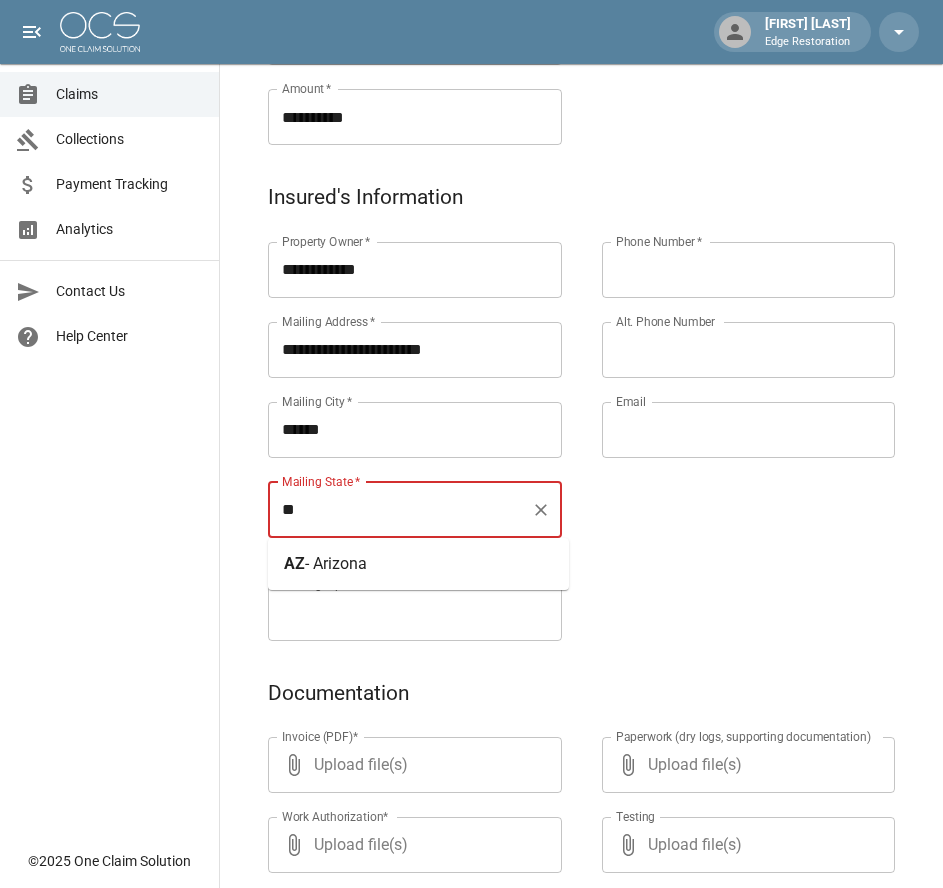 click on "- Arizona" at bounding box center (336, 563) 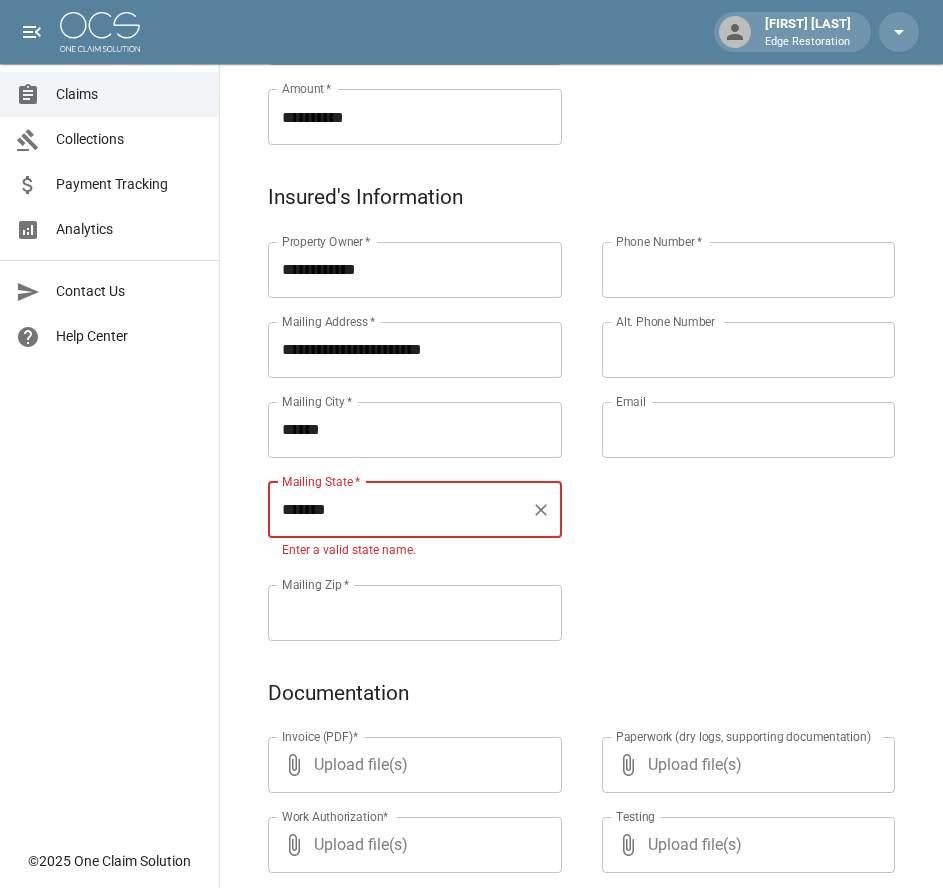 type on "*******" 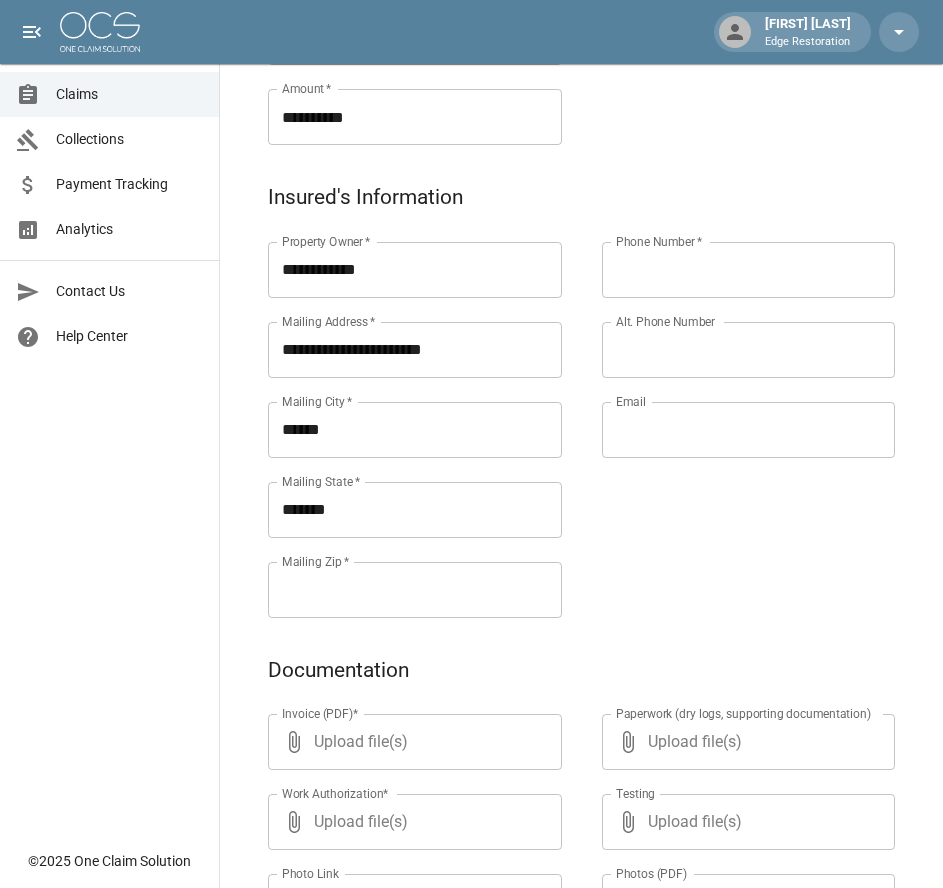 click on "**********" at bounding box center [581, 417] 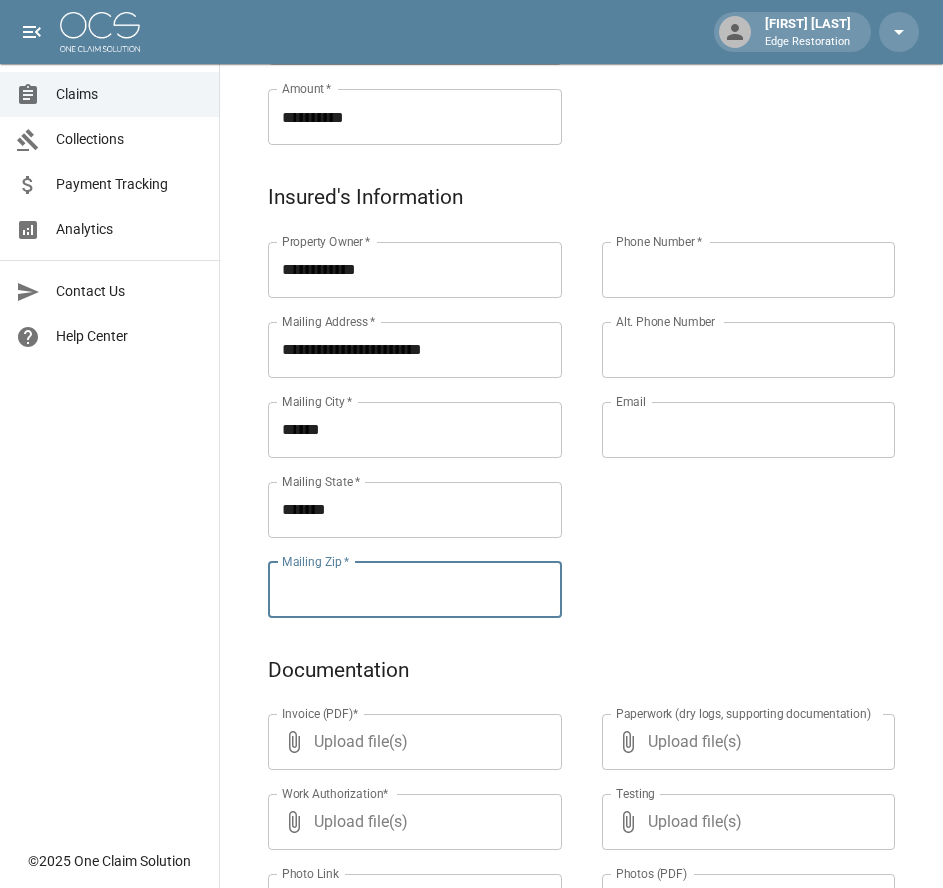 click on "Mailing Zip   *" at bounding box center [415, 590] 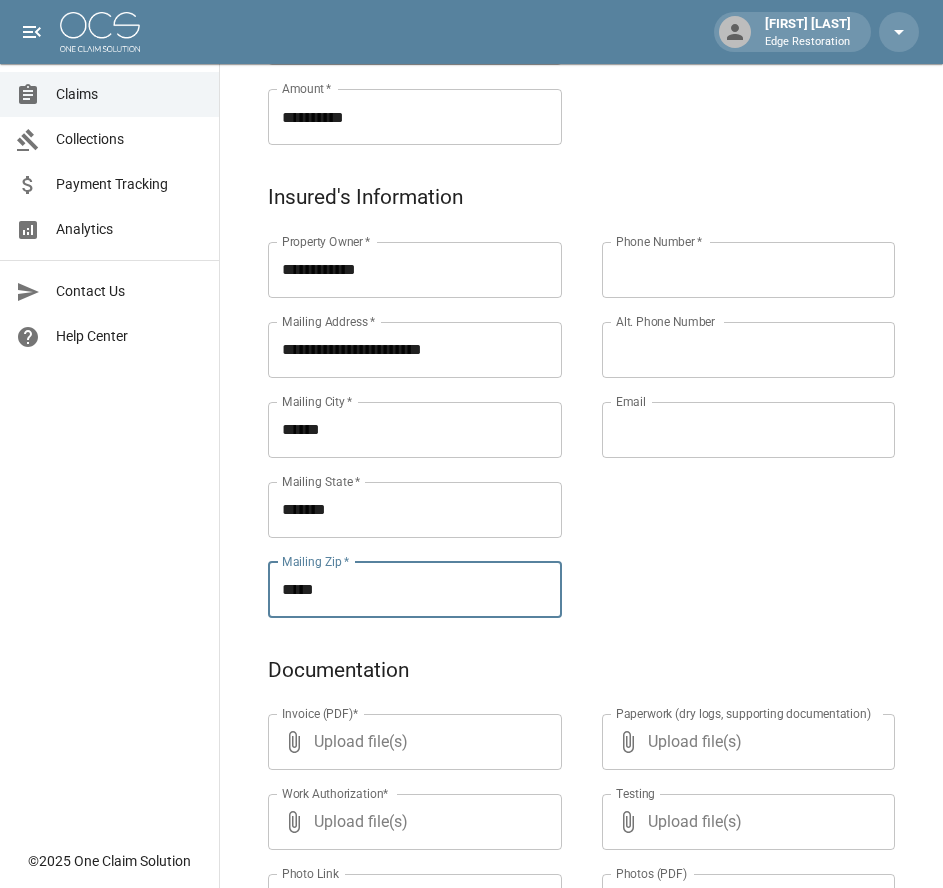 type on "*****" 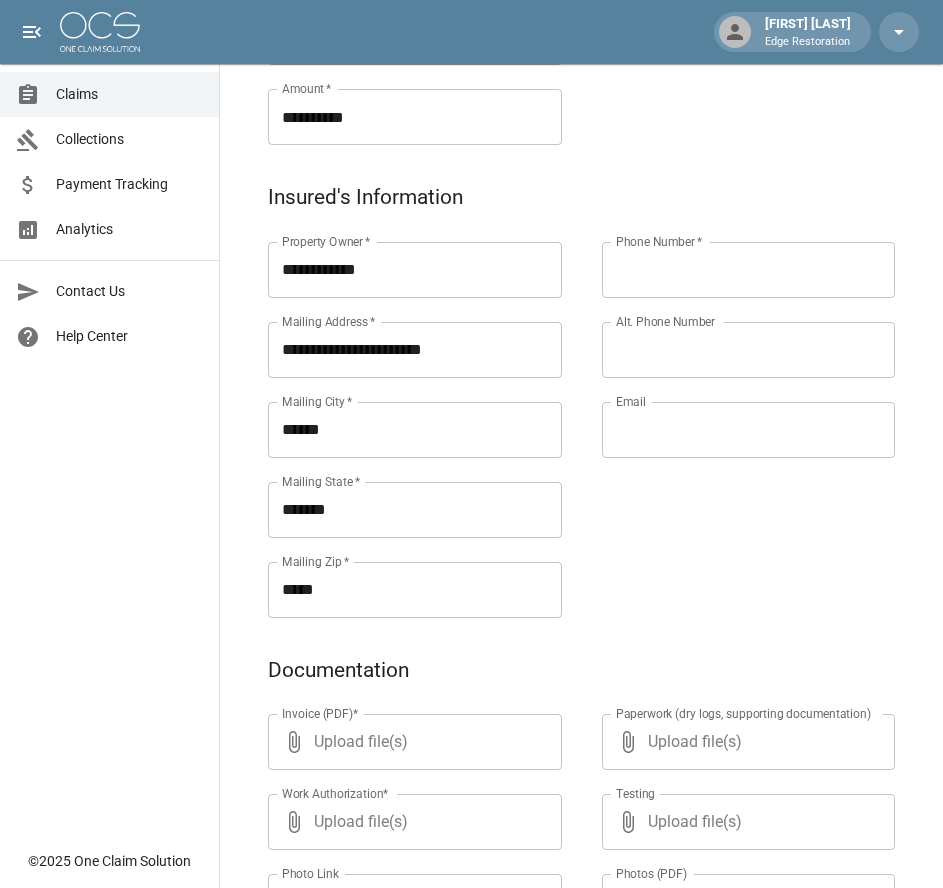 click on "Phone Number   *" at bounding box center [749, 270] 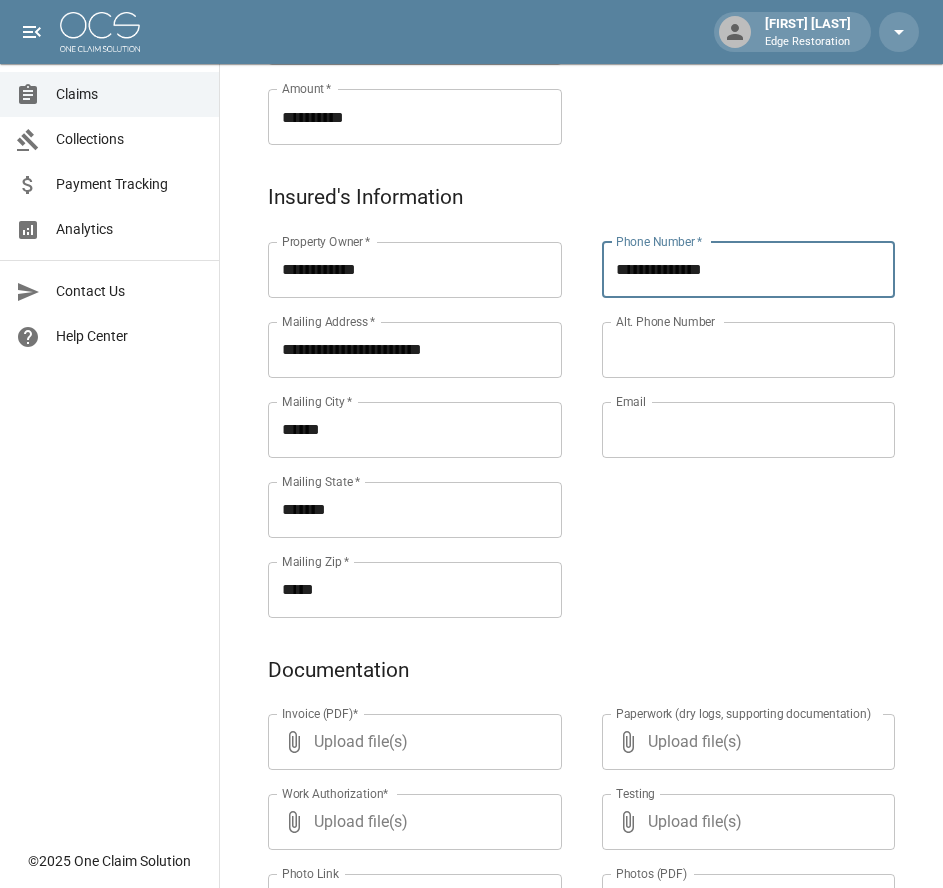 type on "**********" 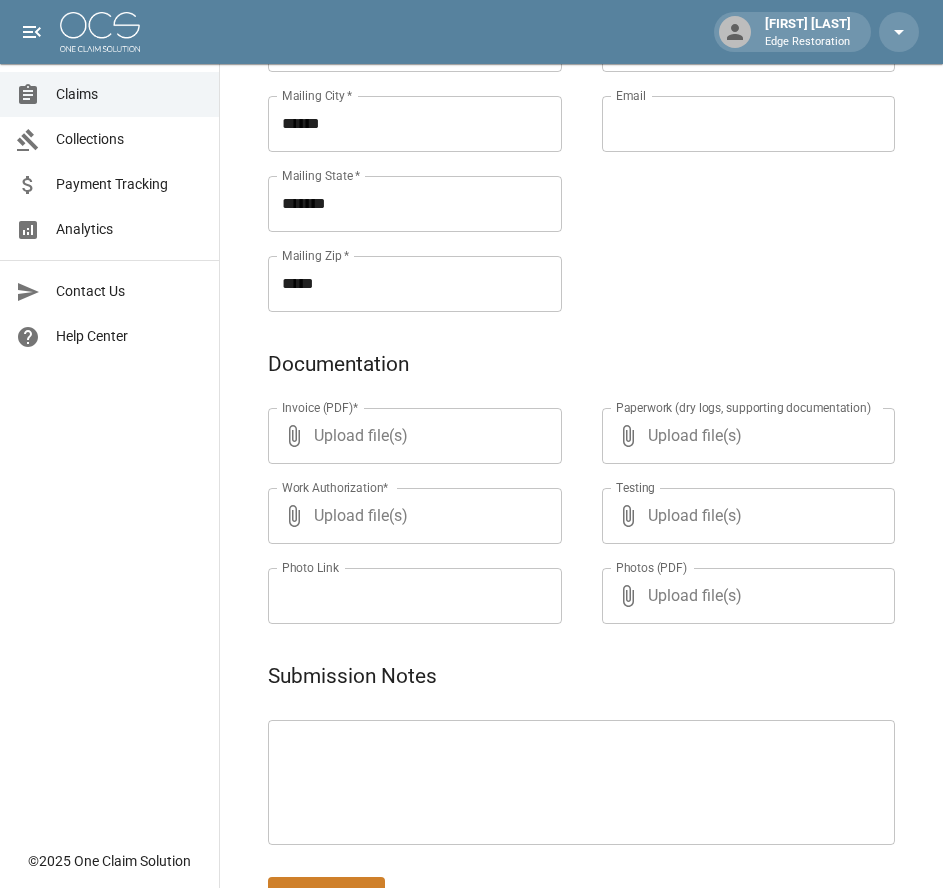 scroll, scrollTop: 971, scrollLeft: 0, axis: vertical 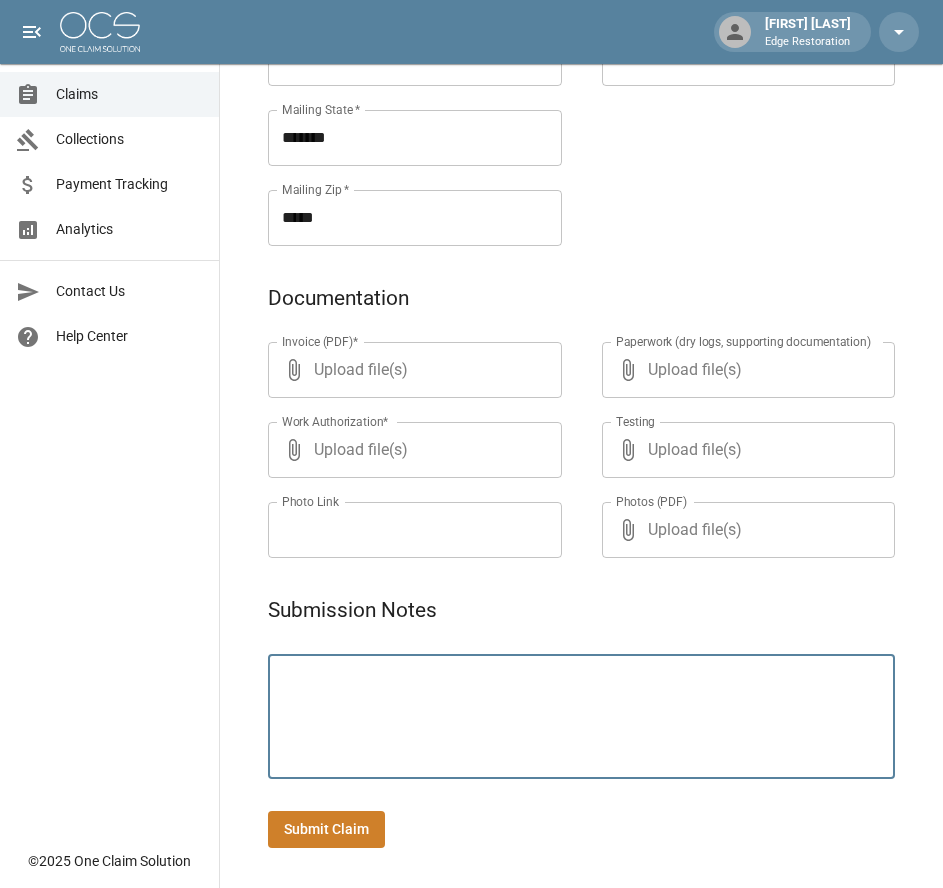 click at bounding box center (581, 717) 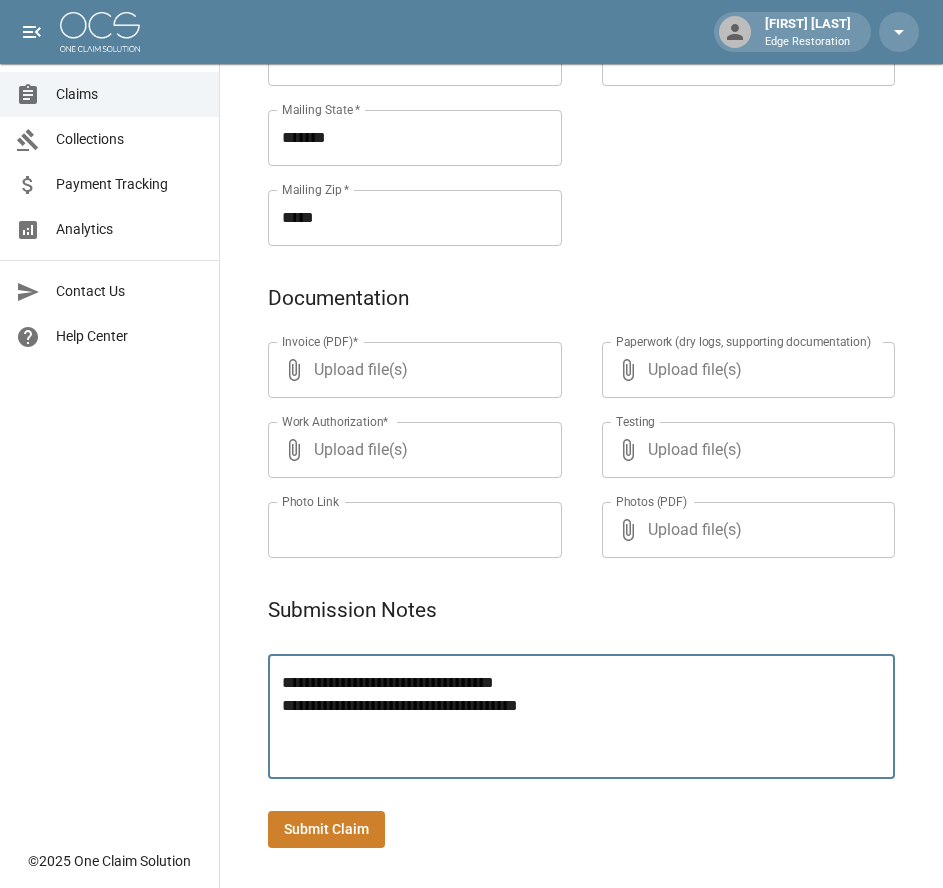 type on "**********" 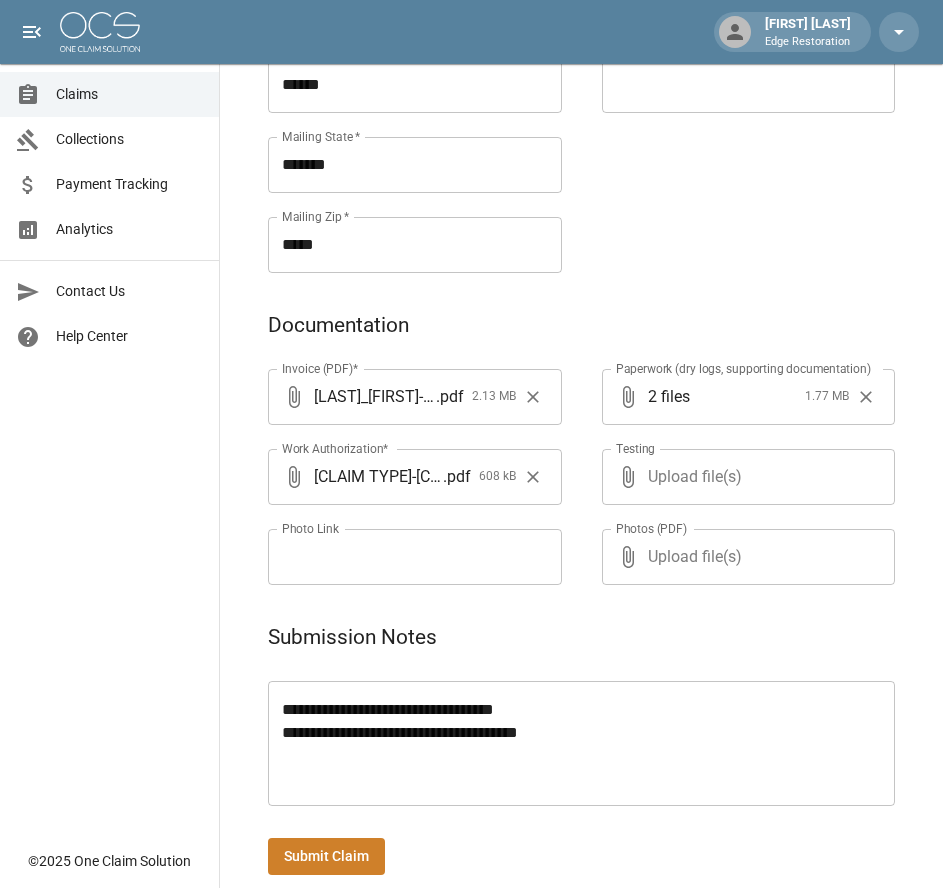 scroll, scrollTop: 971, scrollLeft: 0, axis: vertical 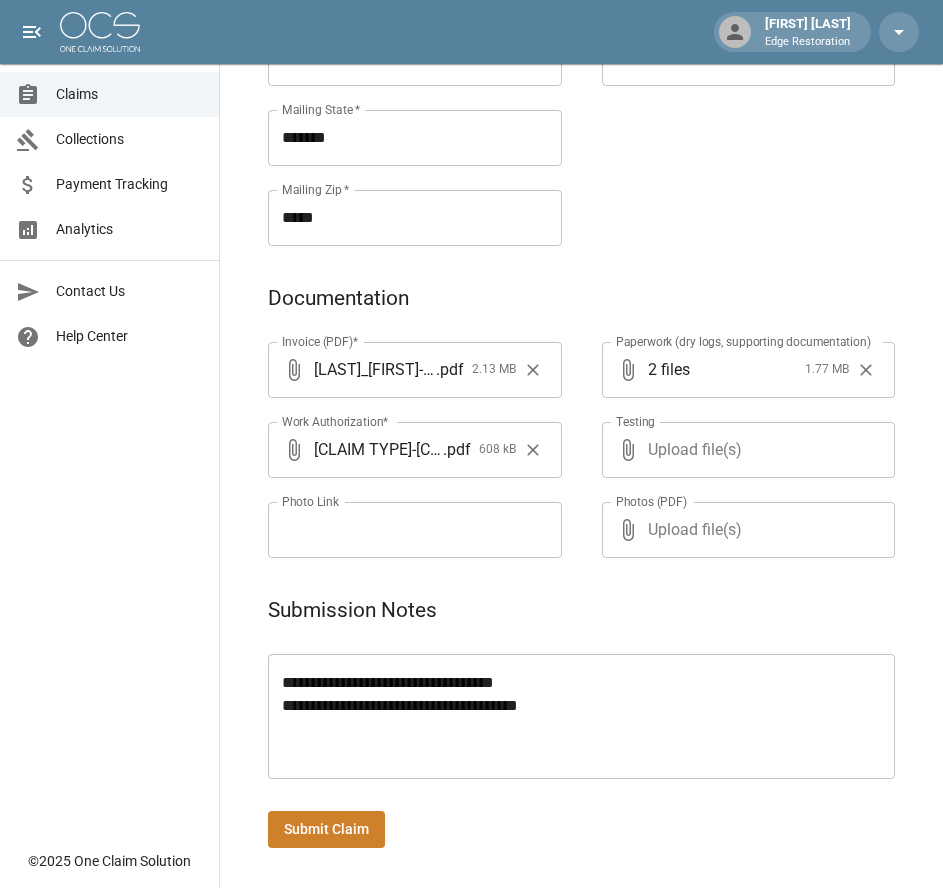 click on "Submit Claim" at bounding box center [326, 829] 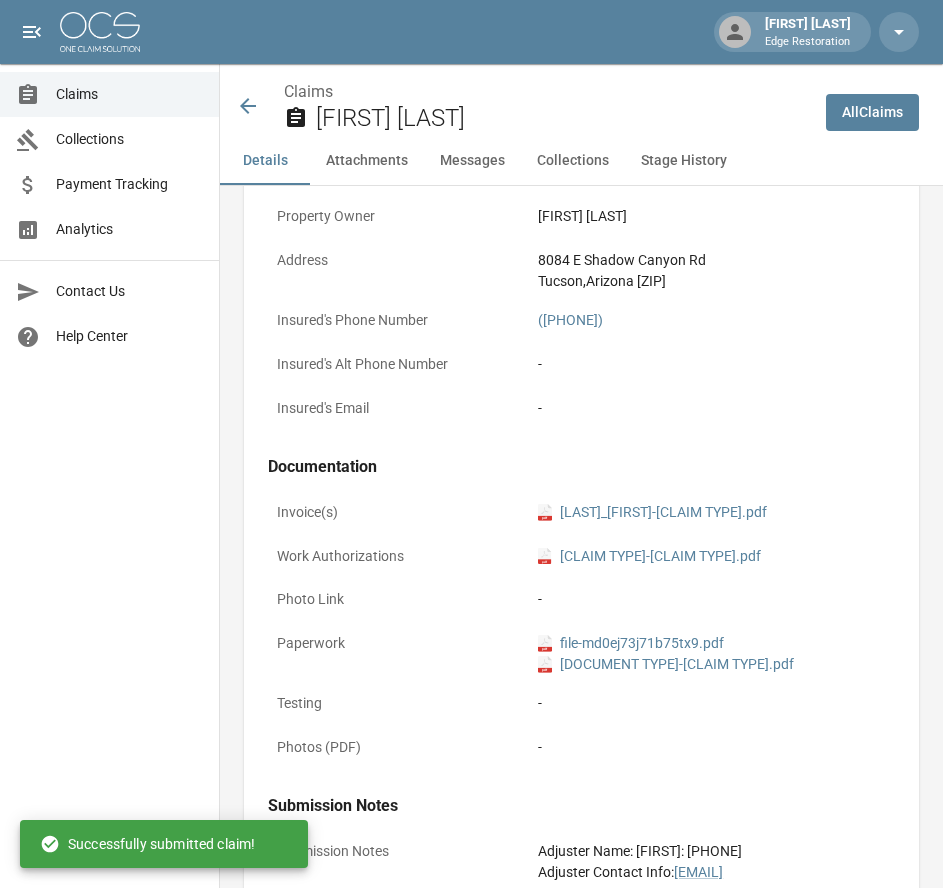 click on "All  Claims" at bounding box center [872, 112] 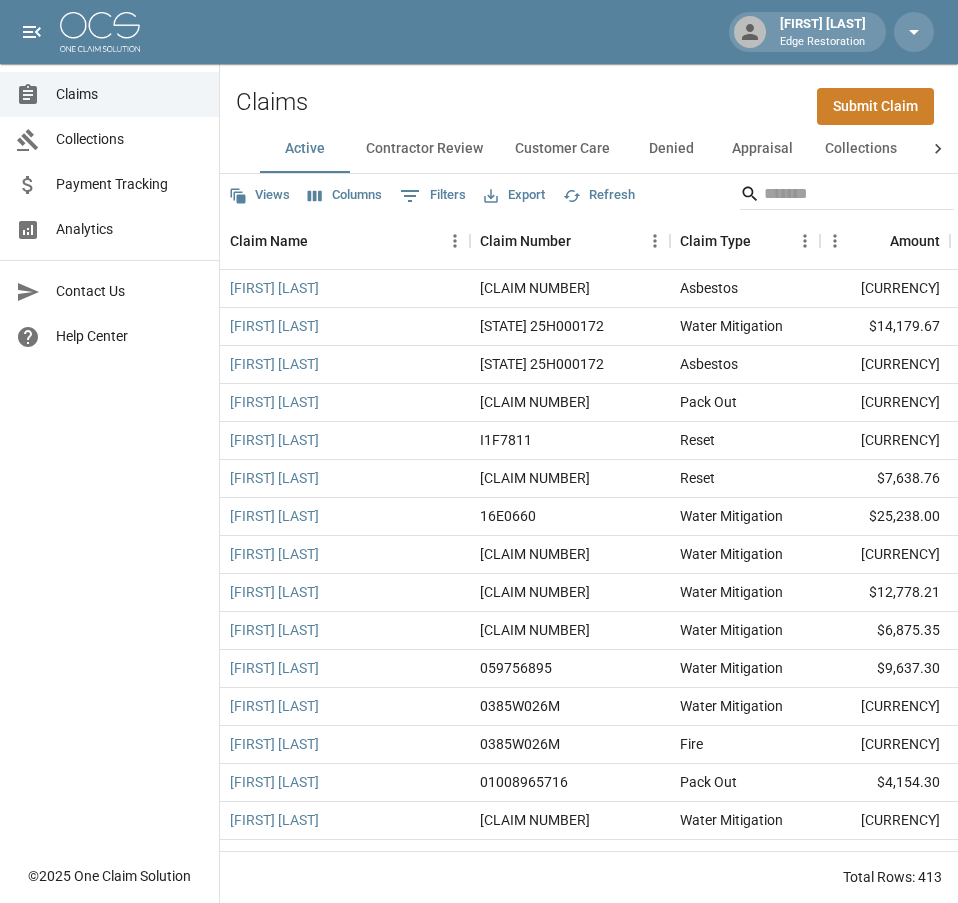 click on "Submit Claim" at bounding box center [875, 106] 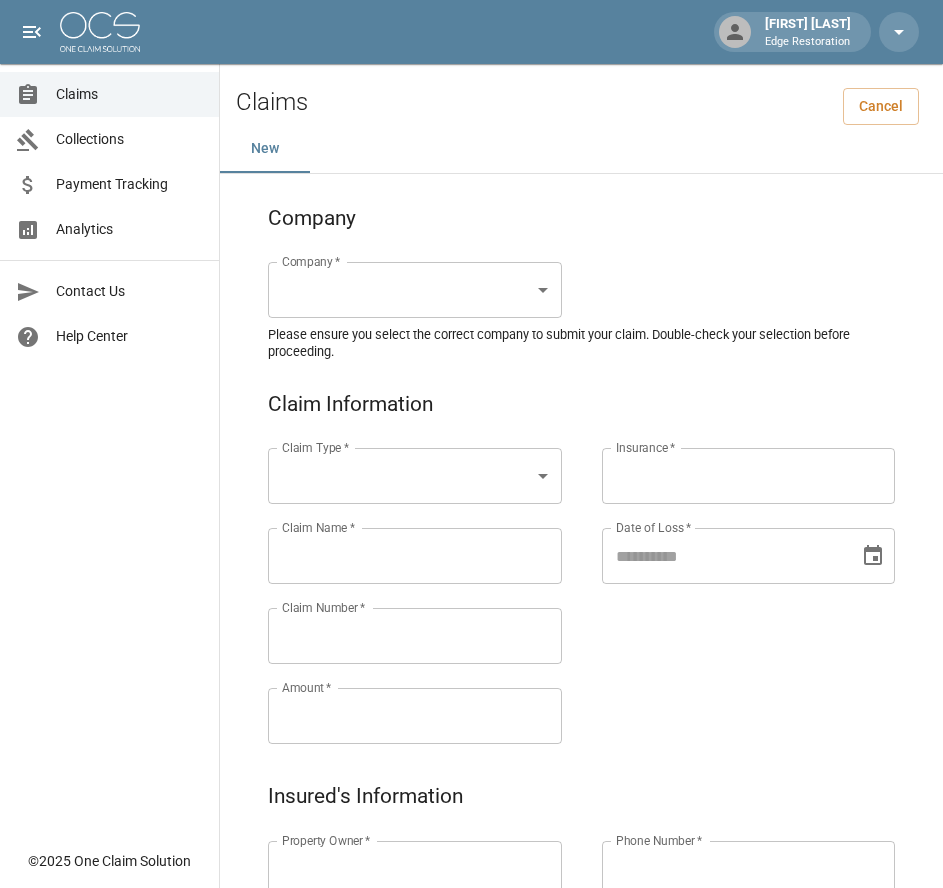 click on "Alicia Tubbs Edge Restoration Claims Collections Payment Tracking Analytics Contact Us Help Center ©  2025   One Claim Solution Claims Cancel New Company Company   * ​ Company   * Please ensure you select the correct company to submit your claim. Double-check your selection before proceeding. Claim Information Claim Type   * ​ Claim Type   * Claim Name   * Claim Name   * Claim Number   * Claim Number   * Amount   * Amount   * Insurance   * Insurance   * Date of Loss   * Date of Loss   * Insured's Information Property Owner   * Property Owner   * Mailing Address   * Mailing Address   * Mailing City   * Mailing City   * Mailing State   * Mailing State   * Mailing Zip   * Mailing Zip   * Phone Number   * Phone Number   * Alt. Phone Number Alt. Phone Number Email Email Documentation Invoice (PDF)* ​ Upload file(s) Invoice (PDF)* Work Authorization* ​ Upload file(s) Work Authorization* Photo Link Photo Link ​ Upload file(s) Testing ​ ​" at bounding box center [471, 929] 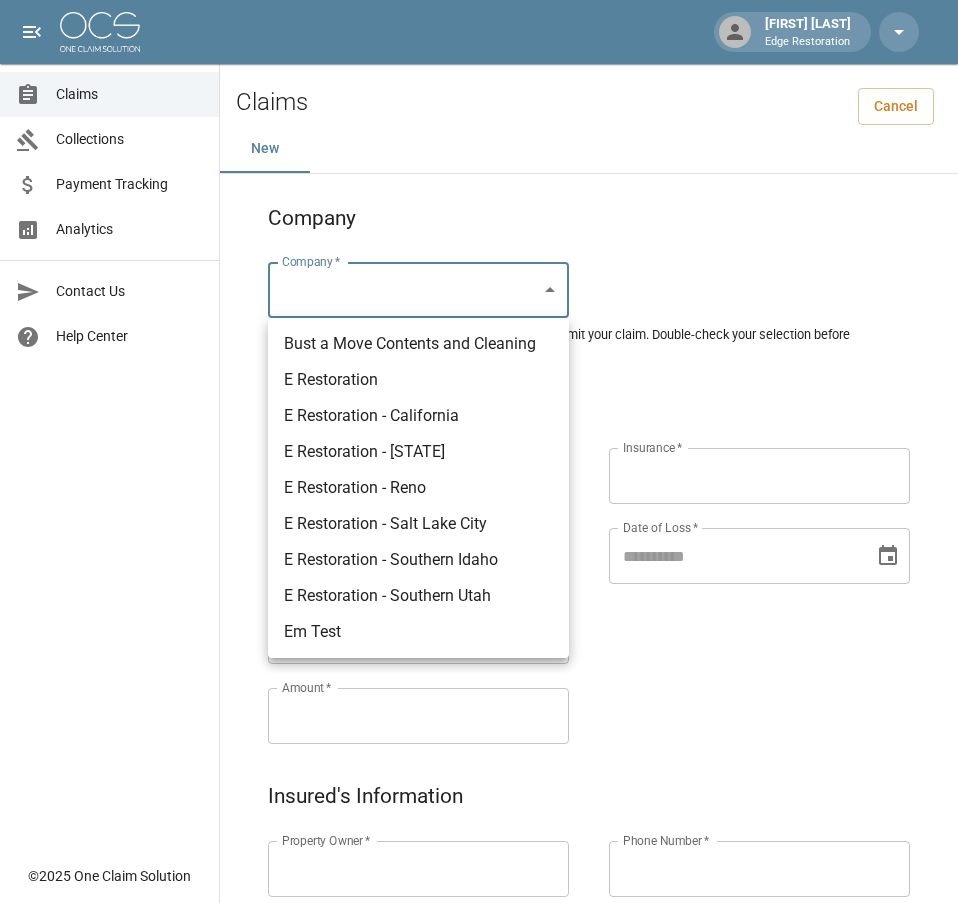 click on "E Restoration" at bounding box center (418, 380) 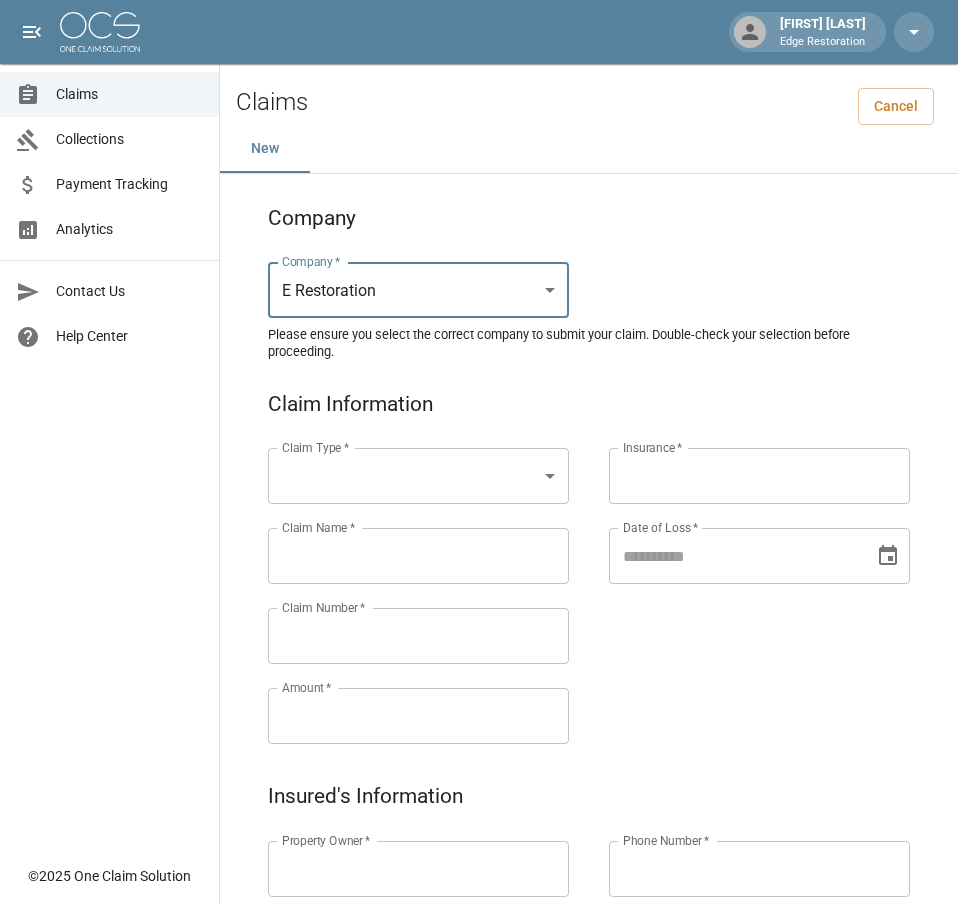click on "Alicia Tubbs Edge Restoration Claims Collections Payment Tracking Analytics Contact Us Help Center ©  2025   One Claim Solution Claims Cancel New Company Company   * E Restoration *** Company   * Please ensure you select the correct company to submit your claim. Double-check your selection before proceeding. Claim Information Claim Type   * ​ Claim Type   * Claim Name   * Claim Name   * Claim Number   * Claim Number   * Amount   * Amount   * Insurance   * Insurance   * Date of Loss   * Date of Loss   * Insured's Information Property Owner   * Property Owner   * Mailing Address   * Mailing Address   * Mailing City   * Mailing City   * Mailing State   * Mailing State   * Mailing Zip   * Mailing Zip   * Phone Number   * Phone Number   * Alt. Phone Number Alt. Phone Number Email Email Documentation Invoice (PDF)* ​ Upload file(s) Invoice (PDF)* Work Authorization* ​ Upload file(s) Work Authorization* Photo Link Photo Link ​ Upload file(s) *" at bounding box center (479, 929) 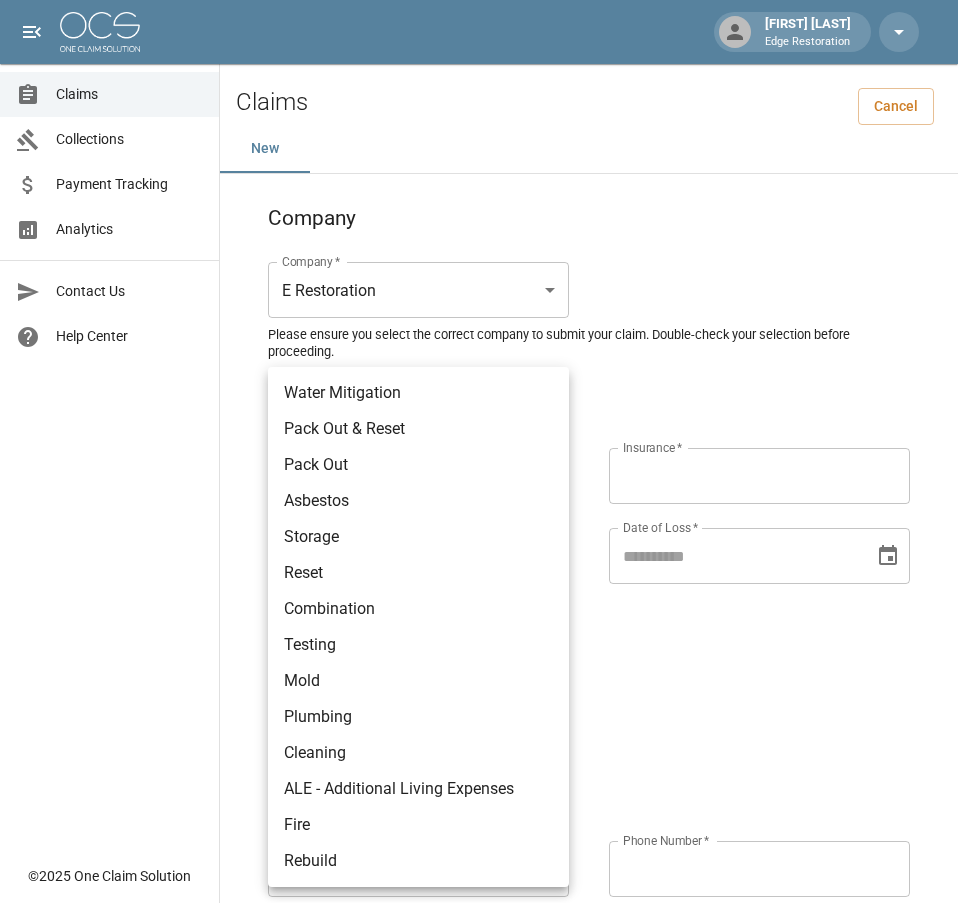click on "Water Mitigation" at bounding box center [418, 393] 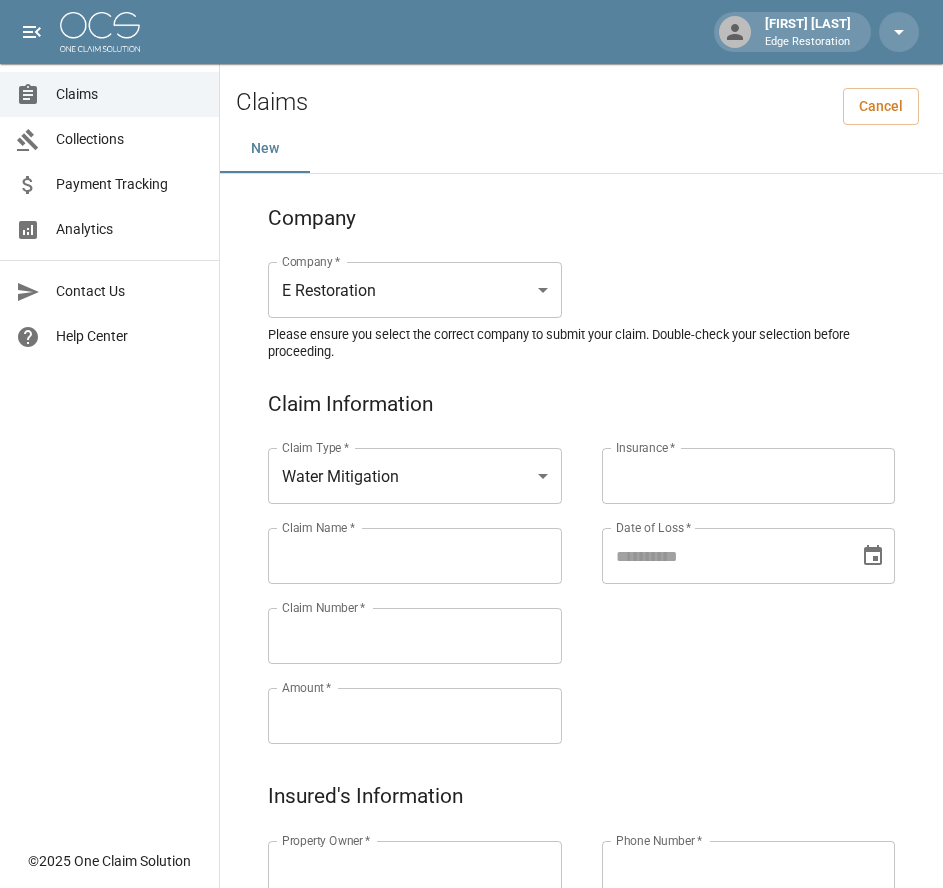 click on "Claim Name   *" at bounding box center (415, 556) 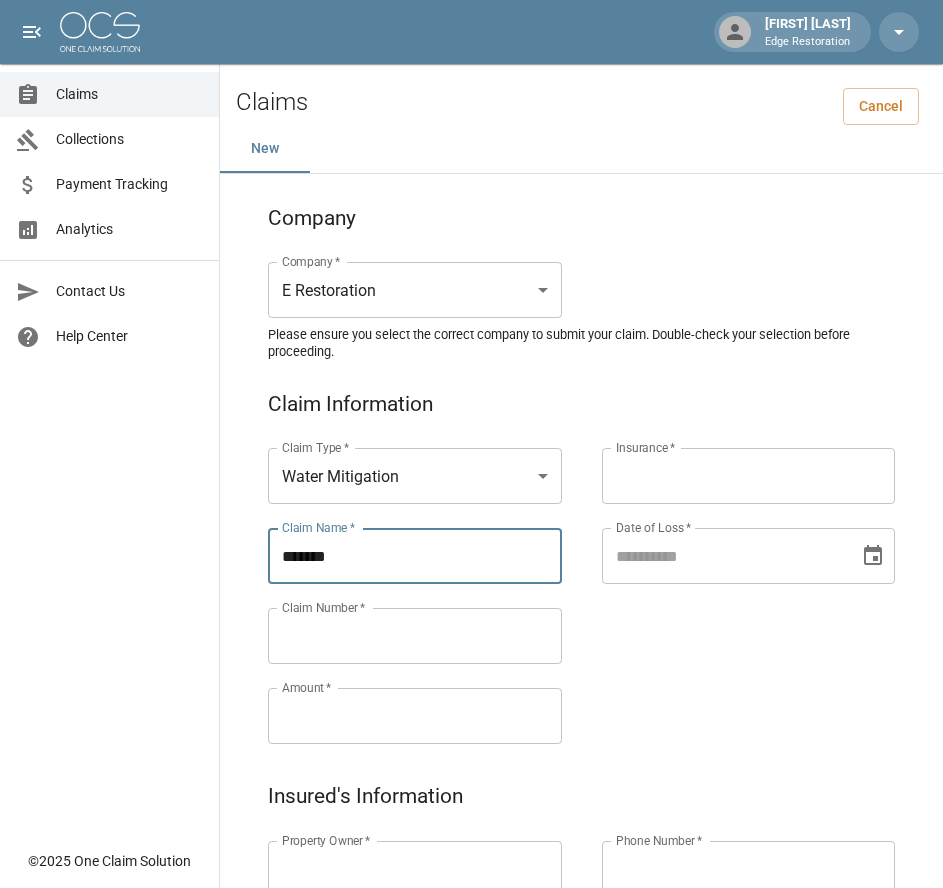 type on "**********" 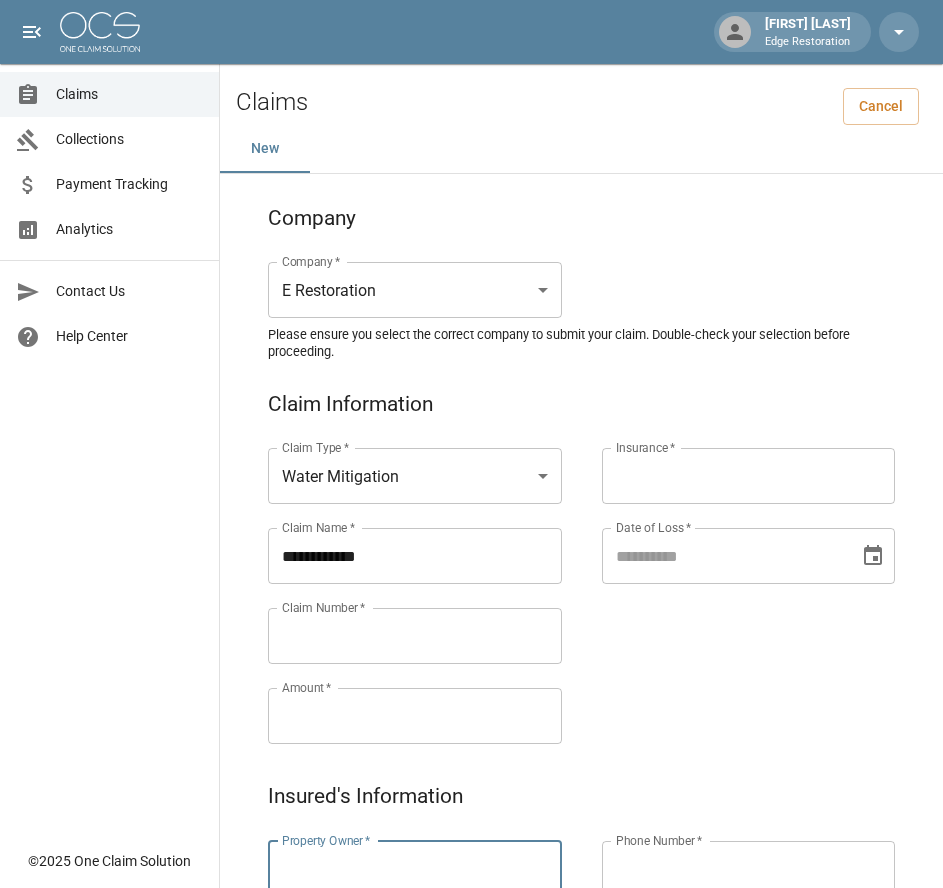 click on "Property Owner   *" at bounding box center [415, 869] 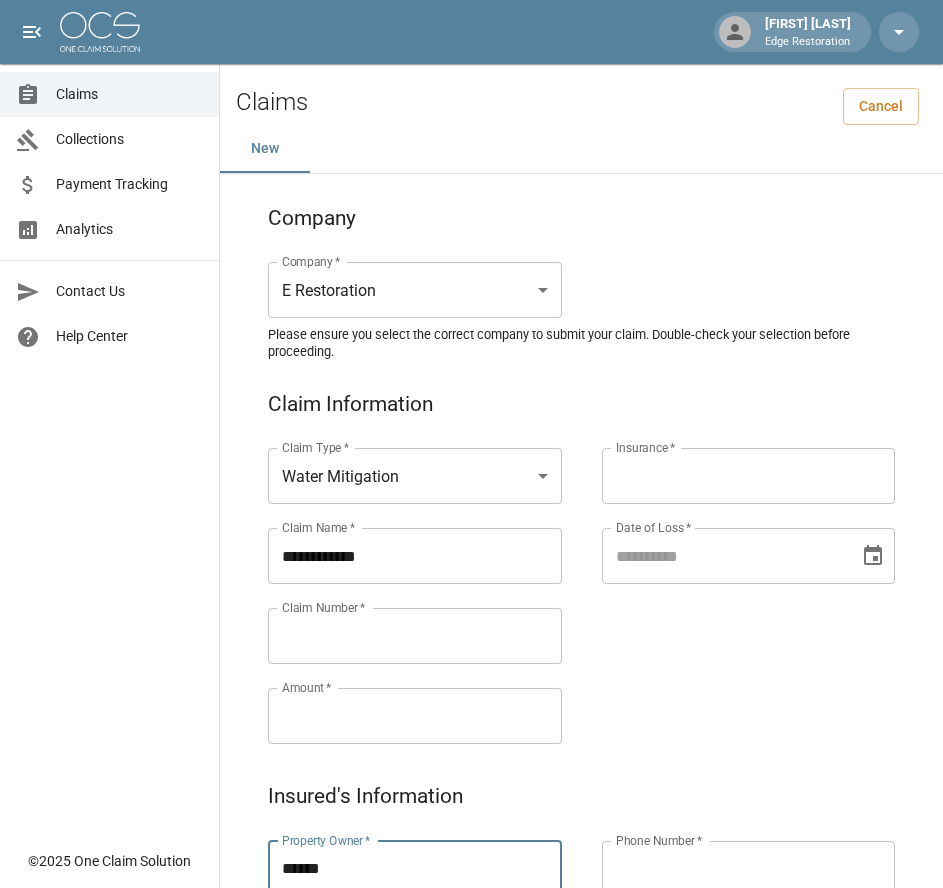 type on "**********" 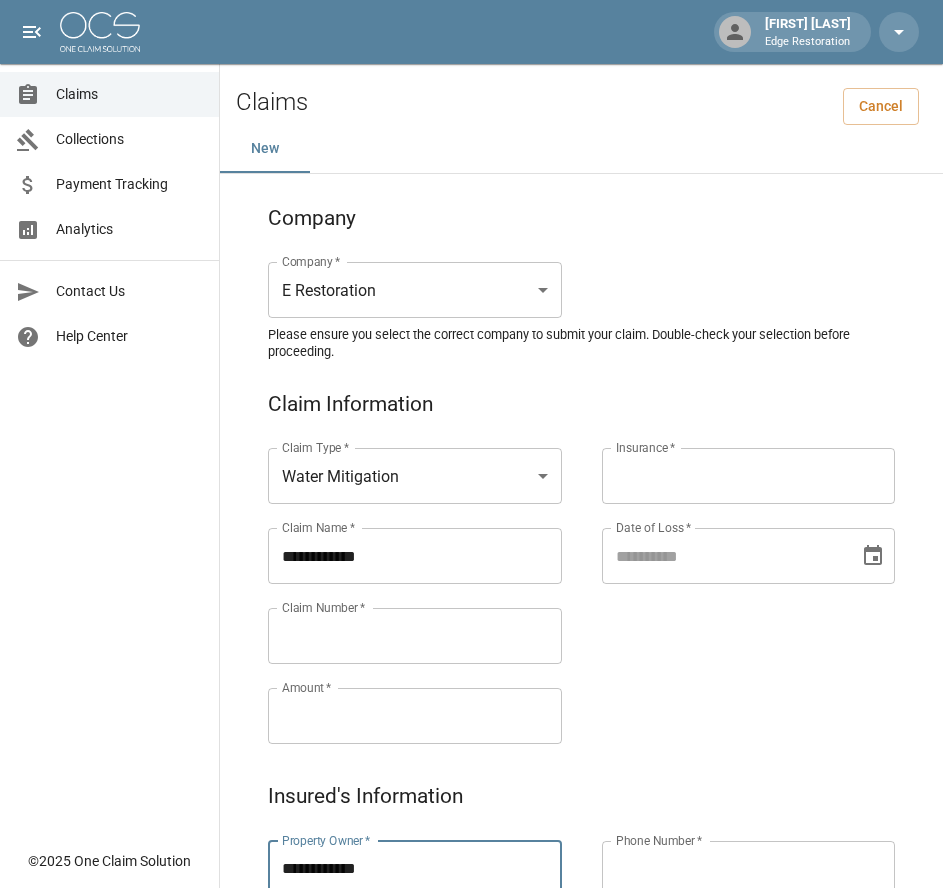 click on "Claims Collections Payment Tracking Analytics Contact Us Help Center" at bounding box center (109, 419) 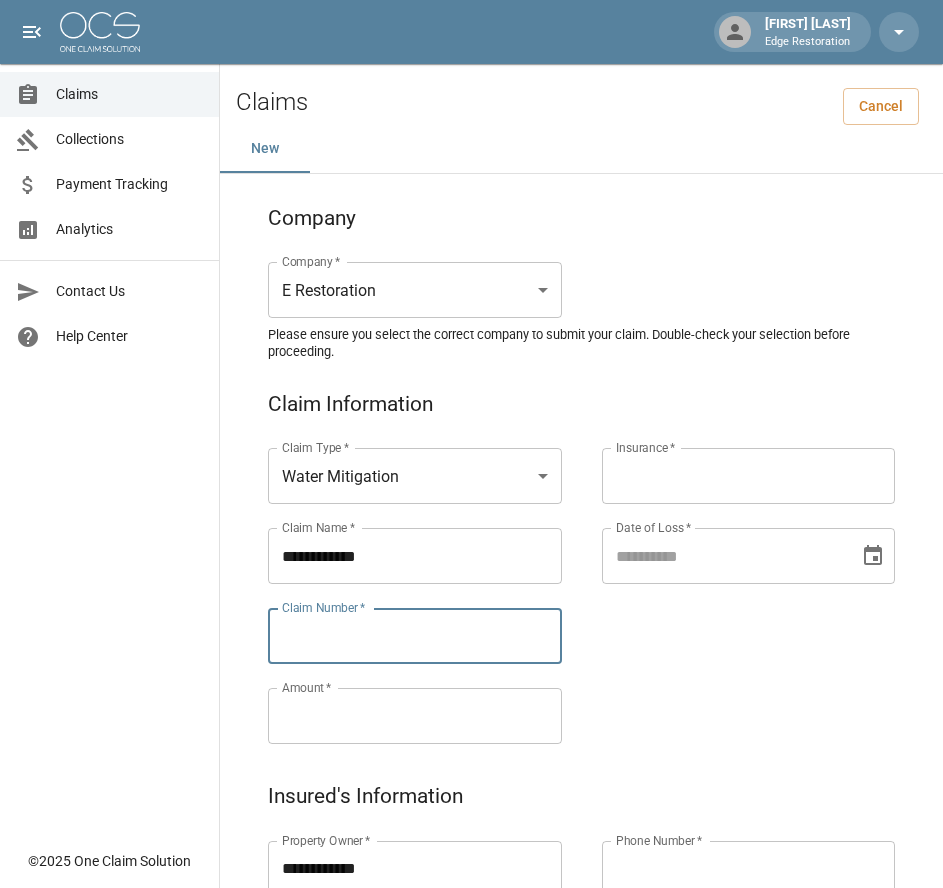 click on "Claim Number   *" at bounding box center (415, 636) 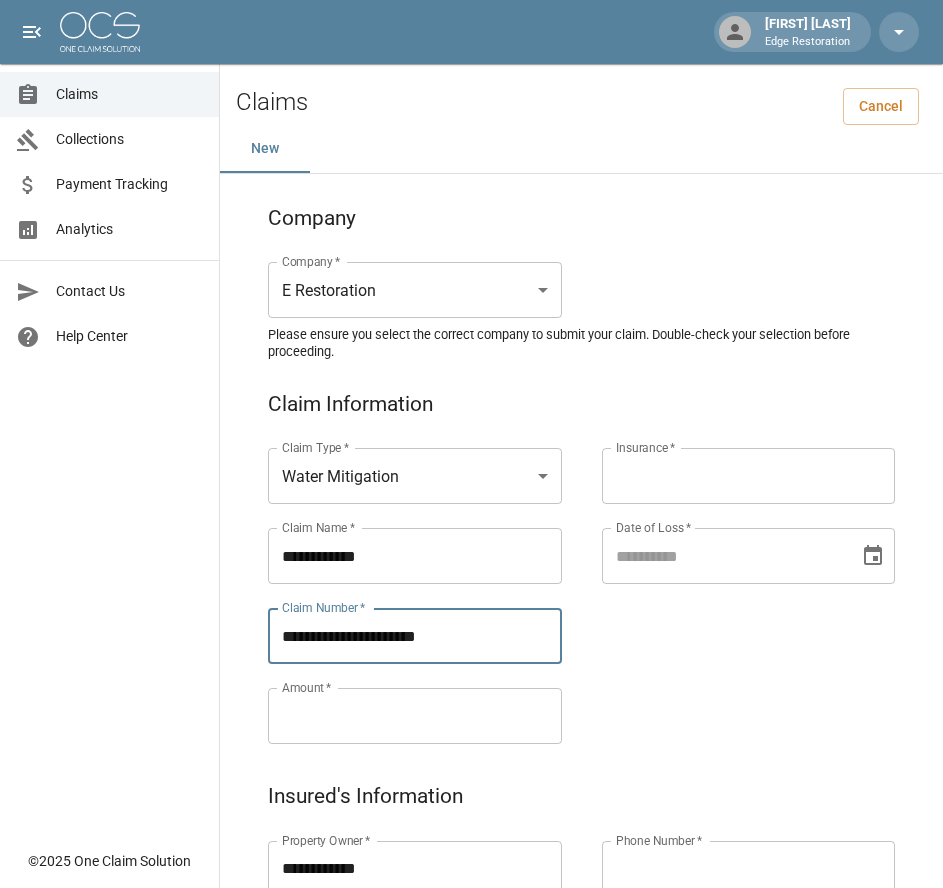 type on "**********" 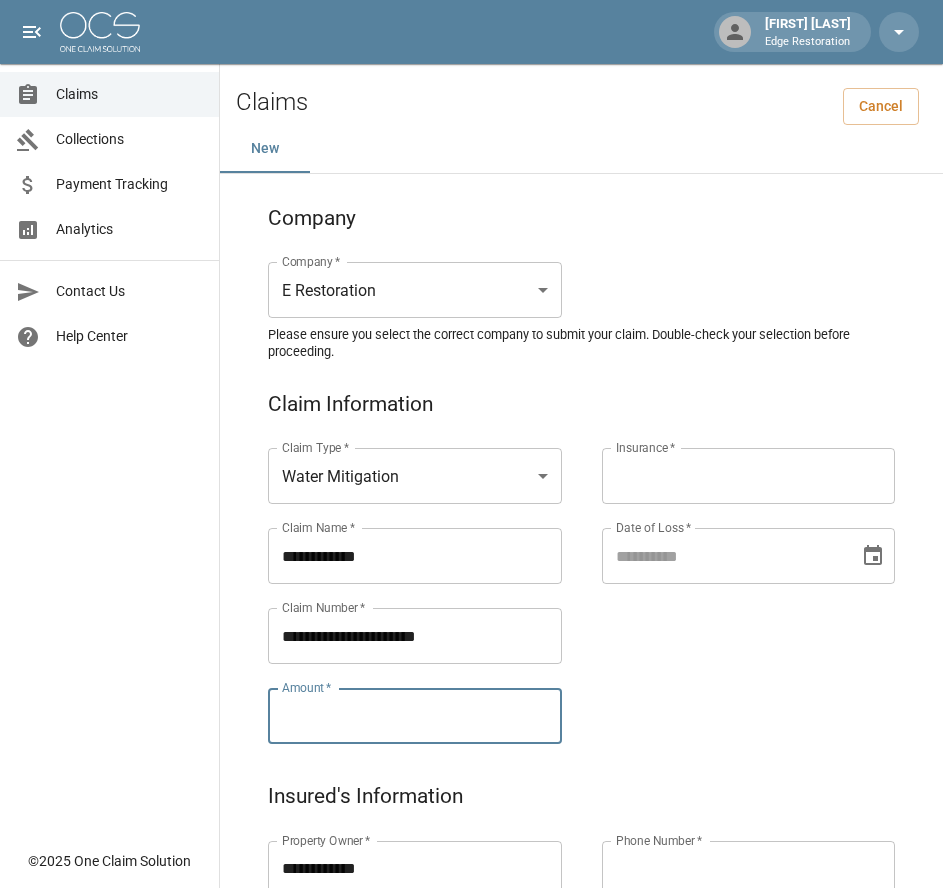 click on "Amount   *" at bounding box center (415, 716) 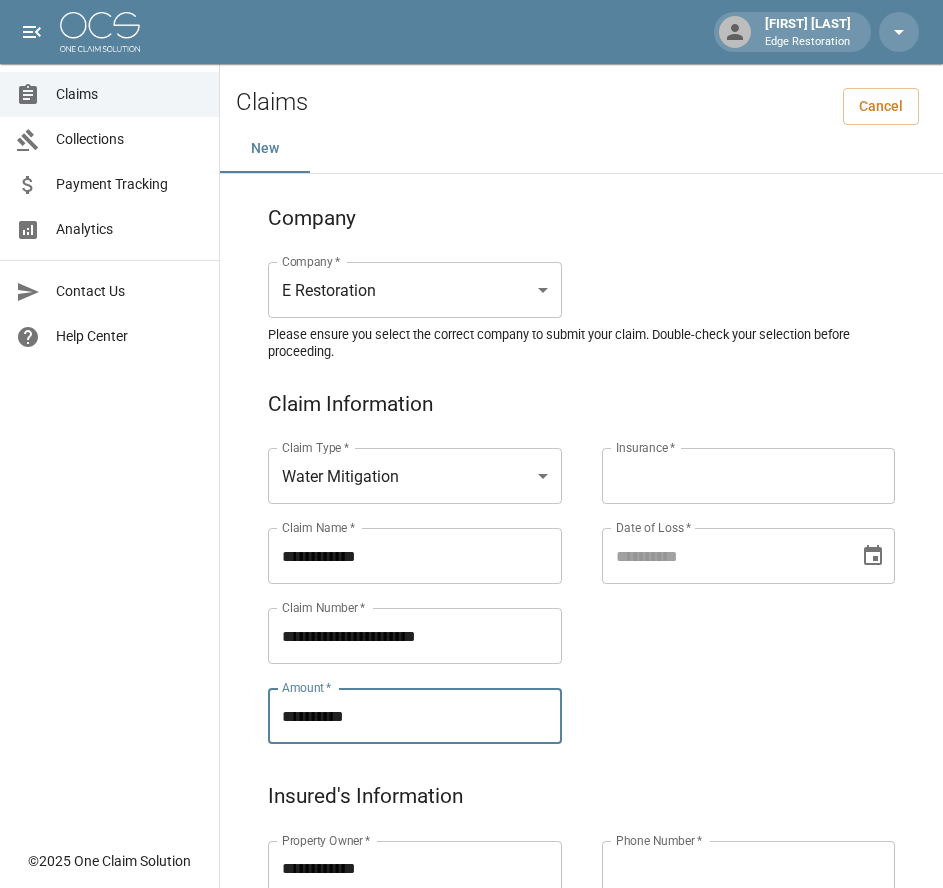 type on "**********" 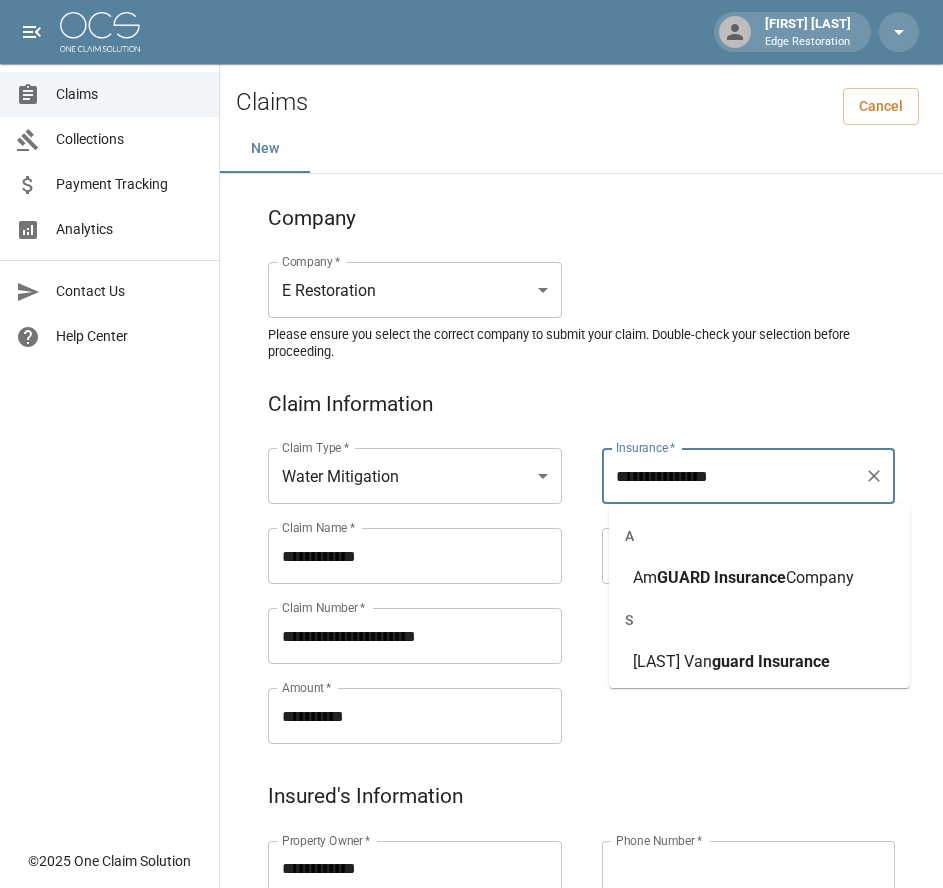 type on "**********" 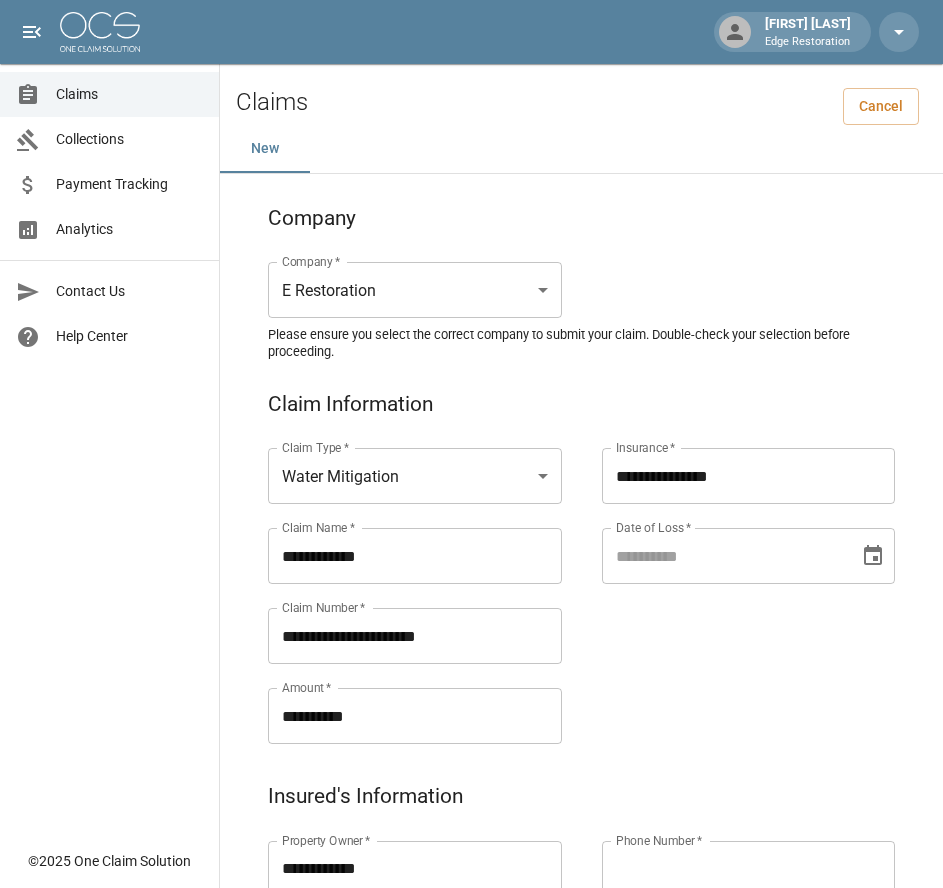click on "**********" at bounding box center [729, 572] 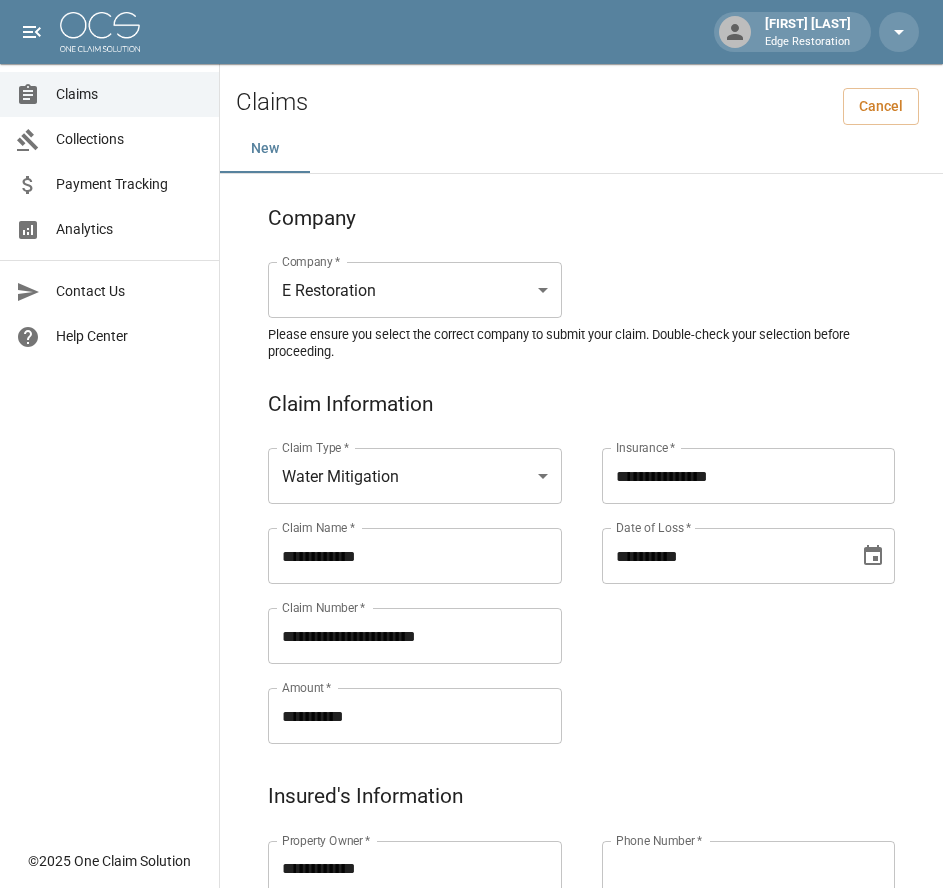 click on "**********" at bounding box center (724, 556) 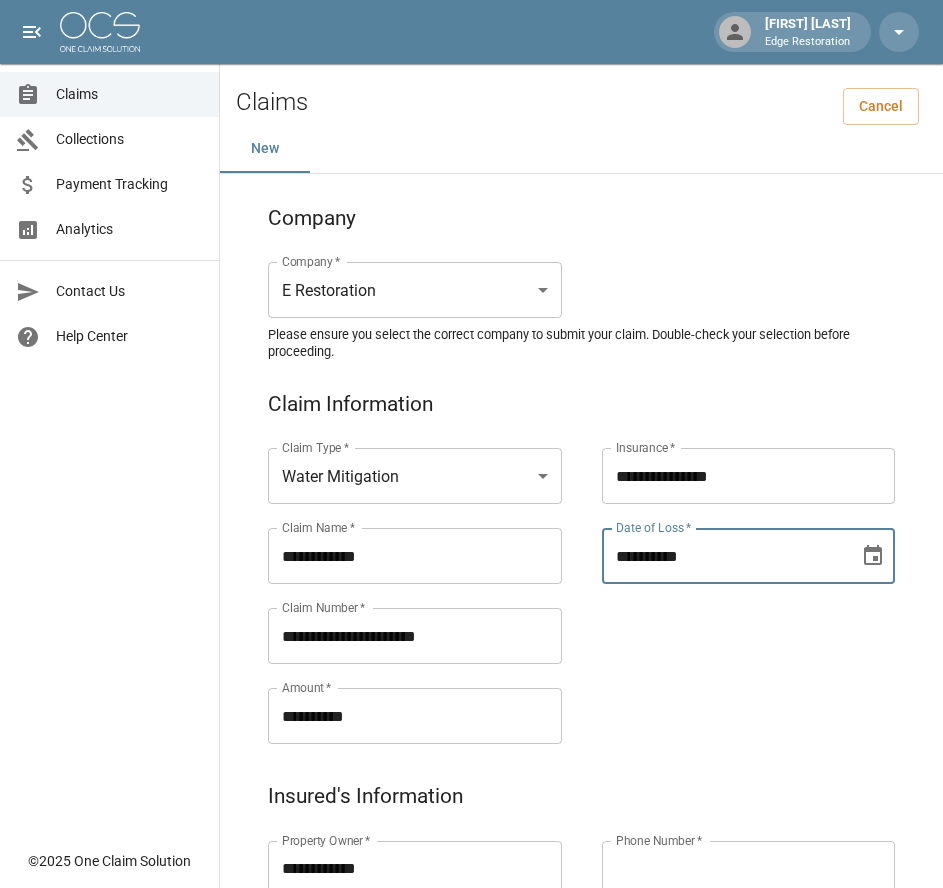 type on "**********" 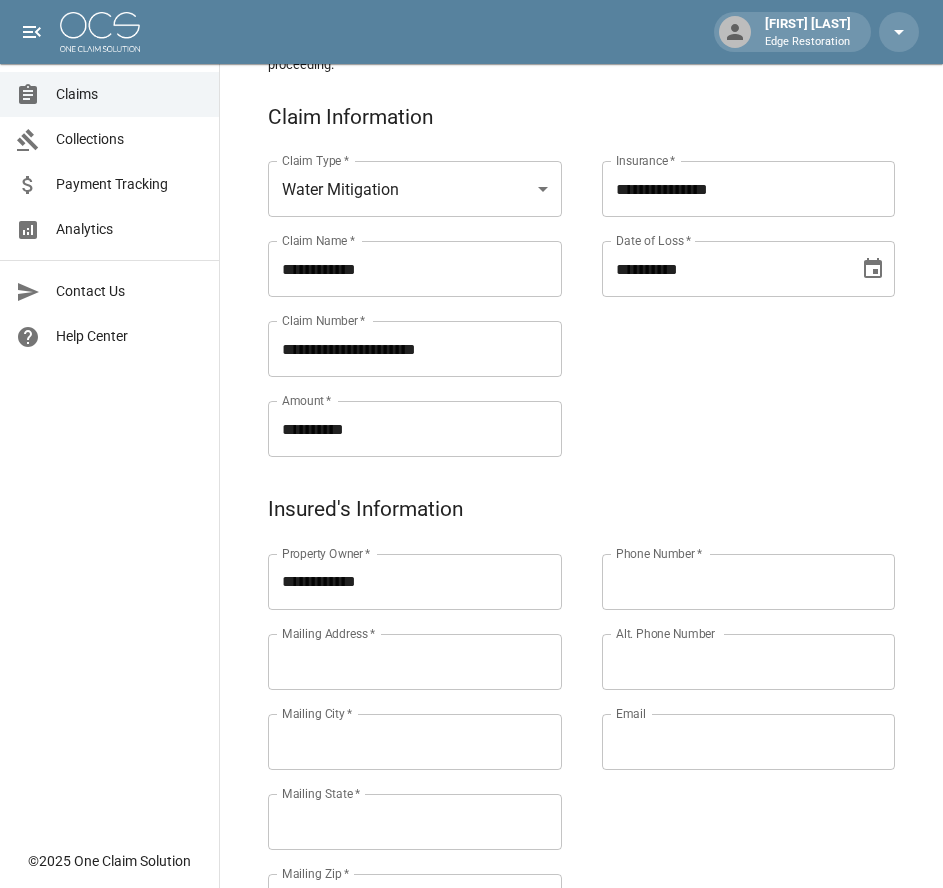 scroll, scrollTop: 289, scrollLeft: 0, axis: vertical 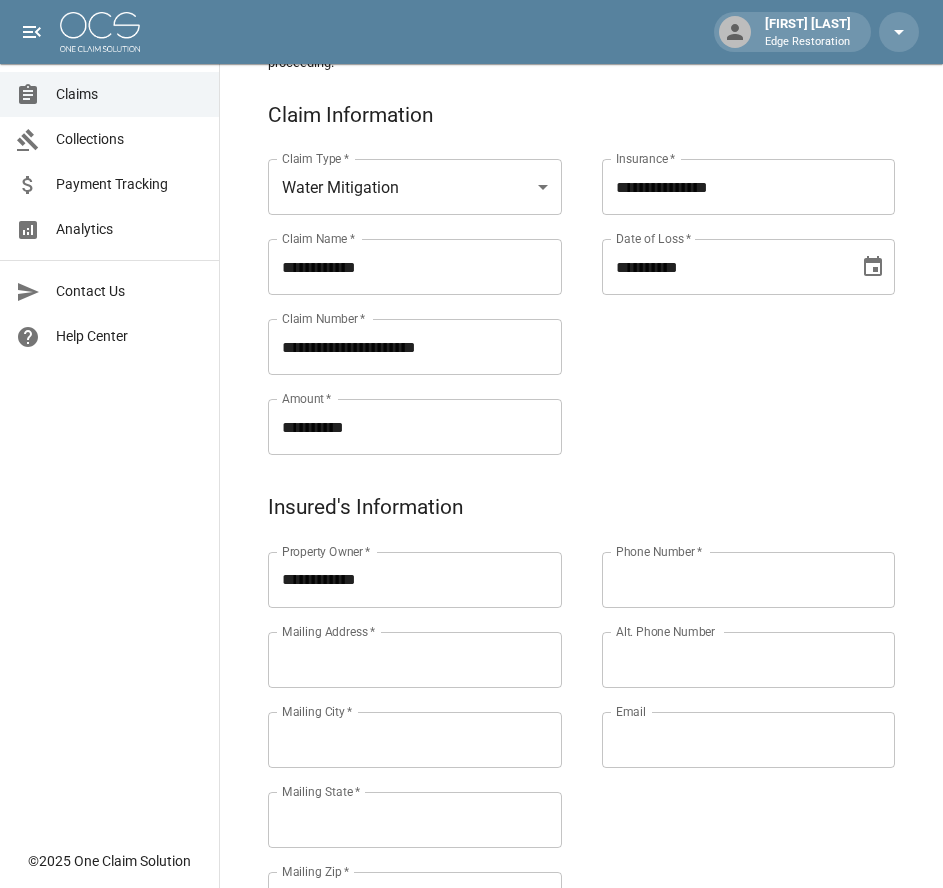 click on "Mailing Address   *" at bounding box center [415, 660] 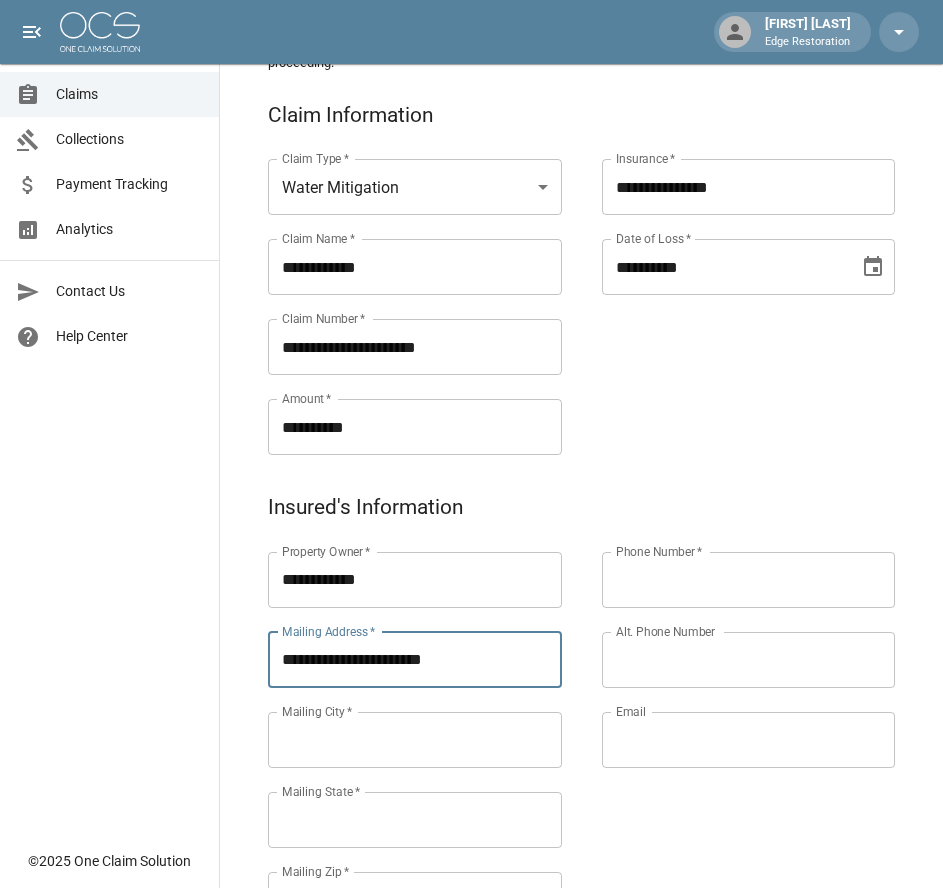 type on "**********" 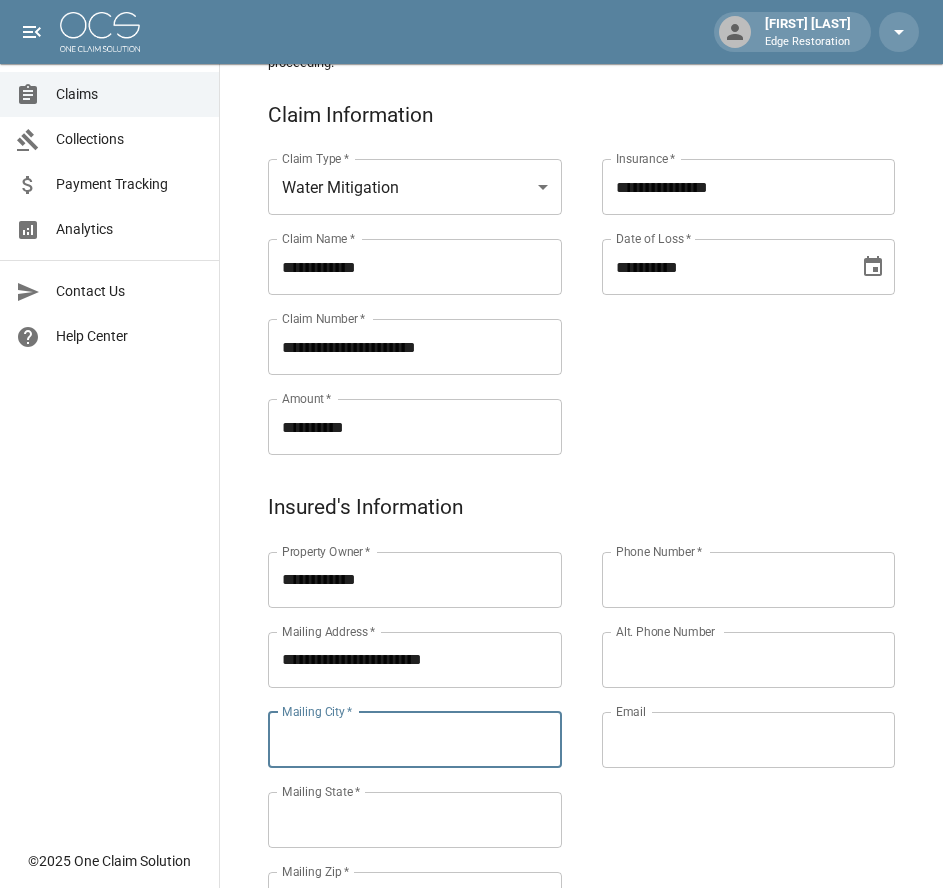 click on "Mailing City   *" at bounding box center [415, 740] 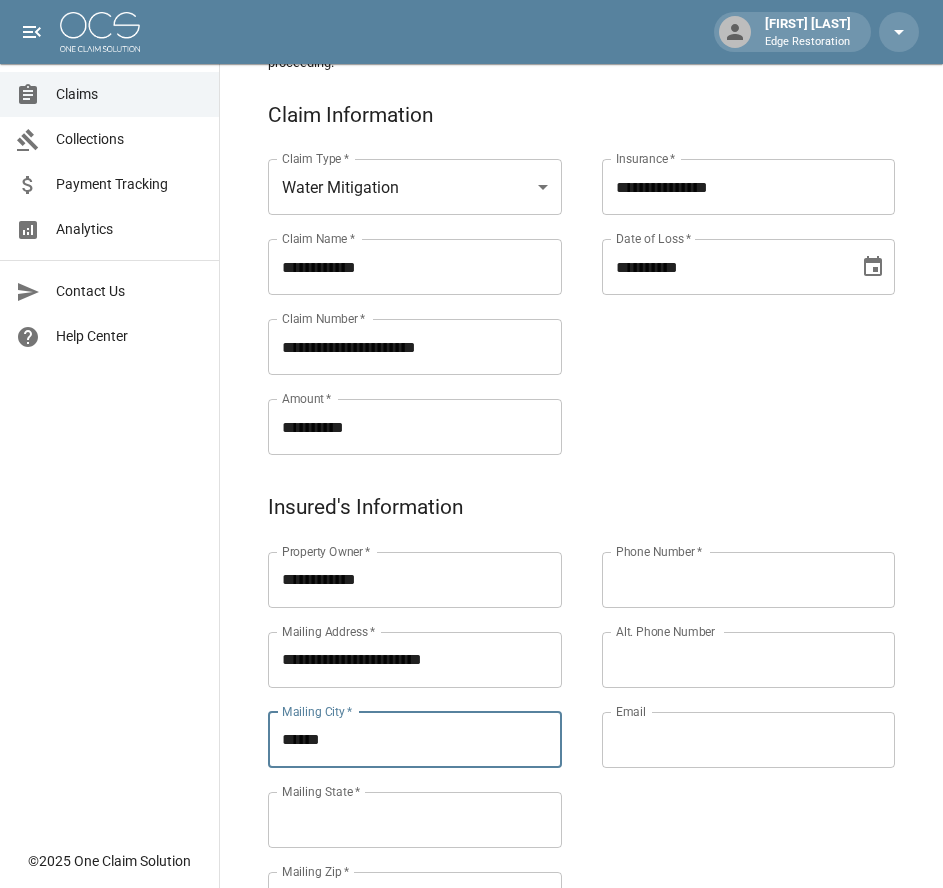 type on "******" 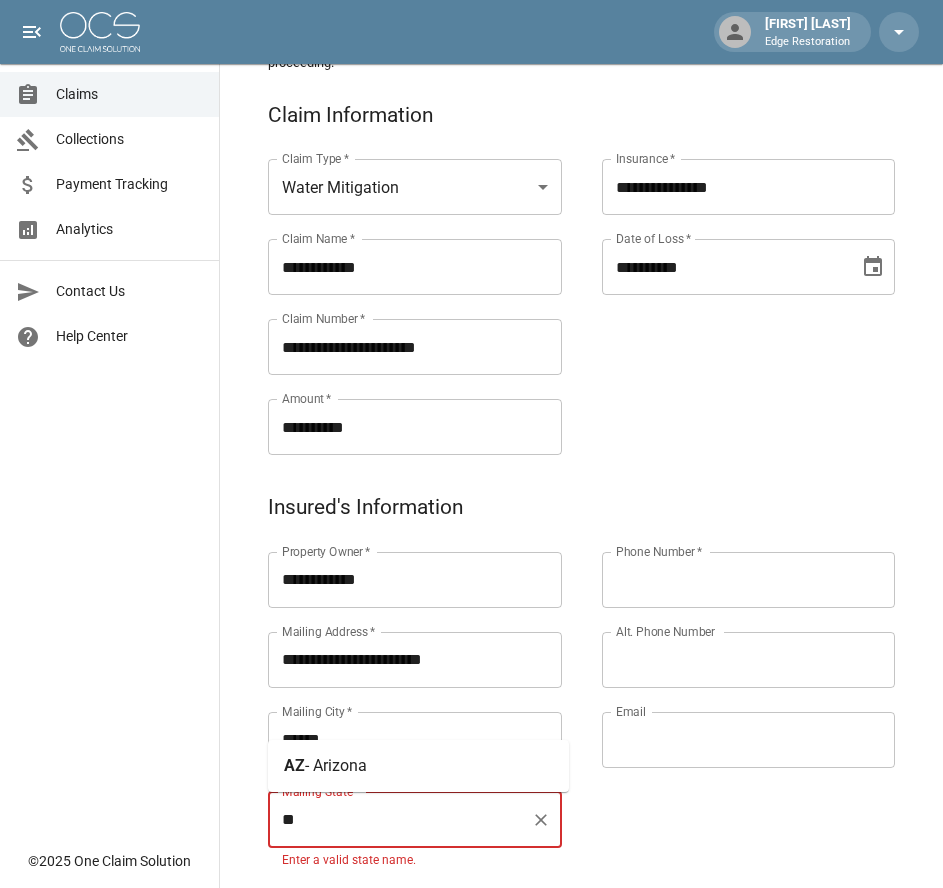 click on "[STATE]  - Arizona" at bounding box center [418, 766] 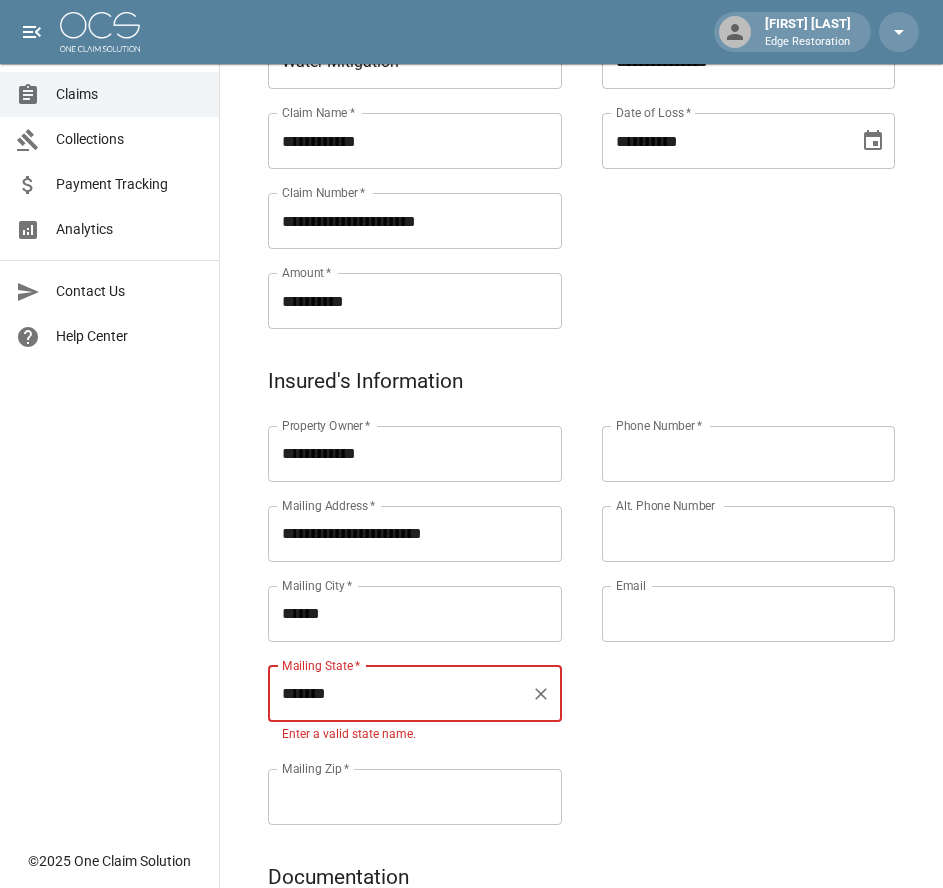 scroll, scrollTop: 416, scrollLeft: 0, axis: vertical 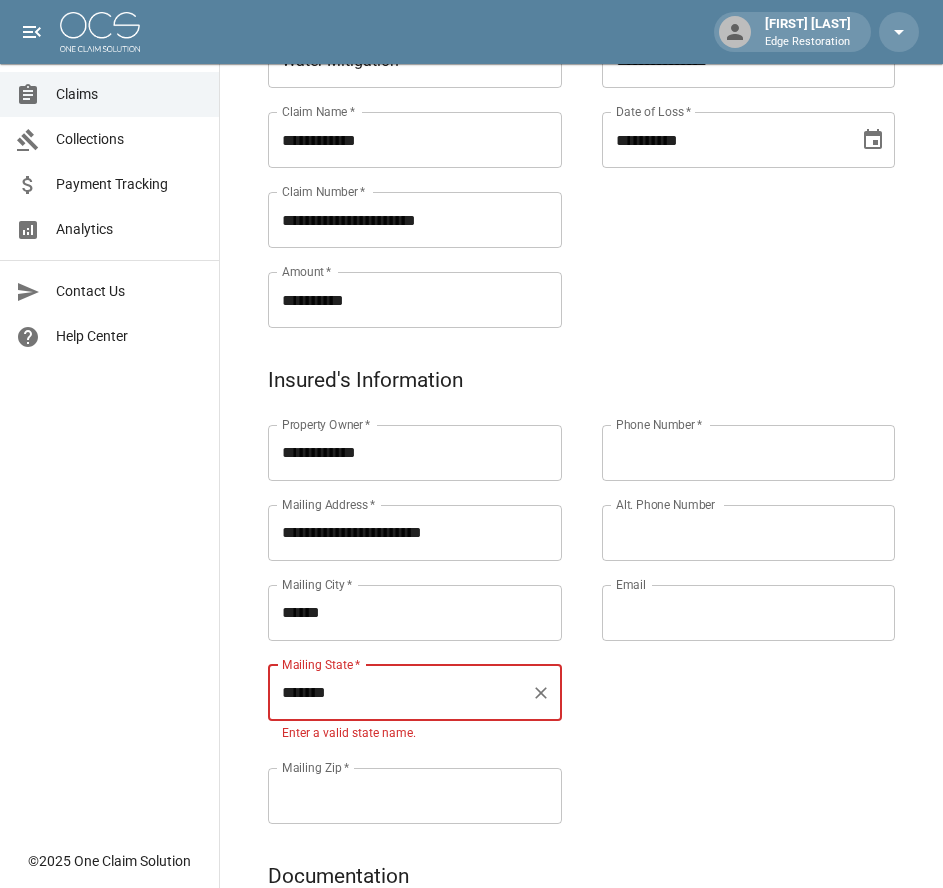 type on "*******" 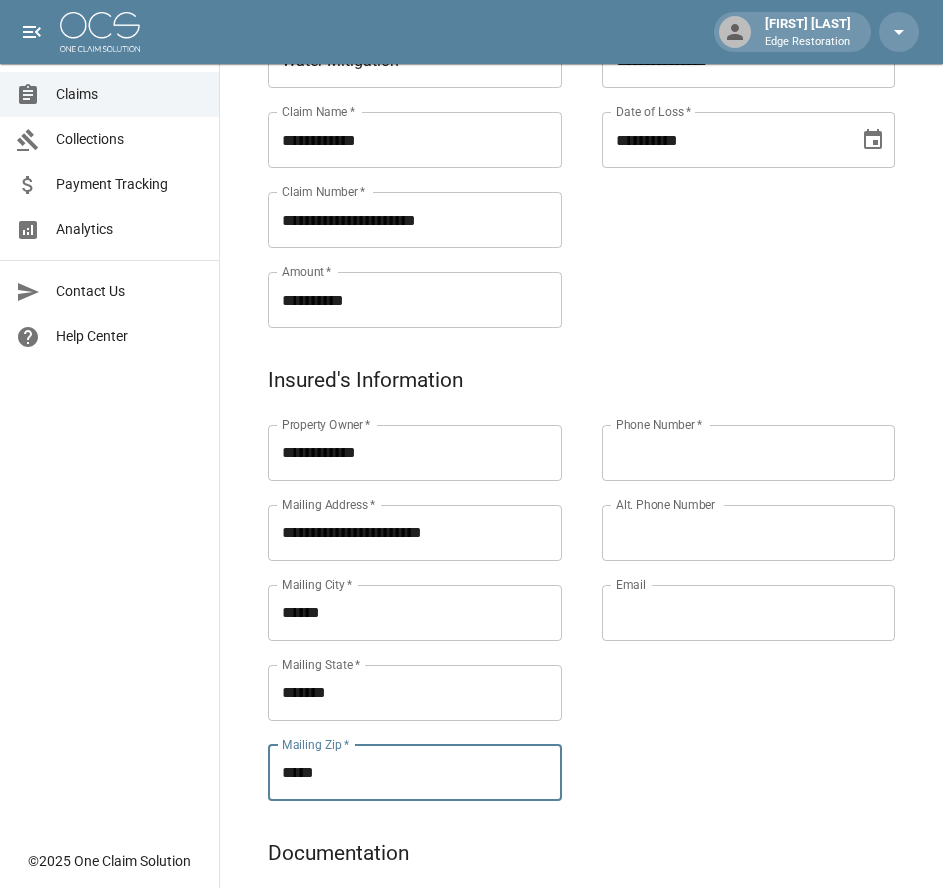 type on "*****" 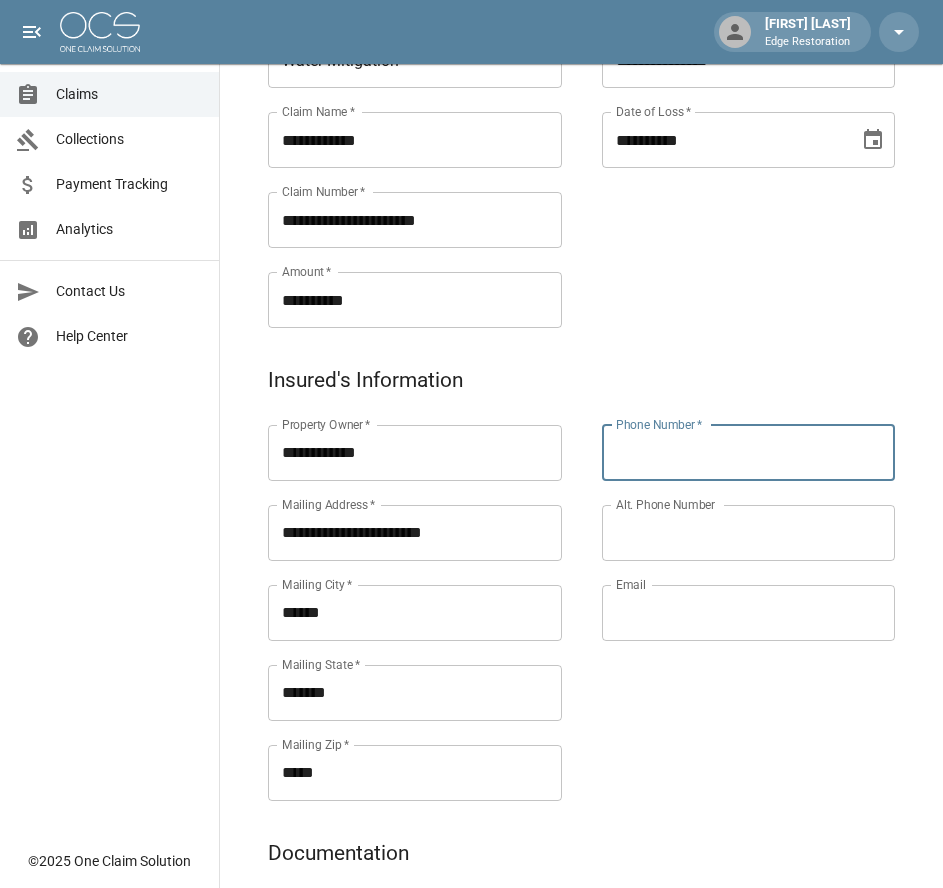 click on "Phone Number   *" at bounding box center [749, 453] 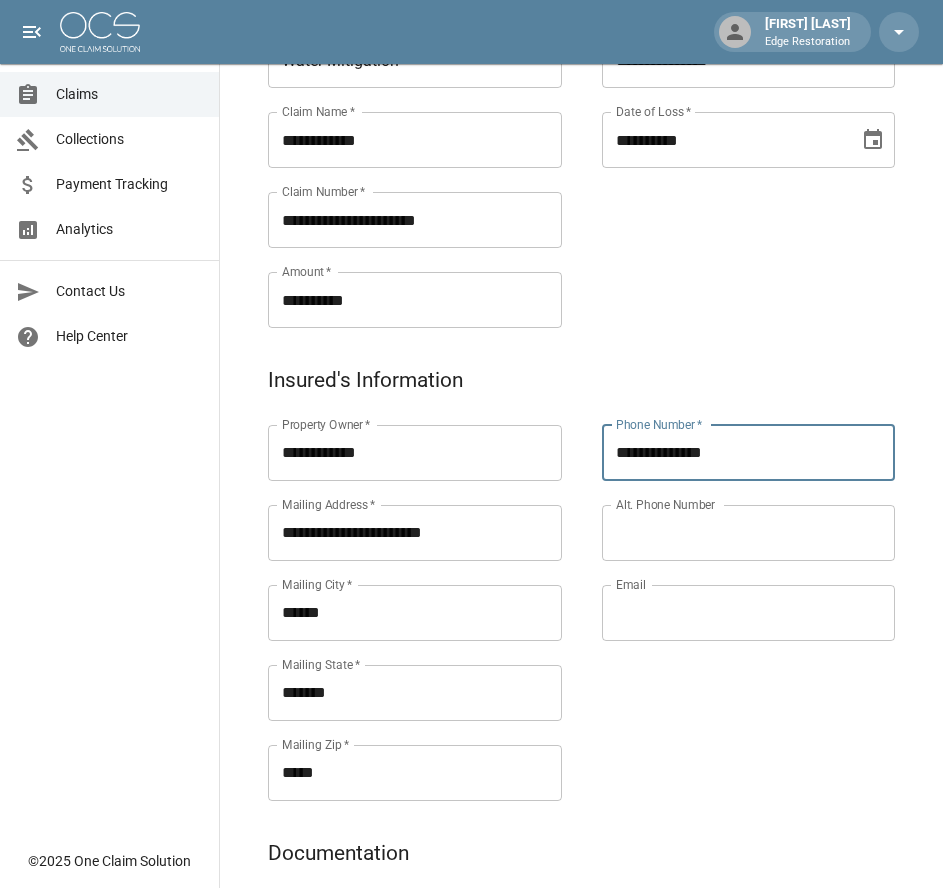type on "**********" 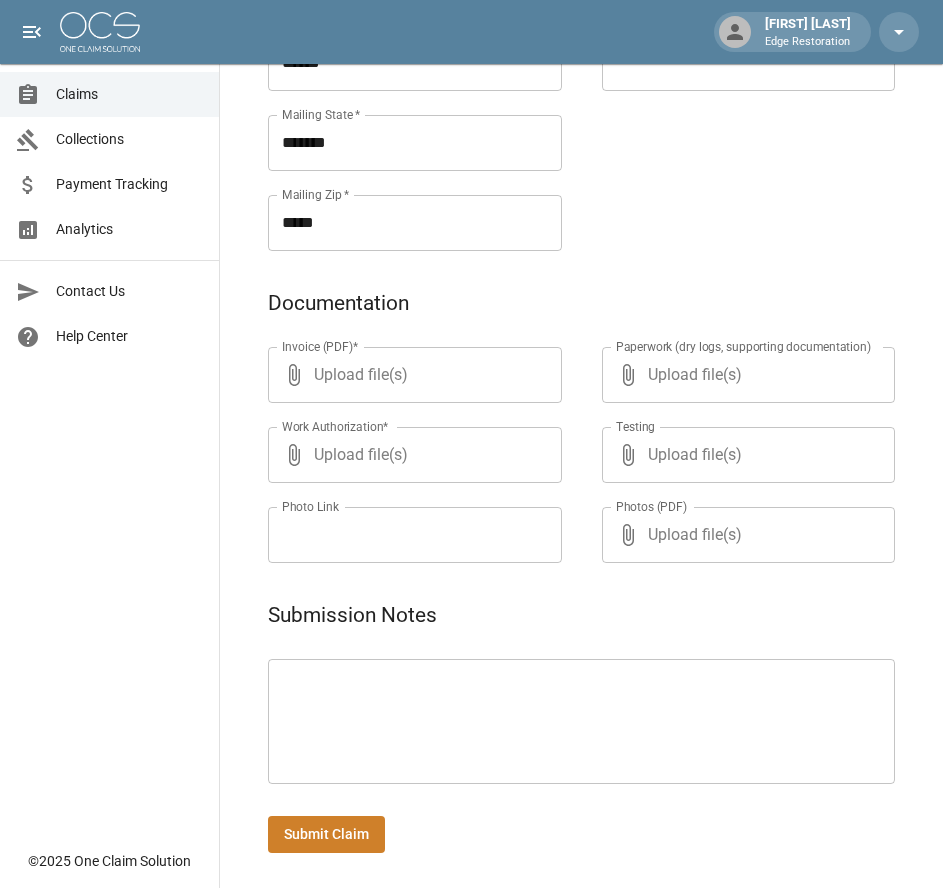 scroll, scrollTop: 971, scrollLeft: 0, axis: vertical 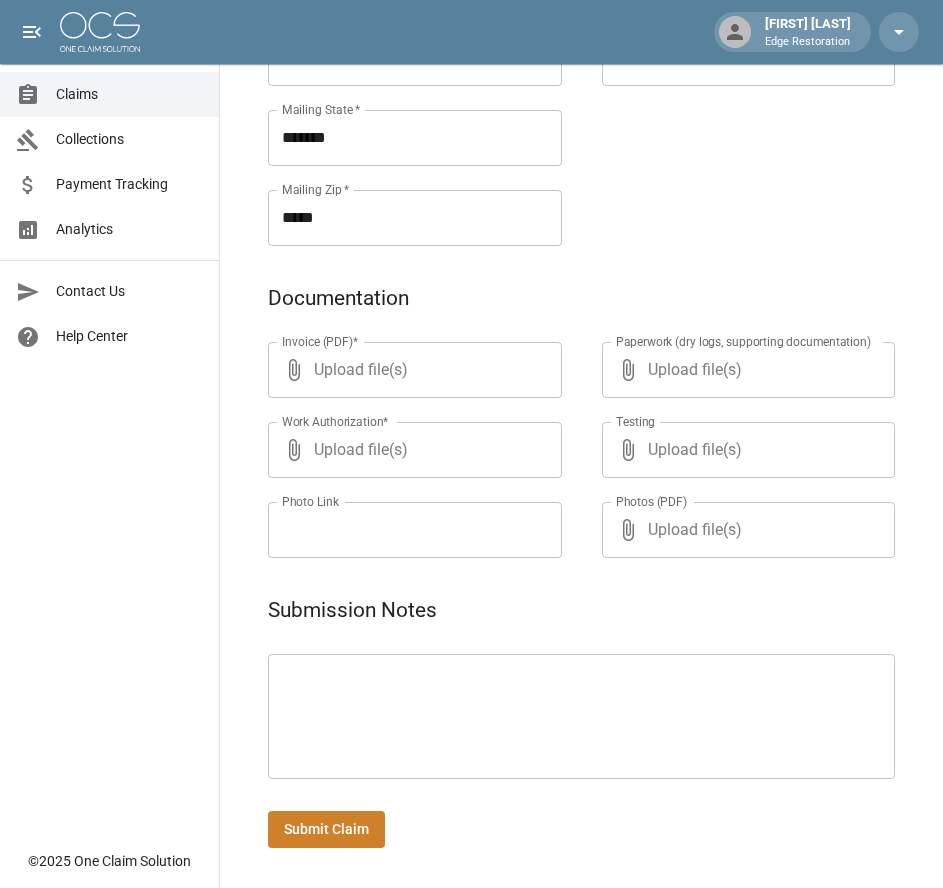 paste on "**********" 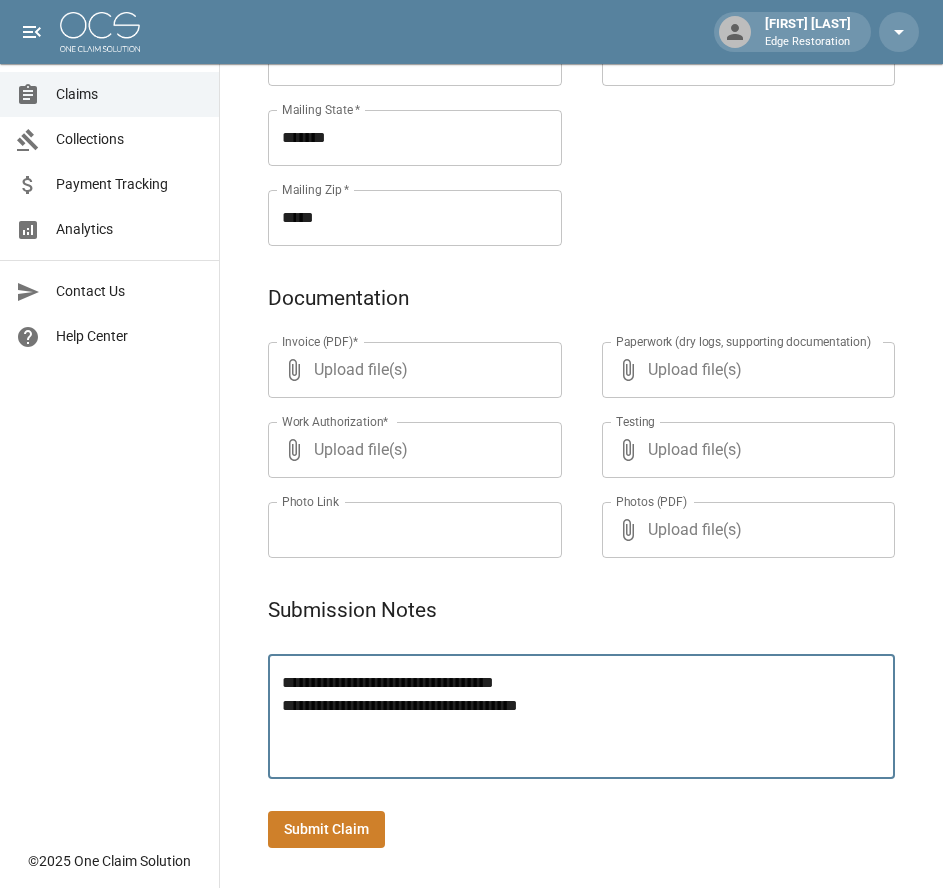 click on "**********" at bounding box center [581, 717] 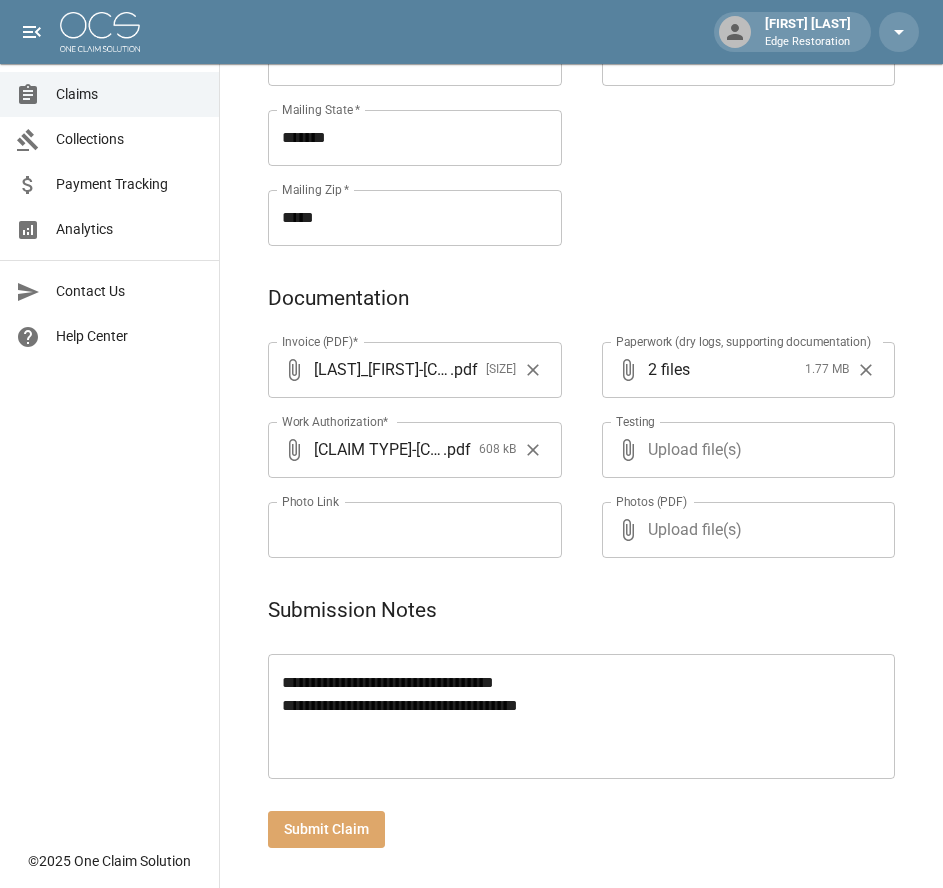 click on "Submit Claim" at bounding box center (326, 829) 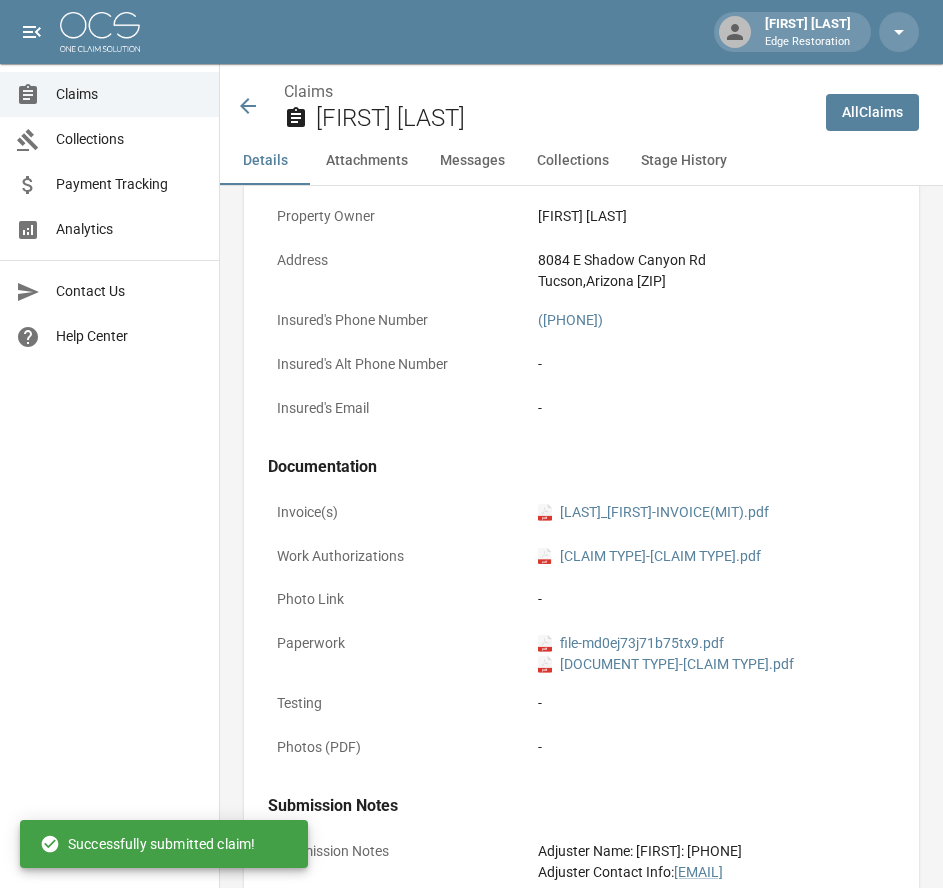 click at bounding box center [100, 32] 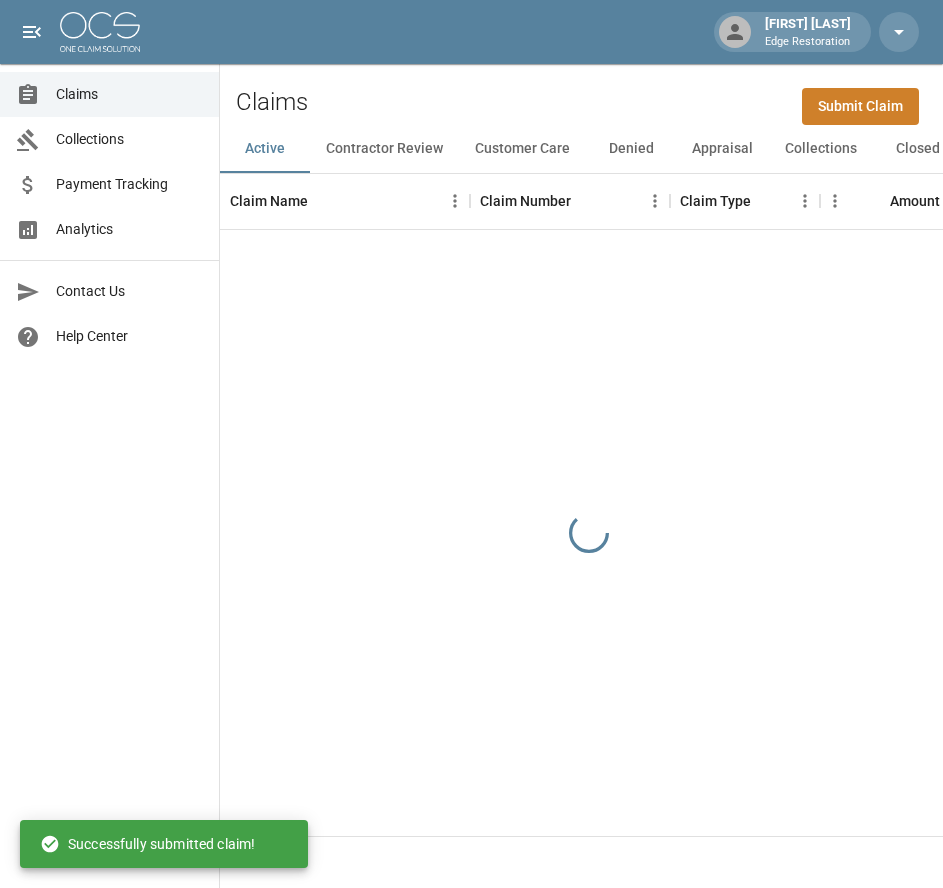scroll, scrollTop: 0, scrollLeft: 0, axis: both 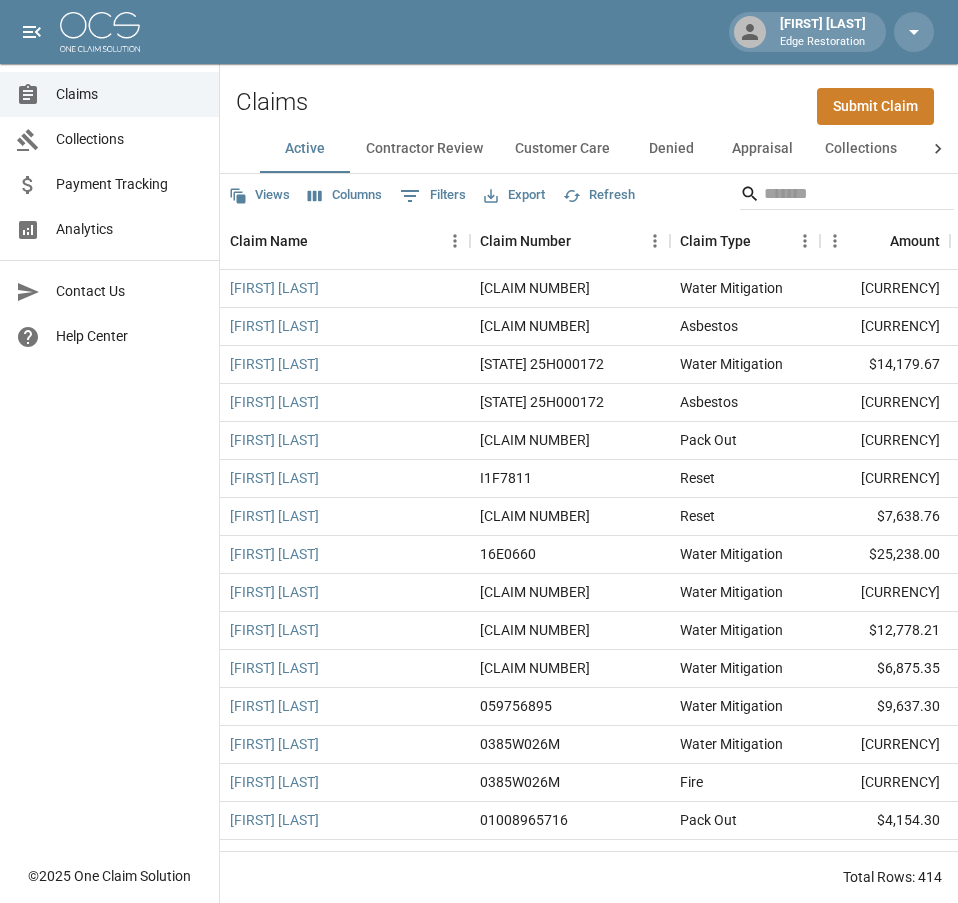 click on "Submit Claim" at bounding box center [875, 106] 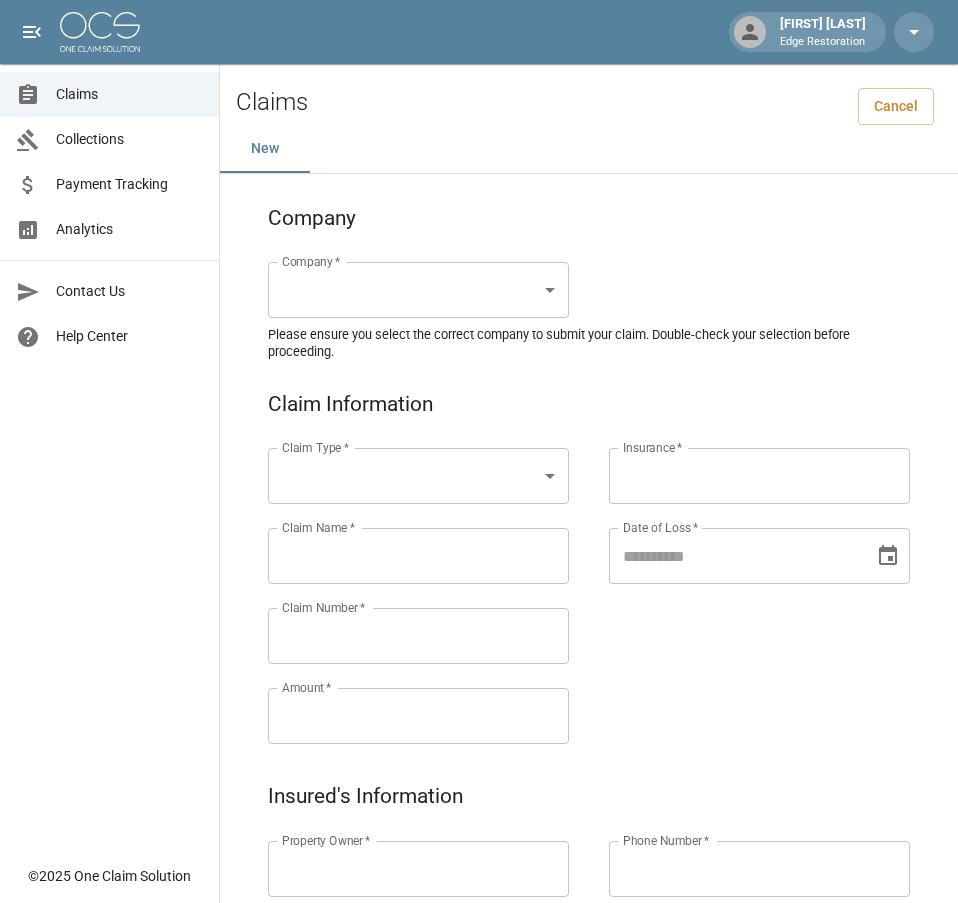 click on "Alicia Tubbs Edge Restoration Claims Collections Payment Tracking Analytics Contact Us Help Center ©  2025   One Claim Solution Claims Cancel New Company Company   * ​ Company   * Please ensure you select the correct company to submit your claim. Double-check your selection before proceeding. Claim Information Claim Type   * ​ Claim Type   * Claim Name   * Claim Name   * Claim Number   * Claim Number   * Amount   * Amount   * Insurance   * Insurance   * Date of Loss   * Date of Loss   * Insured's Information Property Owner   * Property Owner   * Mailing Address   * Mailing Address   * Mailing City   * Mailing City   * Mailing State   * Mailing State   * Mailing Zip   * Mailing Zip   * Phone Number   * Phone Number   * Alt. Phone Number Alt. Phone Number Email Email Documentation Invoice (PDF)* ​ Upload file(s) Invoice (PDF)* Work Authorization* ​ Upload file(s) Work Authorization* Photo Link Photo Link ​ Upload file(s) Testing ​ ​" at bounding box center [479, 929] 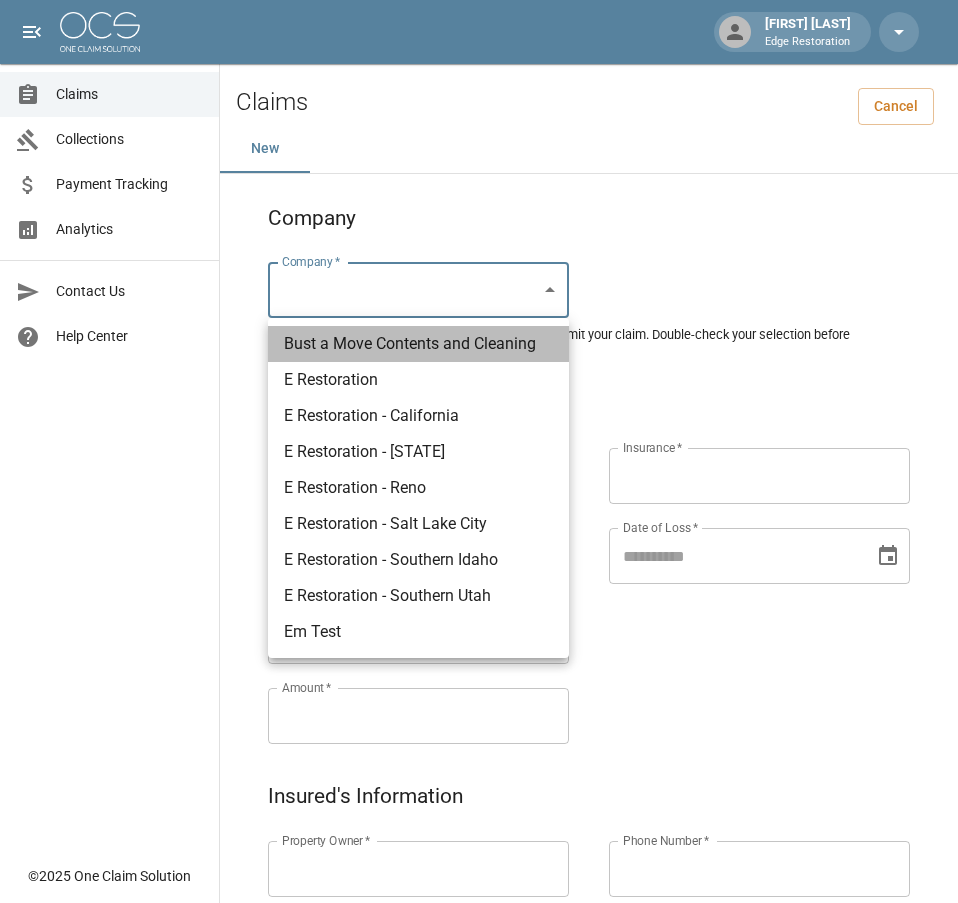 click on "Bust a Move Contents and Cleaning" at bounding box center [418, 344] 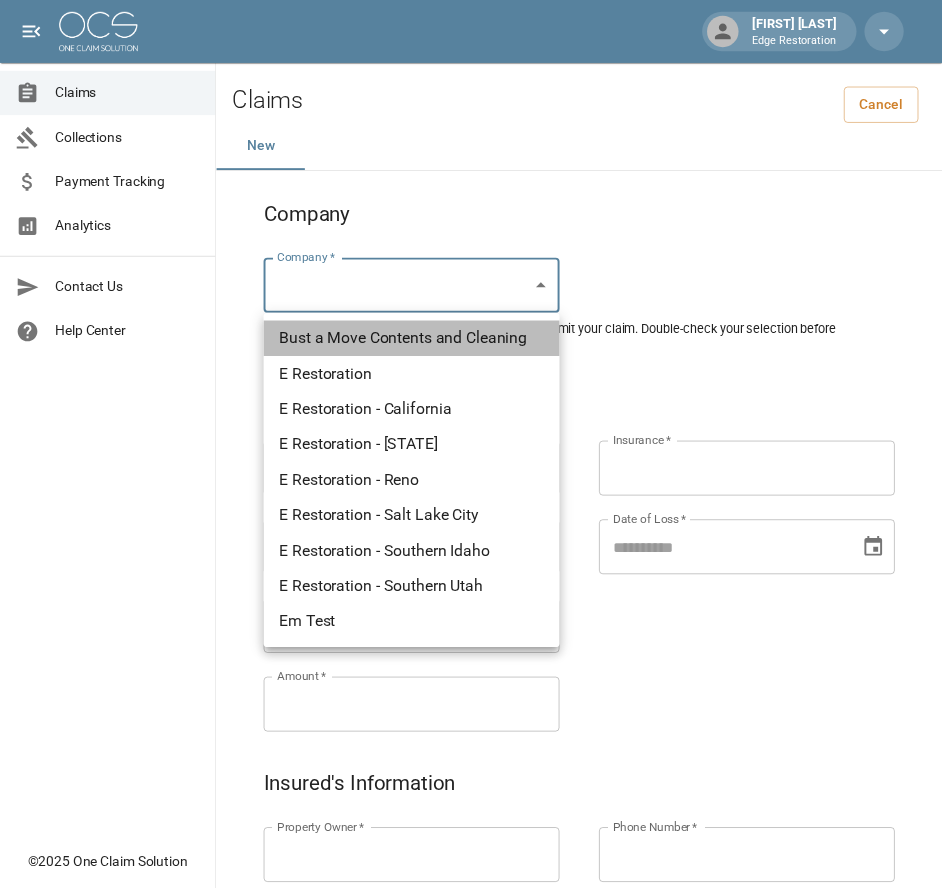 type on "********" 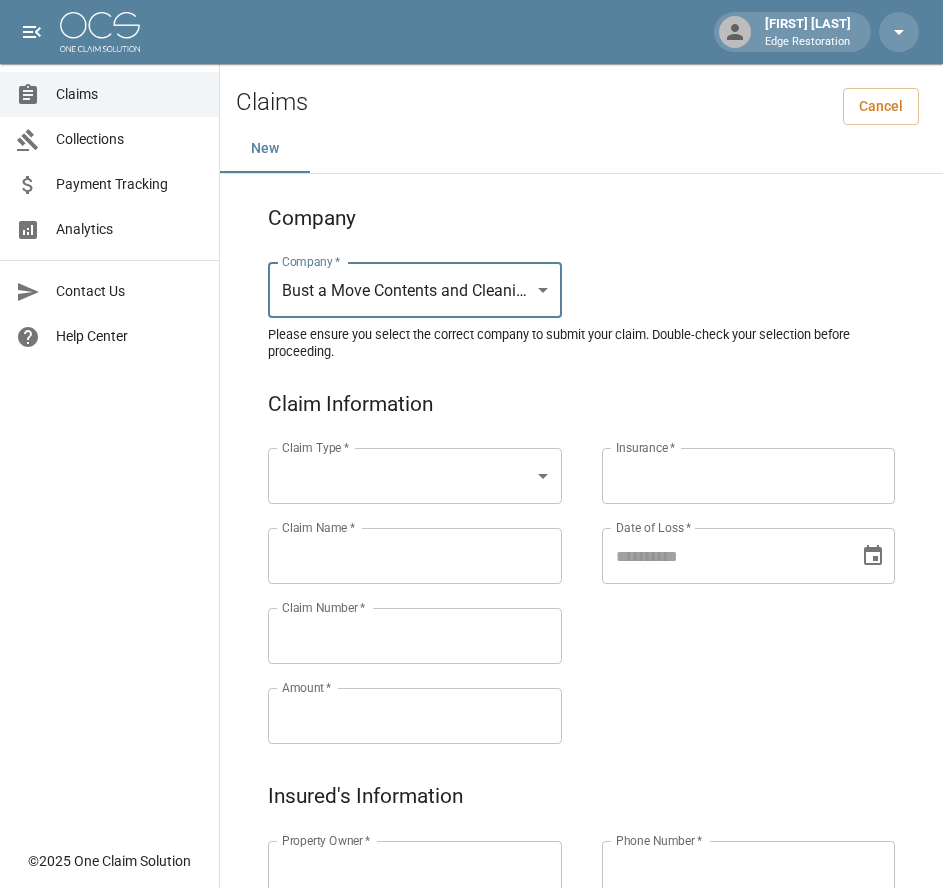 click on "[FIRST] [LAST] Edge Restoration Claims Collections Payment Tracking Analytics Contact Us Help Center ©  2025   One Claim Solution Claims Cancel New Company Company   * Bust a Move Contents and Cleaning ******** Company   * Please ensure you select the correct company to submit your claim. Double-check your selection before proceeding. Claim Information Claim Type   * ​ Claim Type   * Claim Name   * Claim Name   * Claim Number   * Claim Number   * Amount   * Amount   * Insurance   * Insurance   * Date of Loss   * Date of Loss   * Insured's Information Property Owner   * Property Owner   * Mailing Address   * Mailing Address   * Mailing City   * Mailing City   * Mailing State   * Mailing State   * Mailing Zip   * Mailing Zip   * Phone Number   * Phone Number   * Alt. Phone Number Alt. Phone Number Email Email Documentation Invoice (PDF)* ​ Upload file(s) Invoice (PDF)* Work Authorization* ​ Upload file(s) Work Authorization* Photo Link ​ ​" at bounding box center [471, 929] 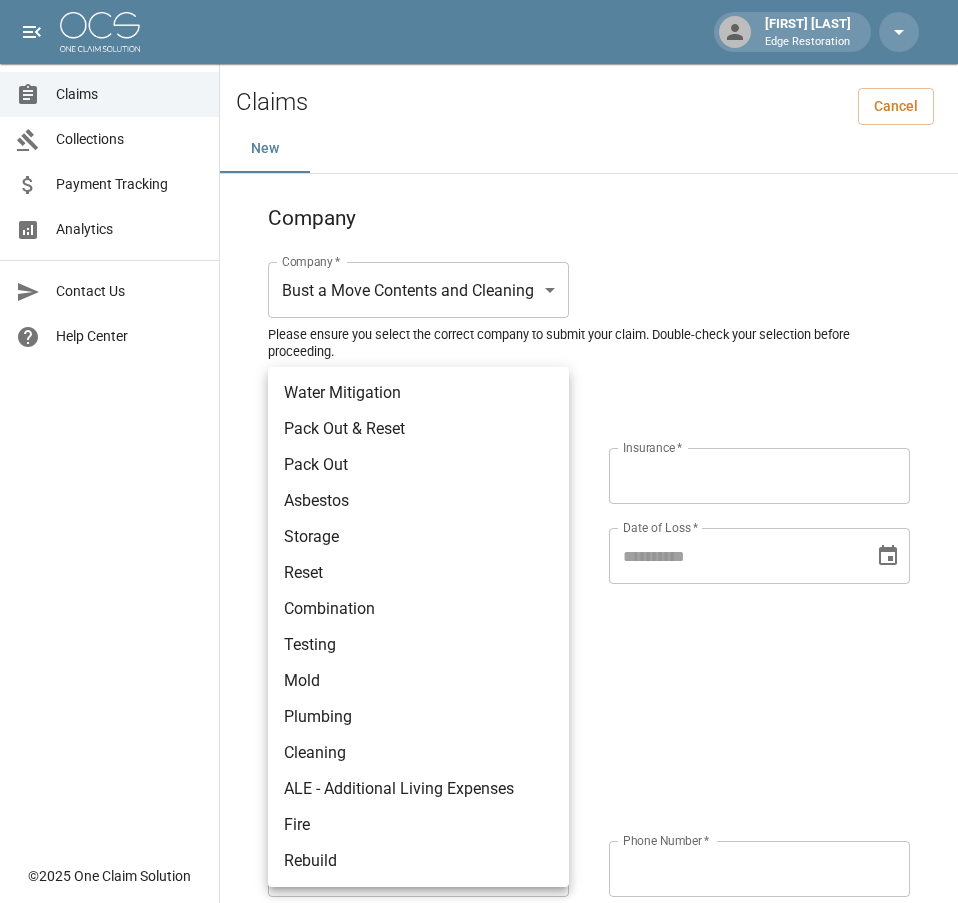 click on "Pack Out" at bounding box center [418, 465] 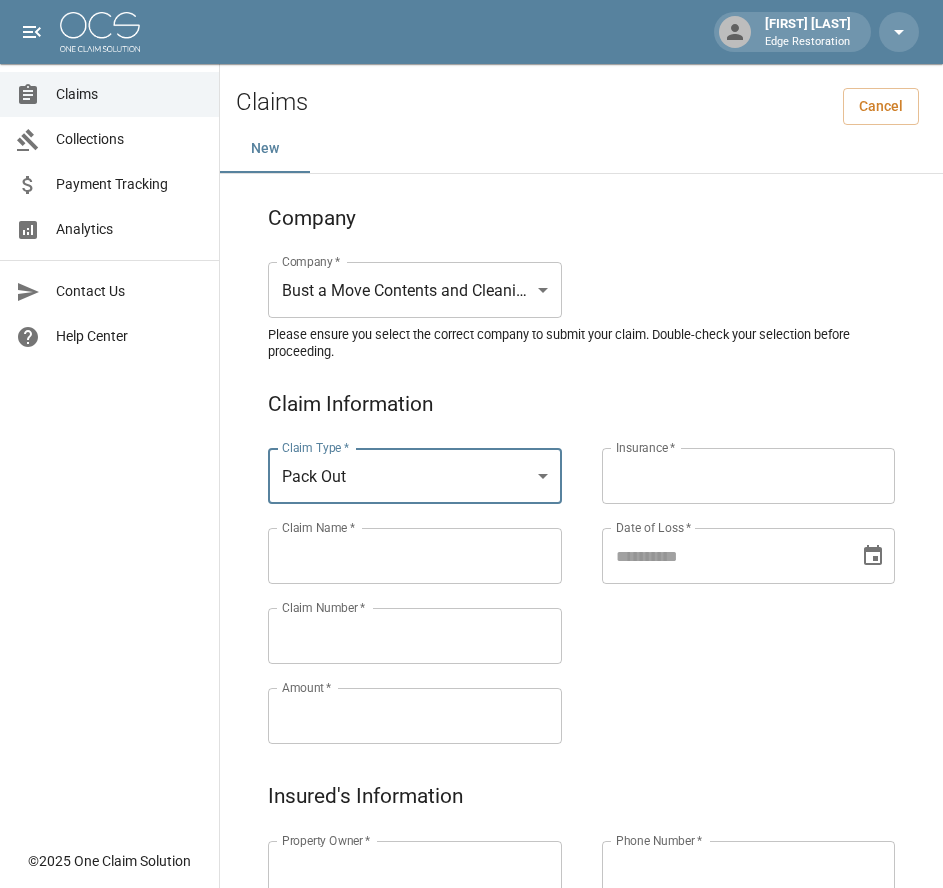 click on "Claims Collections Payment Tracking Analytics Contact Us Help Center" at bounding box center (109, 419) 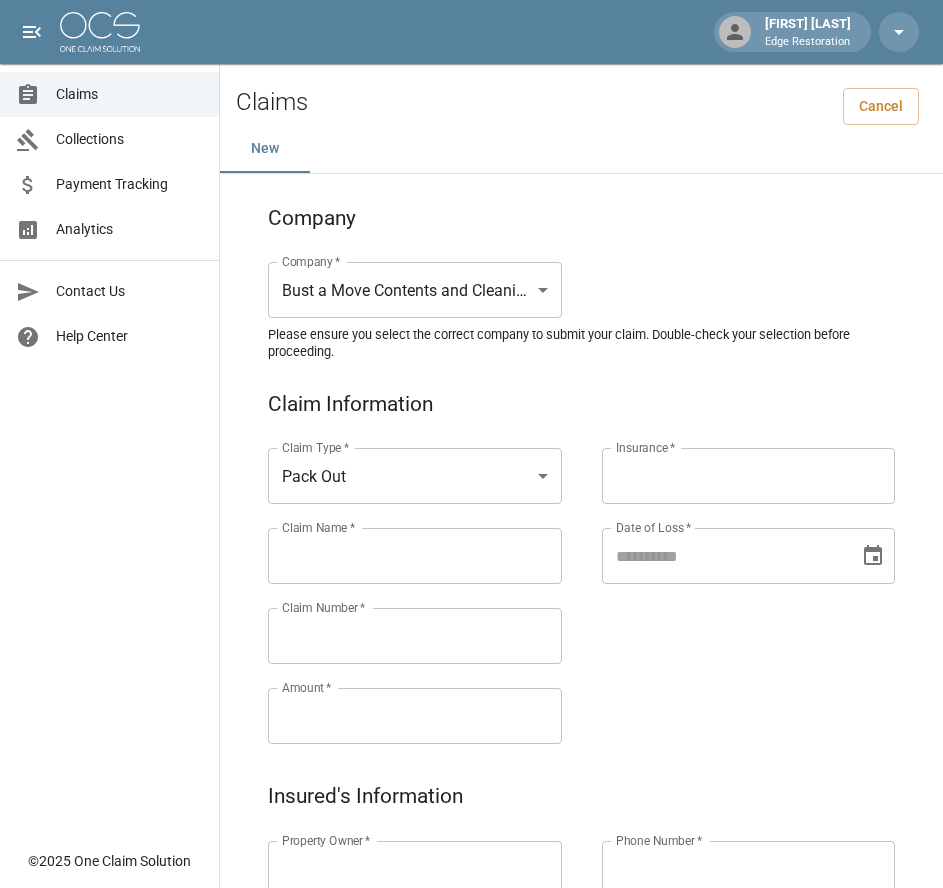 click on "Claim Name   *" at bounding box center (415, 556) 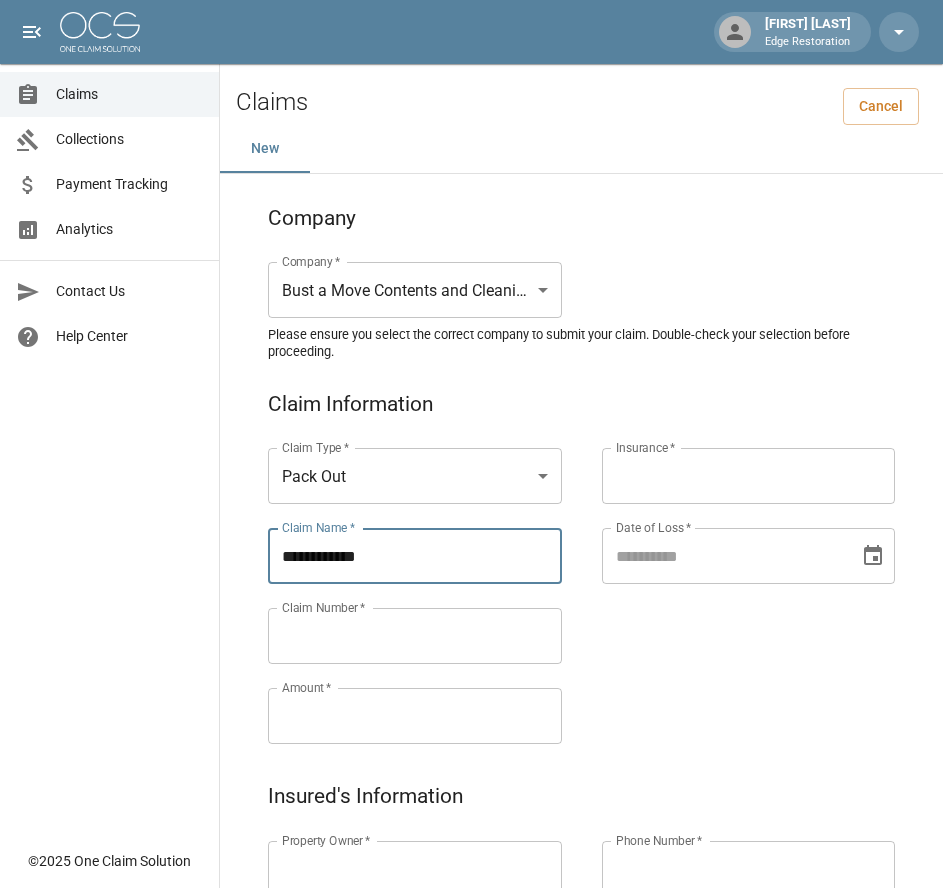 type on "**********" 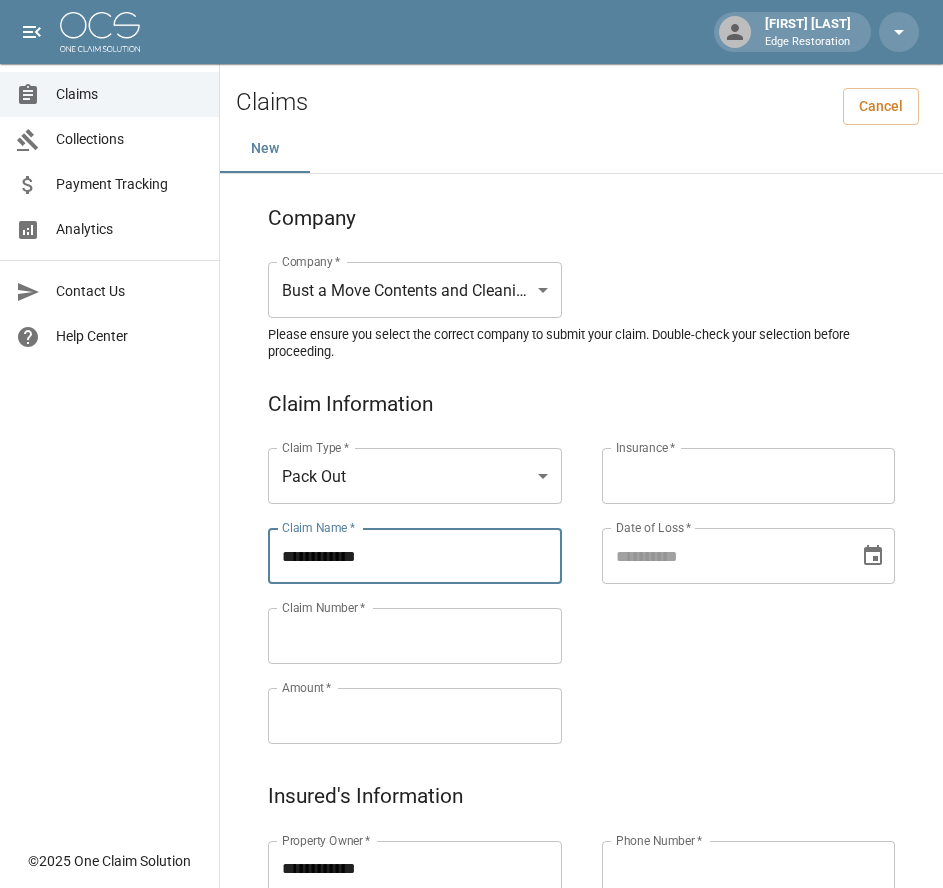 scroll, scrollTop: 9, scrollLeft: 0, axis: vertical 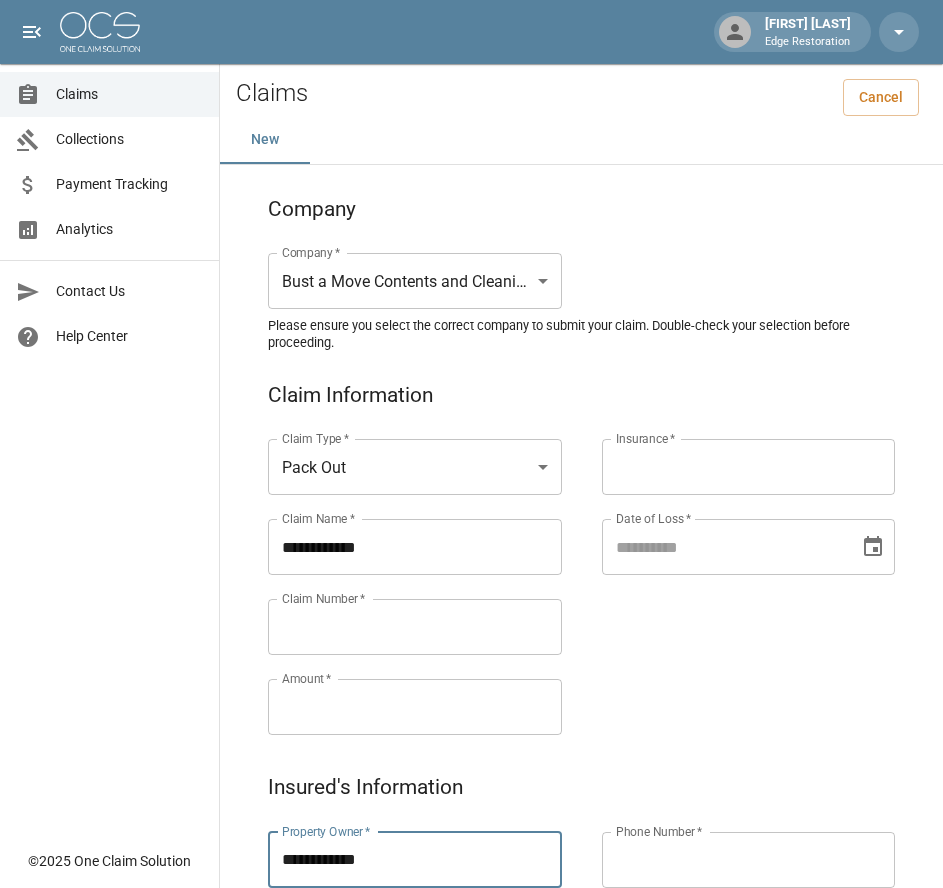 type on "**********" 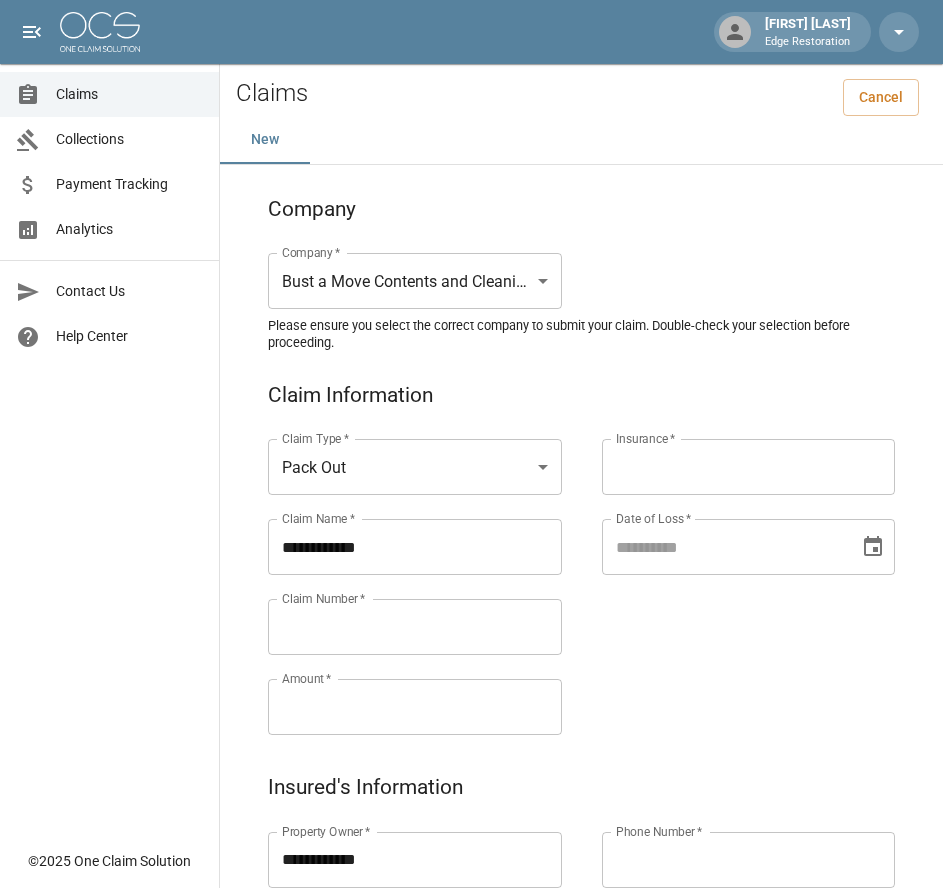 click on "**********" at bounding box center (471, 920) 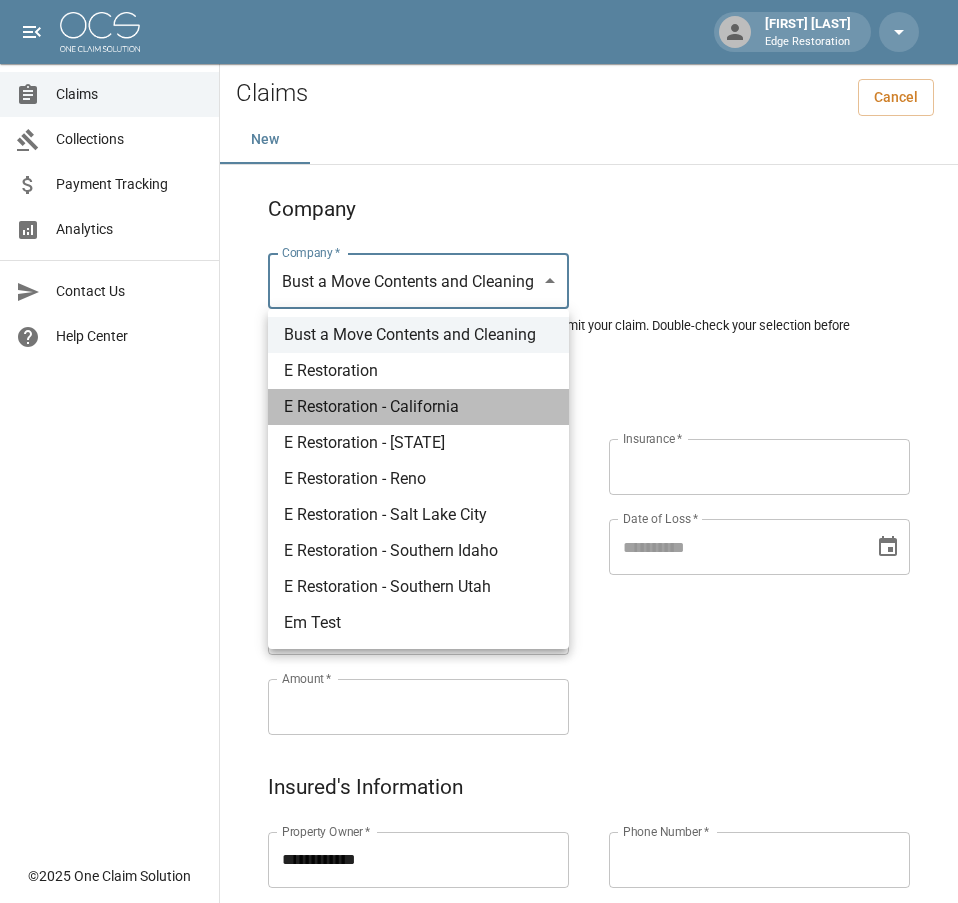click on "E Restoration - California" at bounding box center [418, 407] 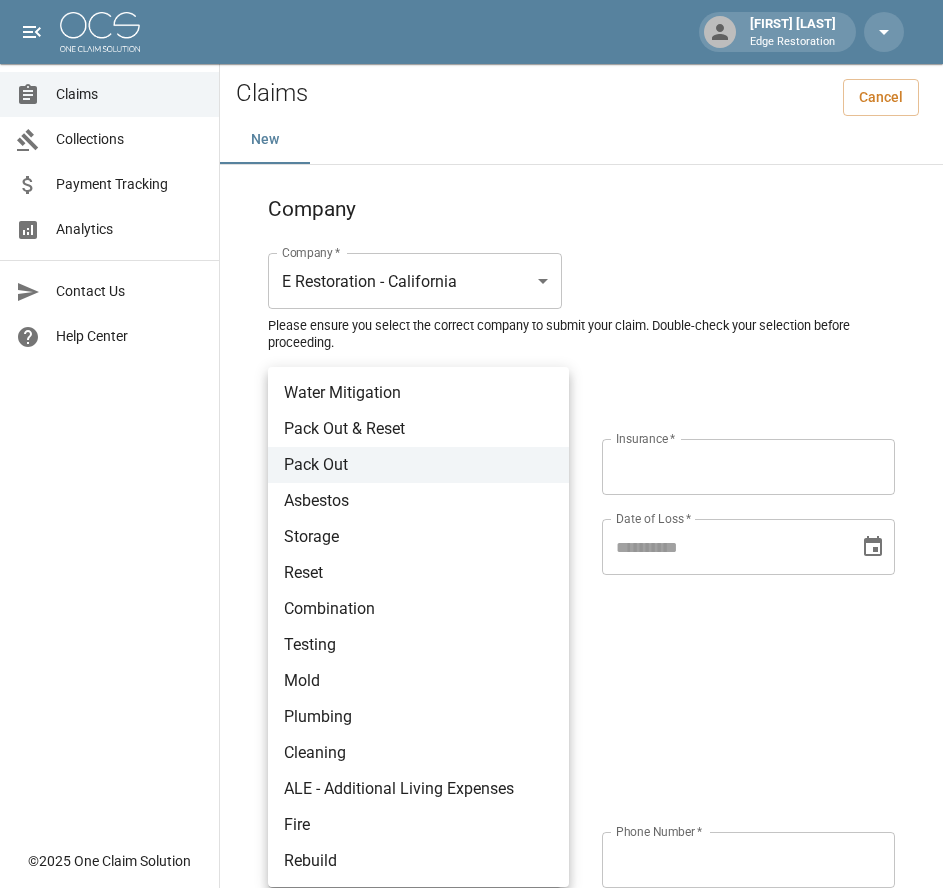 click on "**********" at bounding box center (471, 920) 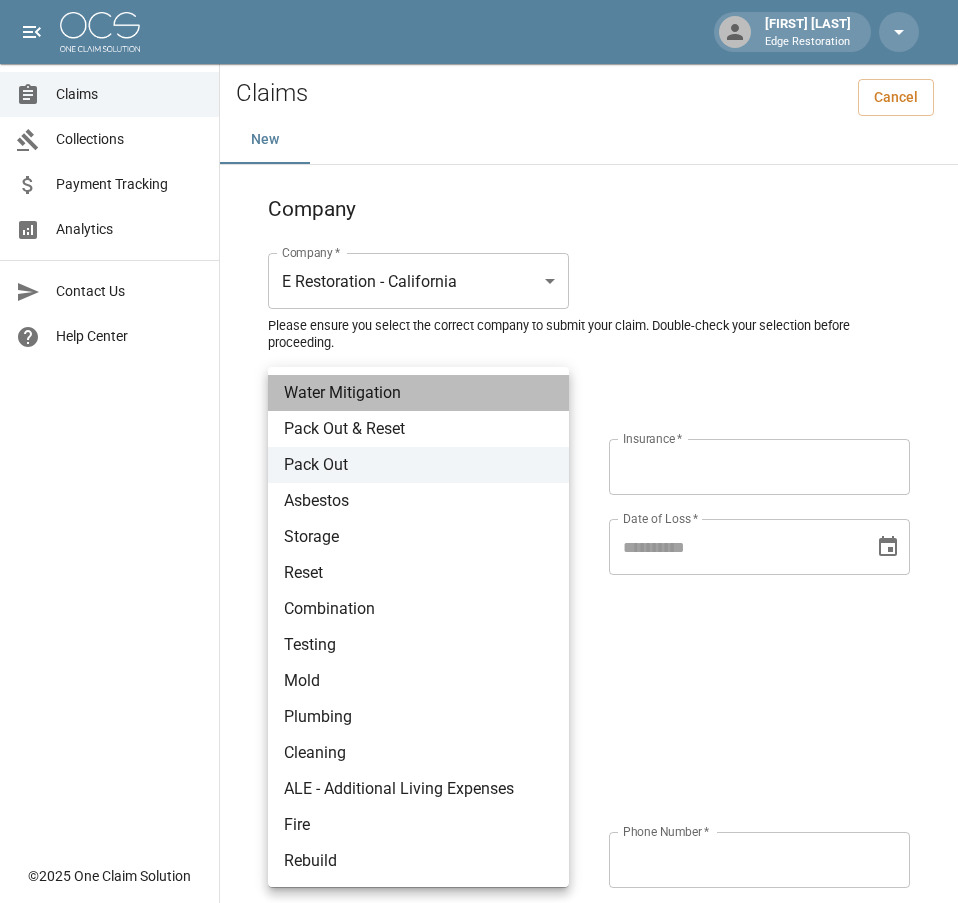 click on "Water Mitigation" at bounding box center (418, 393) 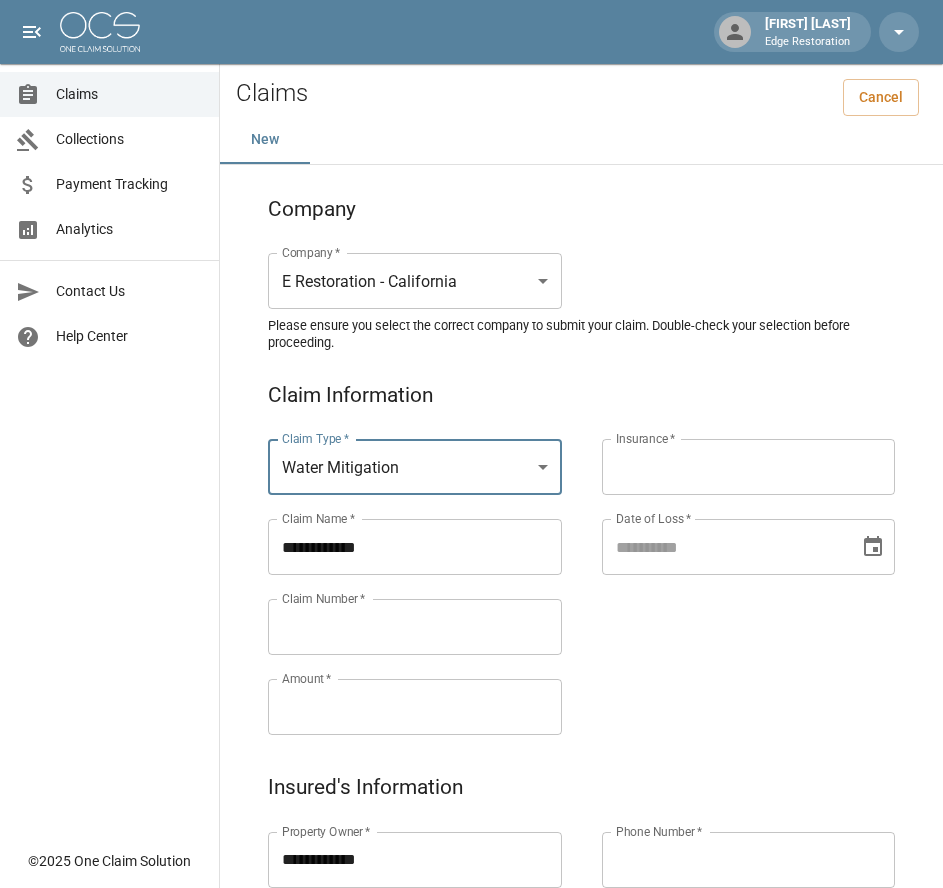 click on "Claims Collections Payment Tracking Analytics Contact Us Help Center" at bounding box center (109, 419) 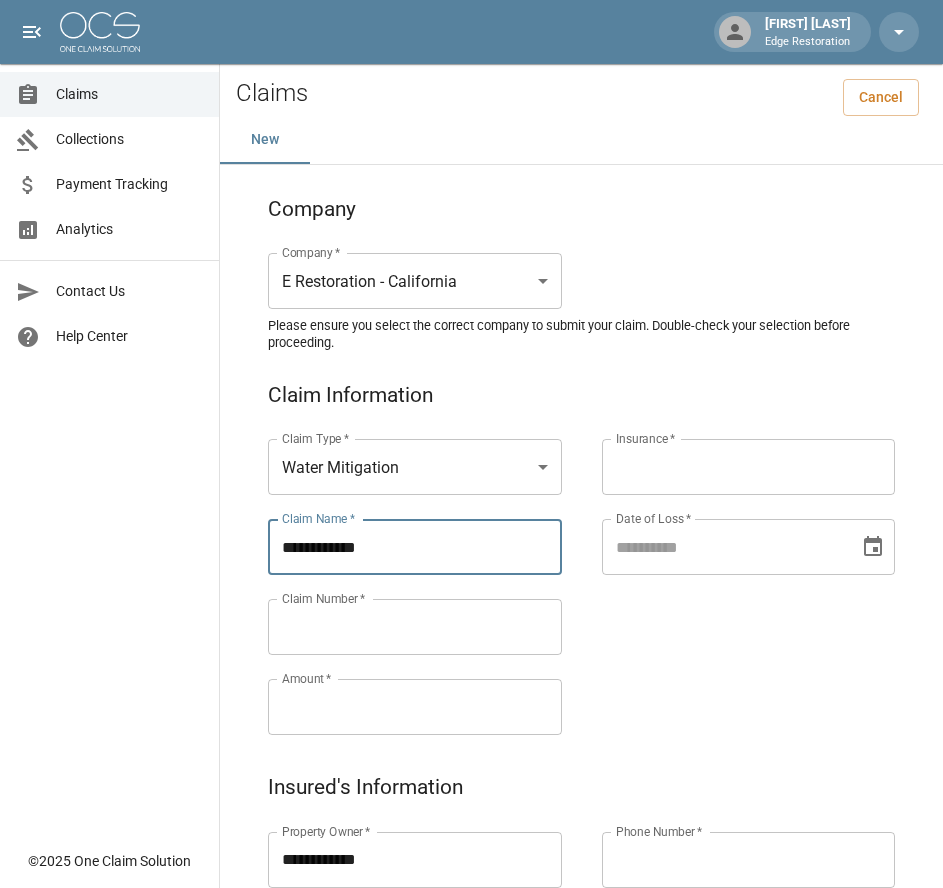 drag, startPoint x: 390, startPoint y: 555, endPoint x: 269, endPoint y: 574, distance: 122.48265 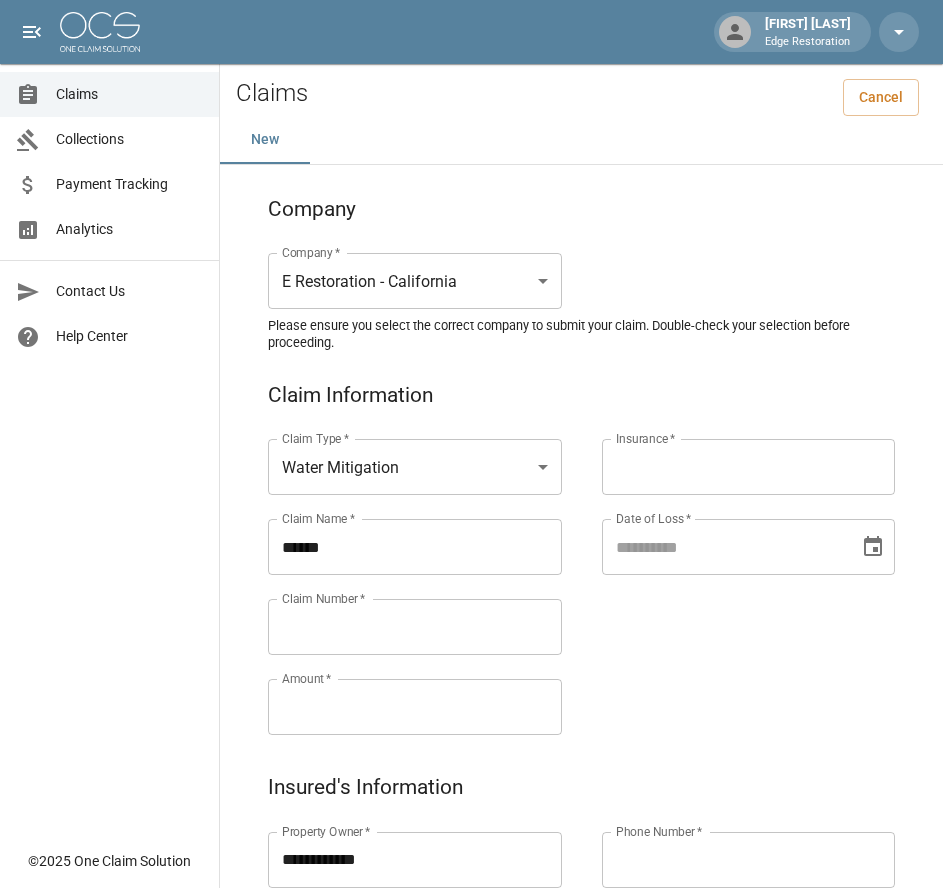 click on "*****" at bounding box center (415, 547) 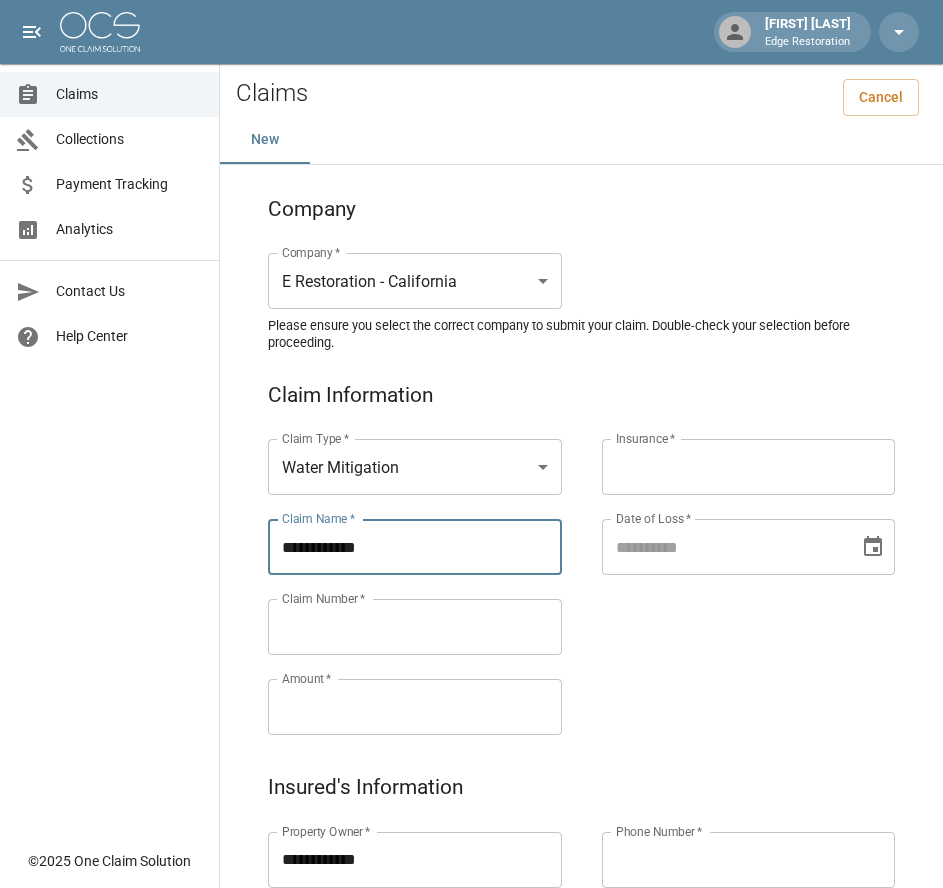 drag, startPoint x: 353, startPoint y: 550, endPoint x: 237, endPoint y: 563, distance: 116.72617 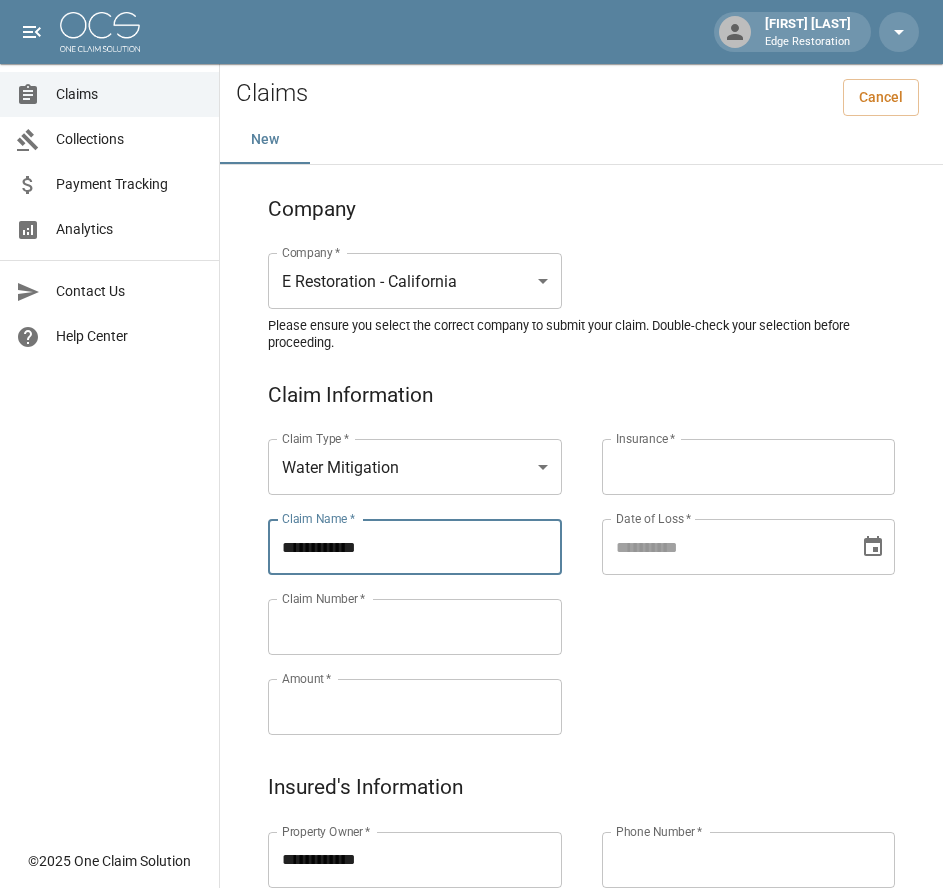 type on "**********" 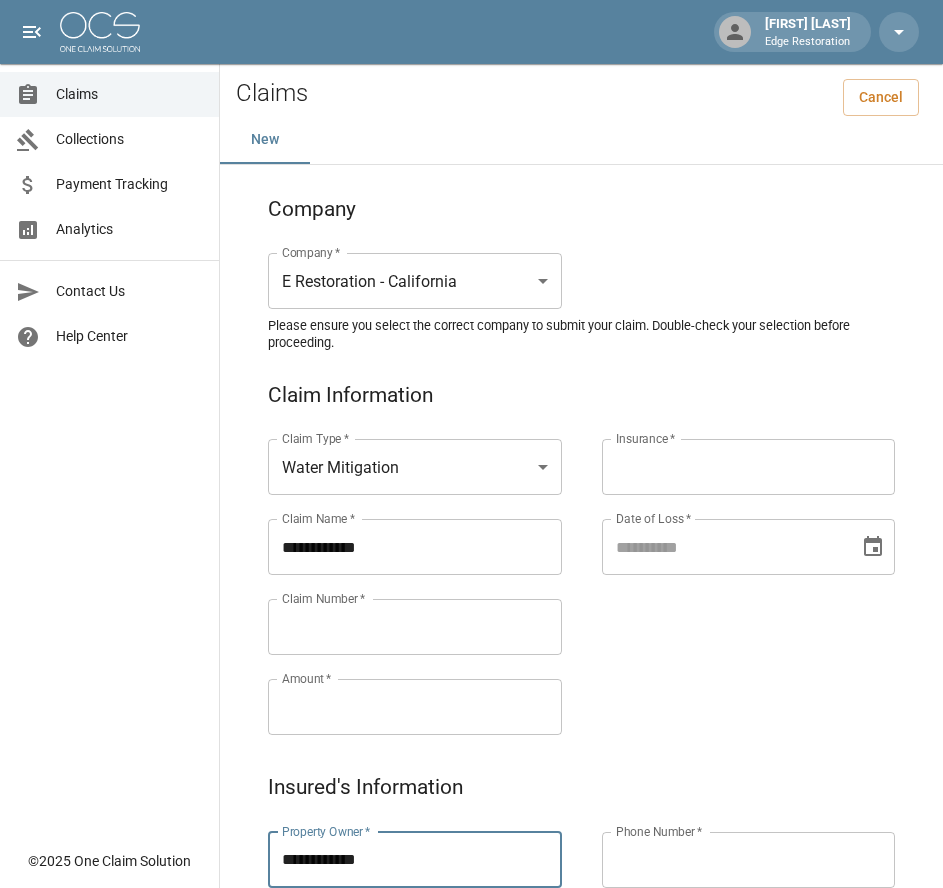 drag, startPoint x: 392, startPoint y: 864, endPoint x: 252, endPoint y: 868, distance: 140.05713 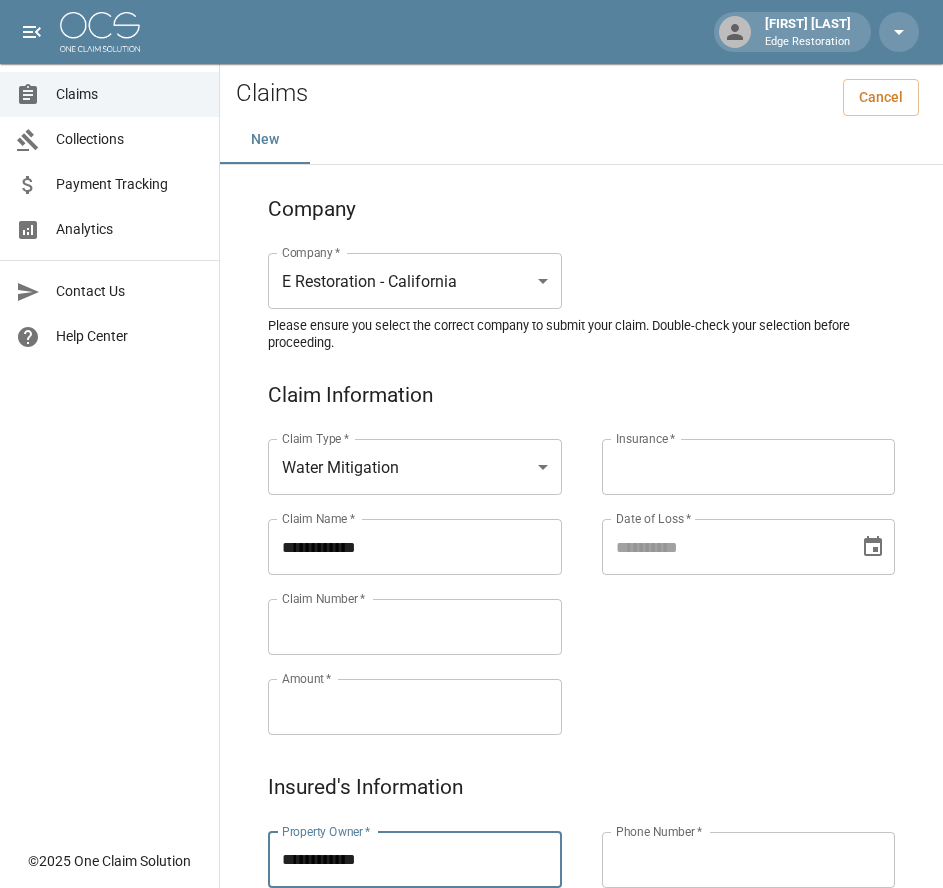type on "**********" 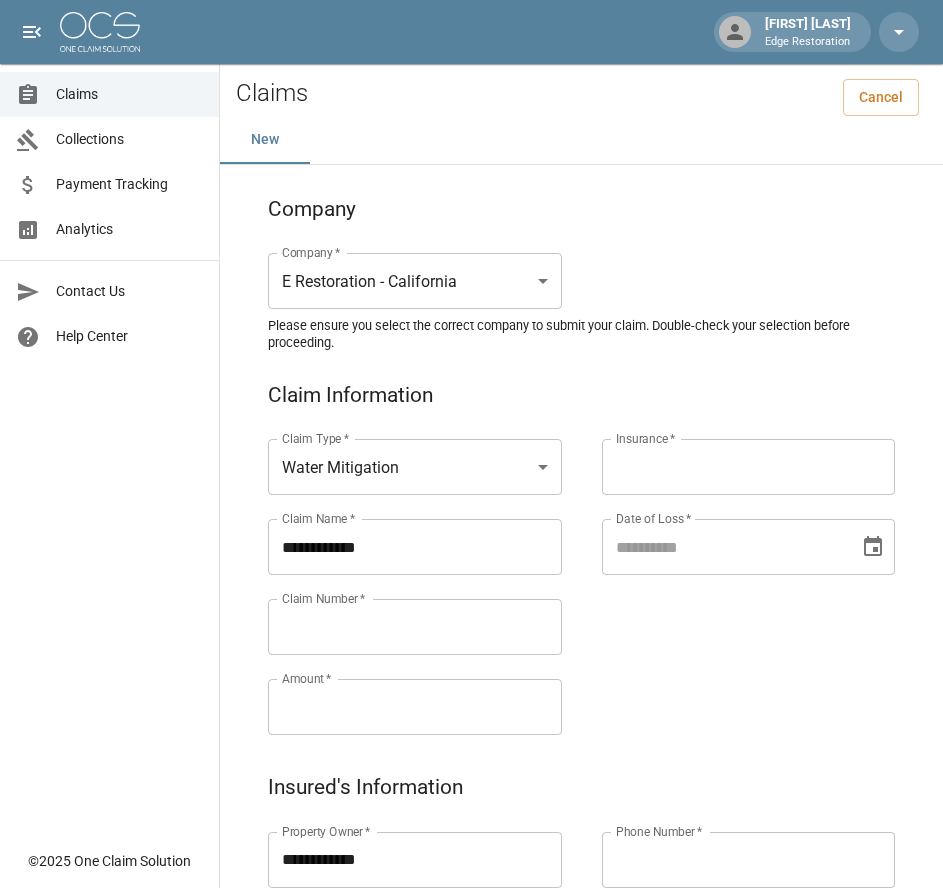 click on "Claims Collections Payment Tracking Analytics Contact Us Help Center" at bounding box center (109, 419) 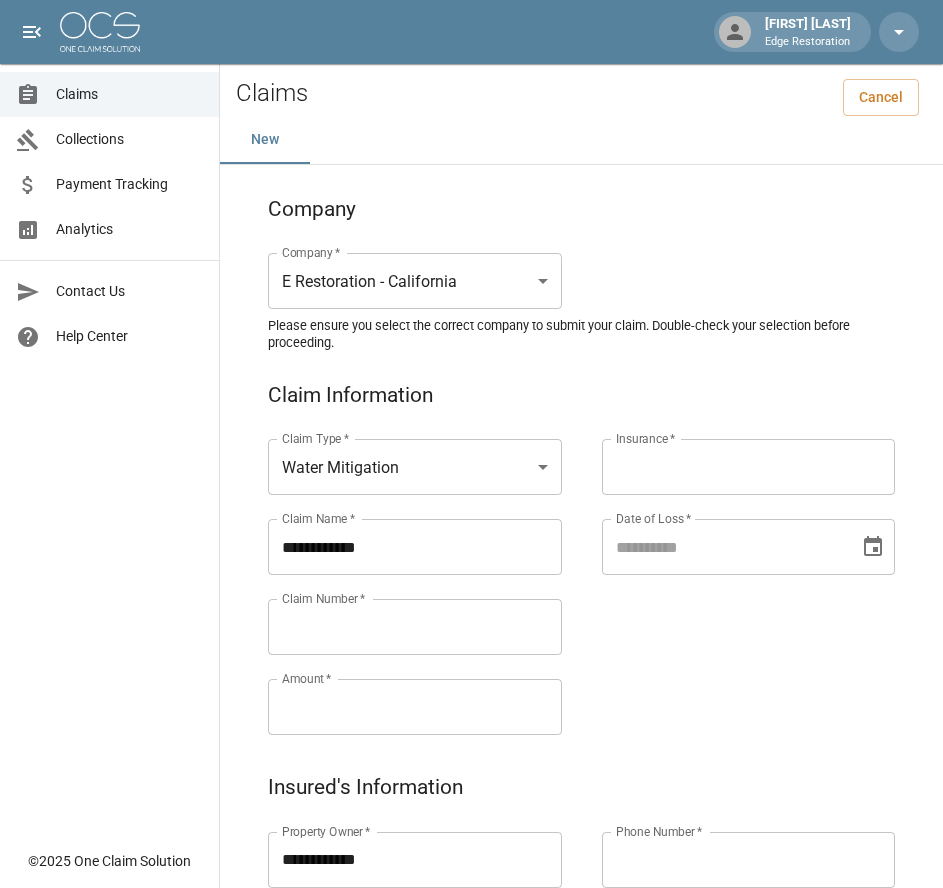 click on "Claim Number   *" at bounding box center [415, 627] 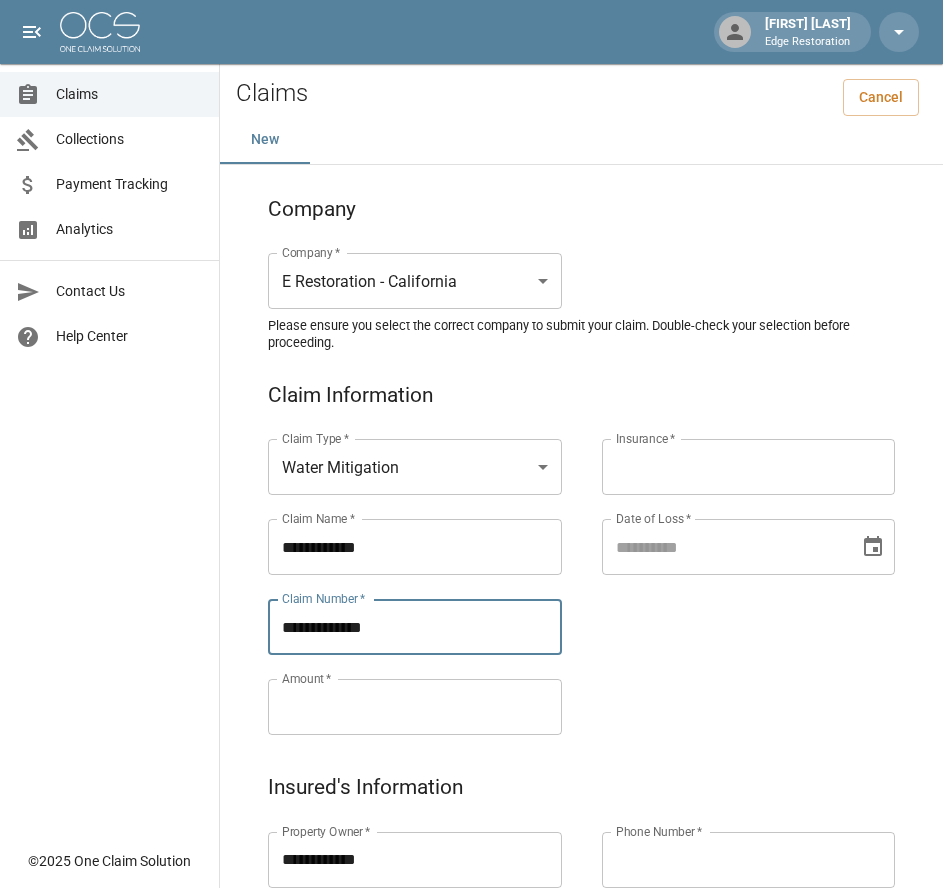 type on "**********" 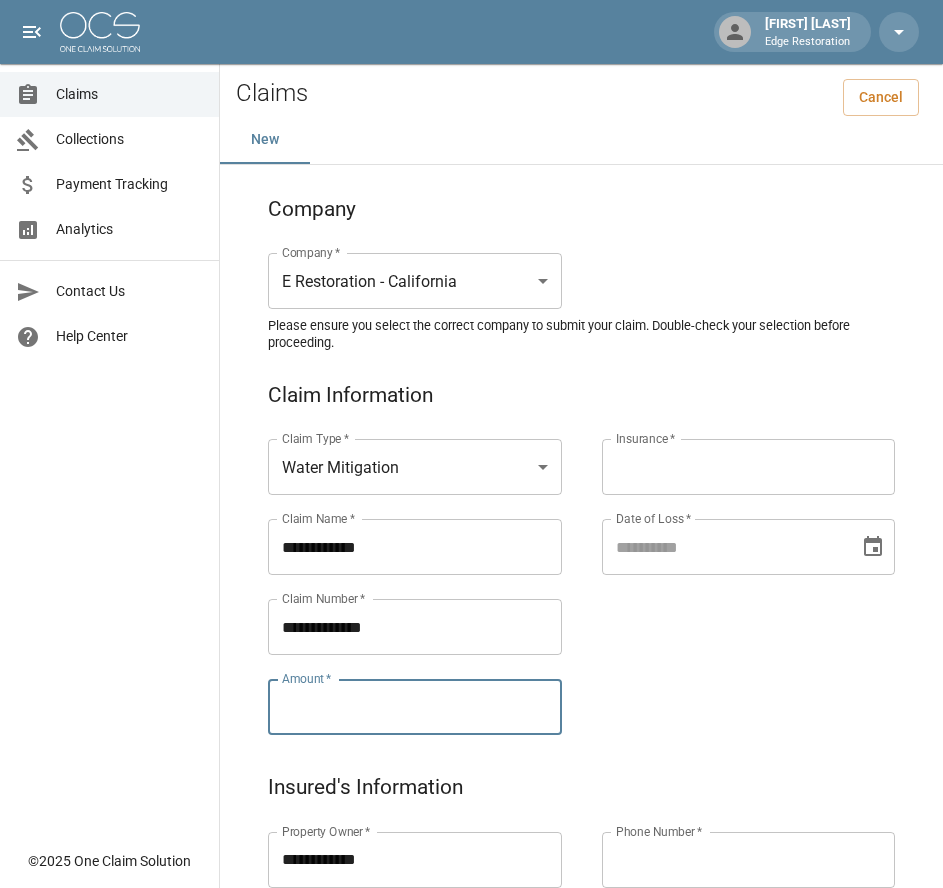 click on "Amount   *" at bounding box center [415, 707] 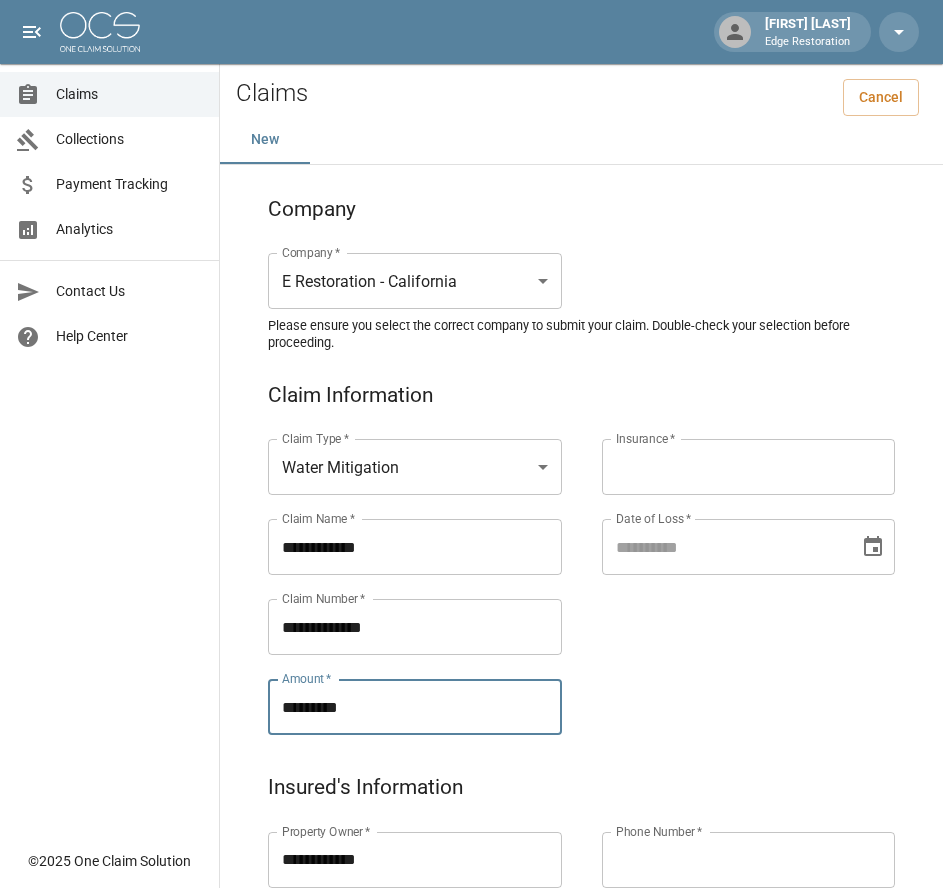 type on "*********" 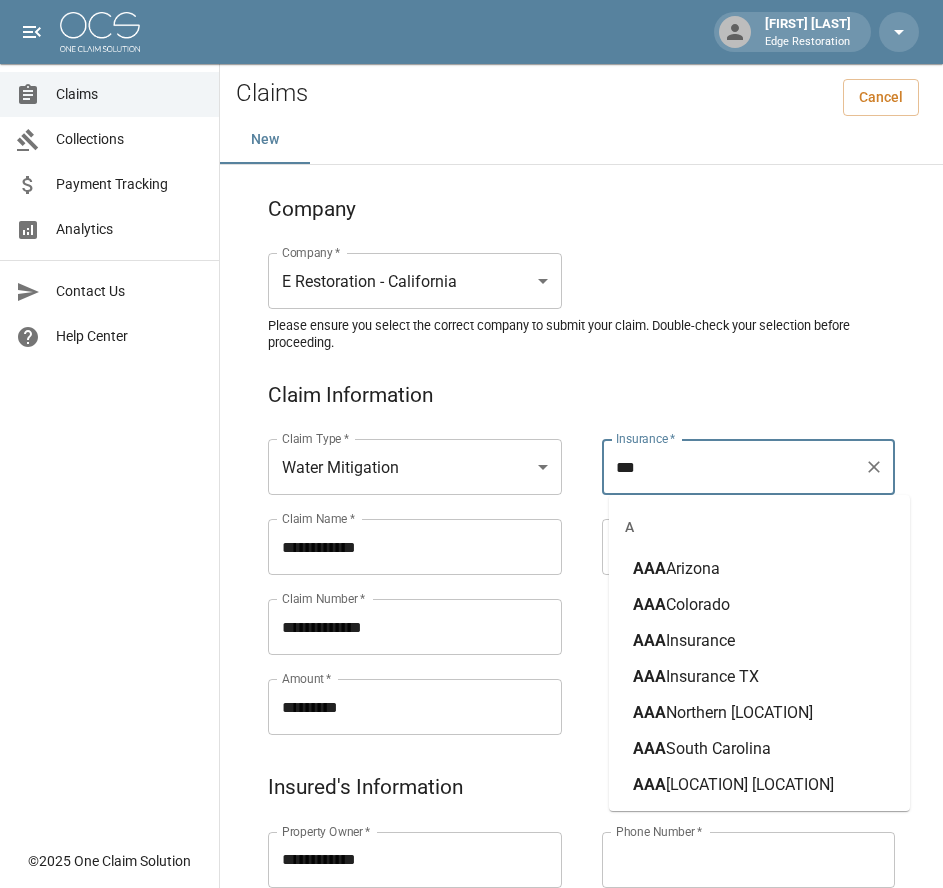 click on "Insurance" at bounding box center (700, 640) 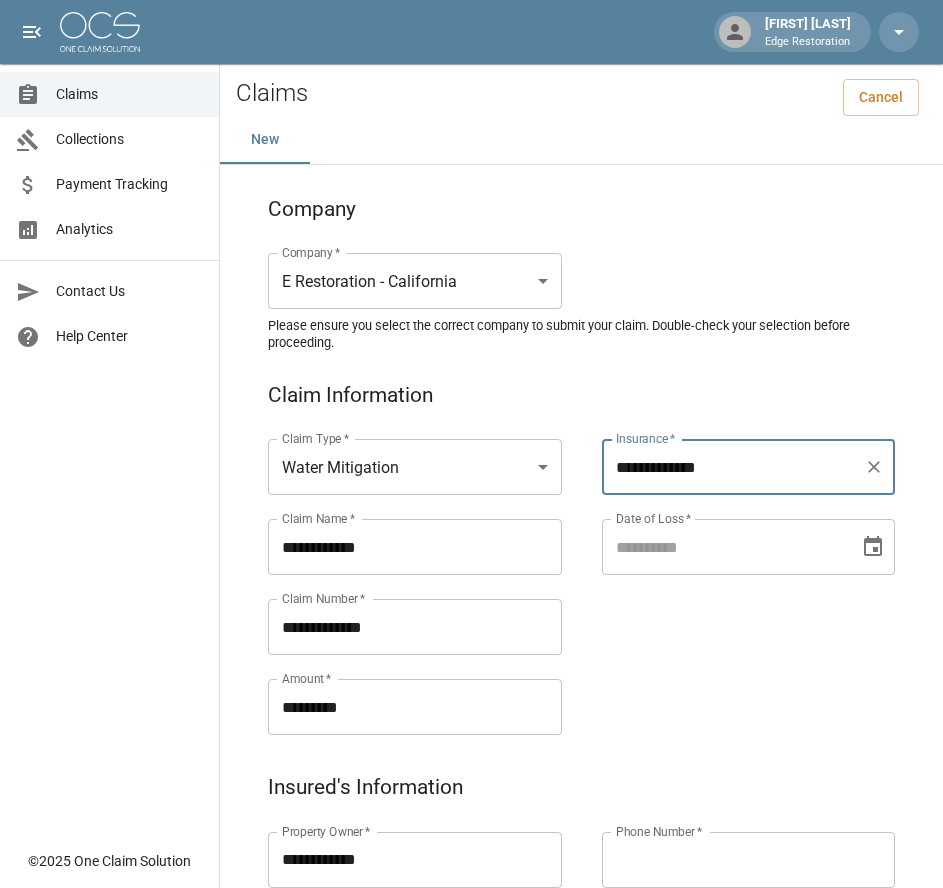 type on "**********" 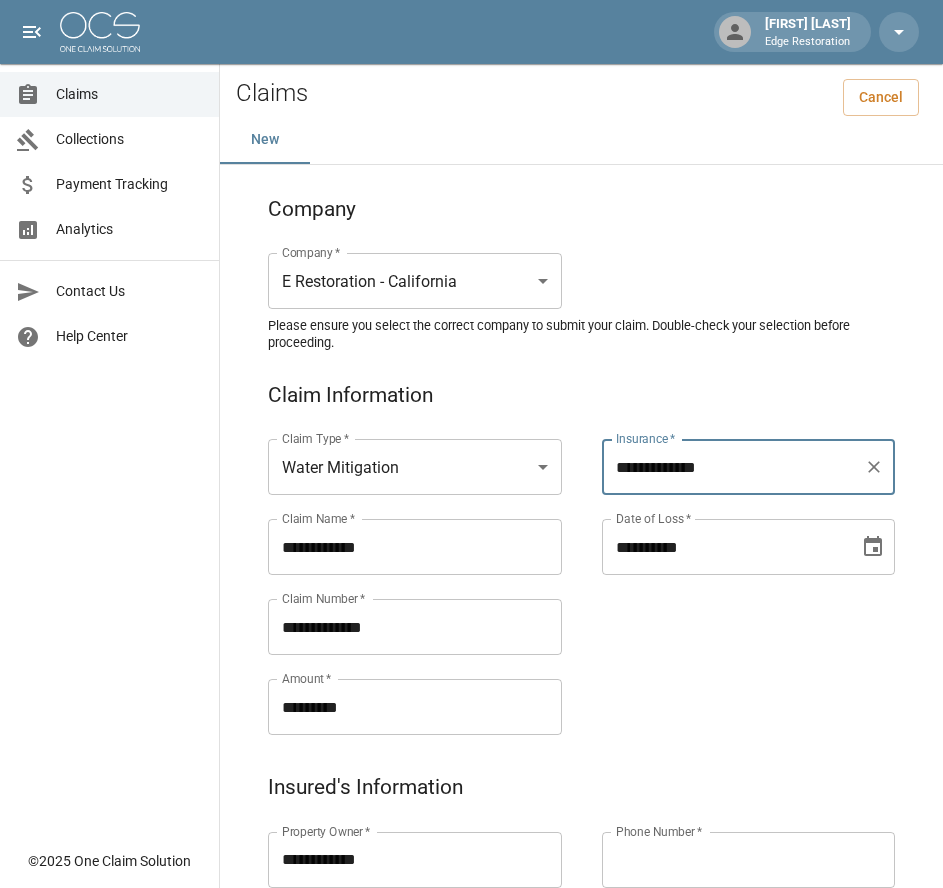 click on "**********" at bounding box center (724, 547) 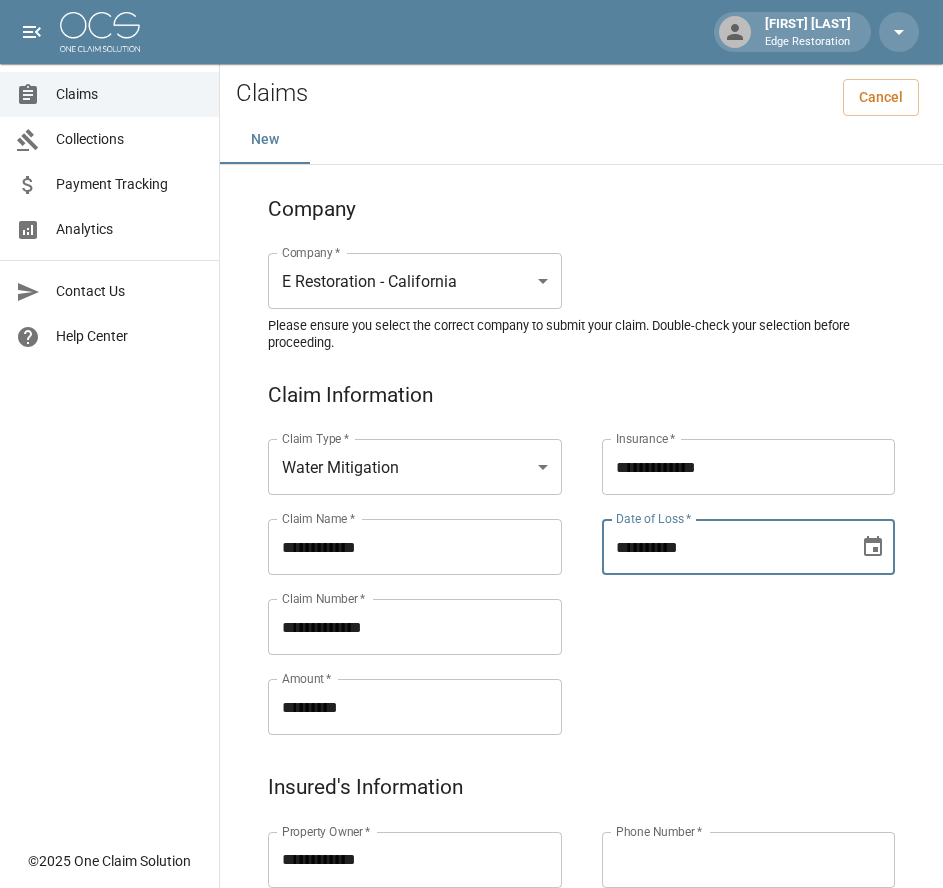 type on "**********" 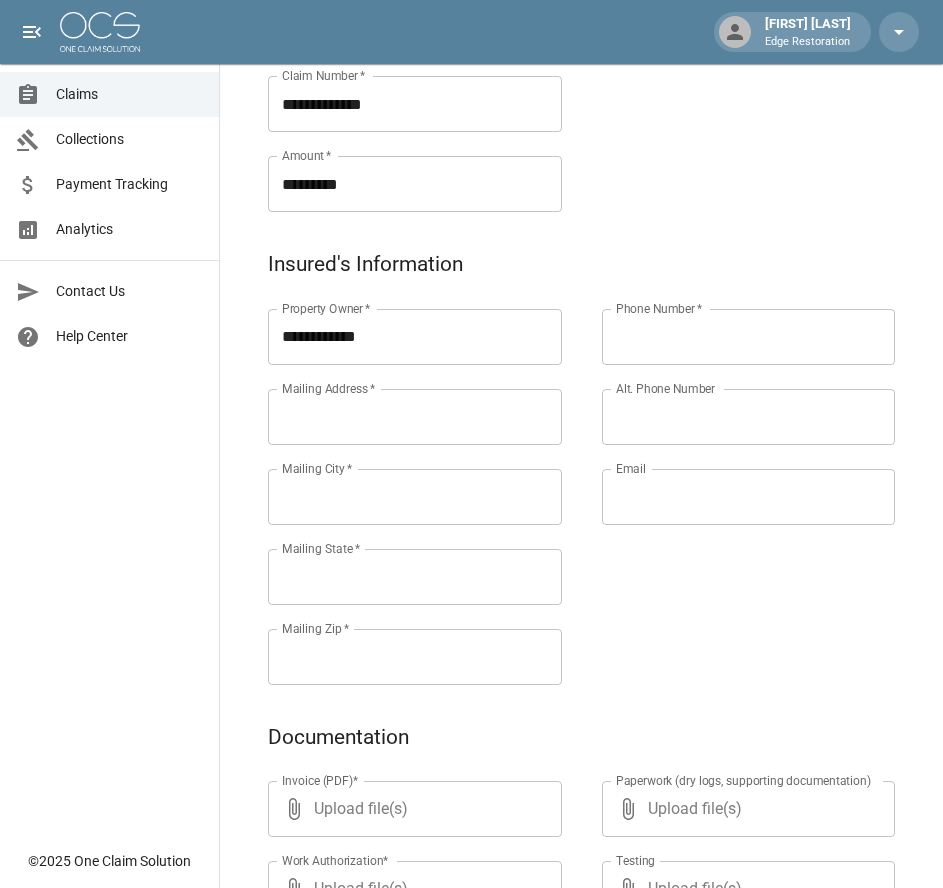 scroll, scrollTop: 536, scrollLeft: 0, axis: vertical 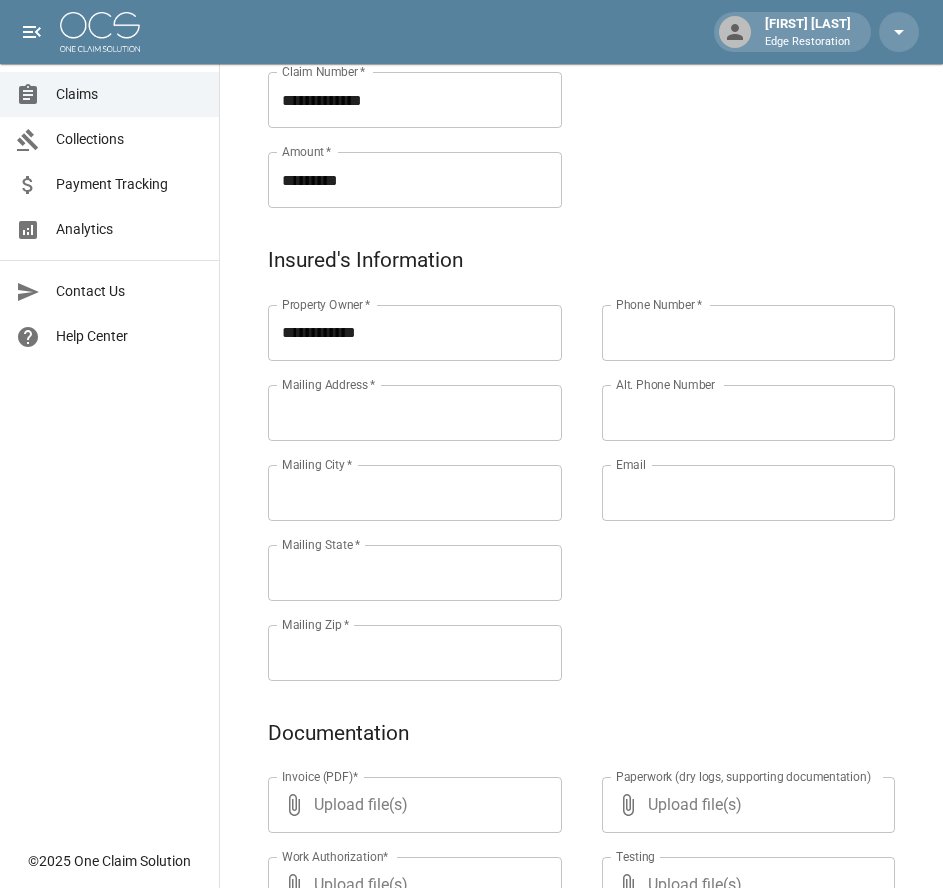 click on "Mailing Address   *" at bounding box center [415, 413] 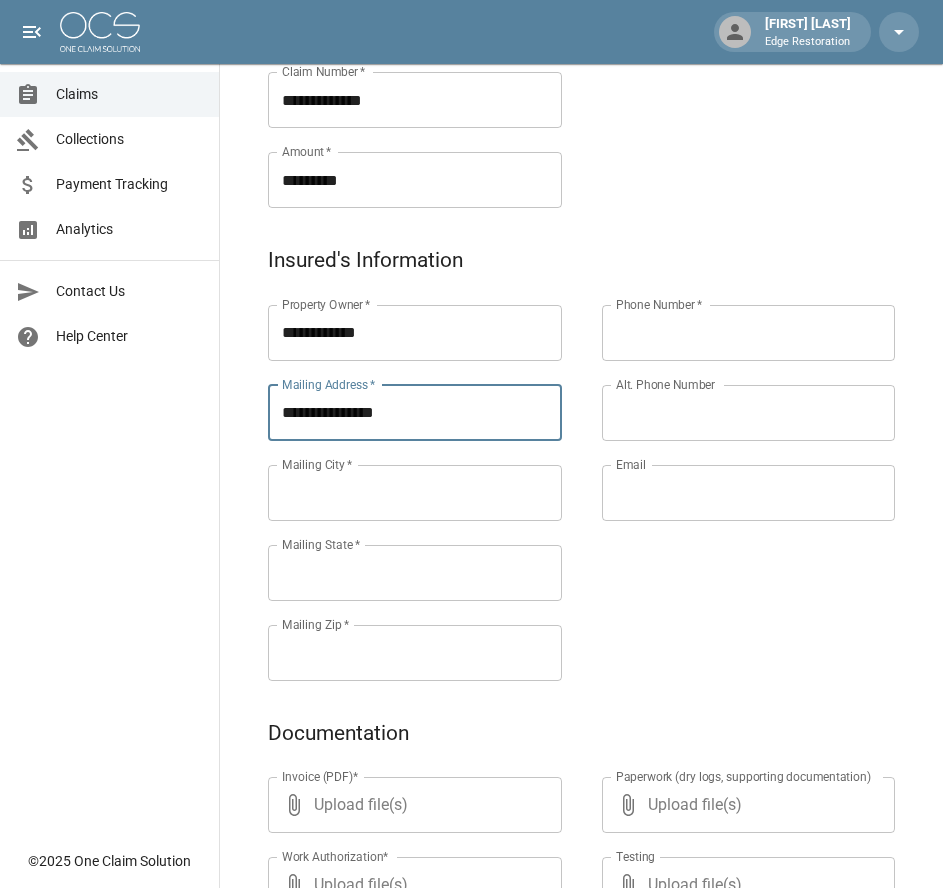 type on "**********" 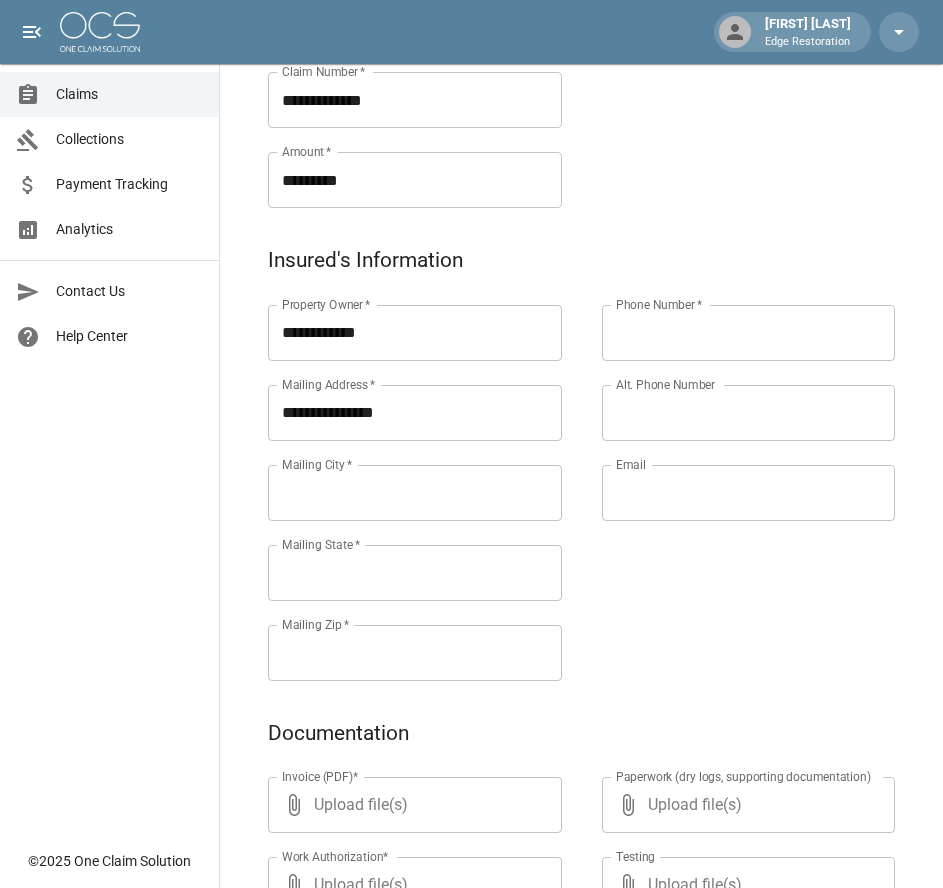 click on "Mailing City   *" at bounding box center (415, 493) 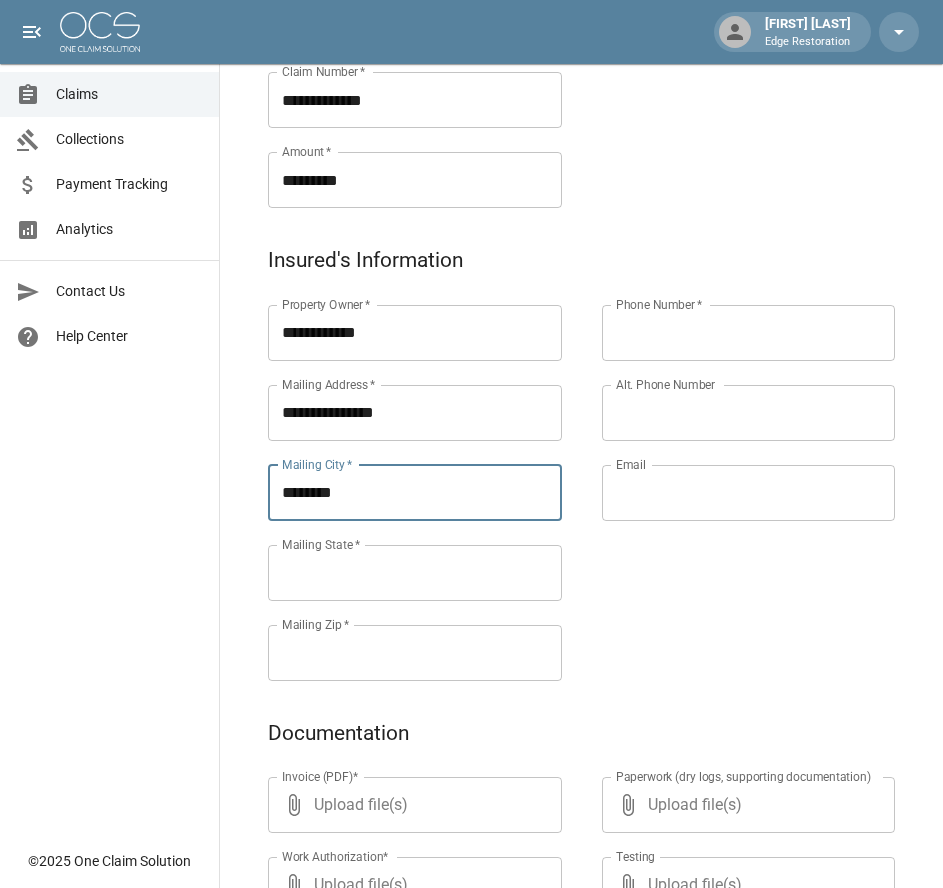 type on "********" 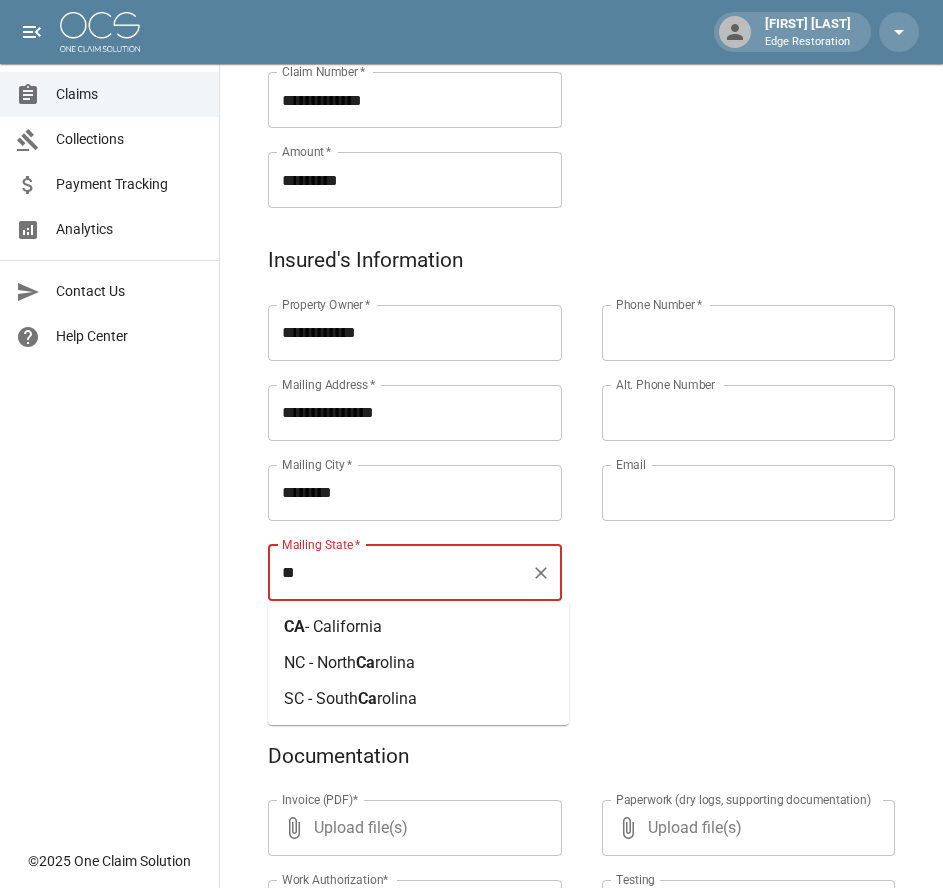 click on "CA  - California" at bounding box center [333, 627] 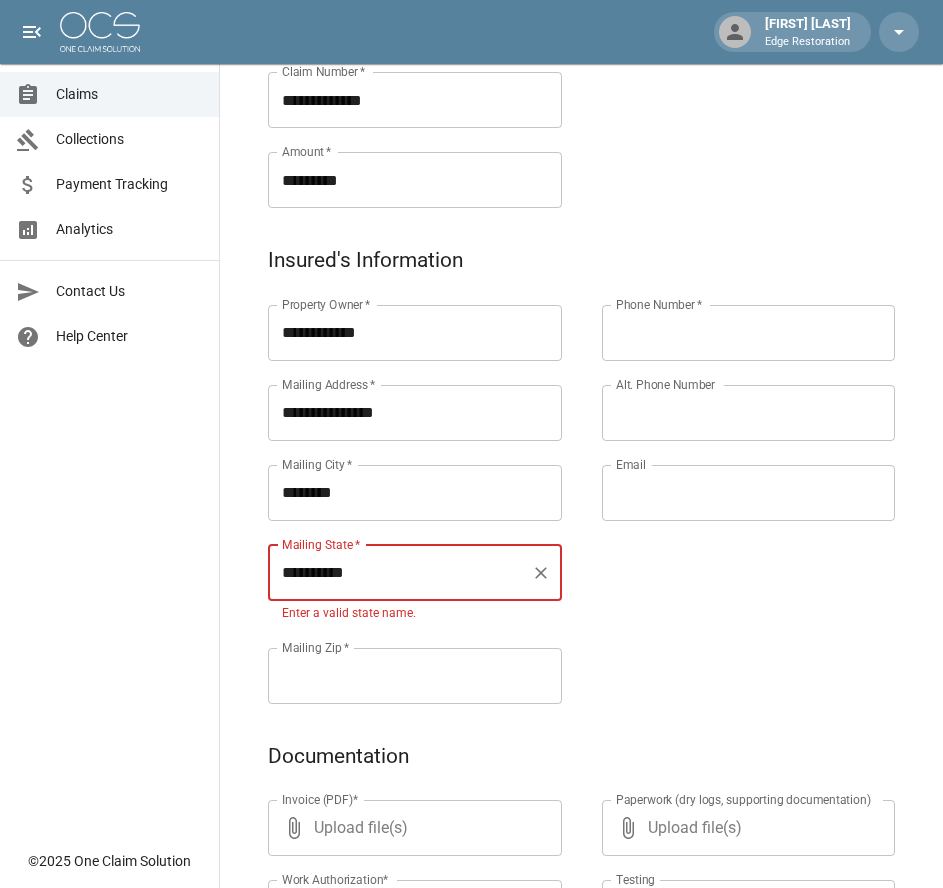 type on "**********" 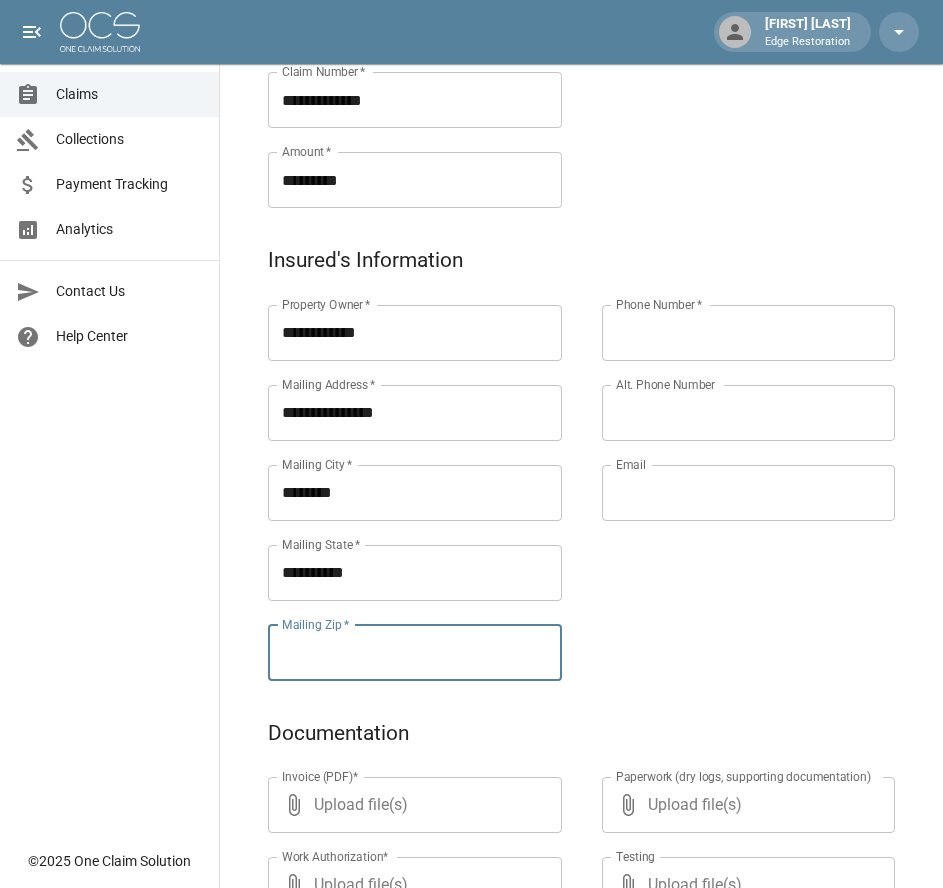 click on "Mailing Zip   *" at bounding box center (415, 653) 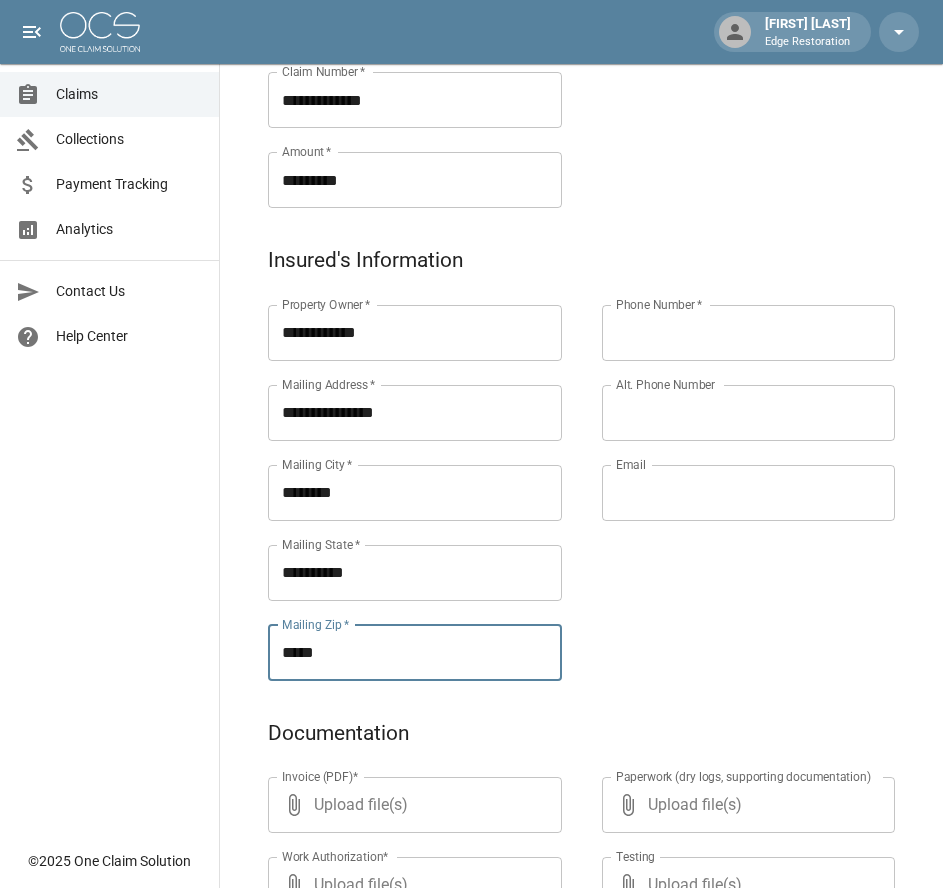 type on "*****" 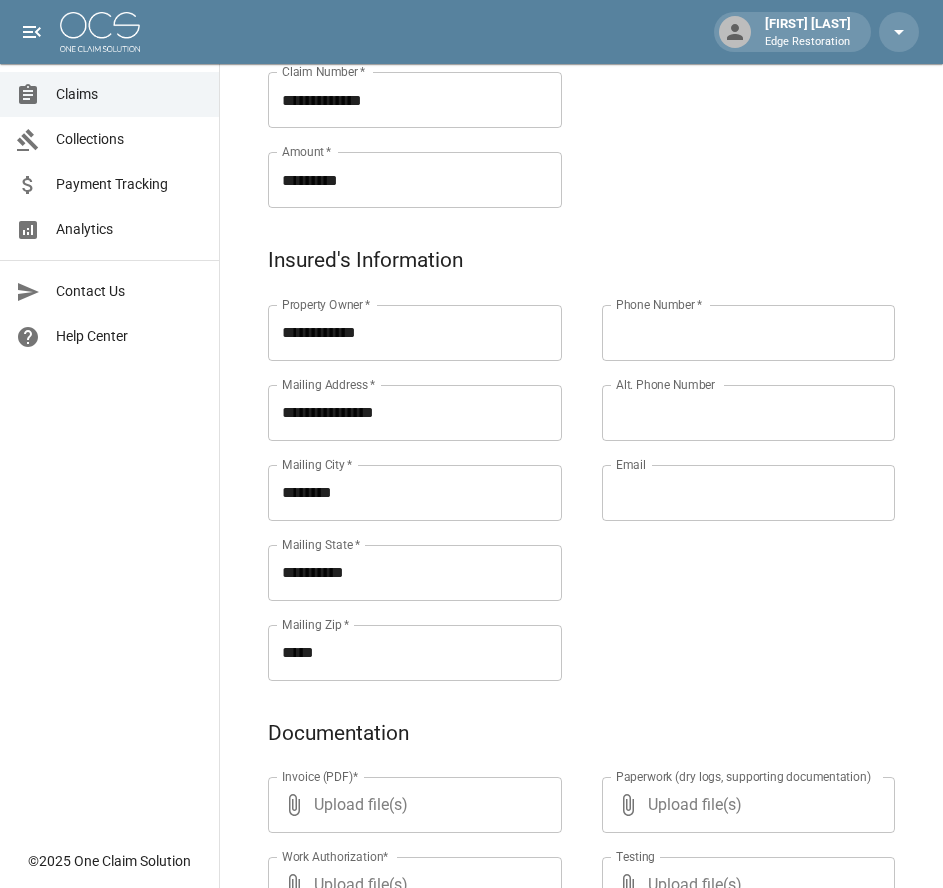 click on "Phone Number   *" at bounding box center (749, 333) 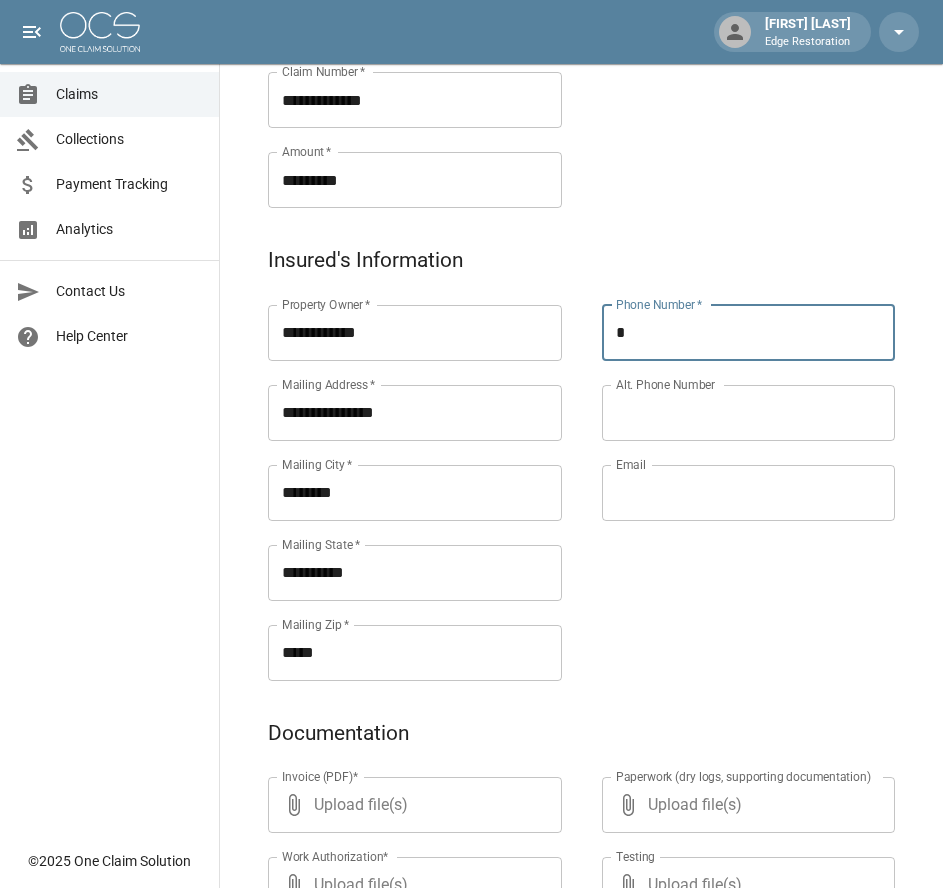 paste on "**********" 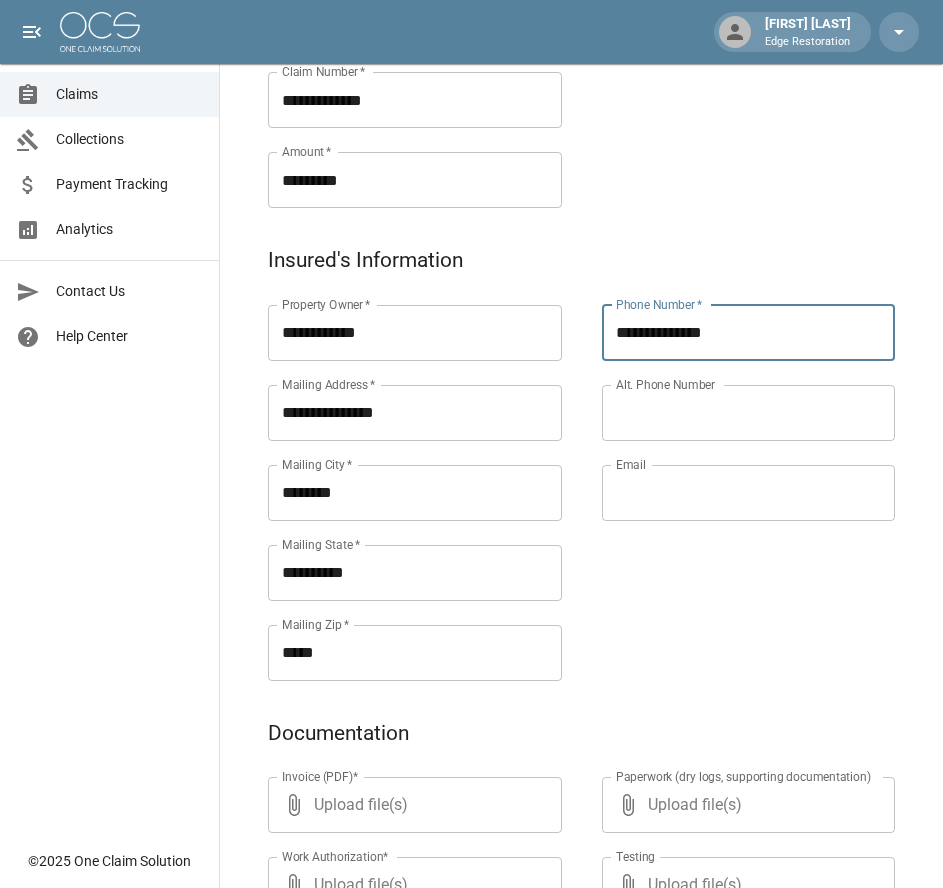 type on "**********" 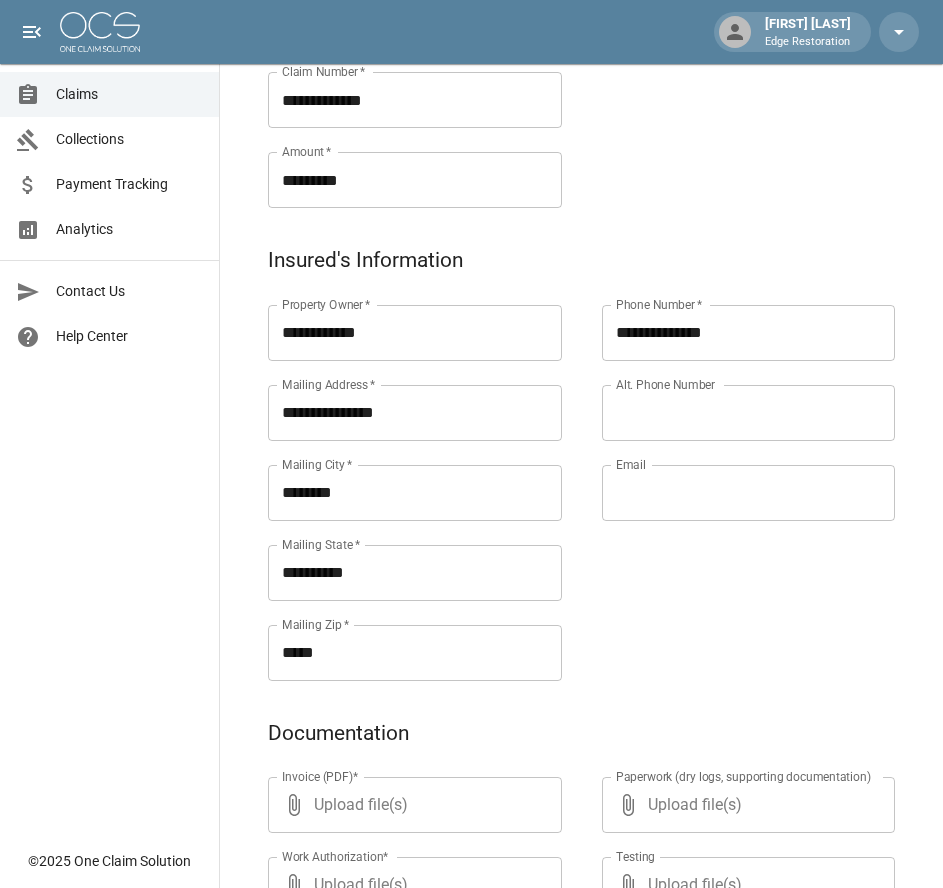 click on "Email" at bounding box center (749, 493) 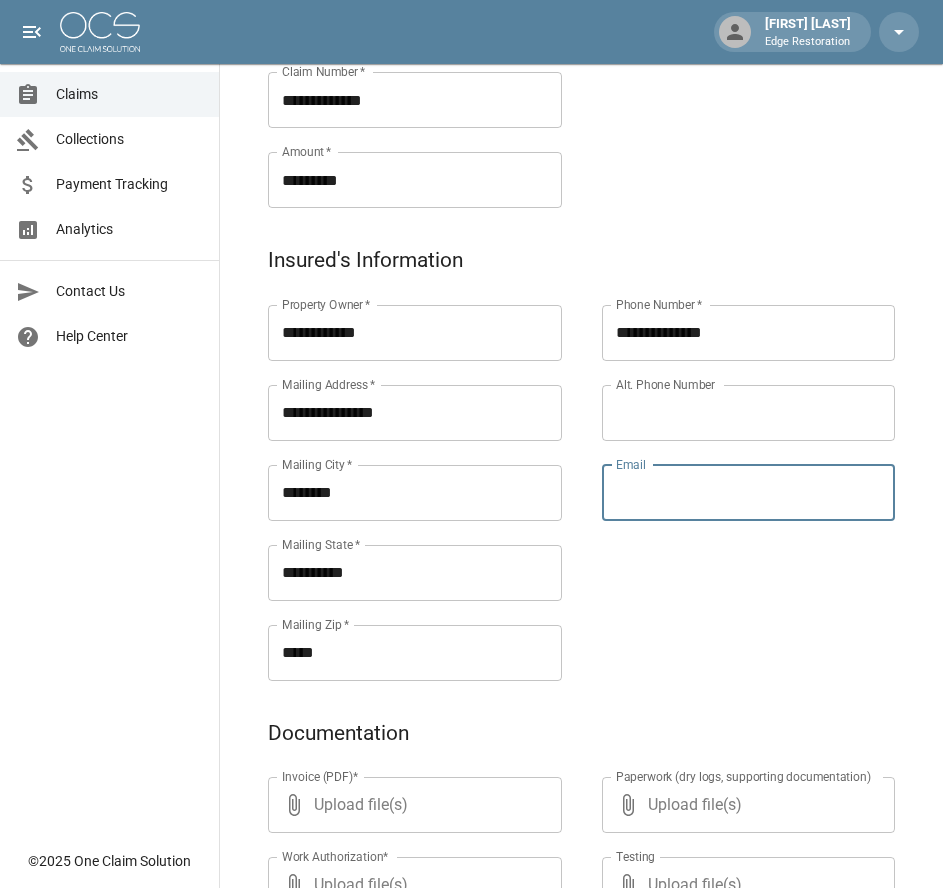 paste on "**********" 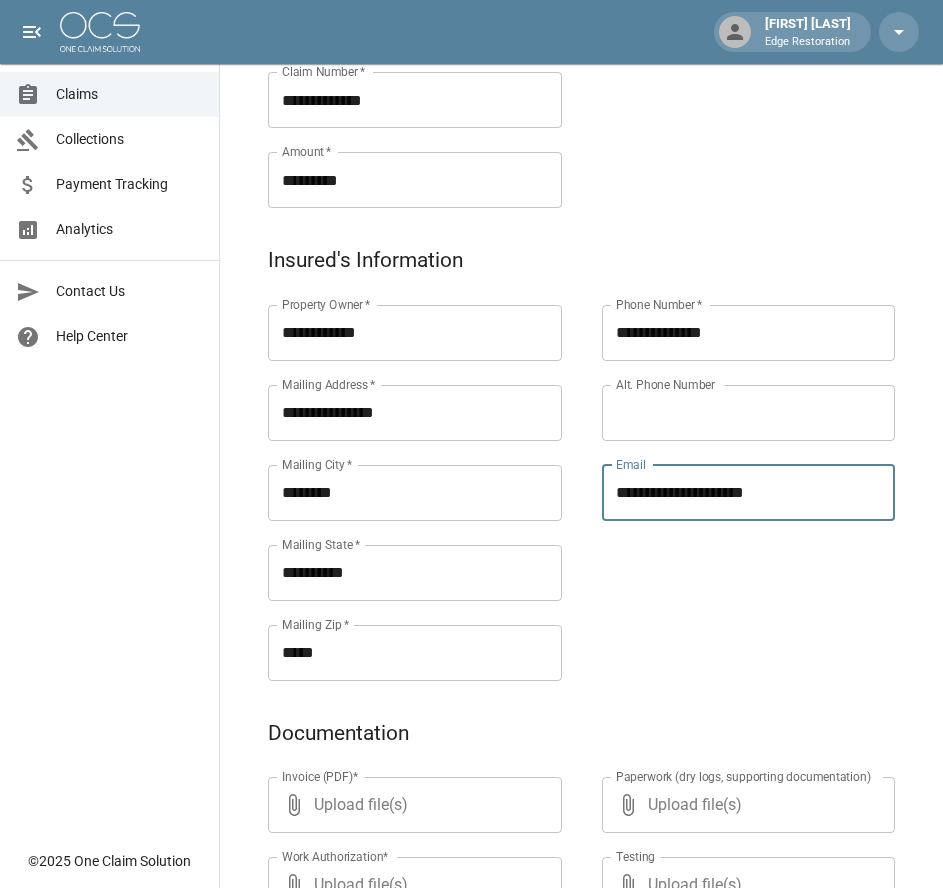 type on "**********" 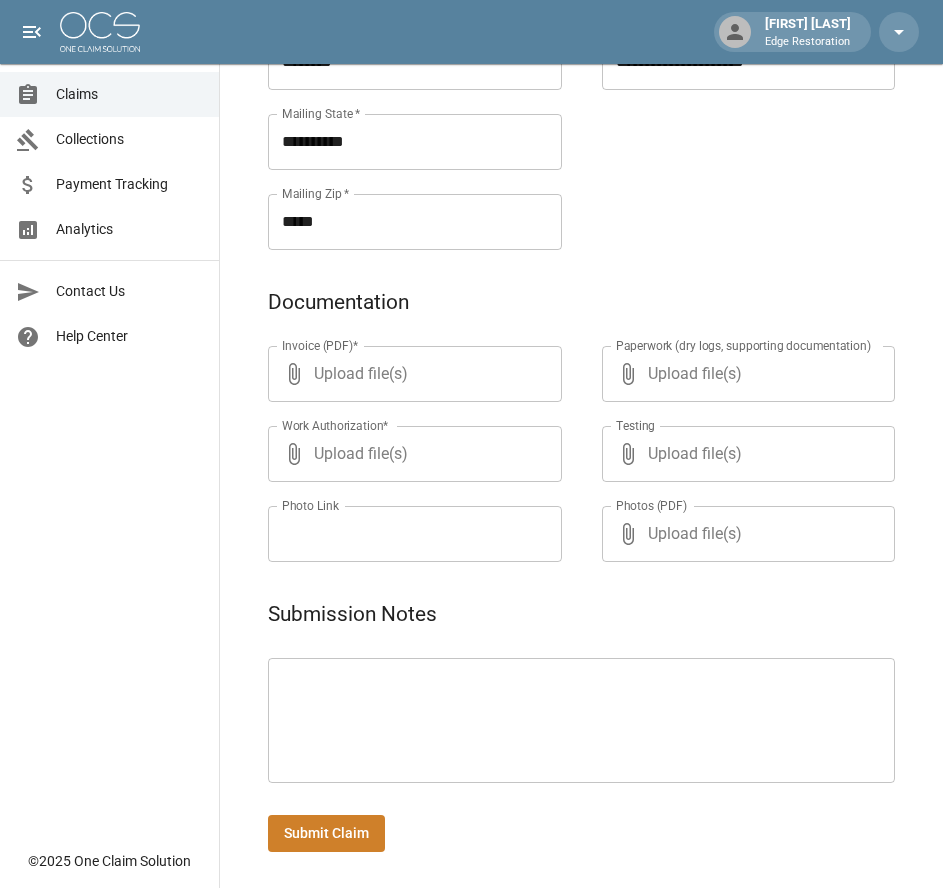 scroll, scrollTop: 971, scrollLeft: 0, axis: vertical 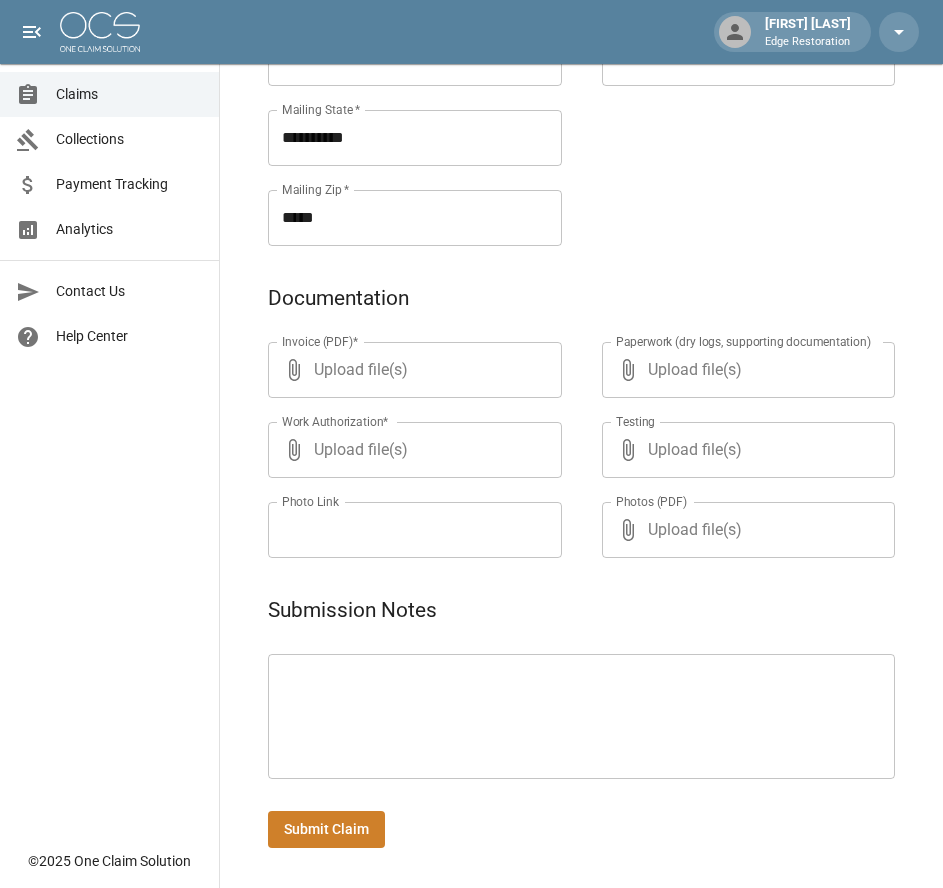 click at bounding box center (581, 717) 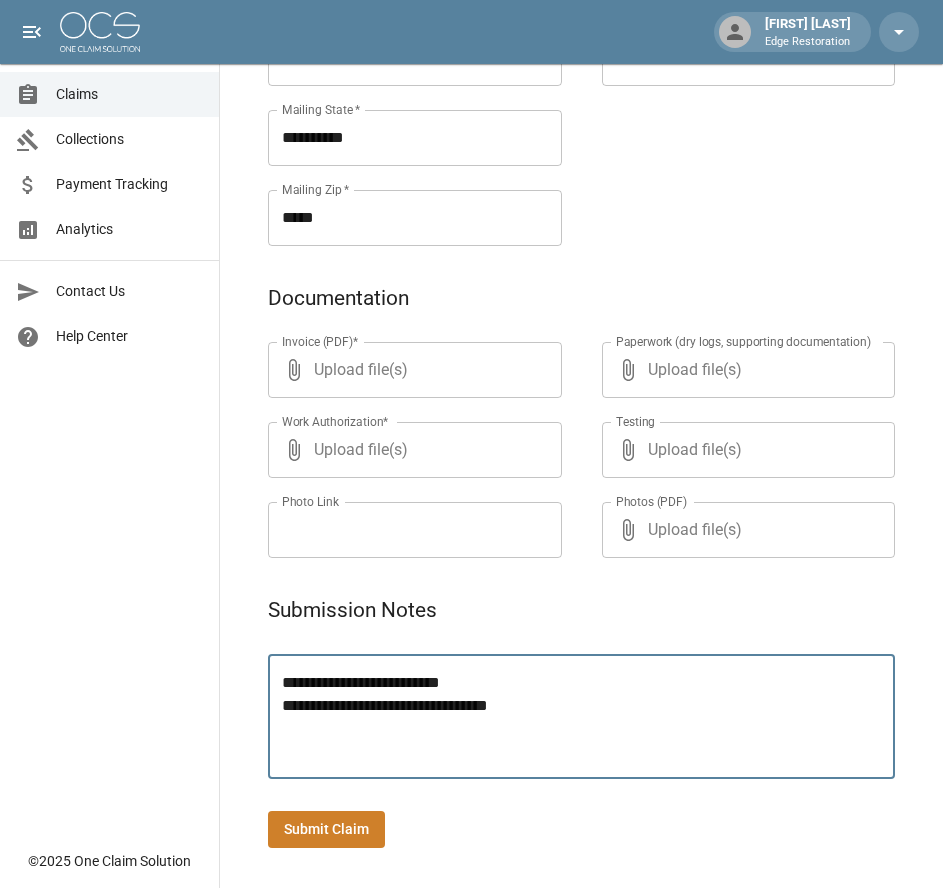 type on "**********" 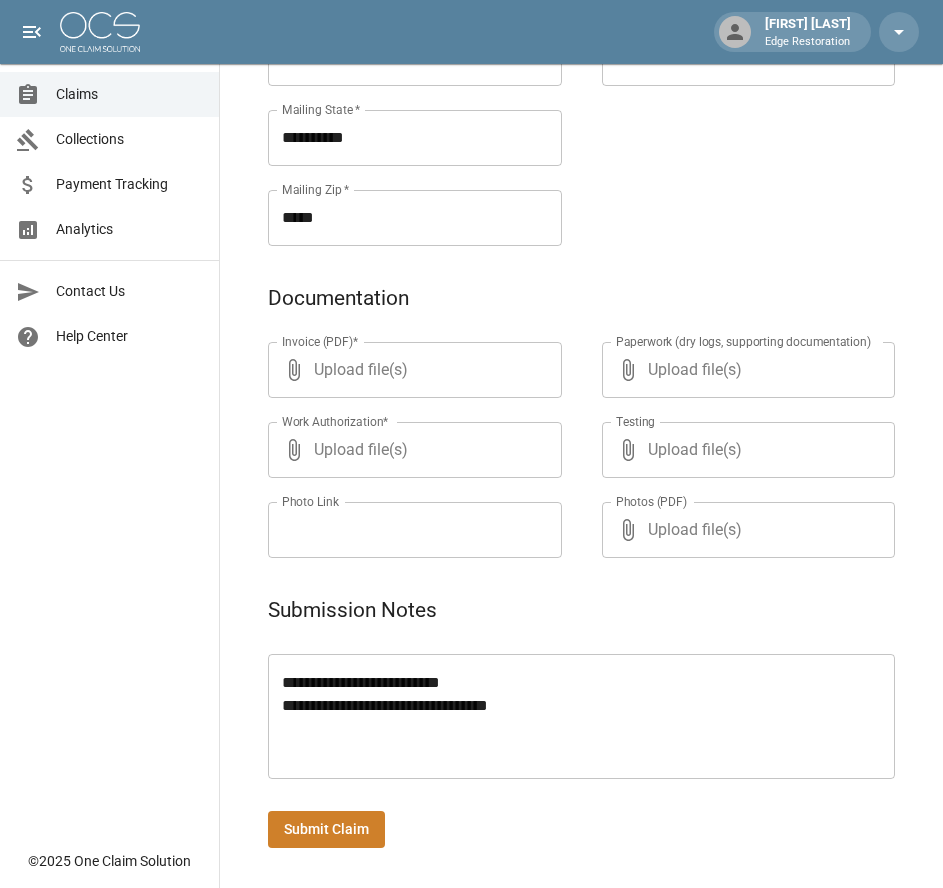 click on "Claims Collections Payment Tracking Analytics Contact Us Help Center" at bounding box center (109, 419) 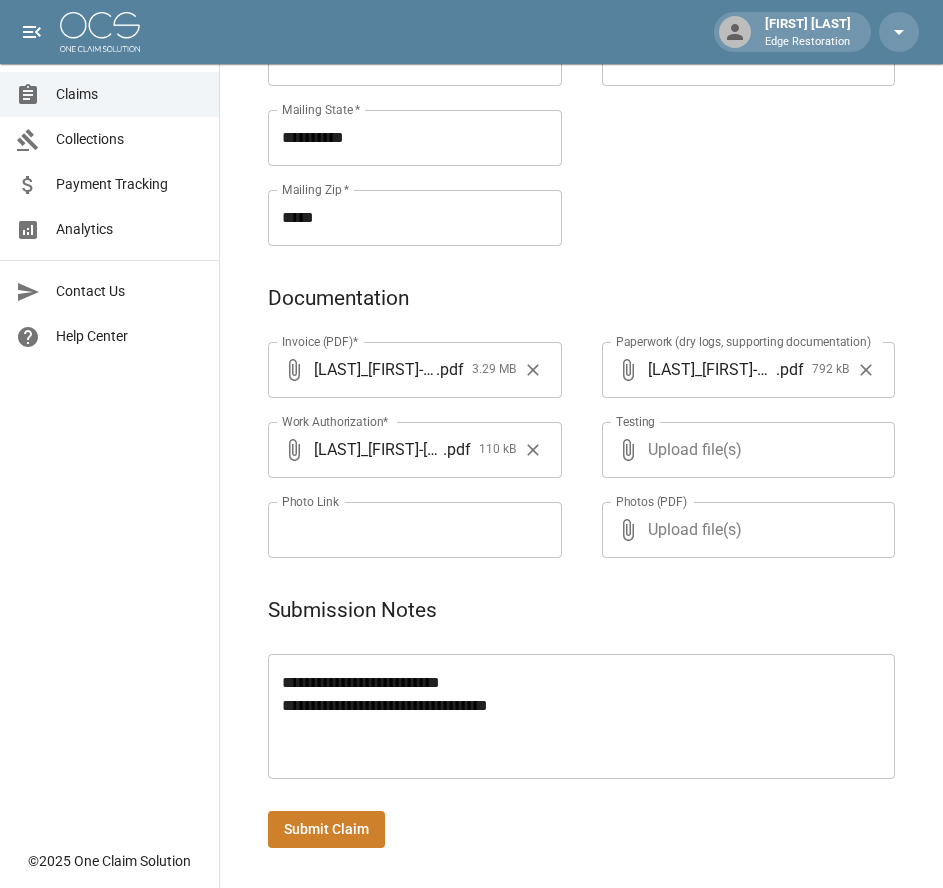click on "Submit Claim" at bounding box center [326, 829] 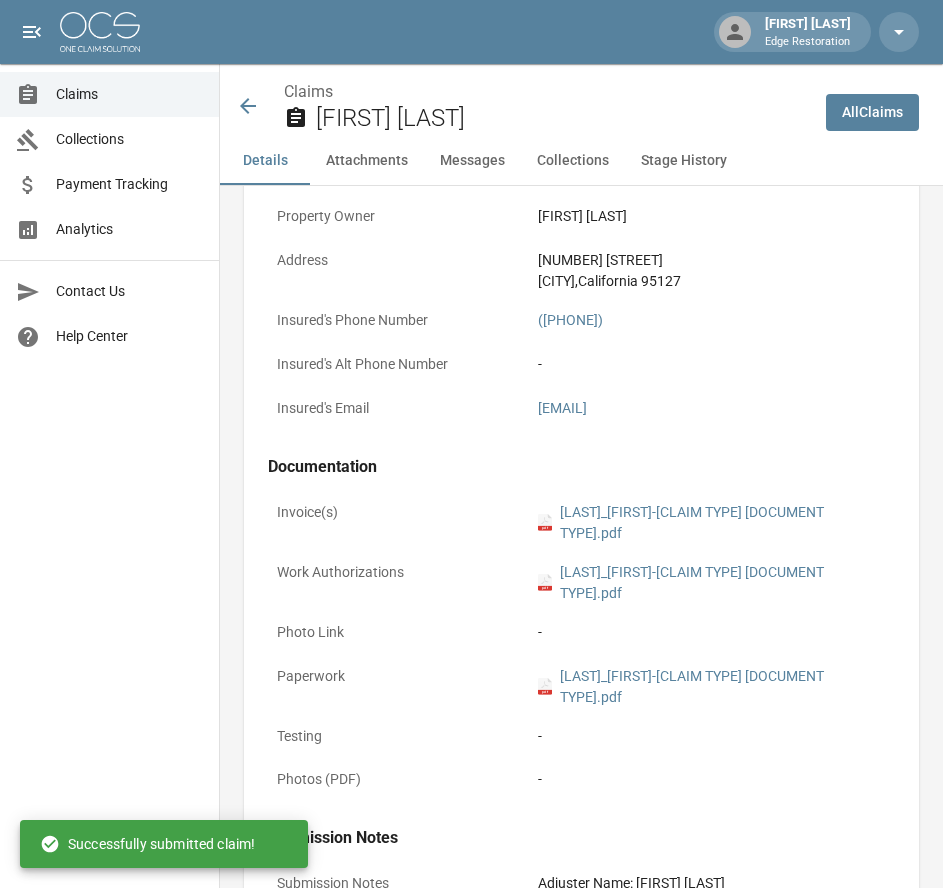 click at bounding box center (100, 32) 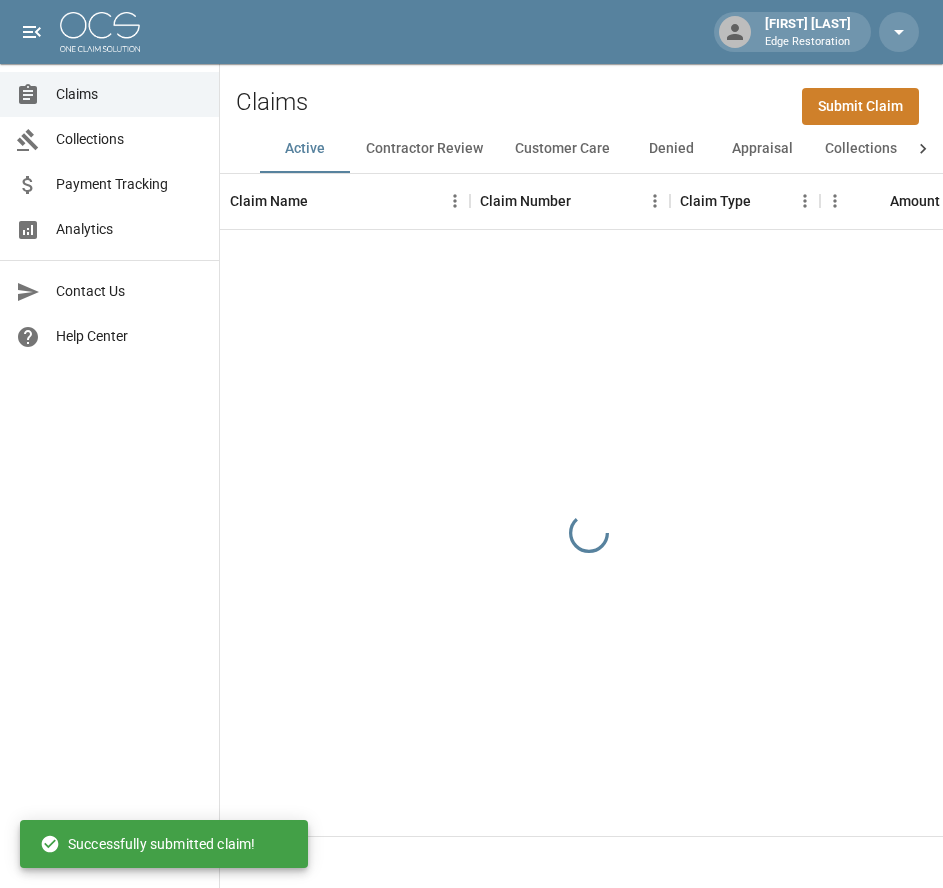 scroll, scrollTop: 0, scrollLeft: 0, axis: both 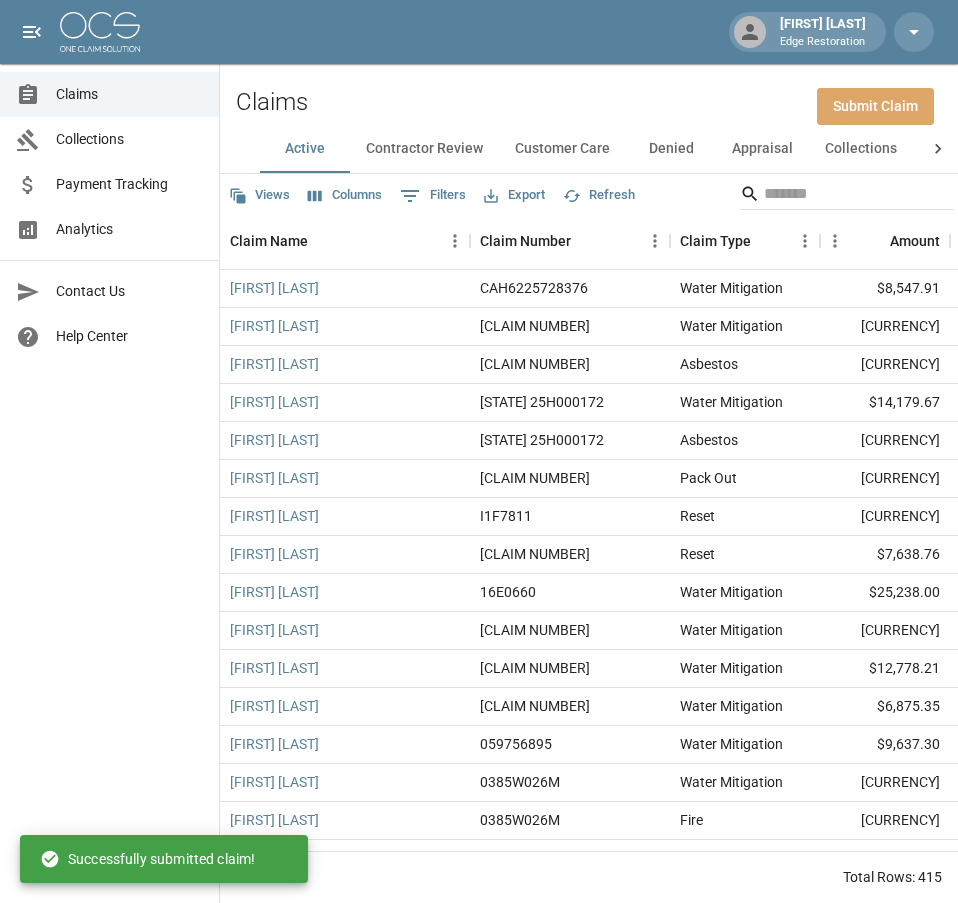 click on "Submit Claim" at bounding box center [875, 106] 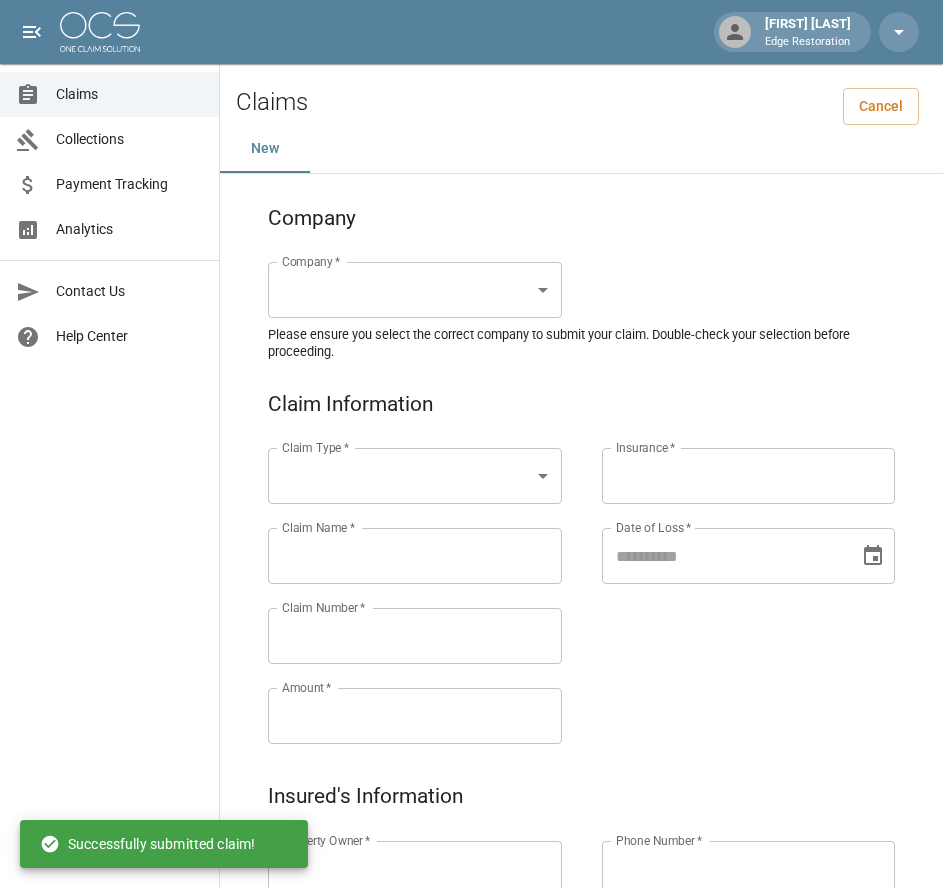 click on "Alicia Tubbs Edge Restoration Claims Collections Payment Tracking Analytics Contact Us Help Center ©  2025   One Claim Solution Claims Cancel New Company Company   * ​ Company   * Please ensure you select the correct company to submit your claim. Double-check your selection before proceeding. Claim Information Claim Type   * ​ Claim Type   * Claim Name   * Claim Name   * Claim Number   * Claim Number   * Amount   * Amount   * Insurance   * Insurance   * Date of Loss   * Date of Loss   * Insured's Information Property Owner   * Property Owner   * Mailing Address   * Mailing Address   * Mailing City   * Mailing City   * Mailing State   * Mailing State   * Mailing Zip   * Mailing Zip   * Phone Number   * Phone Number   * Alt. Phone Number Alt. Phone Number Email Email Documentation Invoice (PDF)* ​ Upload file(s) Invoice (PDF)* Work Authorization* ​ Upload file(s) Work Authorization* Photo Link Photo Link ​ Upload file(s) Testing ​ ​" at bounding box center [471, 929] 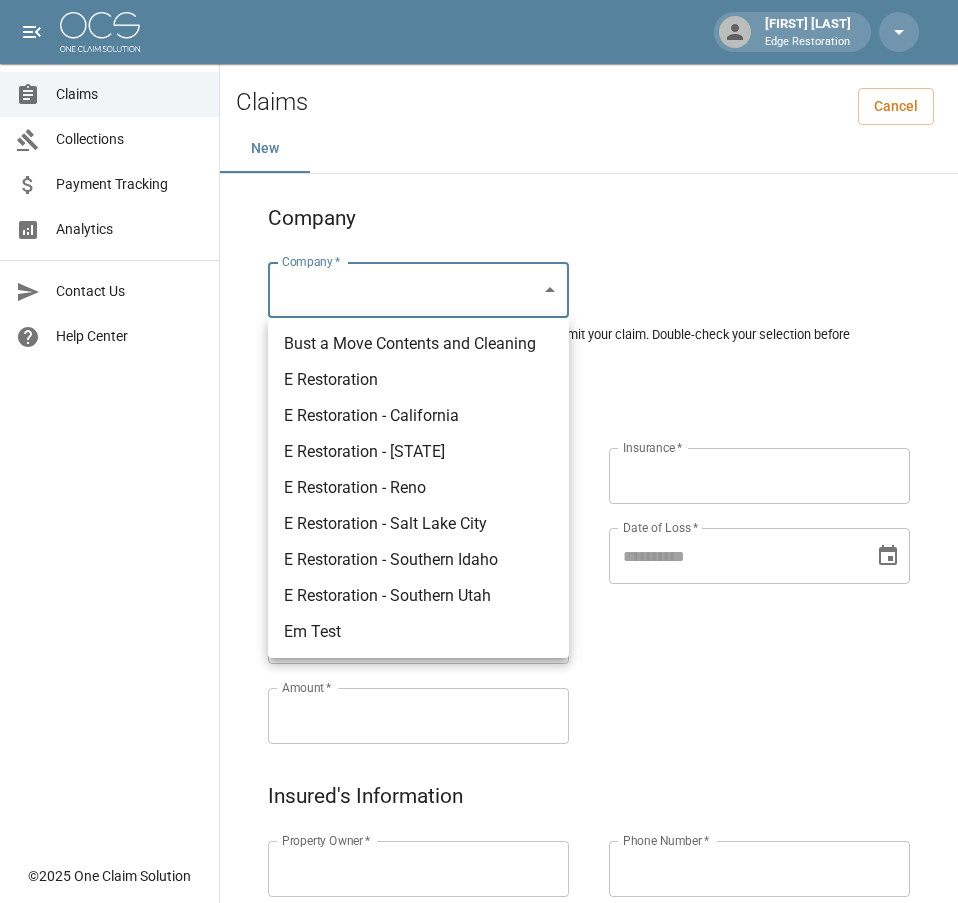 click on "E Restoration" at bounding box center (418, 380) 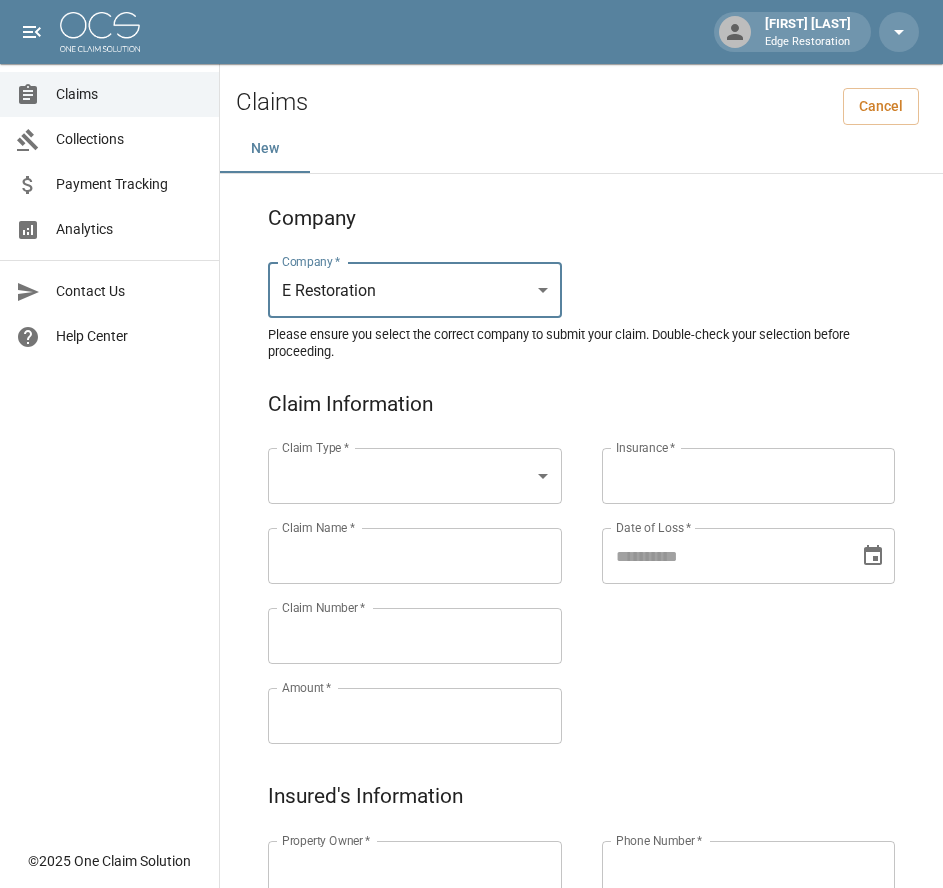 click on "Alicia Tubbs Edge Restoration Claims Collections Payment Tracking Analytics Contact Us Help Center ©  2025   One Claim Solution Claims Cancel New Company Company   * E Restoration *** Company   * Please ensure you select the correct company to submit your claim. Double-check your selection before proceeding. Claim Information Claim Type   * ​ Claim Type   * Claim Name   * Claim Name   * Claim Number   * Claim Number   * Amount   * Amount   * Insurance   * Insurance   * Date of Loss   * Date of Loss   * Insured's Information Property Owner   * Property Owner   * Mailing Address   * Mailing Address   * Mailing City   * Mailing City   * Mailing State   * Mailing State   * Mailing Zip   * Mailing Zip   * Phone Number   * Phone Number   * Alt. Phone Number Alt. Phone Number Email Email Documentation Invoice (PDF)* ​ Upload file(s) Invoice (PDF)* Work Authorization* ​ Upload file(s) Work Authorization* Photo Link Photo Link ​ Upload file(s) *" at bounding box center [471, 929] 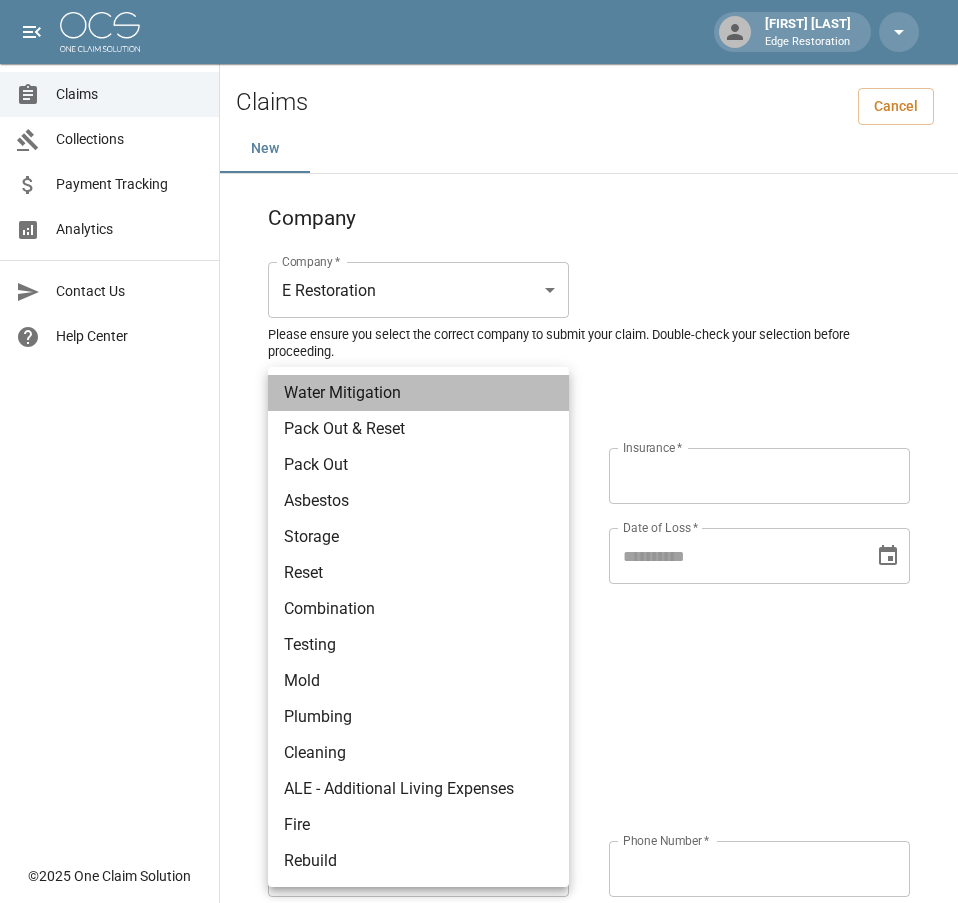 click on "Water Mitigation" at bounding box center [418, 393] 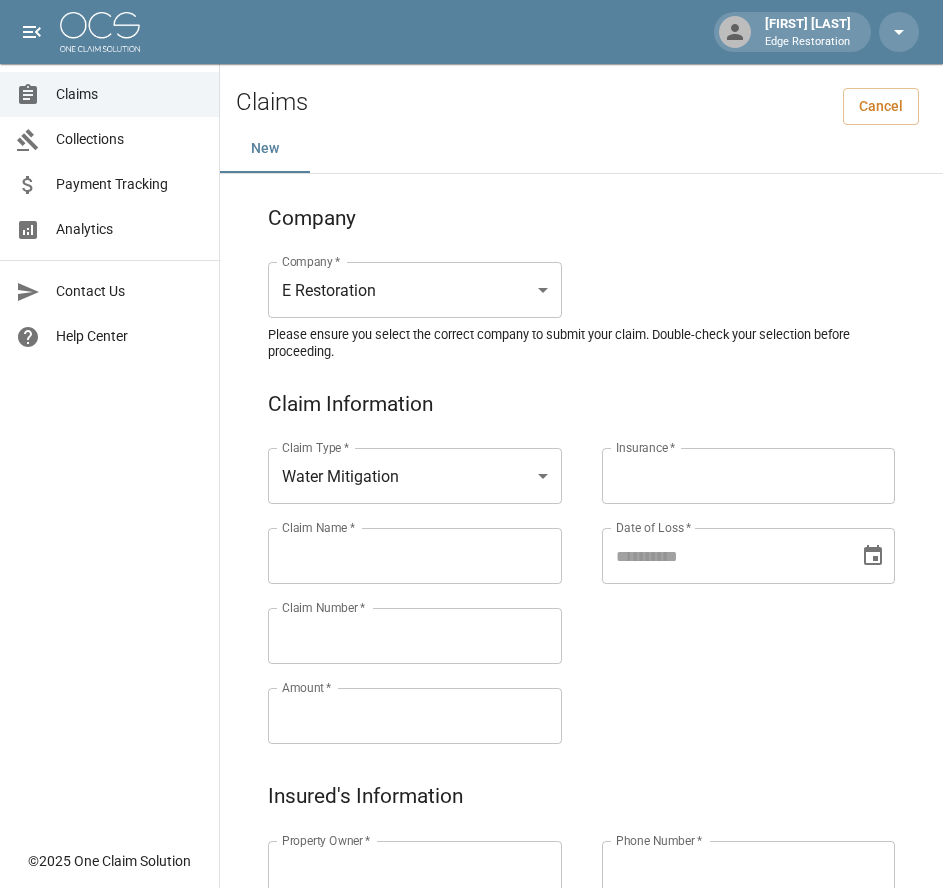 click on "Claims Collections Payment Tracking Analytics Contact Us Help Center" at bounding box center [109, 419] 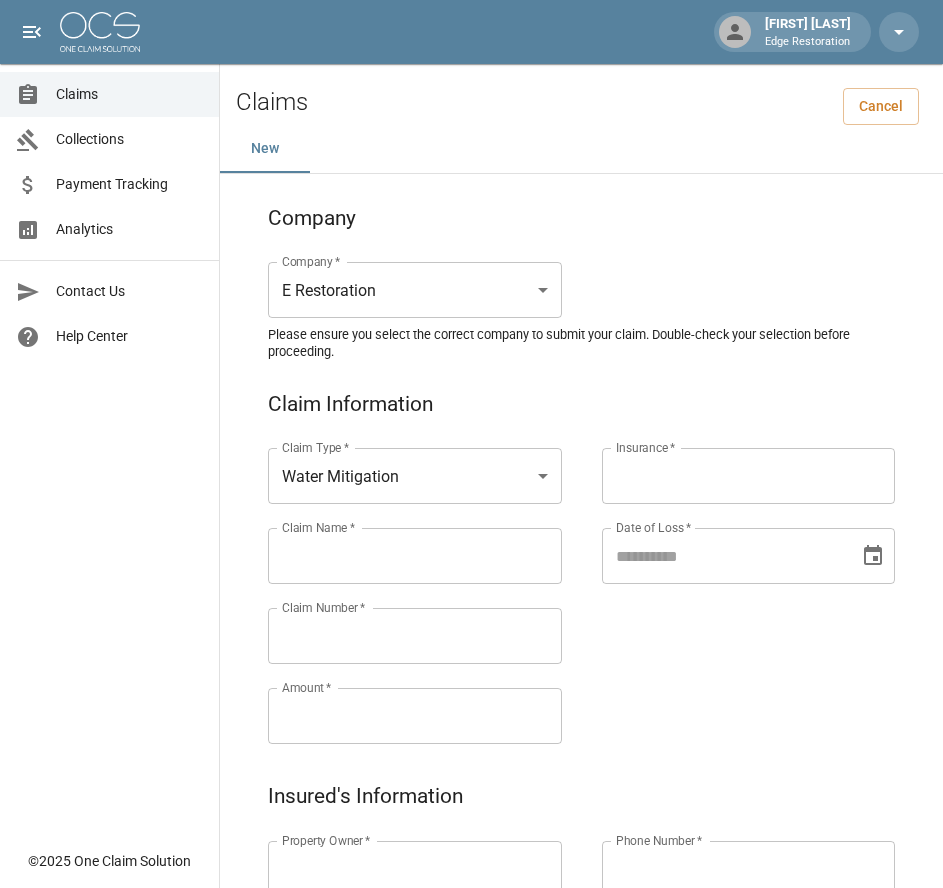 paste on "**********" 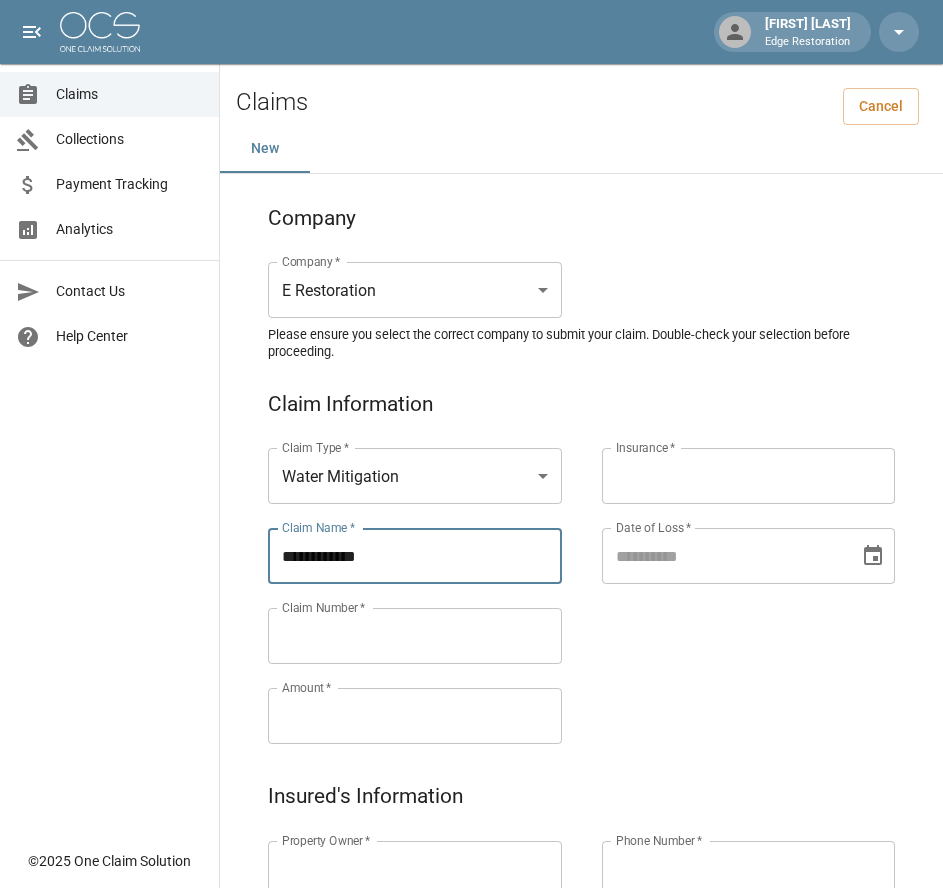 click on "**********" at bounding box center [415, 556] 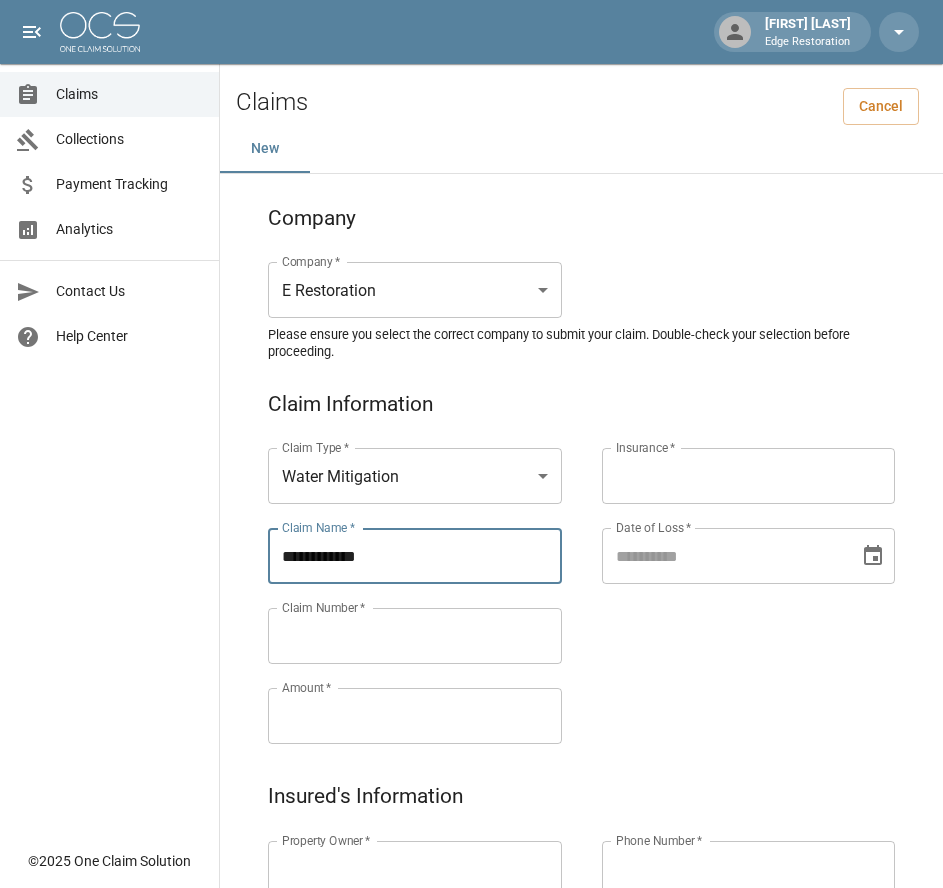 type on "**********" 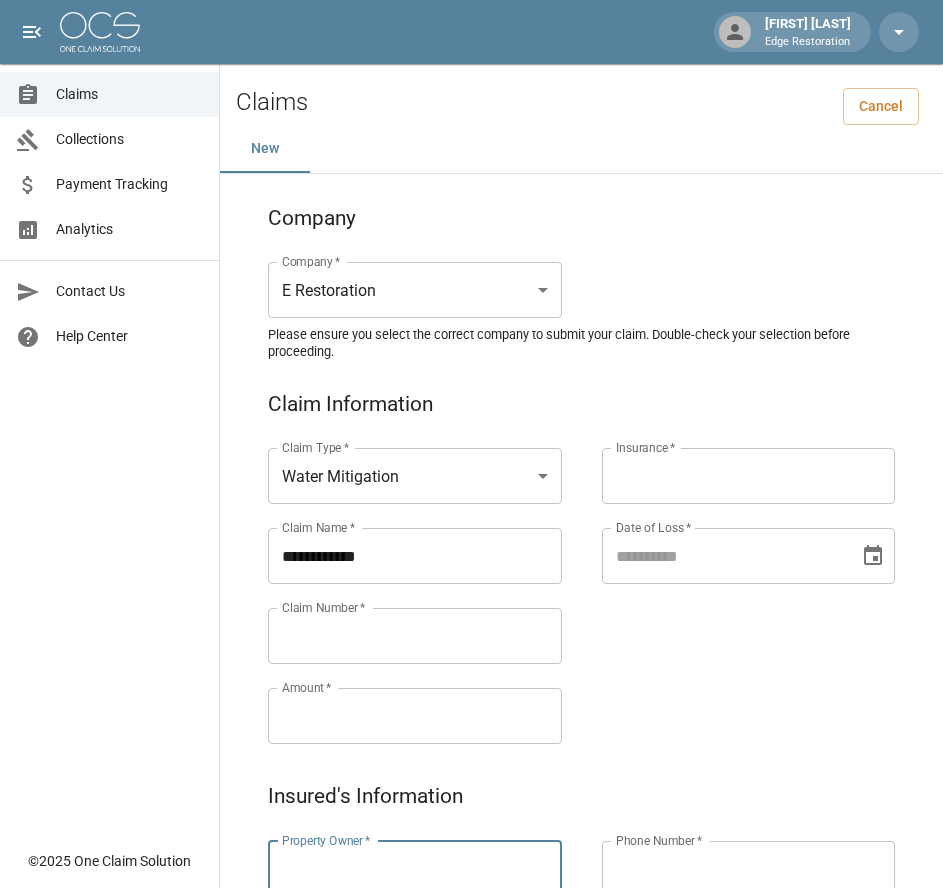click on "Property Owner   *" at bounding box center (415, 869) 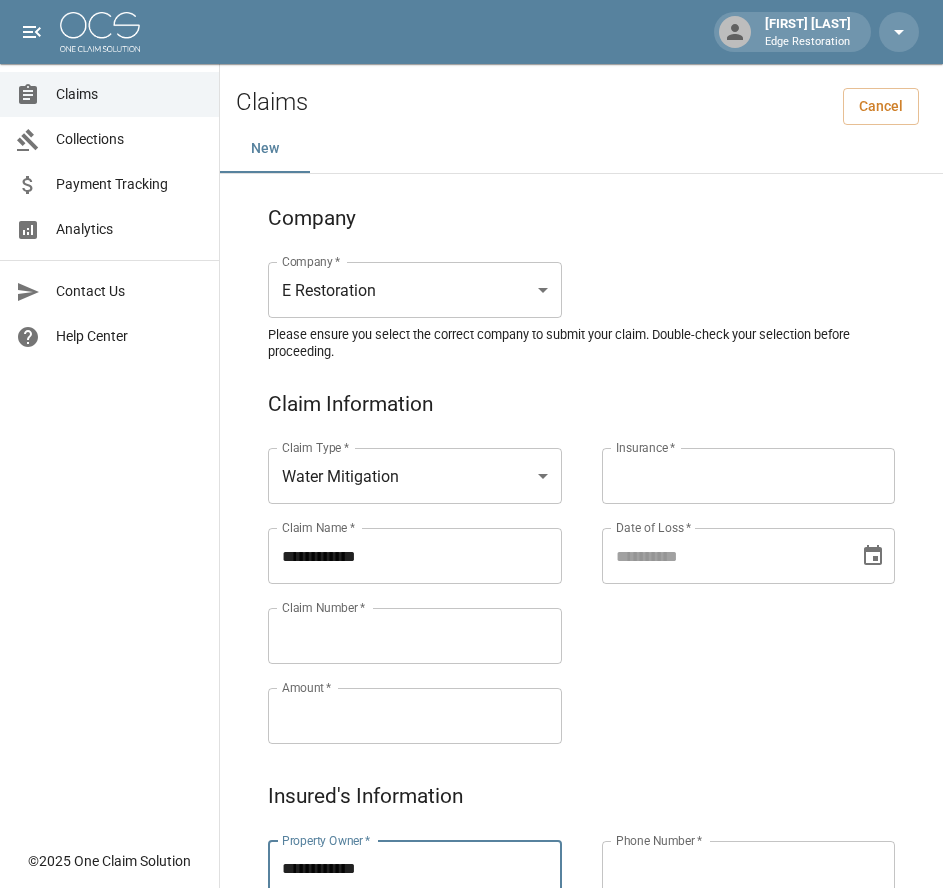 type on "**********" 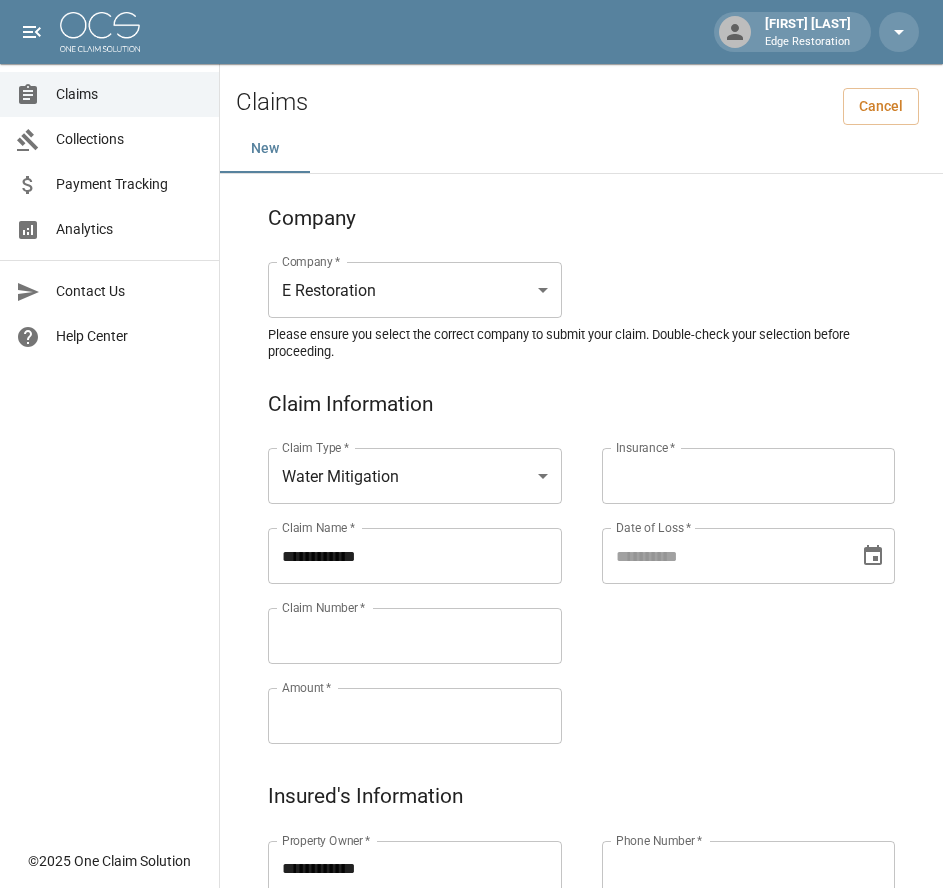 click on "Claim Number   *" at bounding box center (415, 636) 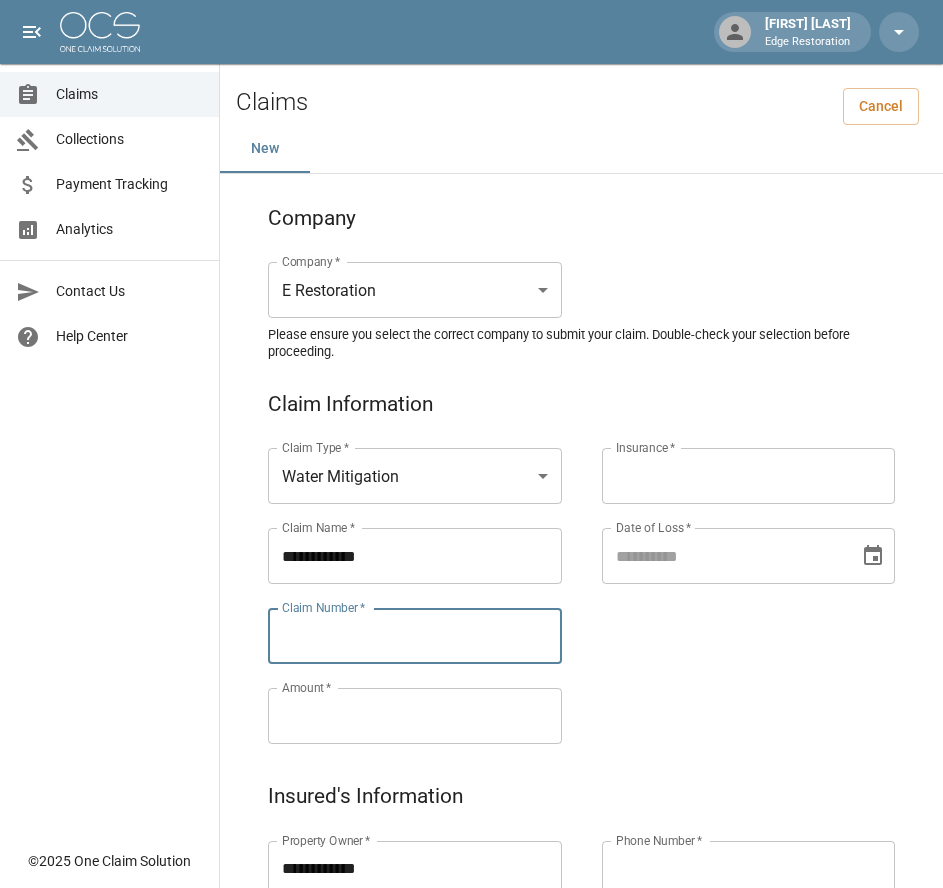 paste on "**********" 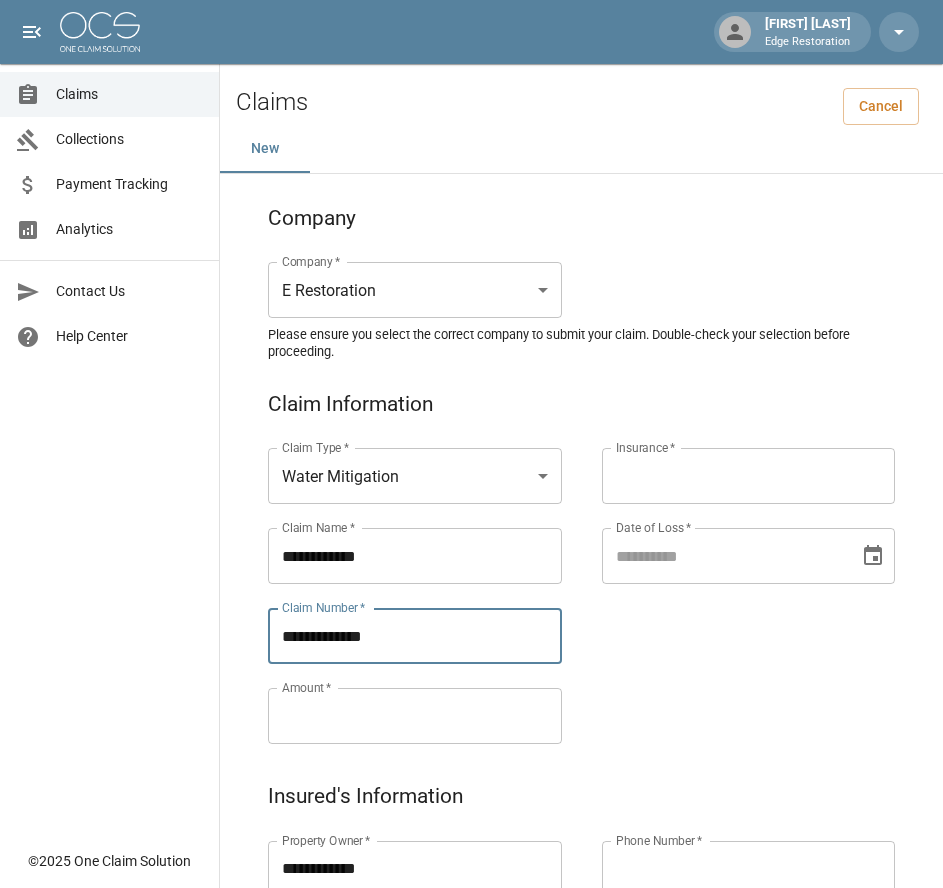 type on "**********" 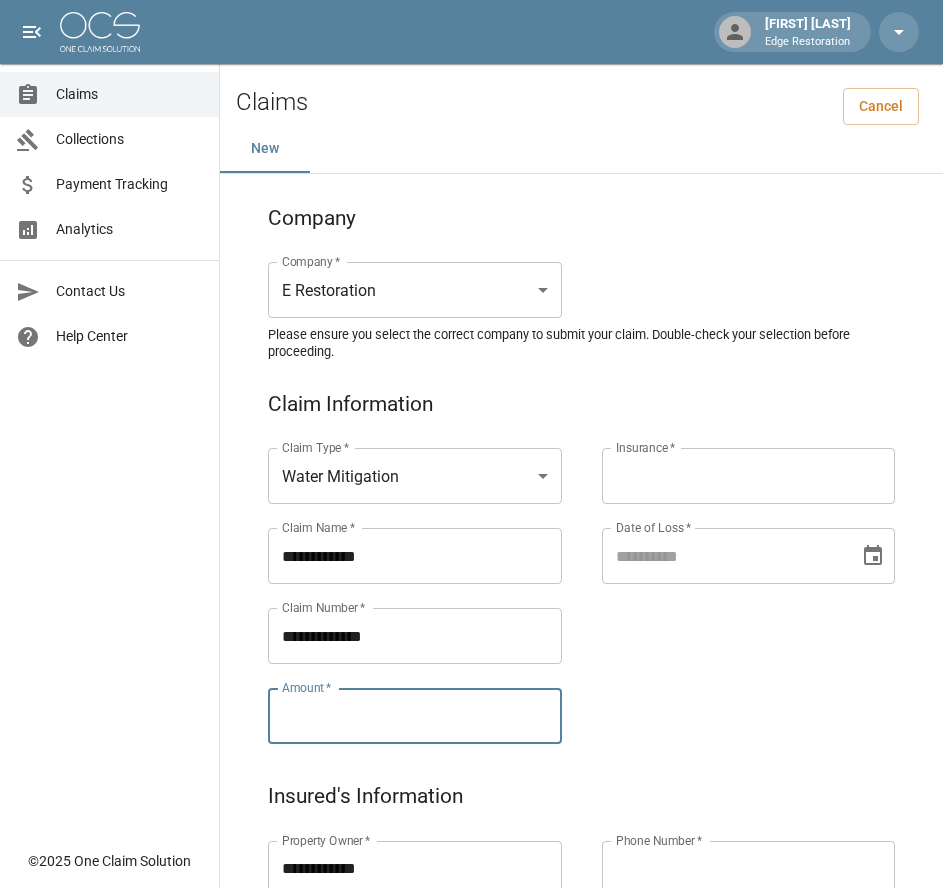 click on "Amount   *" at bounding box center [415, 716] 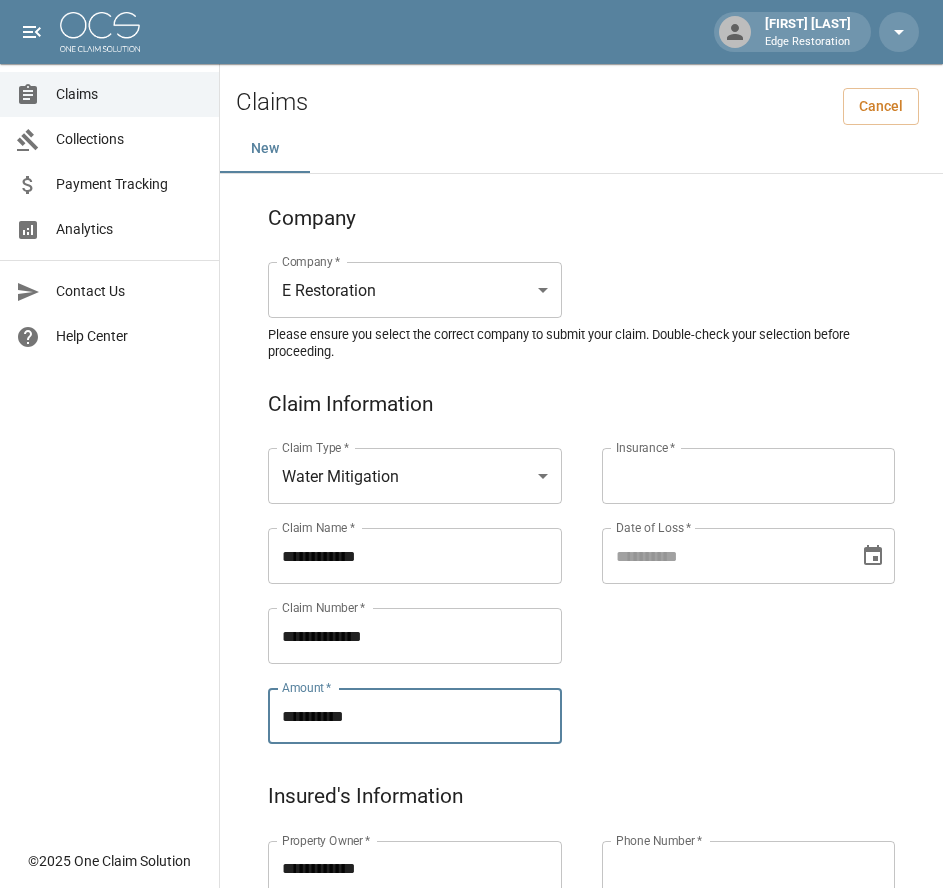 type on "**********" 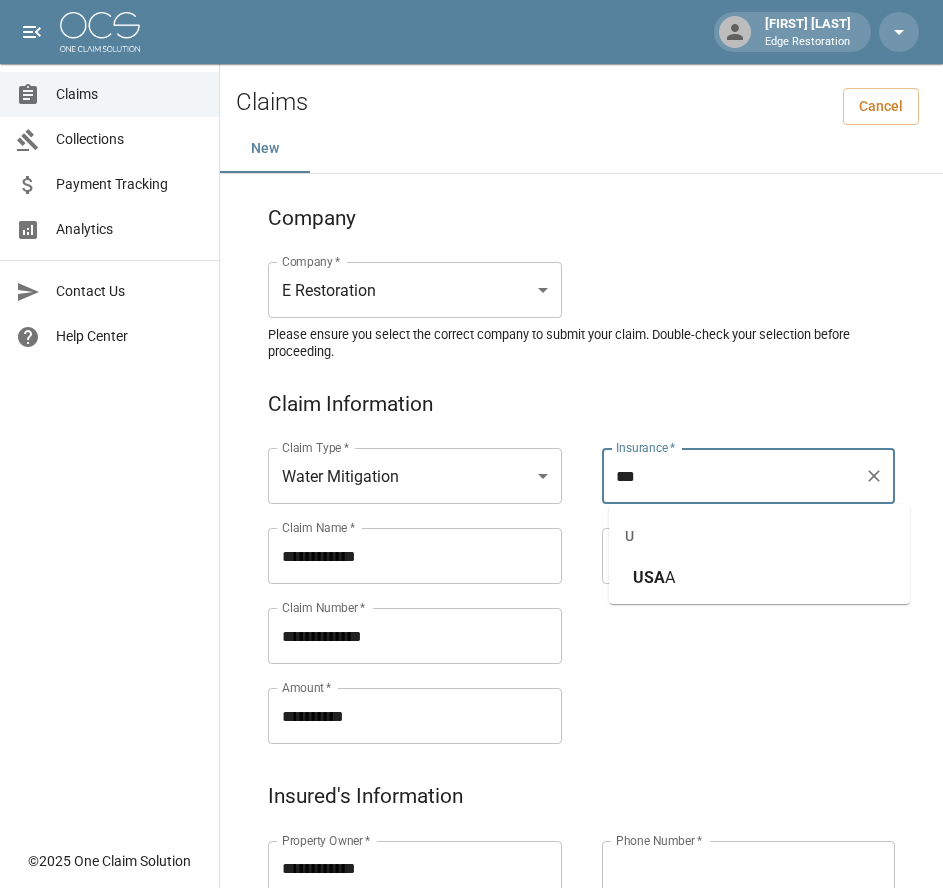 click on "USA" at bounding box center (649, 577) 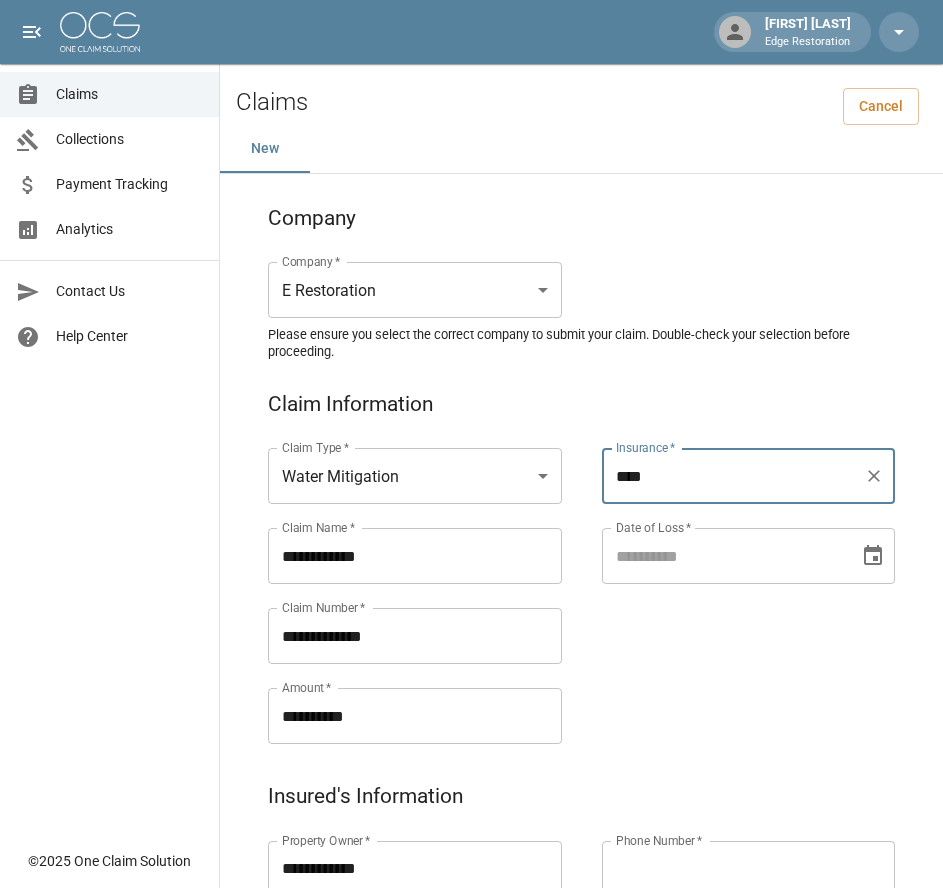 type on "****" 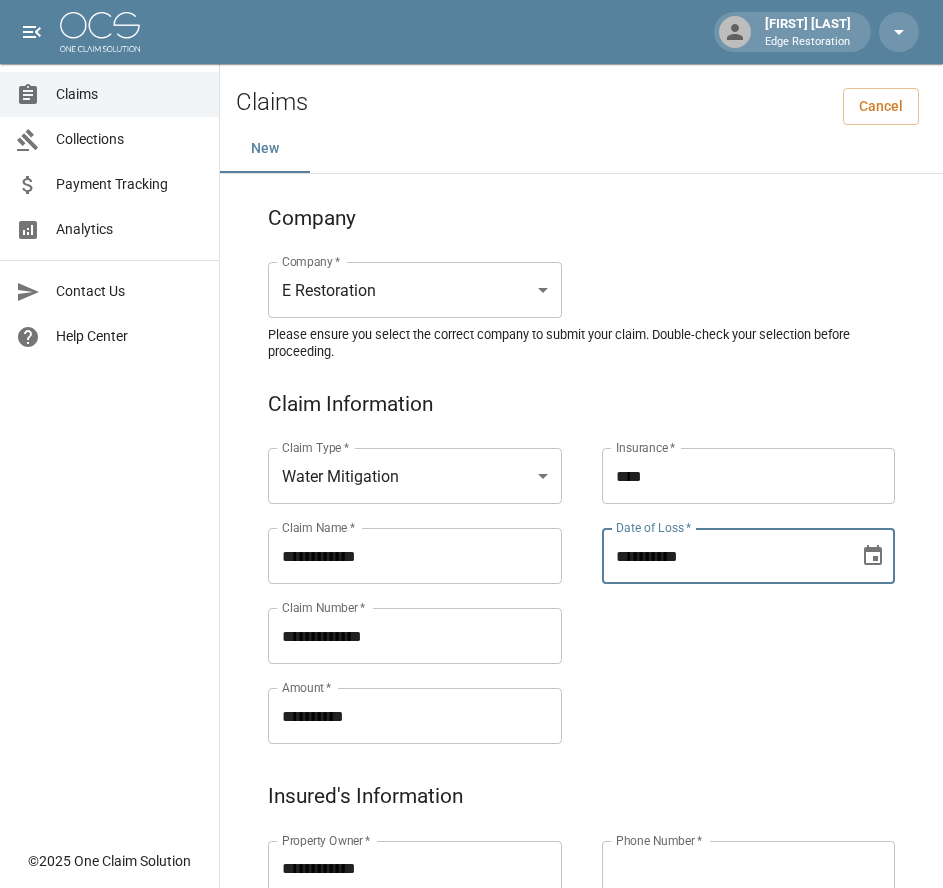 click on "**********" at bounding box center (724, 556) 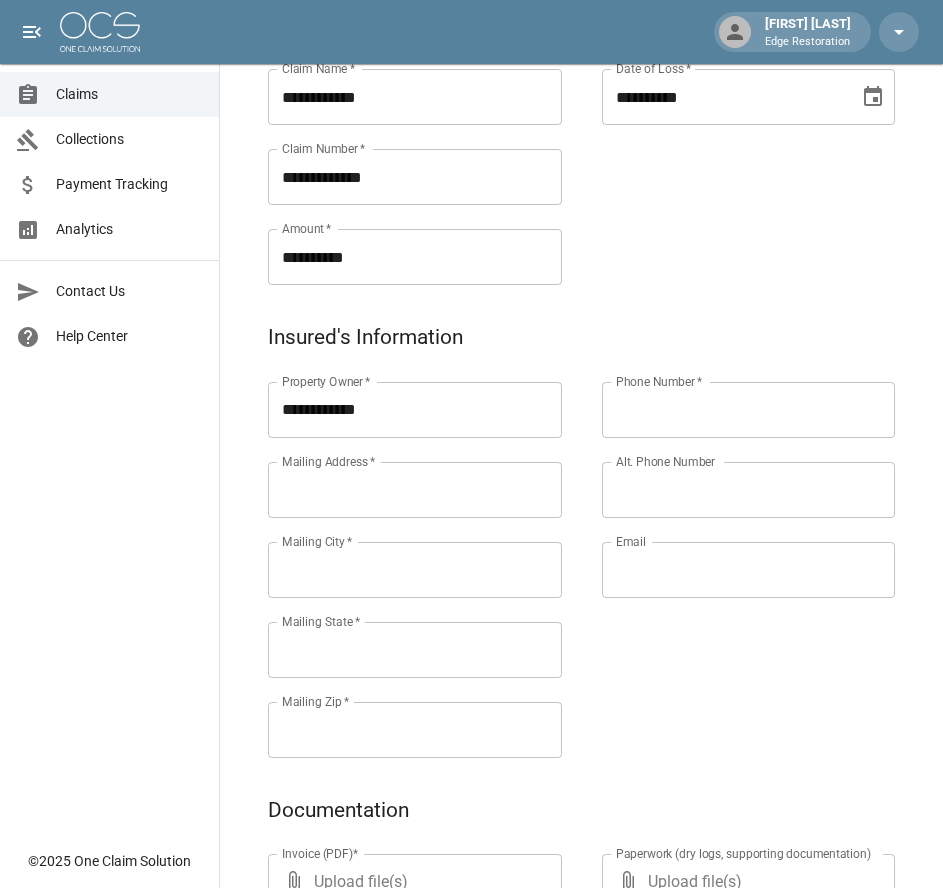 scroll, scrollTop: 541, scrollLeft: 3, axis: both 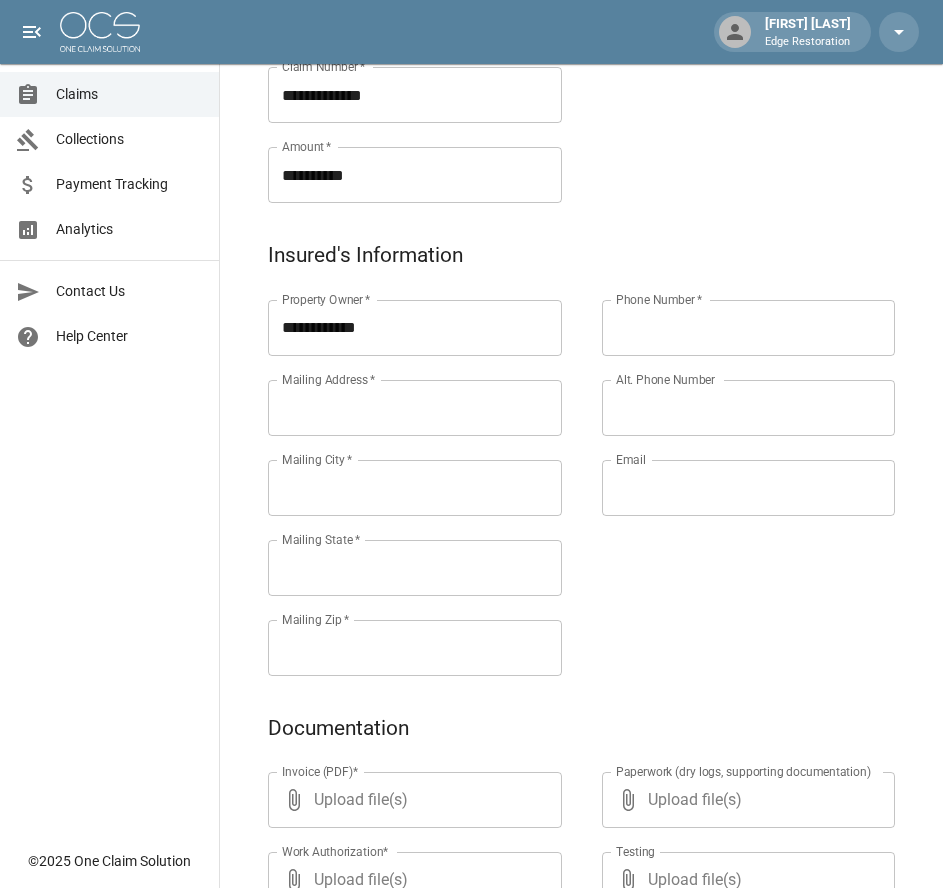 click on "Mailing Address   *" at bounding box center [415, 408] 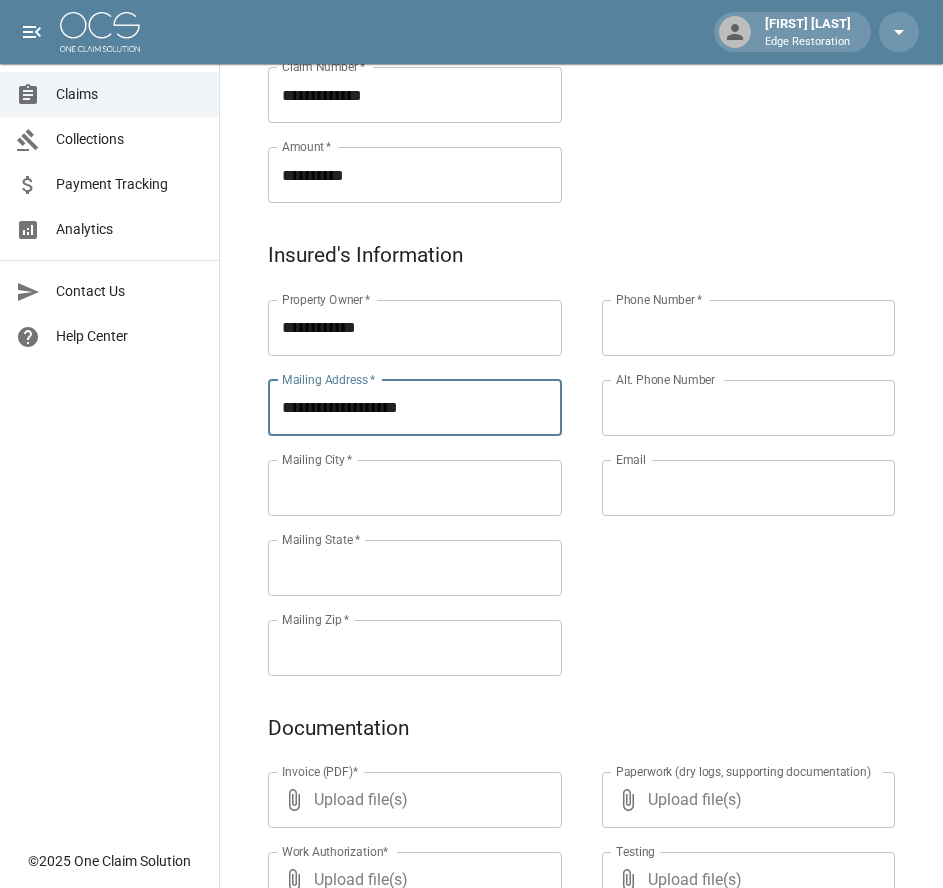 type on "**********" 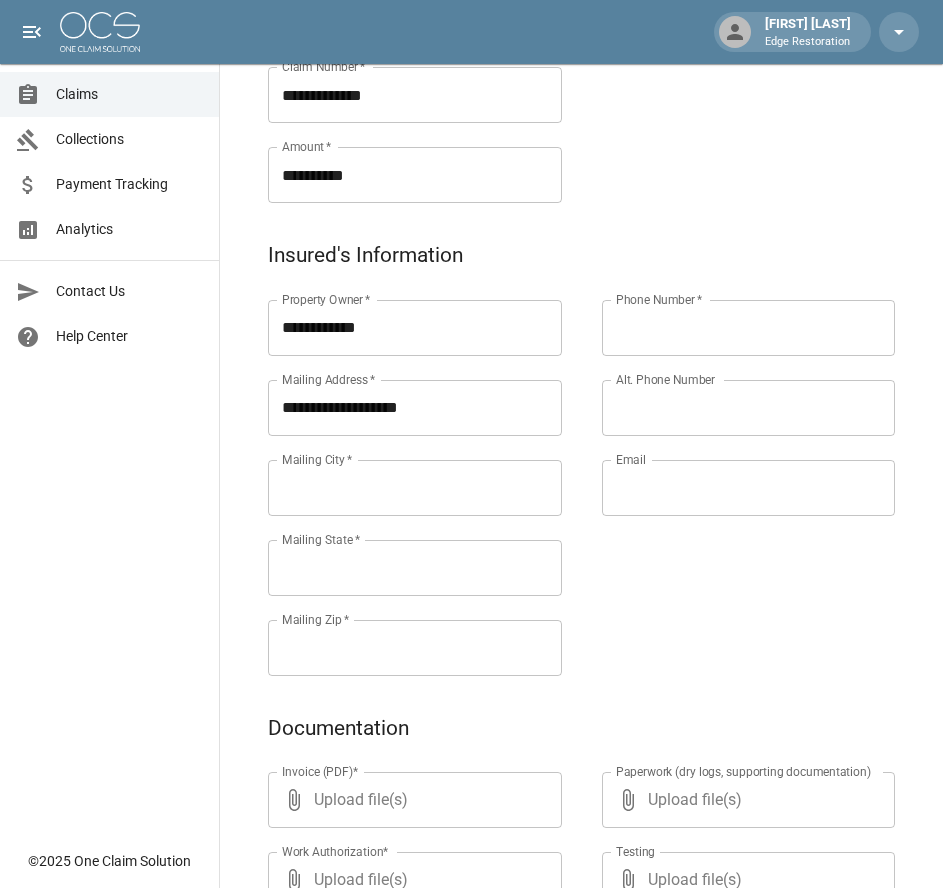 click on "Mailing City   *" at bounding box center (415, 488) 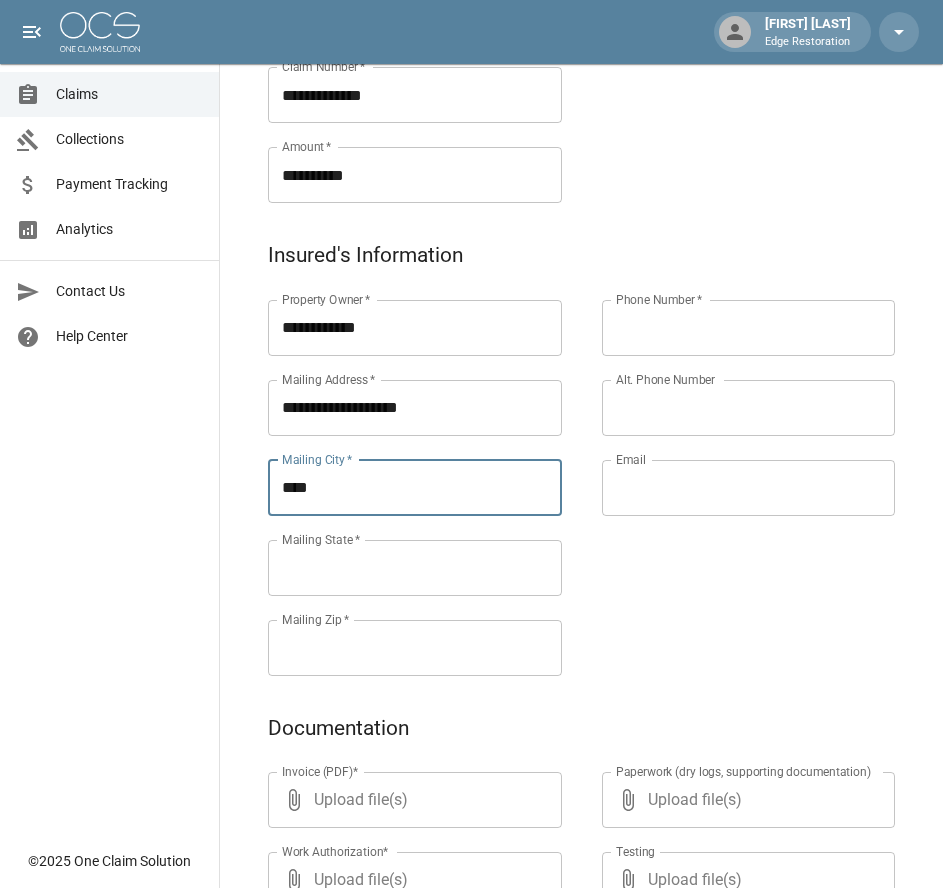 type on "****" 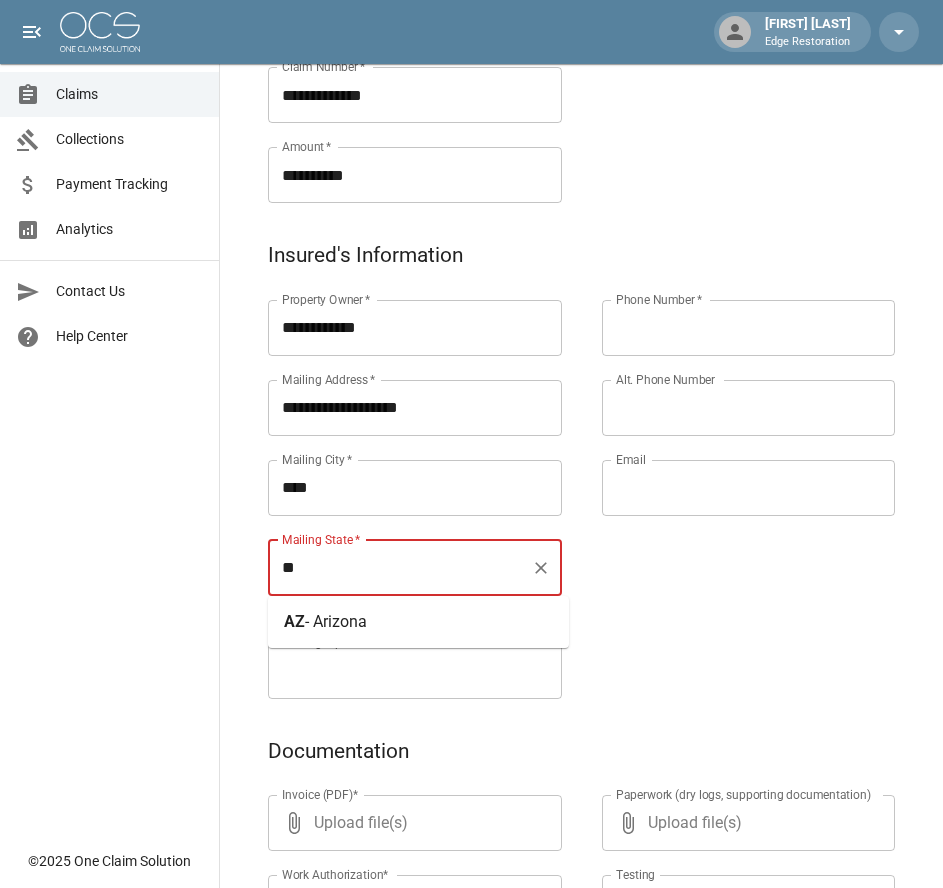 click on "- Arizona" at bounding box center [336, 621] 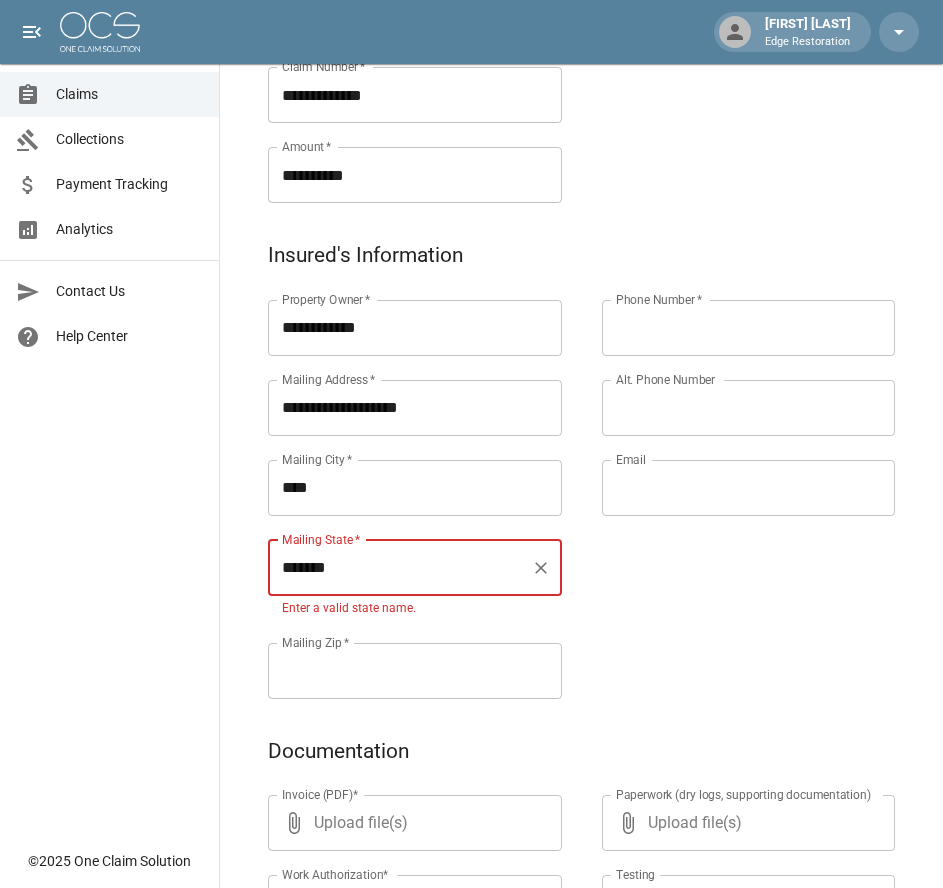 type on "*******" 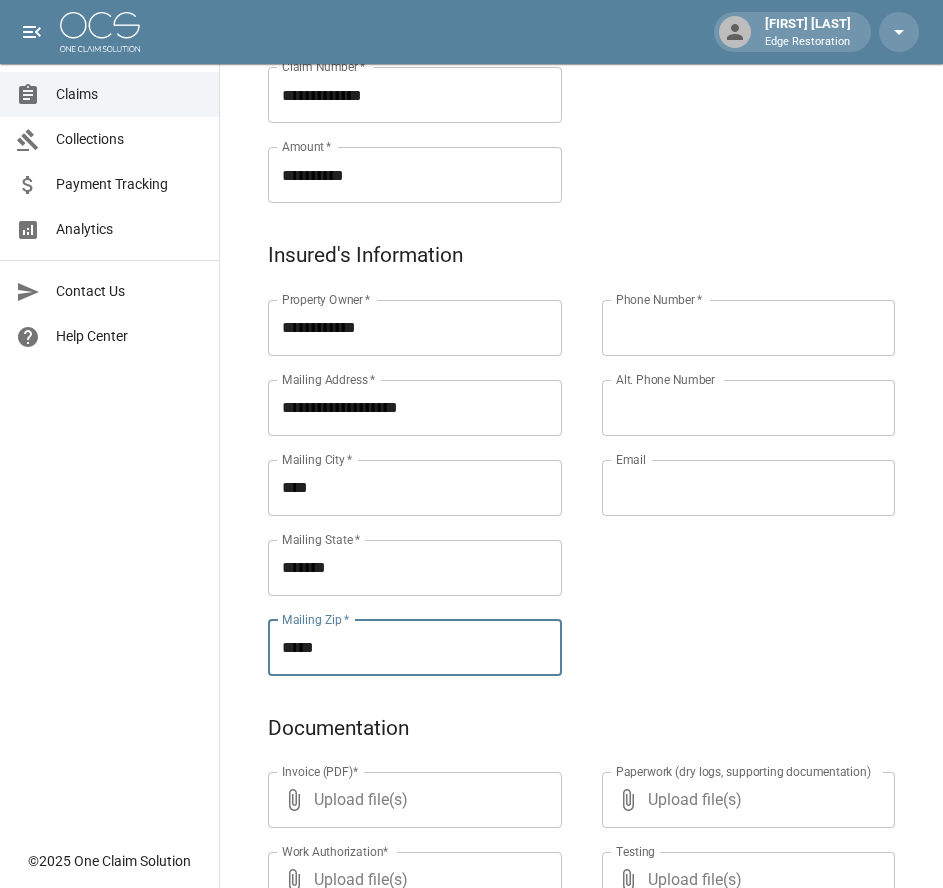 type on "*****" 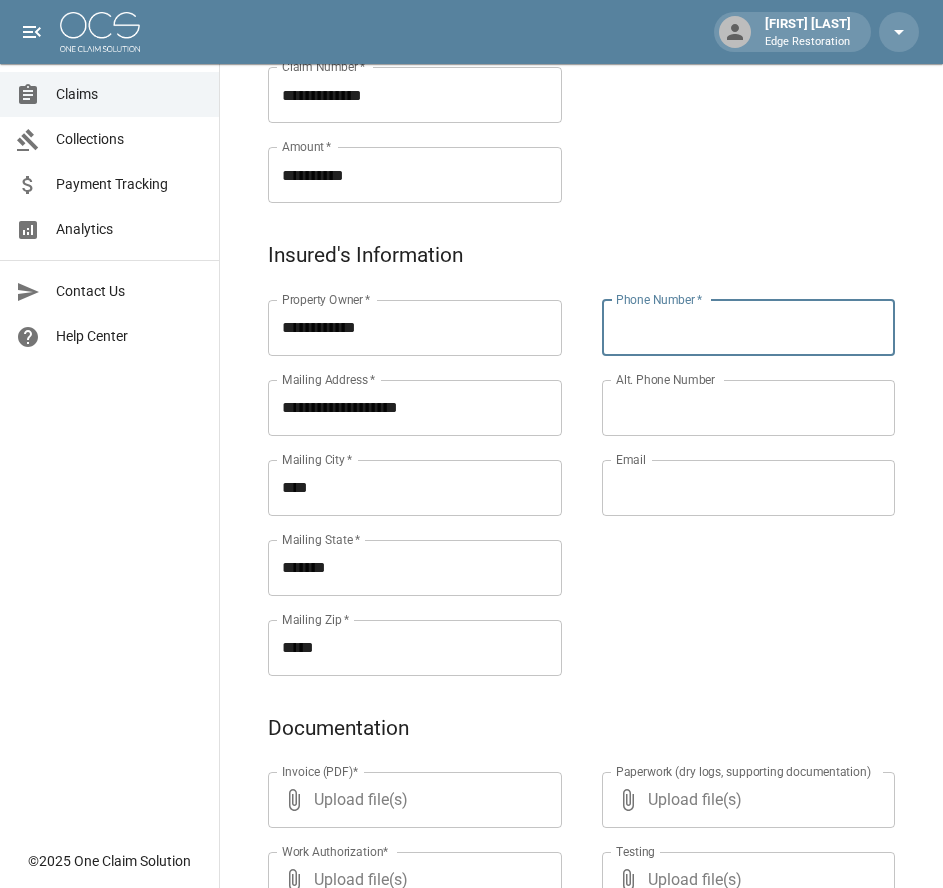 paste on "**********" 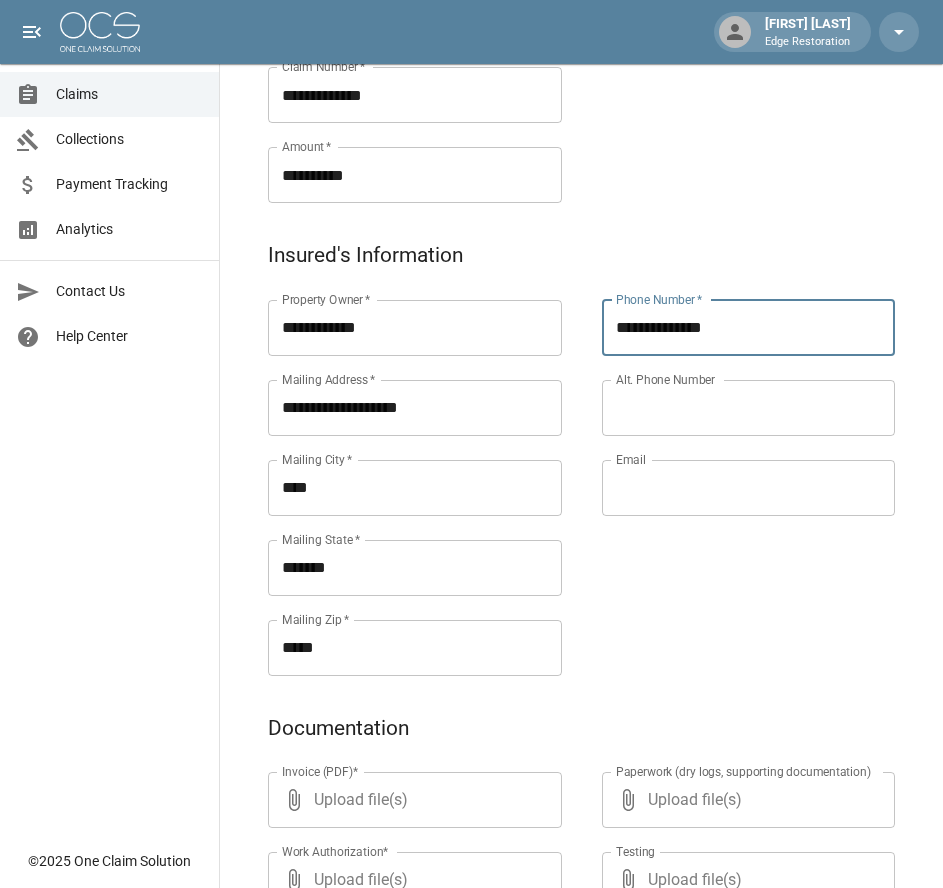 type on "**********" 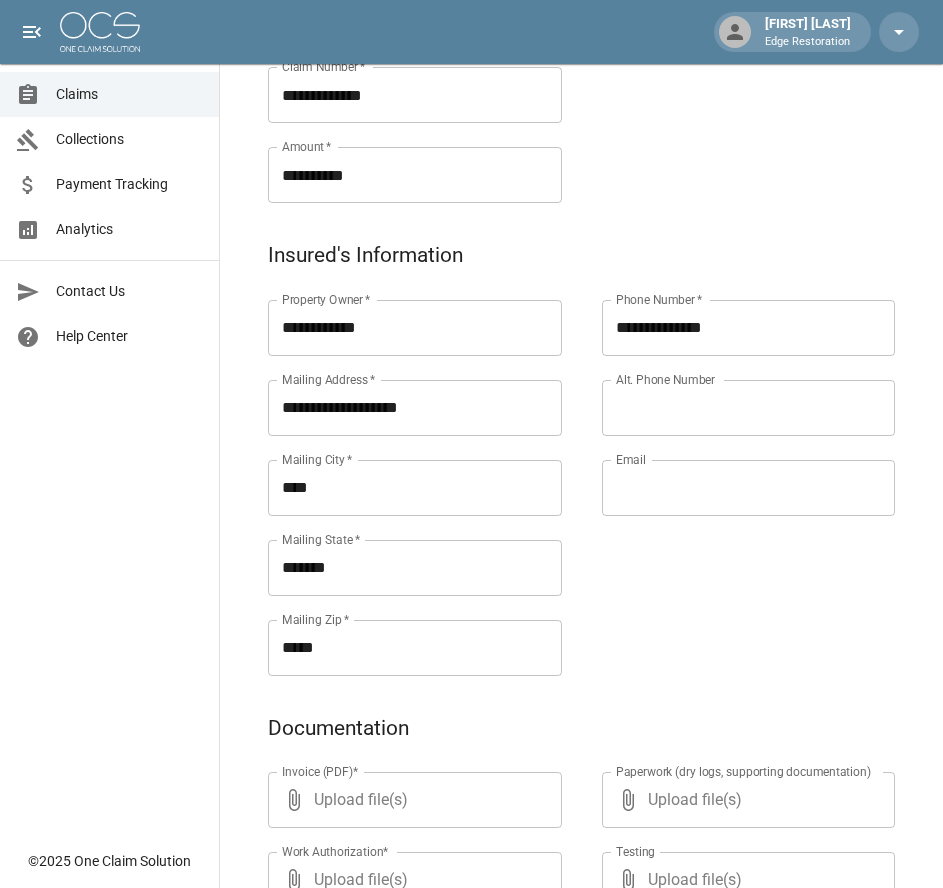 paste on "**********" 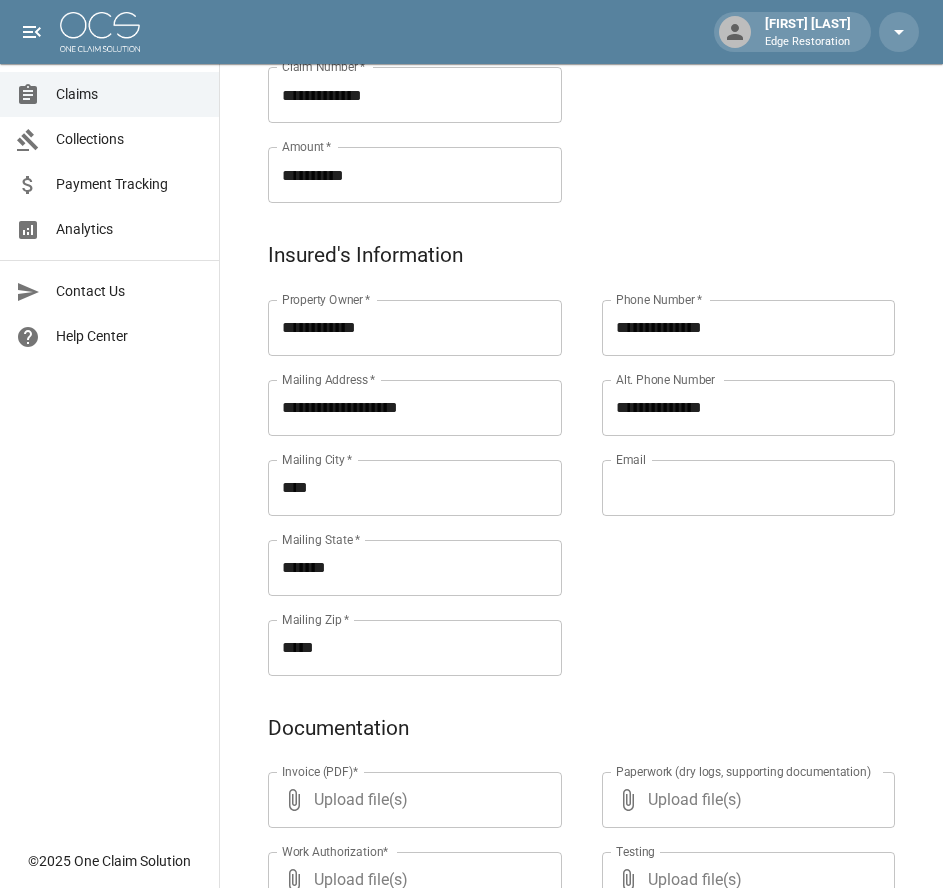 click on "**********" at bounding box center (749, 408) 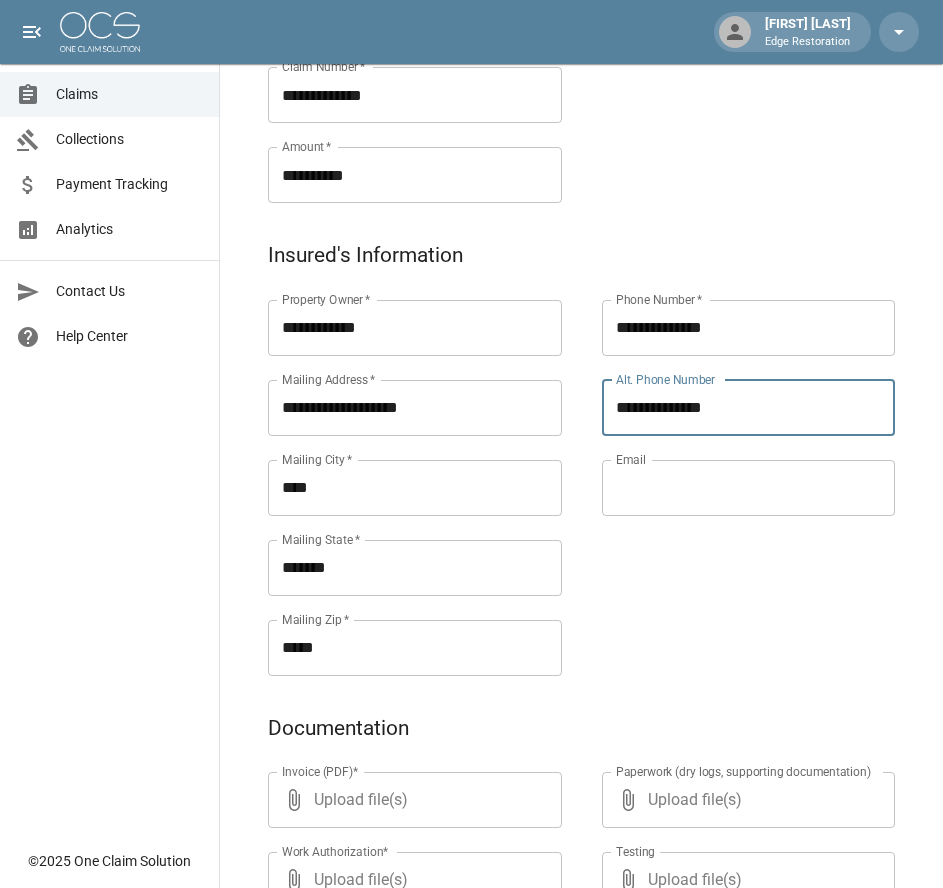 type on "**********" 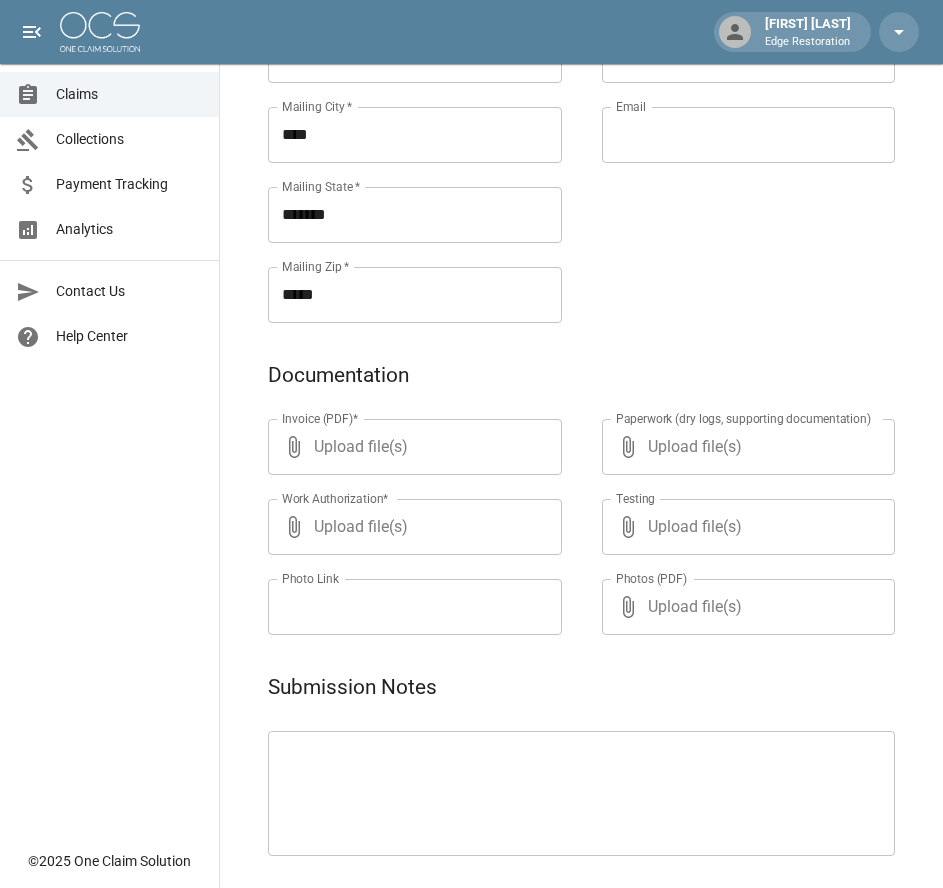 scroll, scrollTop: 971, scrollLeft: 3, axis: both 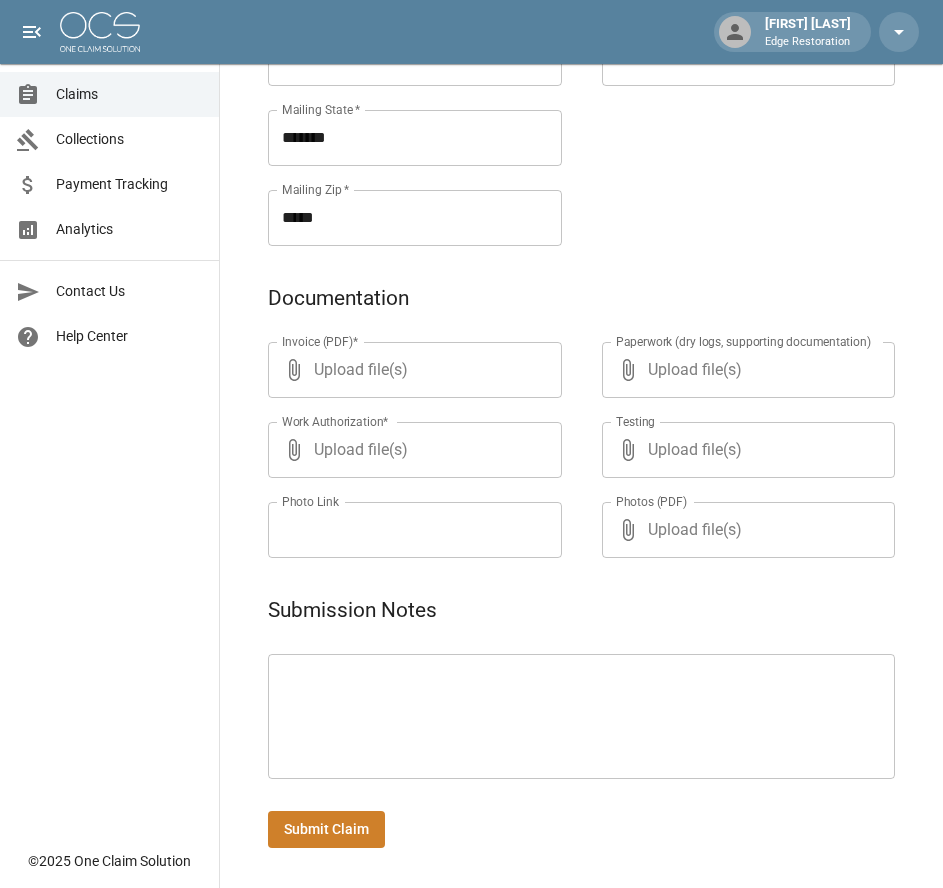 paste on "**********" 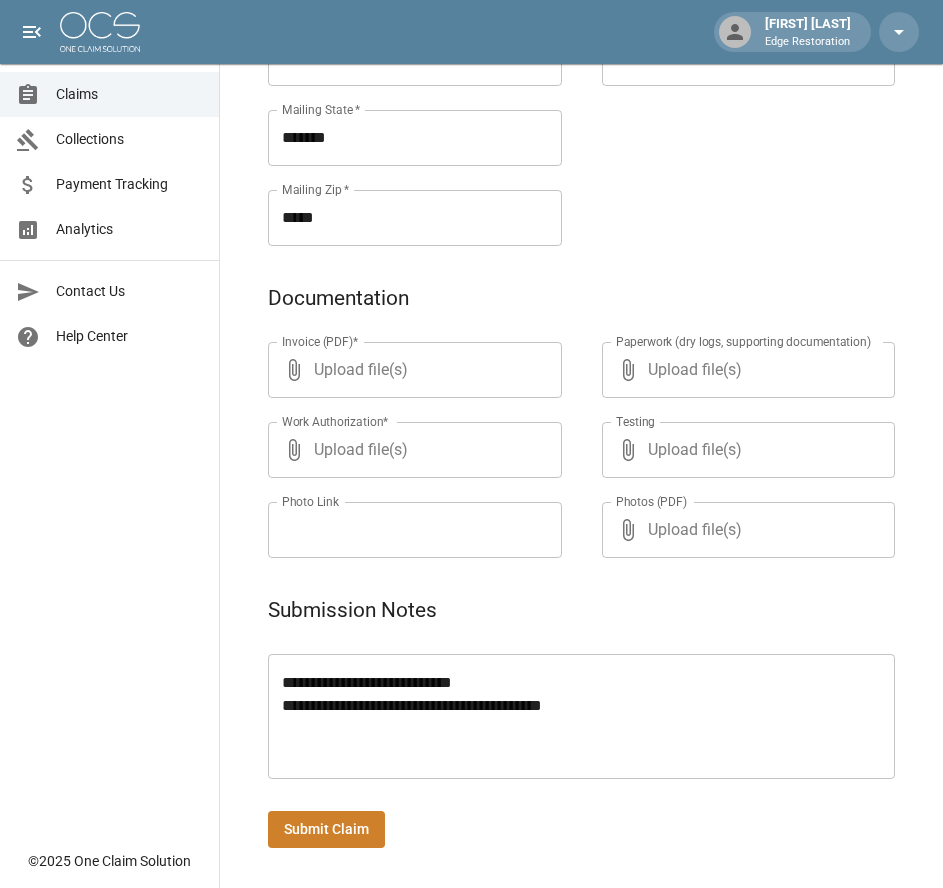 click on "**********" at bounding box center (581, 717) 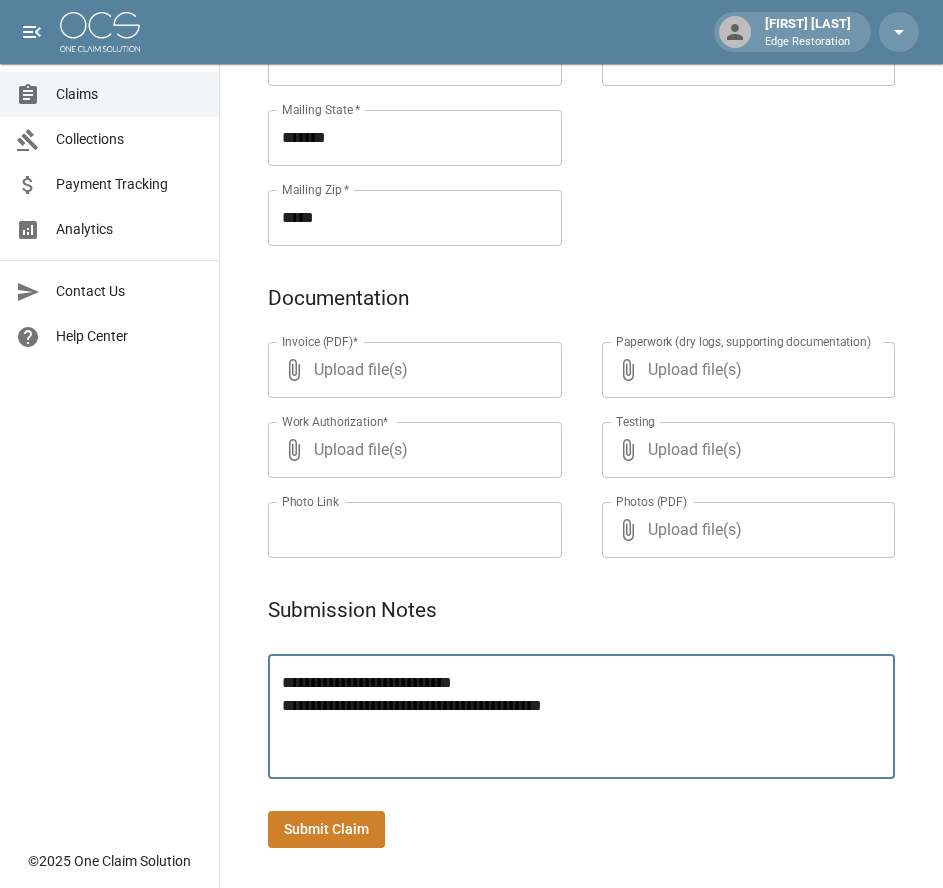 type on "**********" 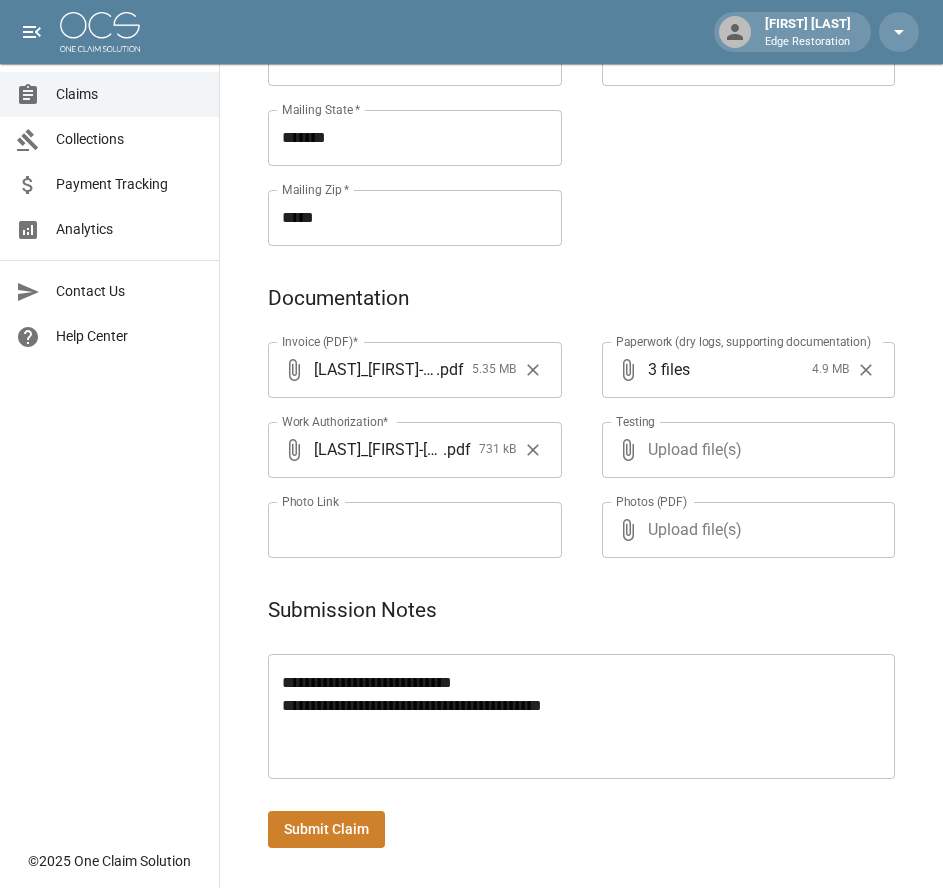 click on "Submit Claim" at bounding box center [326, 829] 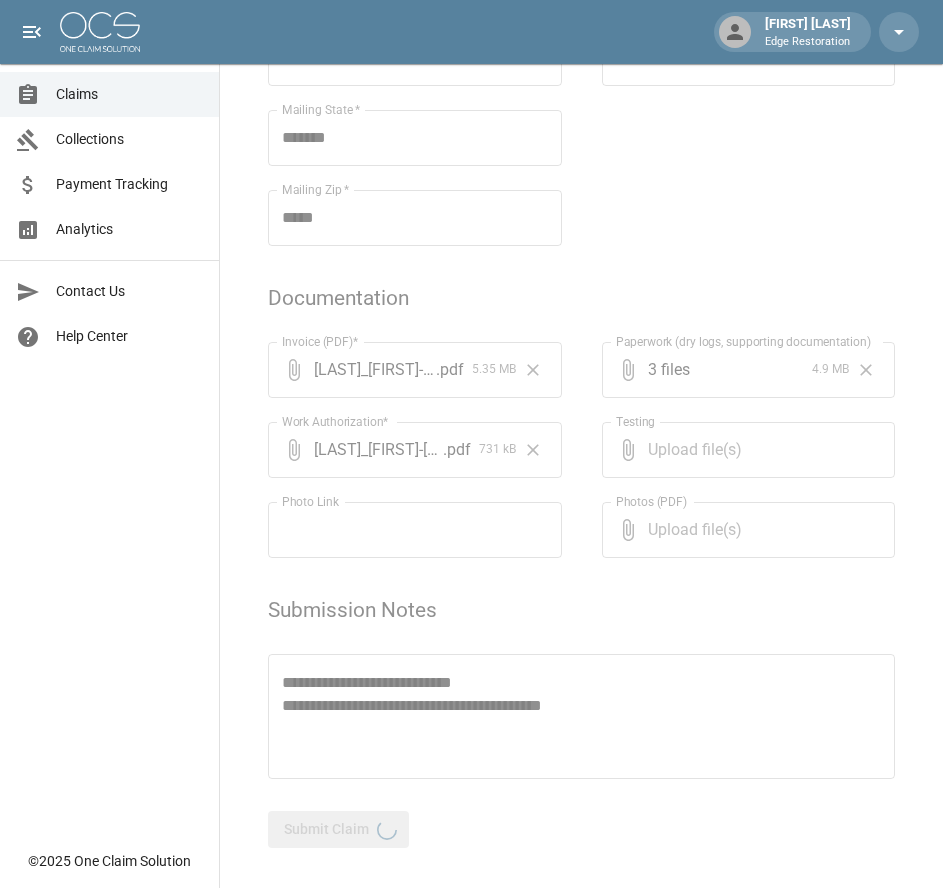 scroll, scrollTop: 971, scrollLeft: 0, axis: vertical 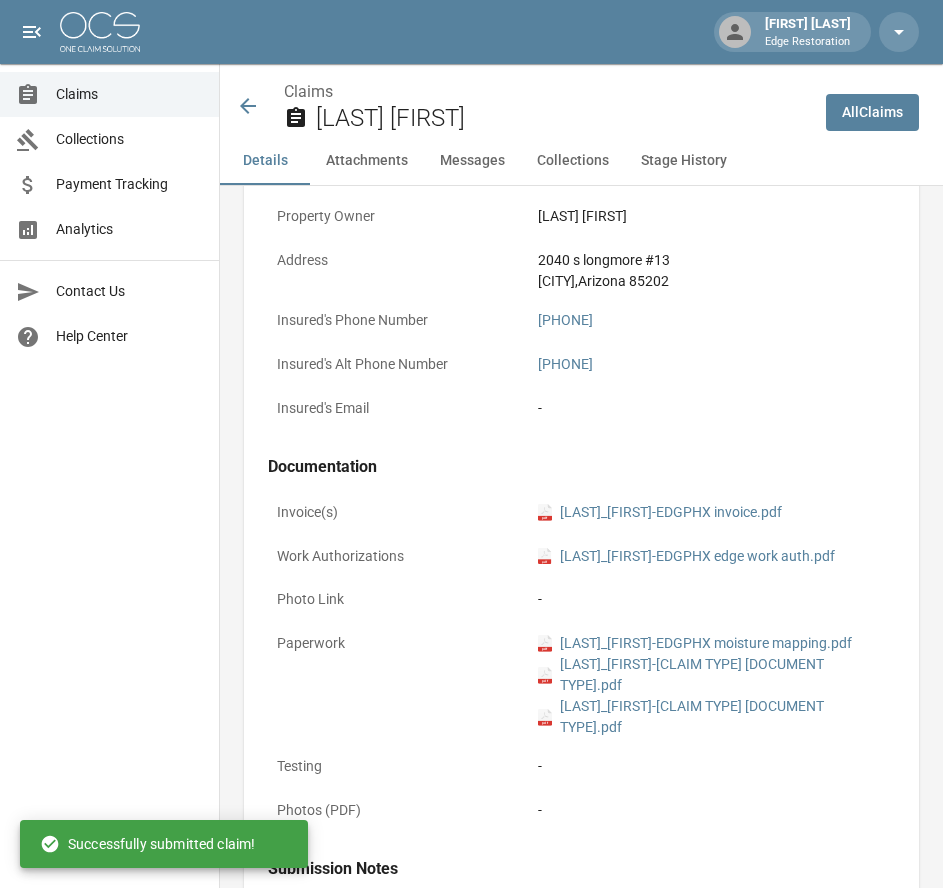 click at bounding box center [100, 32] 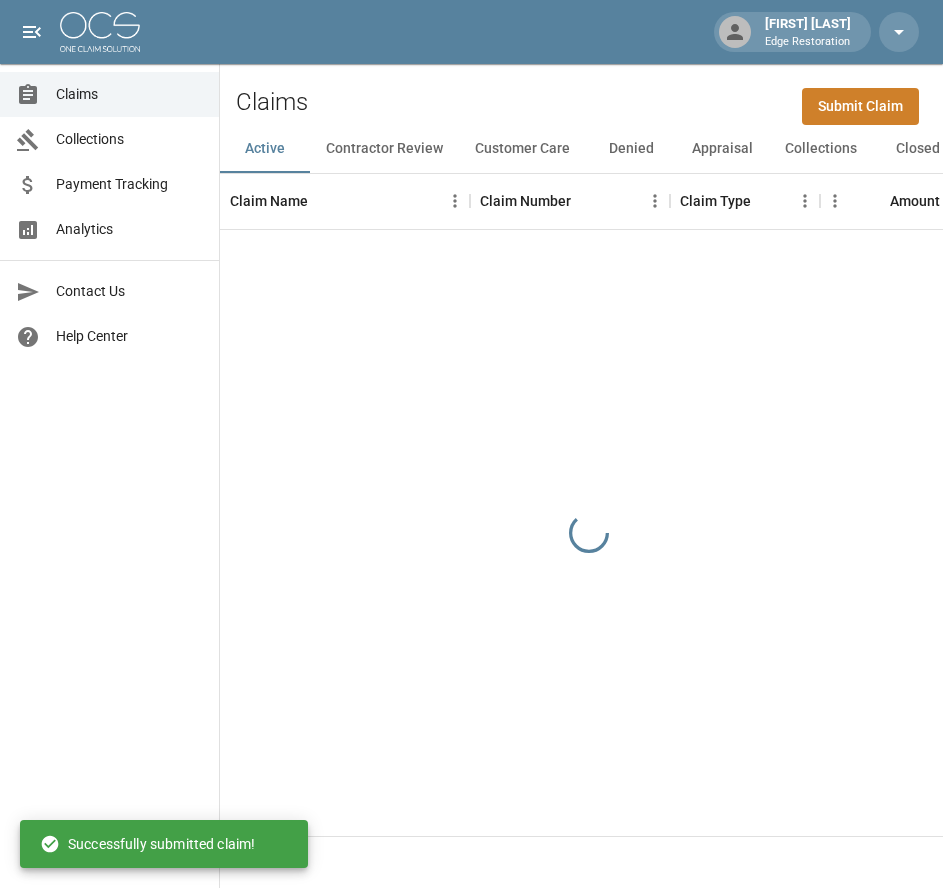 scroll, scrollTop: 0, scrollLeft: 0, axis: both 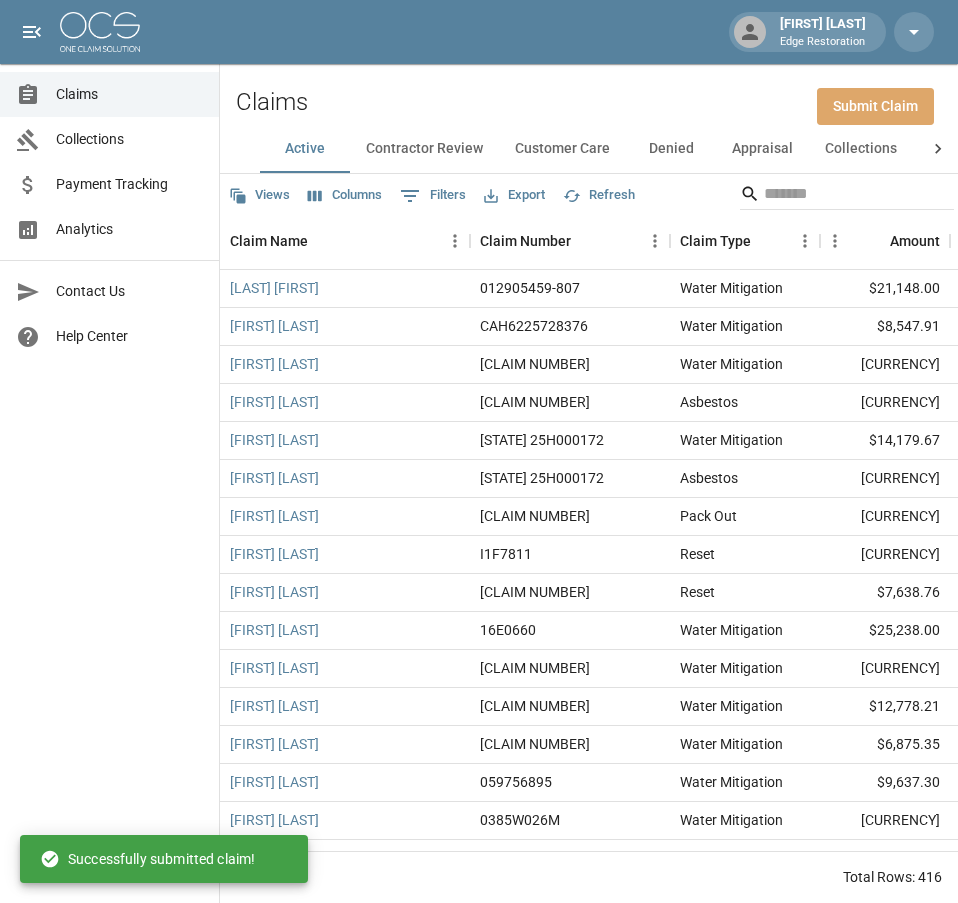 click on "Submit Claim" at bounding box center (875, 106) 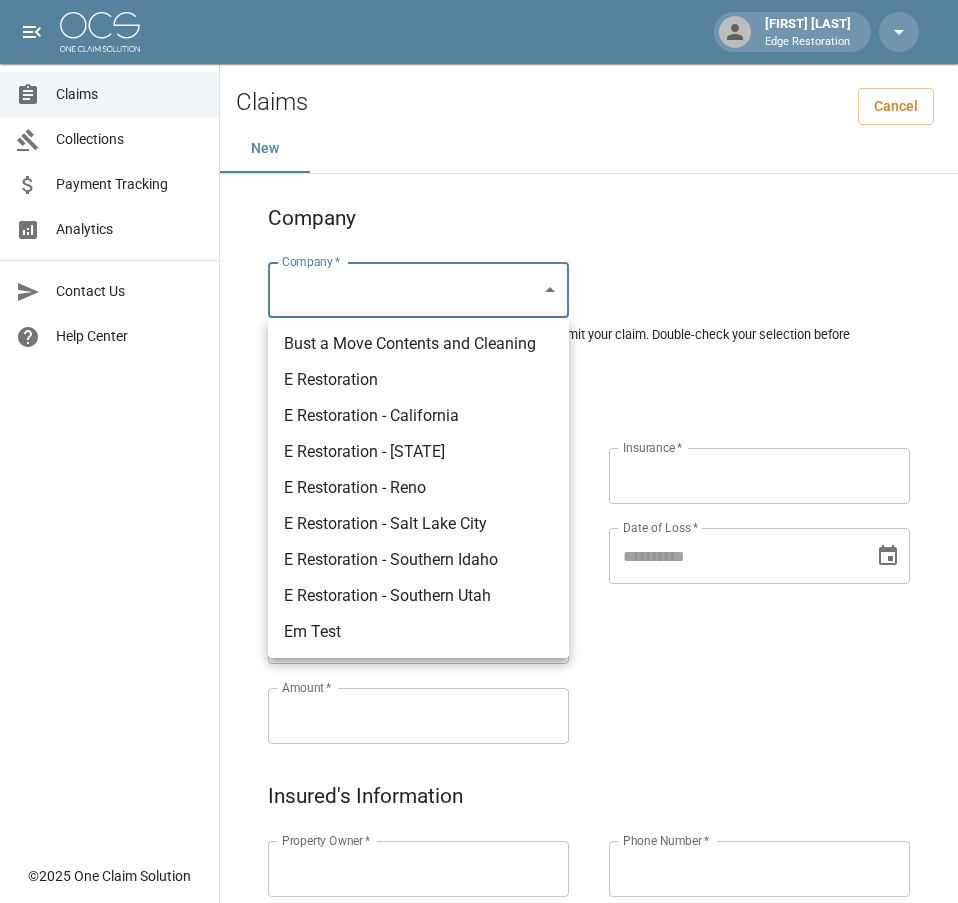 click on "Alicia Tubbs Edge Restoration Claims Collections Payment Tracking Analytics Contact Us Help Center ©  2025   One Claim Solution Claims Cancel New Company Company   * ​ Company   * Please ensure you select the correct company to submit your claim. Double-check your selection before proceeding. Claim Information Claim Type   * ​ Claim Type   * Claim Name   * Claim Name   * Claim Number   * Claim Number   * Amount   * Amount   * Insurance   * Insurance   * Date of Loss   * Date of Loss   * Insured's Information Property Owner   * Property Owner   * Mailing Address   * Mailing Address   * Mailing City   * Mailing City   * Mailing State   * Mailing State   * Mailing Zip   * Mailing Zip   * Phone Number   * Phone Number   * Alt. Phone Number Alt. Phone Number Email Email Documentation Invoice (PDF)* ​ Upload file(s) Invoice (PDF)* Work Authorization* ​ Upload file(s) Work Authorization* Photo Link Photo Link ​ Upload file(s) Testing ​ ​" at bounding box center [479, 929] 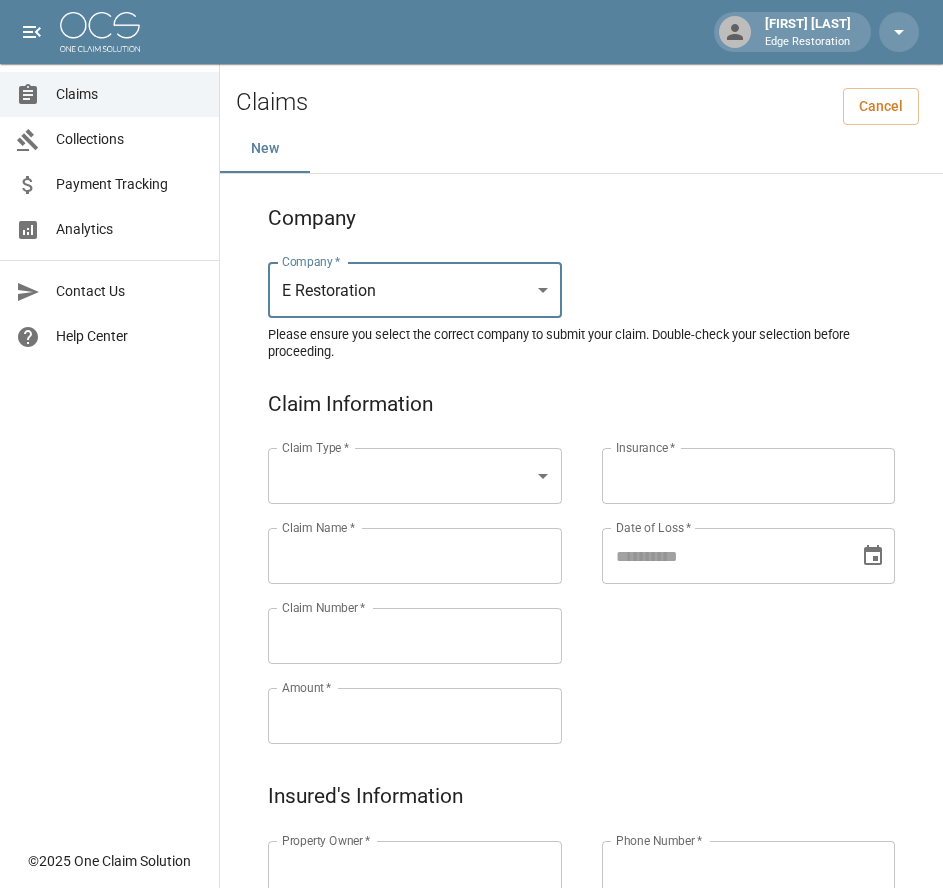 click on "Alicia Tubbs Edge Restoration Claims Collections Payment Tracking Analytics Contact Us Help Center ©  2025   One Claim Solution Claims Cancel New Company Company   * E Restoration *** Company   * Please ensure you select the correct company to submit your claim. Double-check your selection before proceeding. Claim Information Claim Type   * ​ Claim Type   * Claim Name   * Claim Name   * Claim Number   * Claim Number   * Amount   * Amount   * Insurance   * Insurance   * Date of Loss   * Date of Loss   * Insured's Information Property Owner   * Property Owner   * Mailing Address   * Mailing Address   * Mailing City   * Mailing City   * Mailing State   * Mailing State   * Mailing Zip   * Mailing Zip   * Phone Number   * Phone Number   * Alt. Phone Number Alt. Phone Number Email Email Documentation Invoice (PDF)* ​ Upload file(s) Invoice (PDF)* Work Authorization* ​ Upload file(s) Work Authorization* Photo Link Photo Link ​ Upload file(s) *" at bounding box center [471, 929] 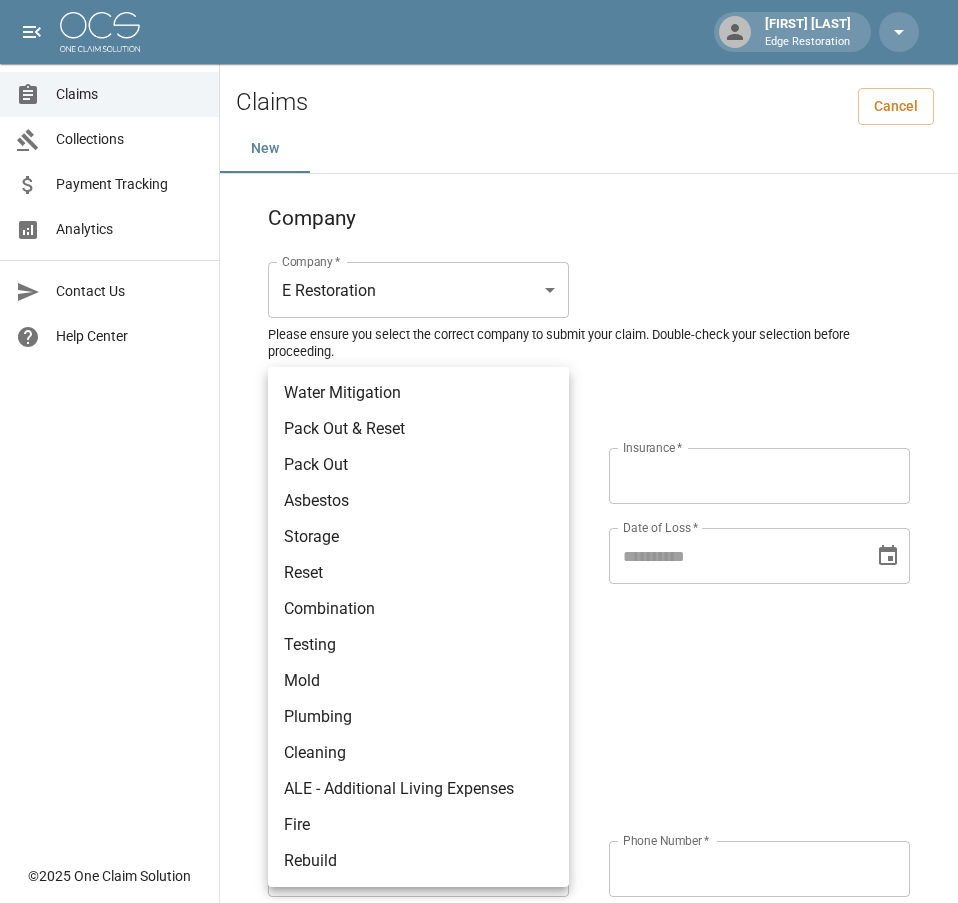 click on "Water Mitigation" at bounding box center (418, 393) 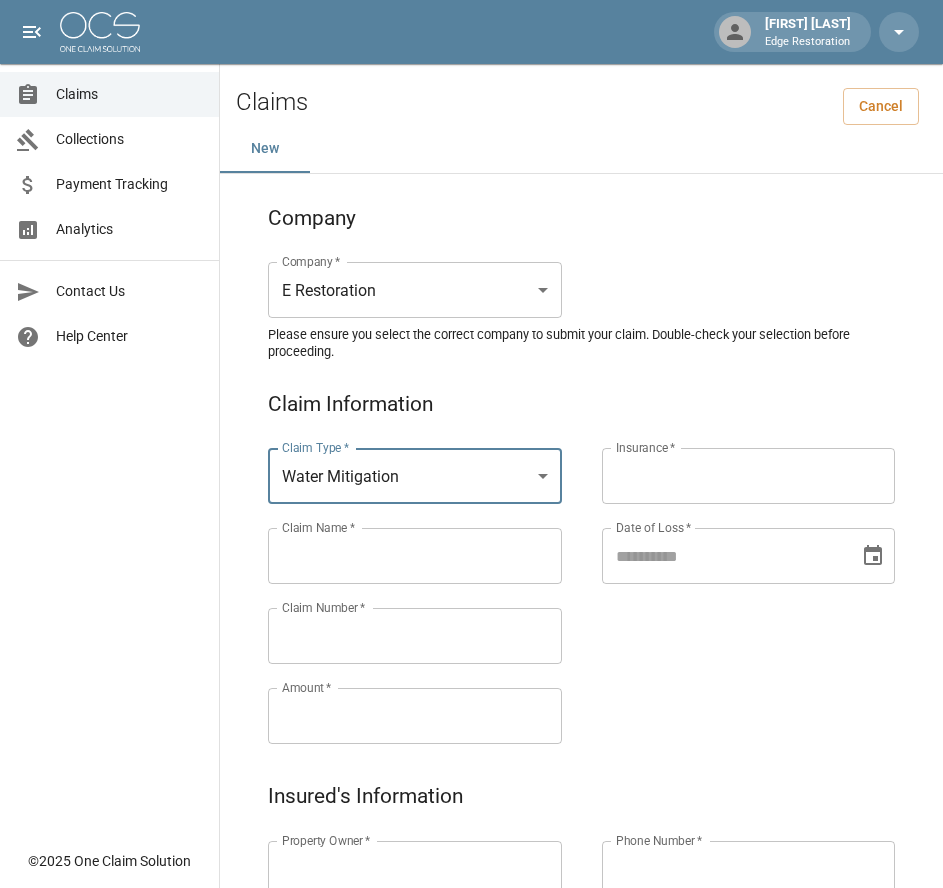 click on "Claims Collections Payment Tracking Analytics Contact Us Help Center" at bounding box center (109, 419) 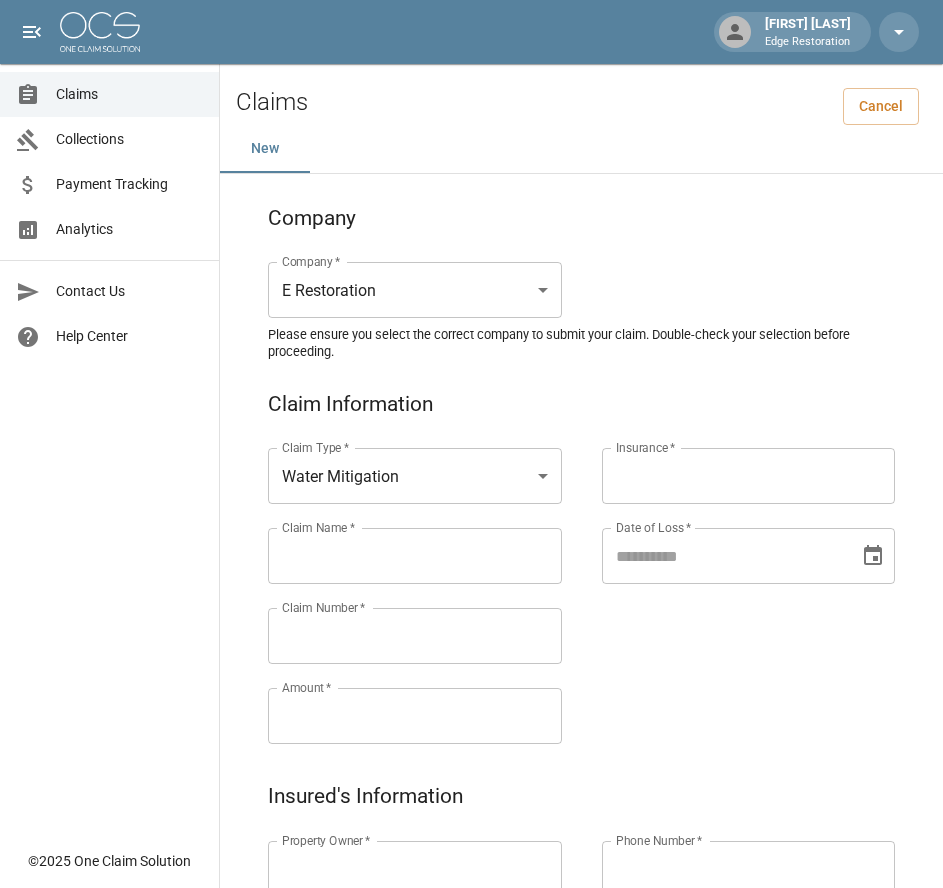 click on "Claim Name   *" at bounding box center [415, 556] 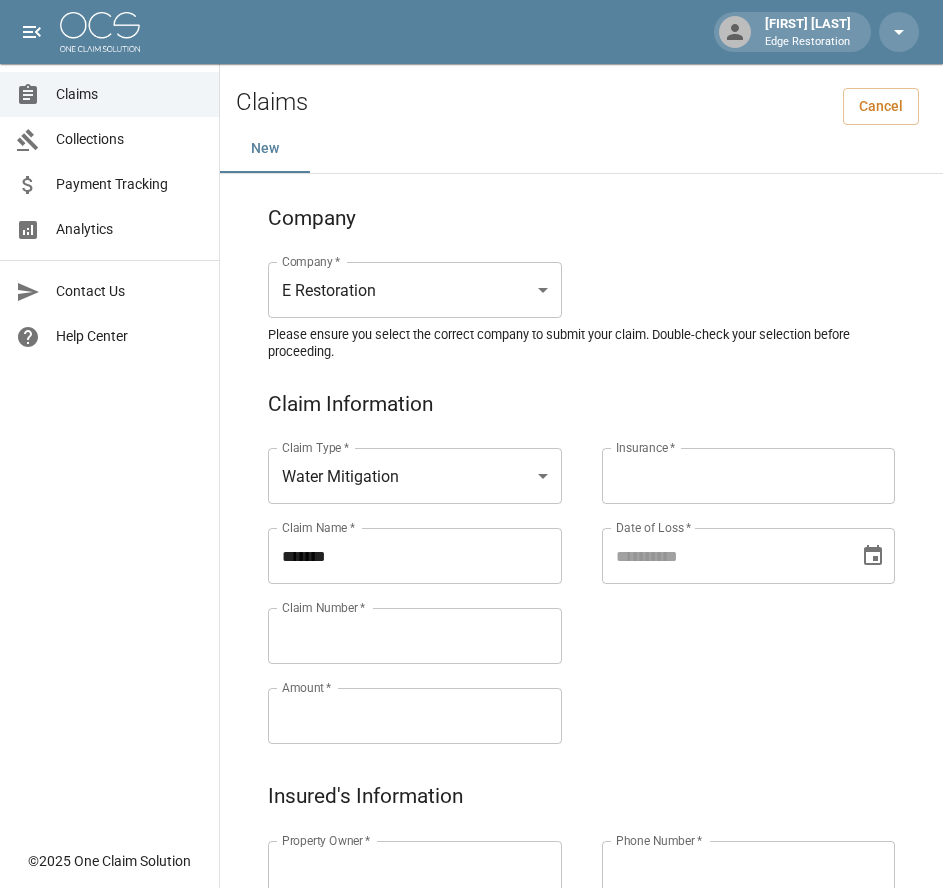 click on "******" at bounding box center [415, 556] 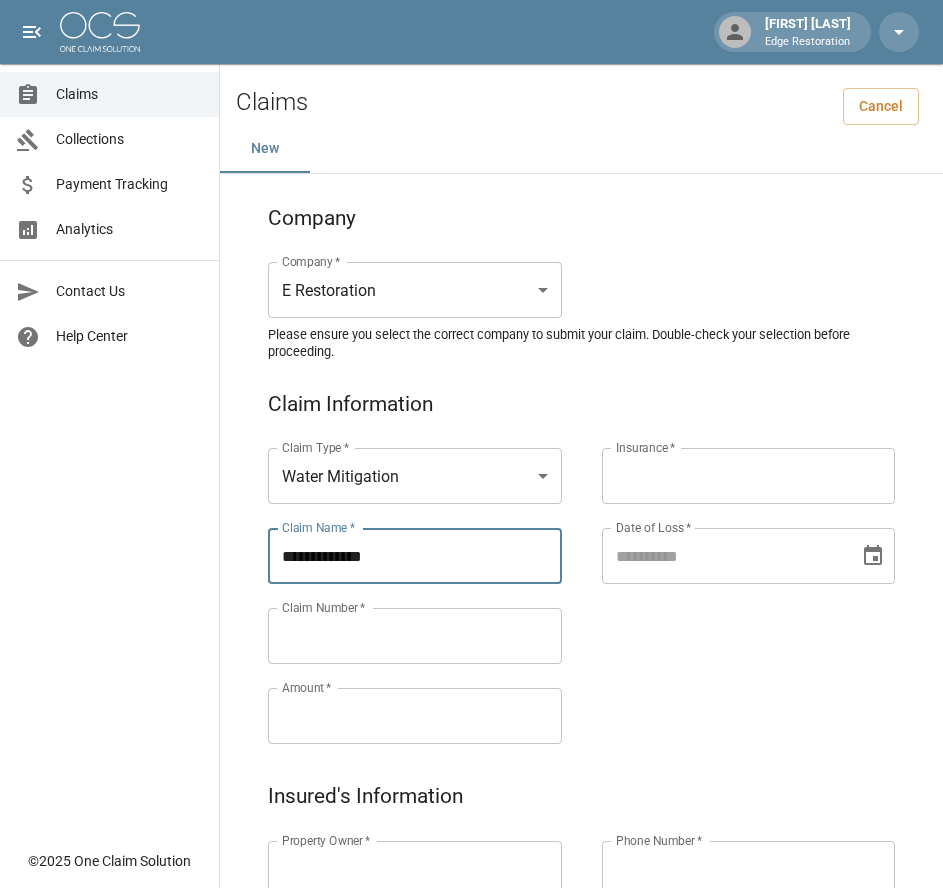 drag, startPoint x: 398, startPoint y: 562, endPoint x: 252, endPoint y: 566, distance: 146.05478 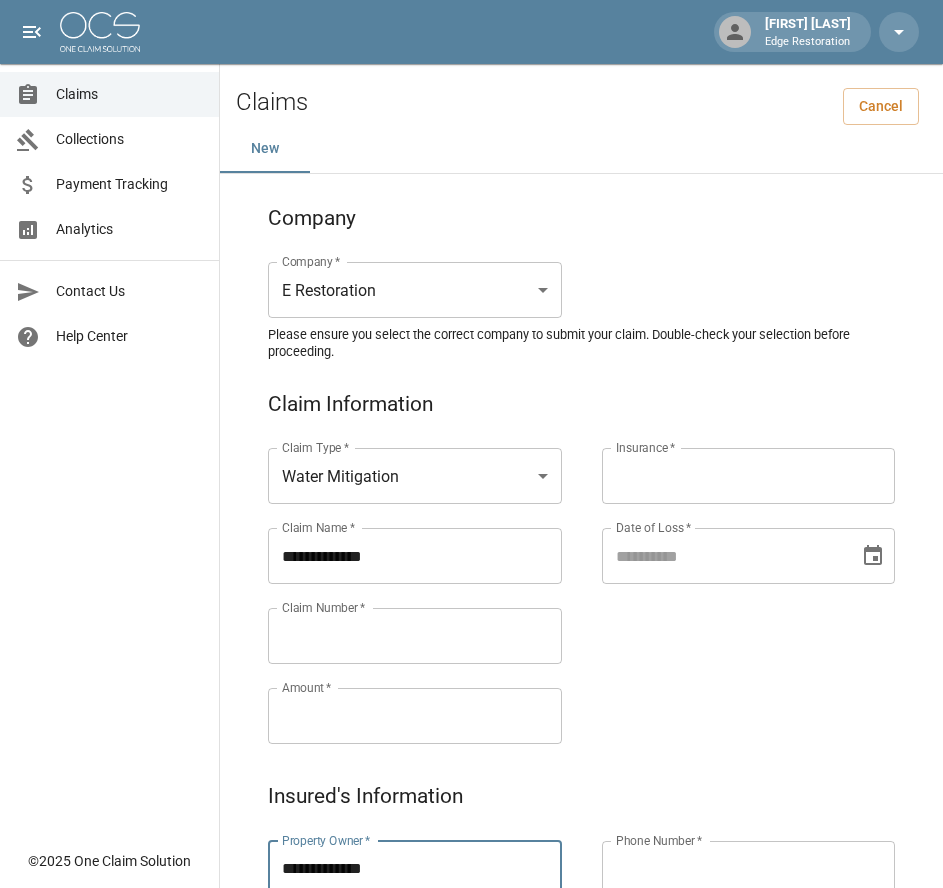type on "**********" 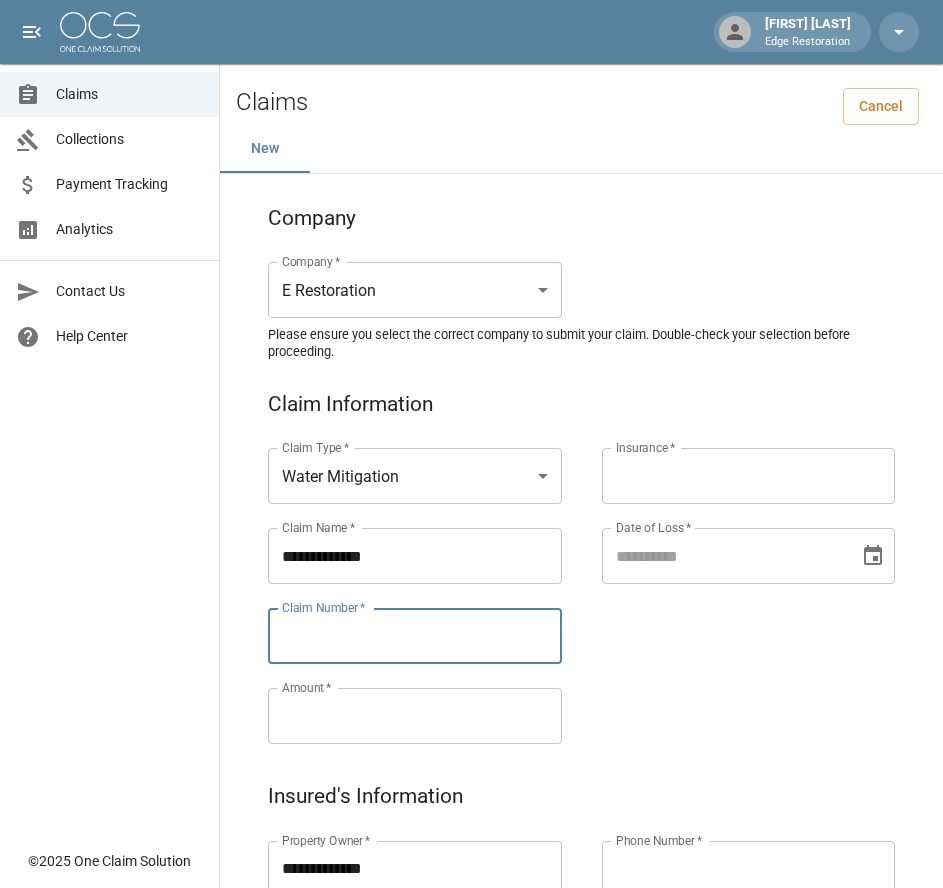 click on "Claim Number   *" at bounding box center [415, 636] 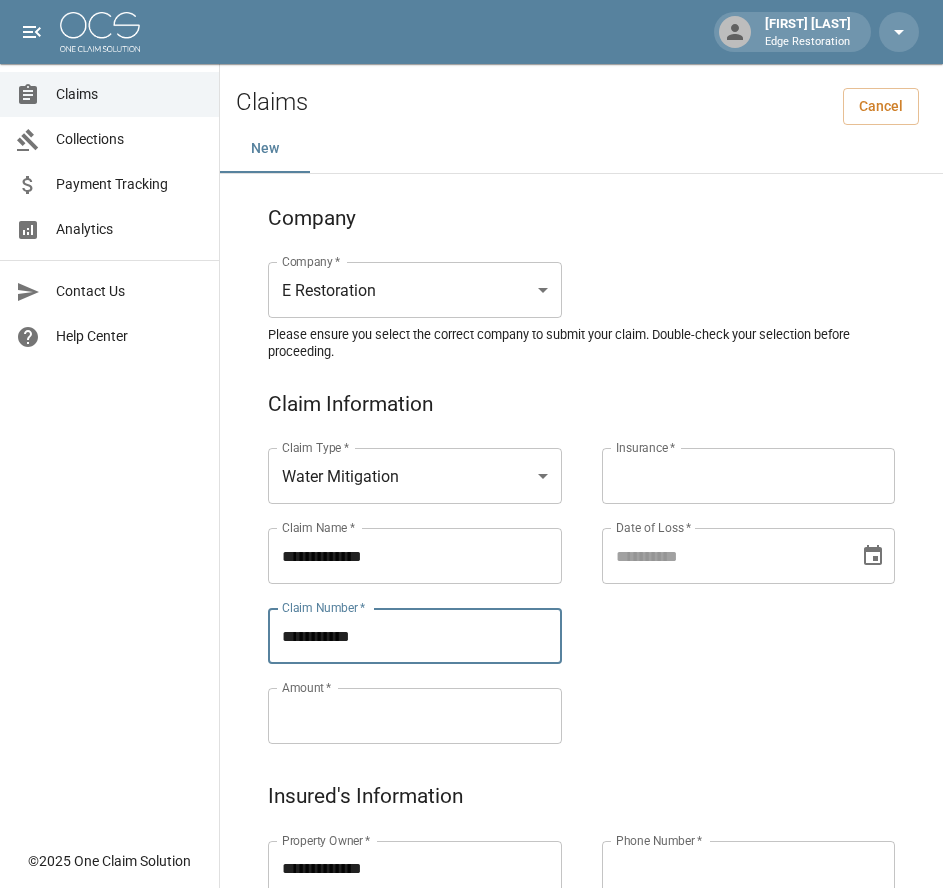 type on "**********" 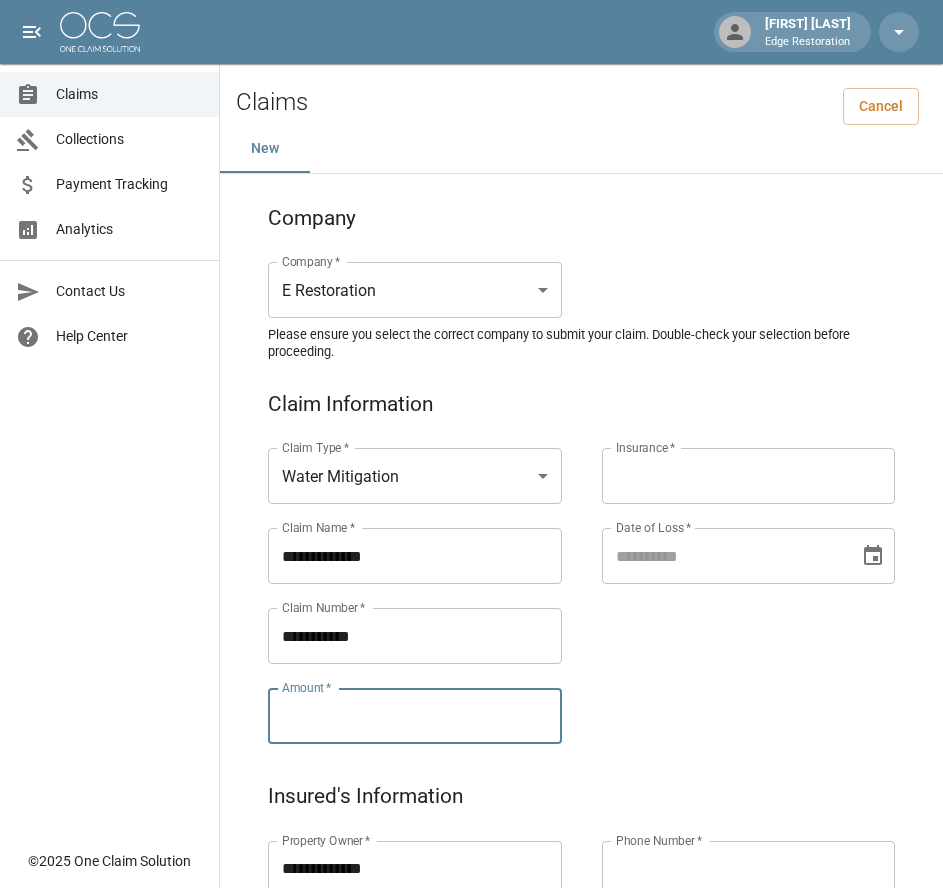 click on "Amount   *" at bounding box center (415, 716) 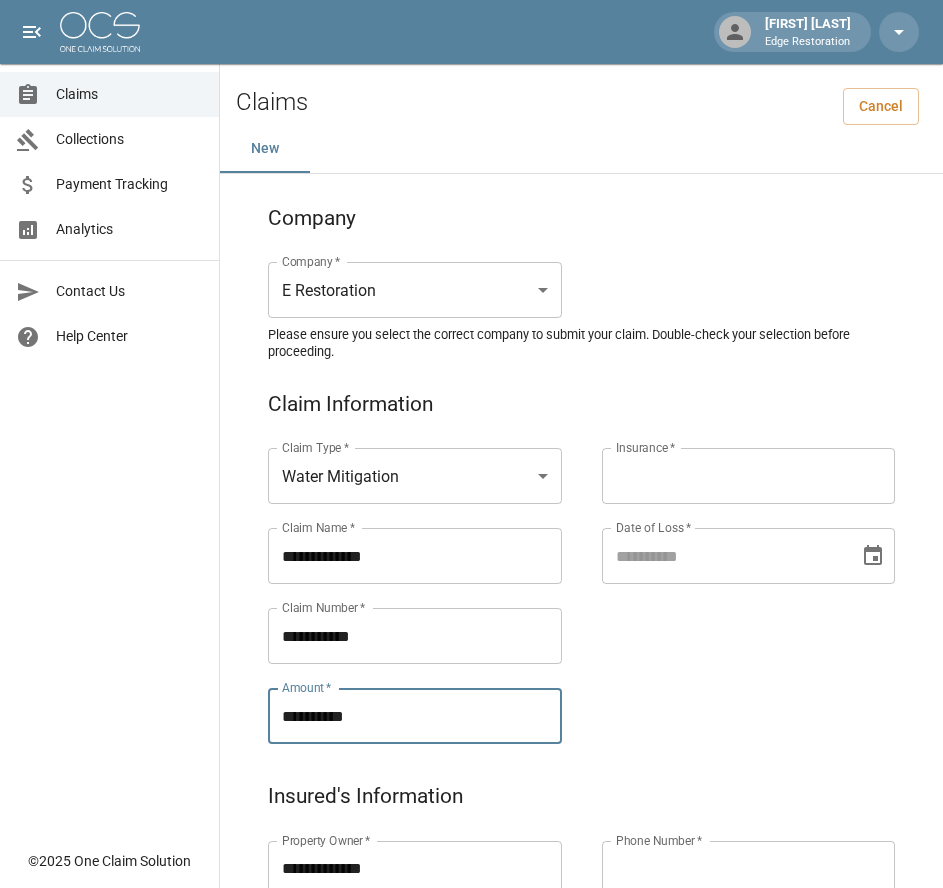 type on "**********" 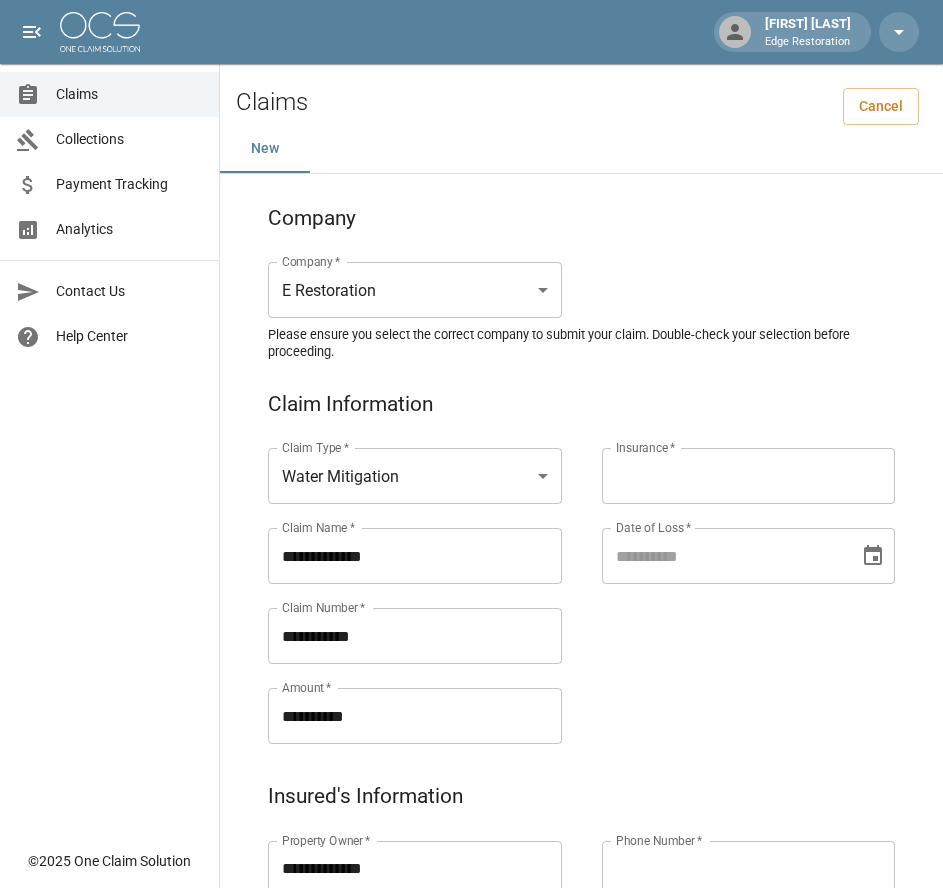 click on "Insurance   *" at bounding box center [749, 476] 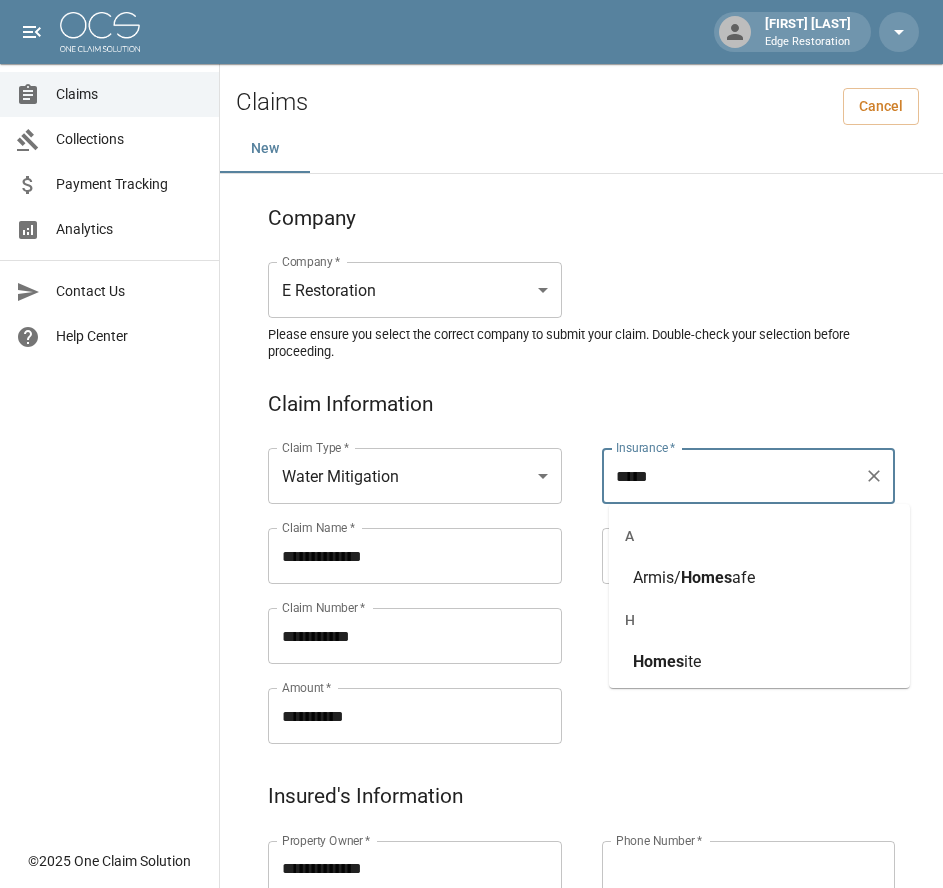 click on "ite" at bounding box center (692, 661) 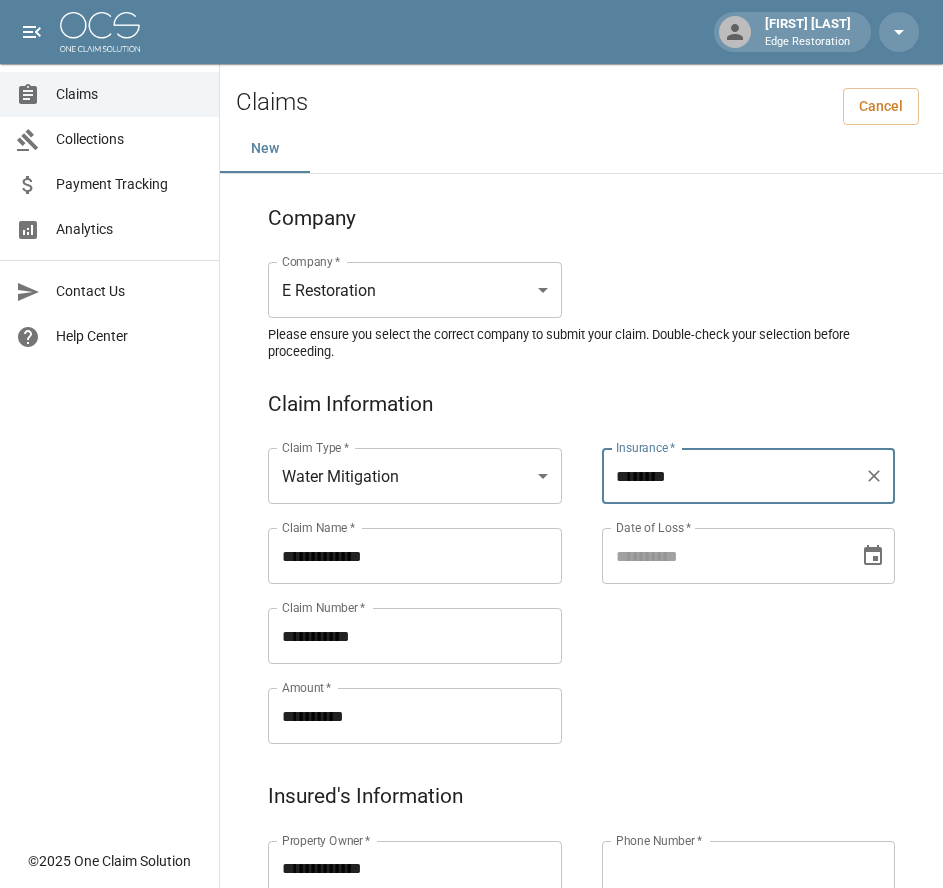 type on "********" 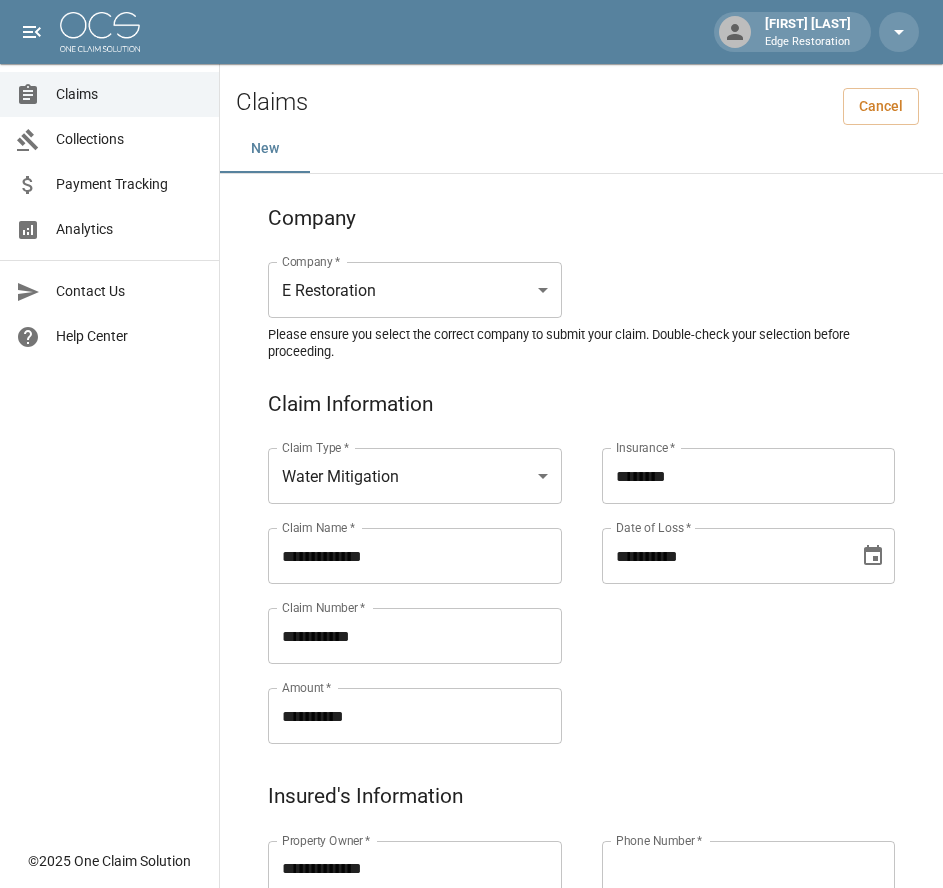click on "**********" at bounding box center (724, 556) 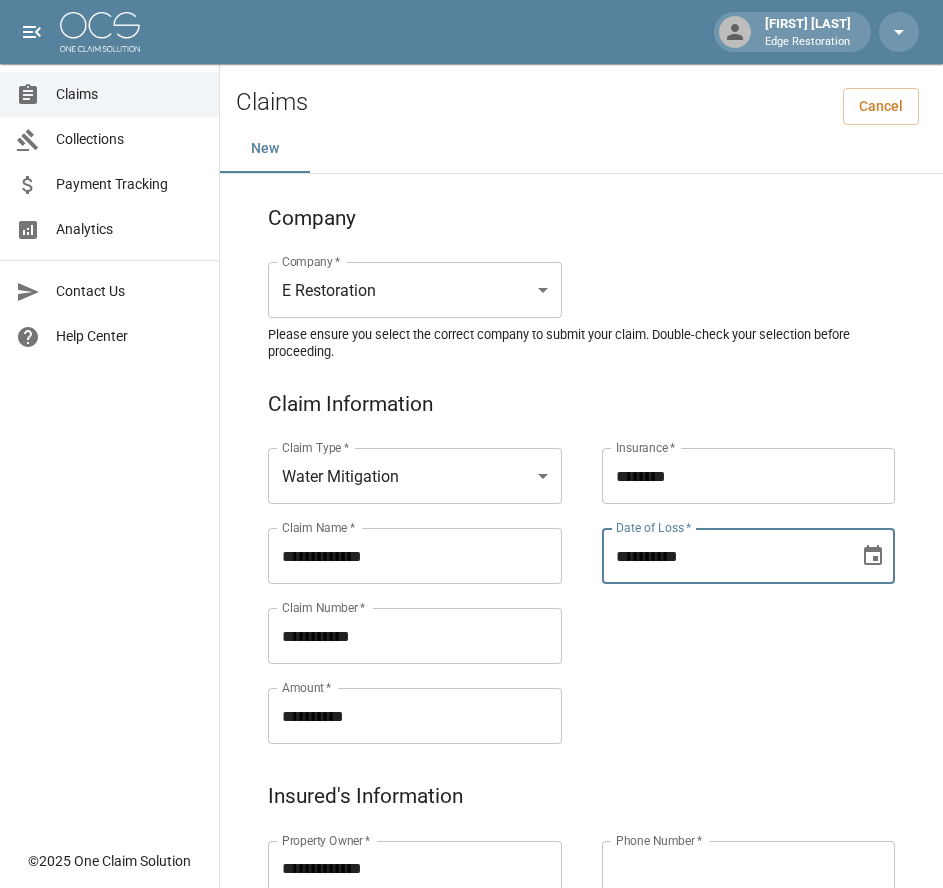 type on "**********" 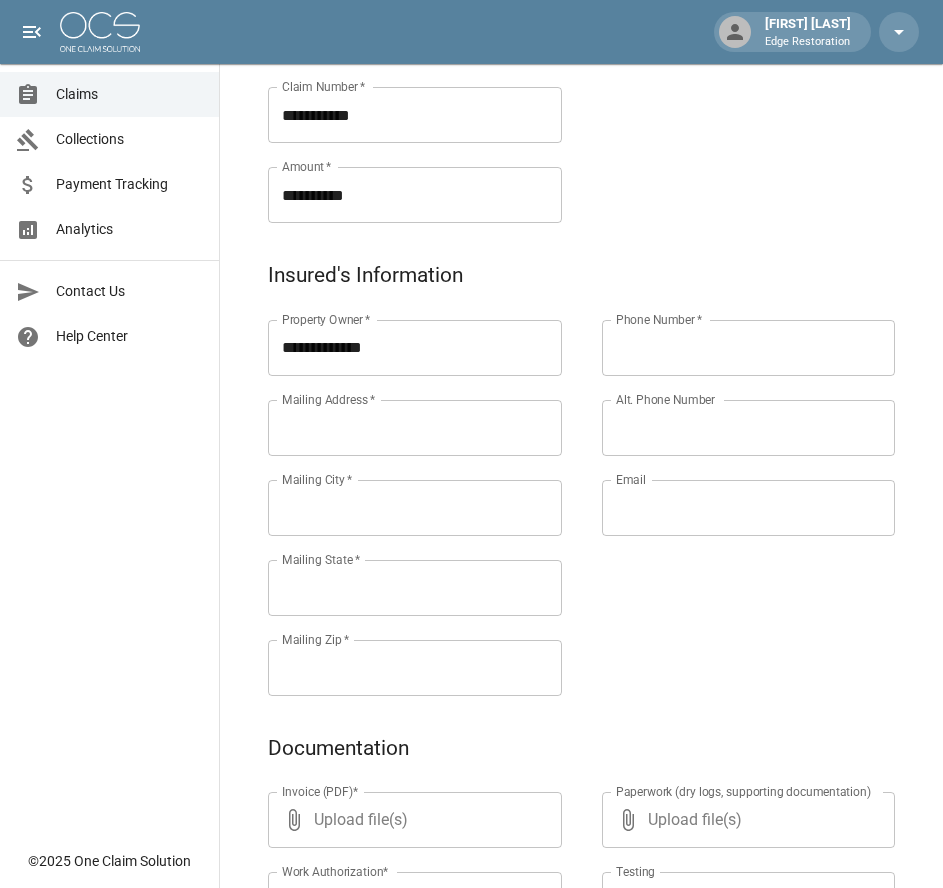 scroll, scrollTop: 545, scrollLeft: 0, axis: vertical 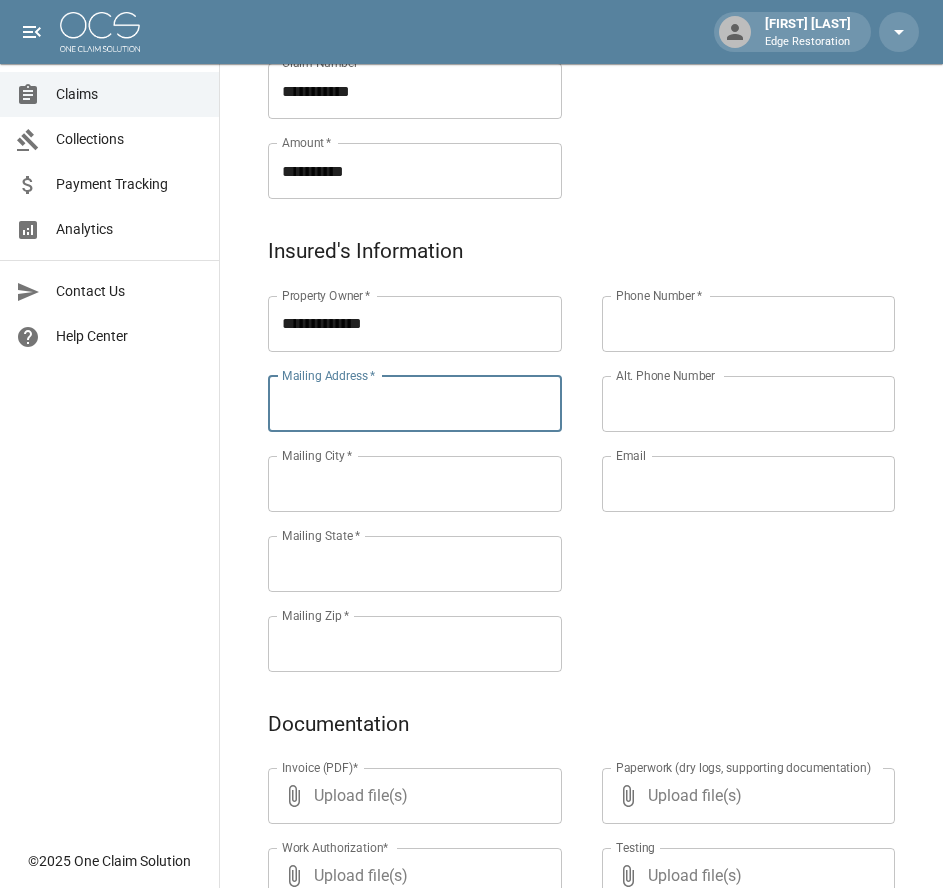click on "Mailing Address   *" at bounding box center (415, 404) 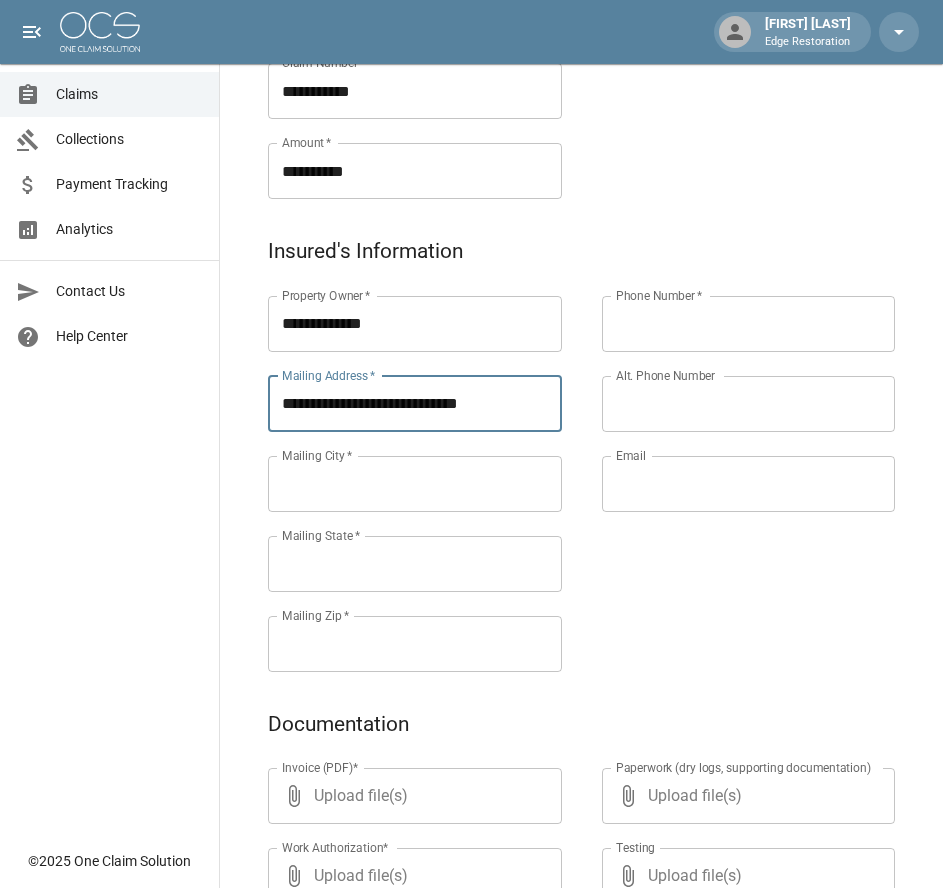 type on "**********" 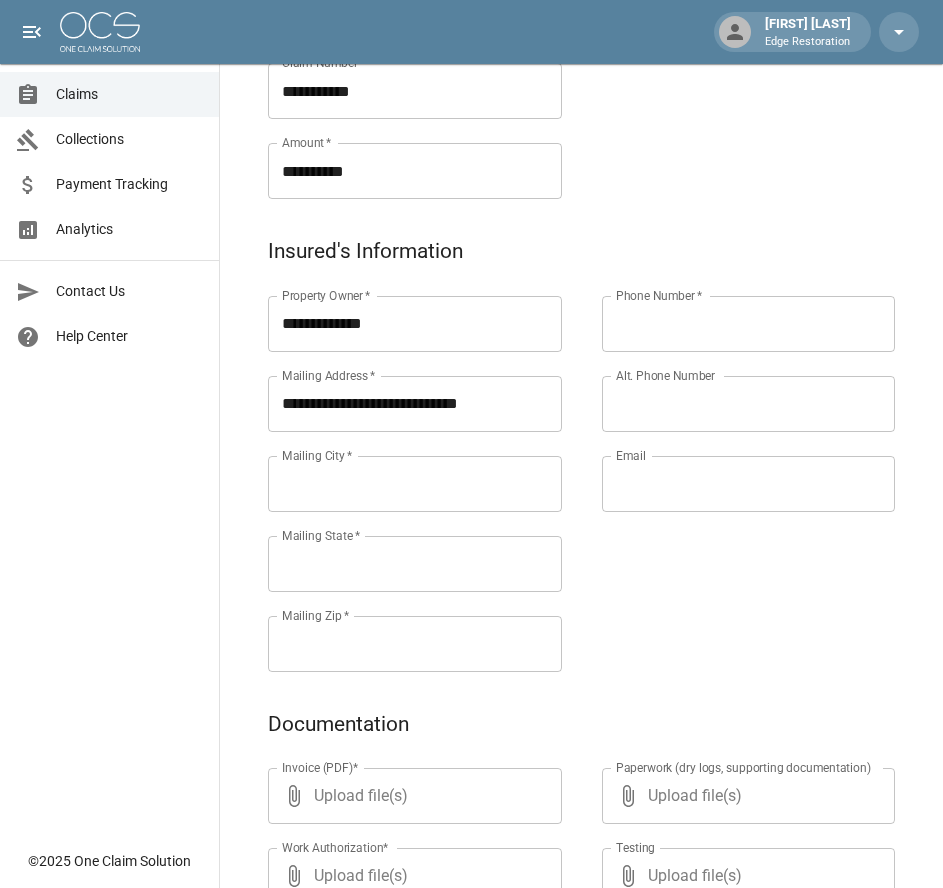 click on "Mailing City   *" at bounding box center [415, 484] 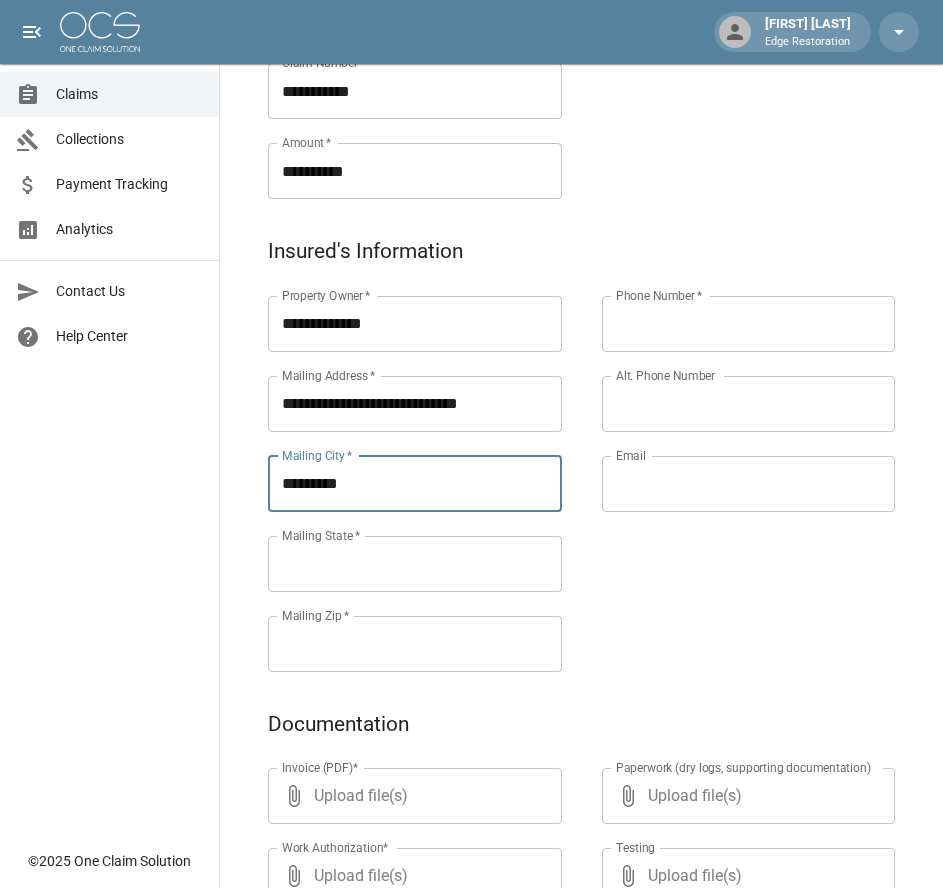 type on "*********" 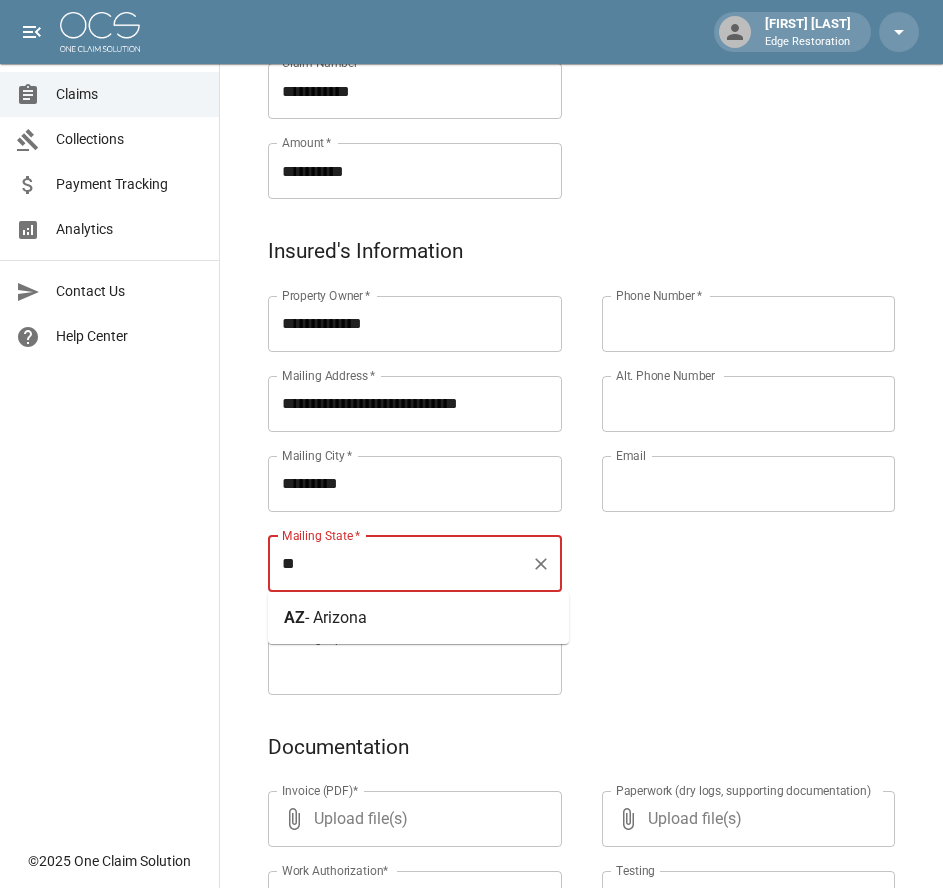 click on "- Arizona" at bounding box center (336, 617) 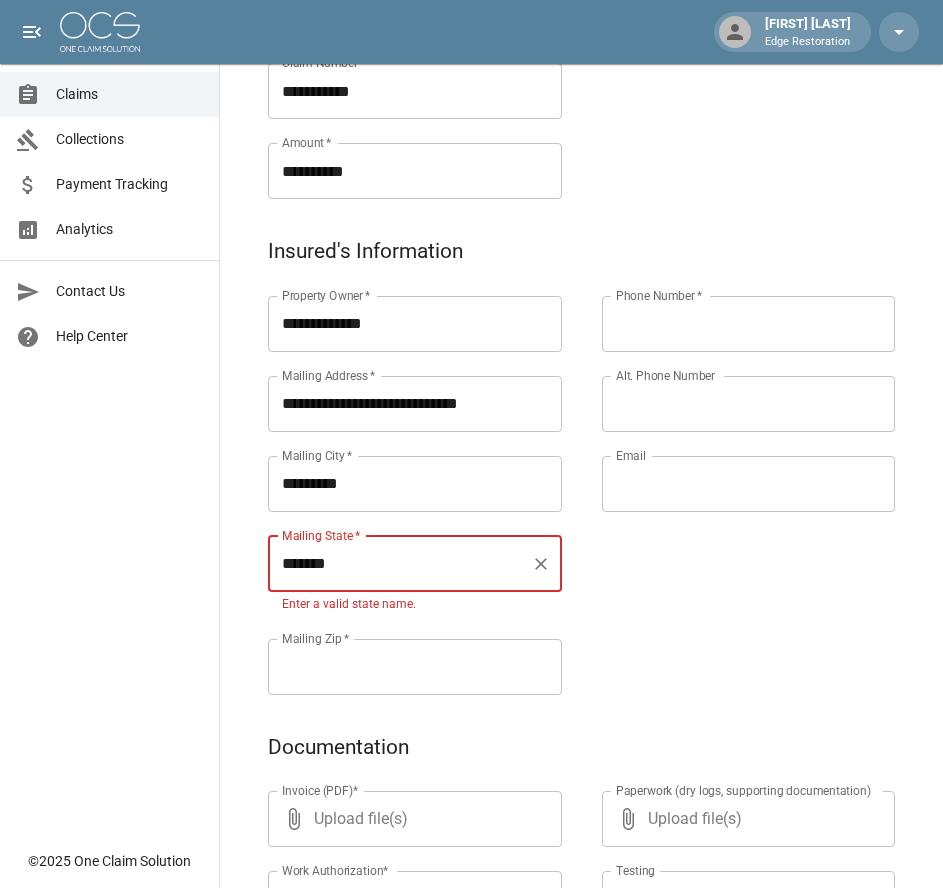 type on "*******" 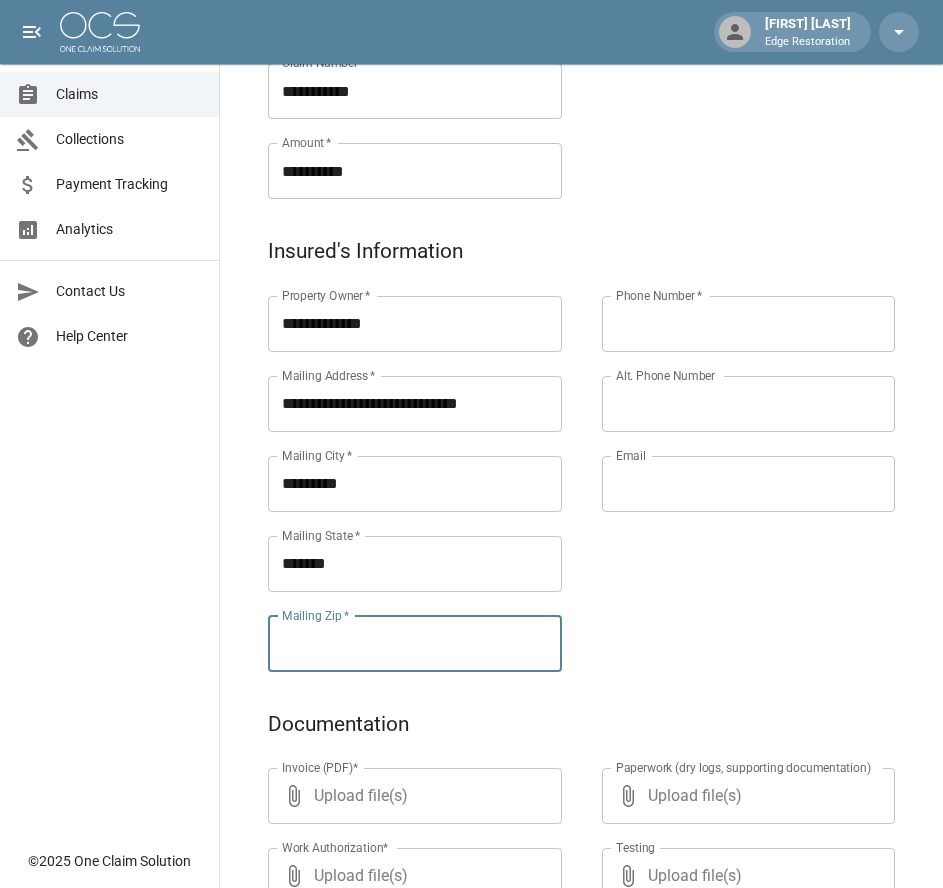click on "Mailing Zip   *" at bounding box center [415, 644] 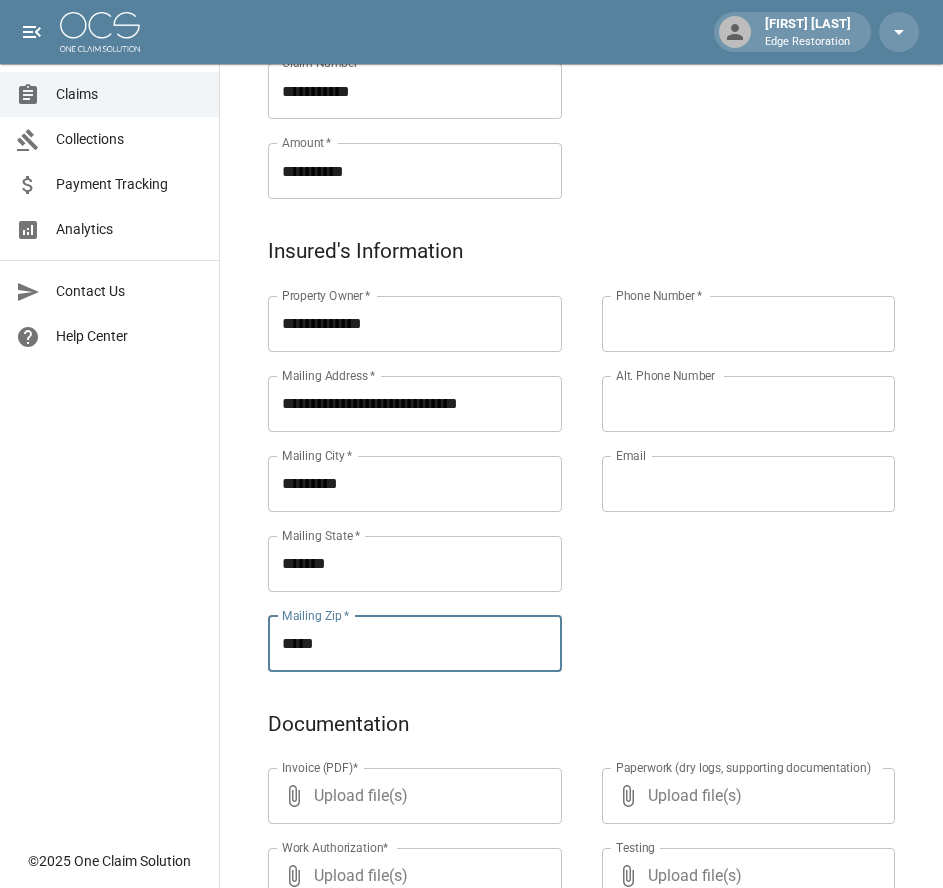 type on "*****" 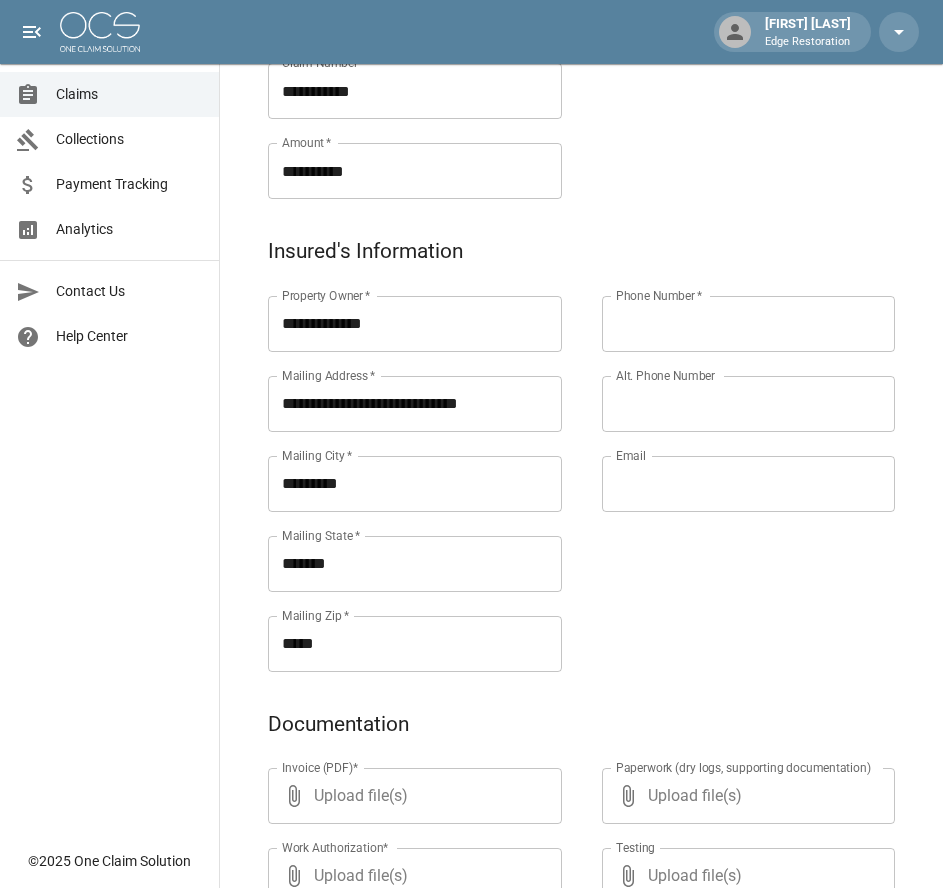 click on "Phone Number   *" at bounding box center [749, 324] 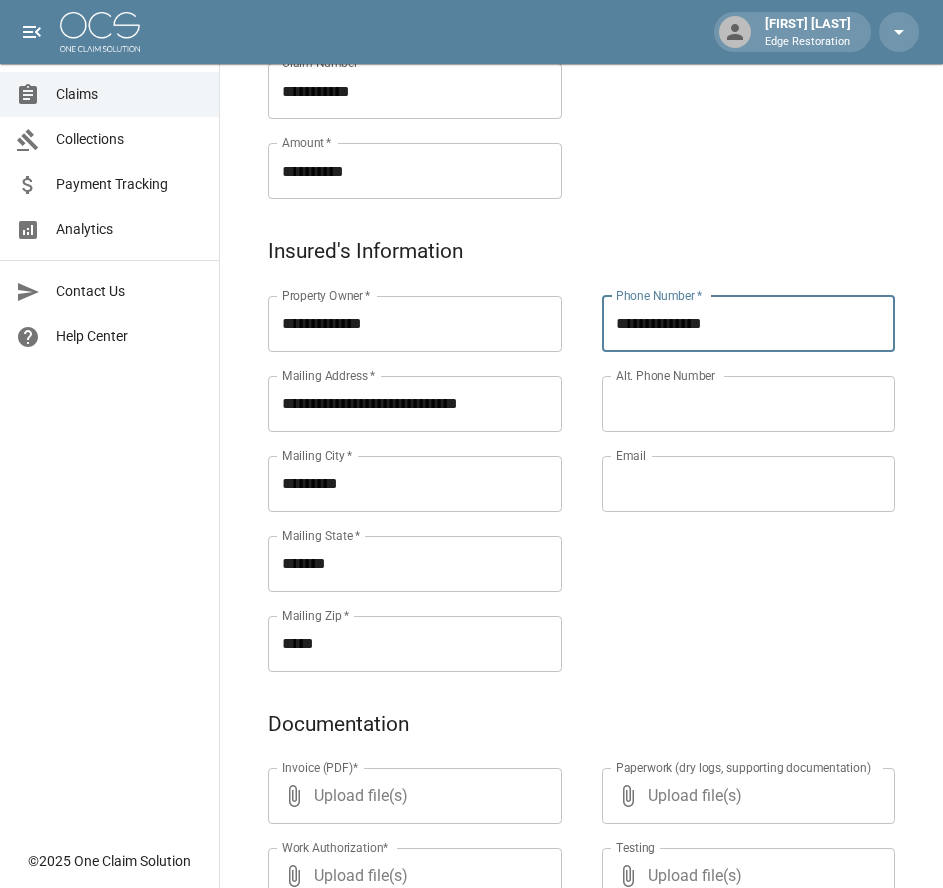 type on "**********" 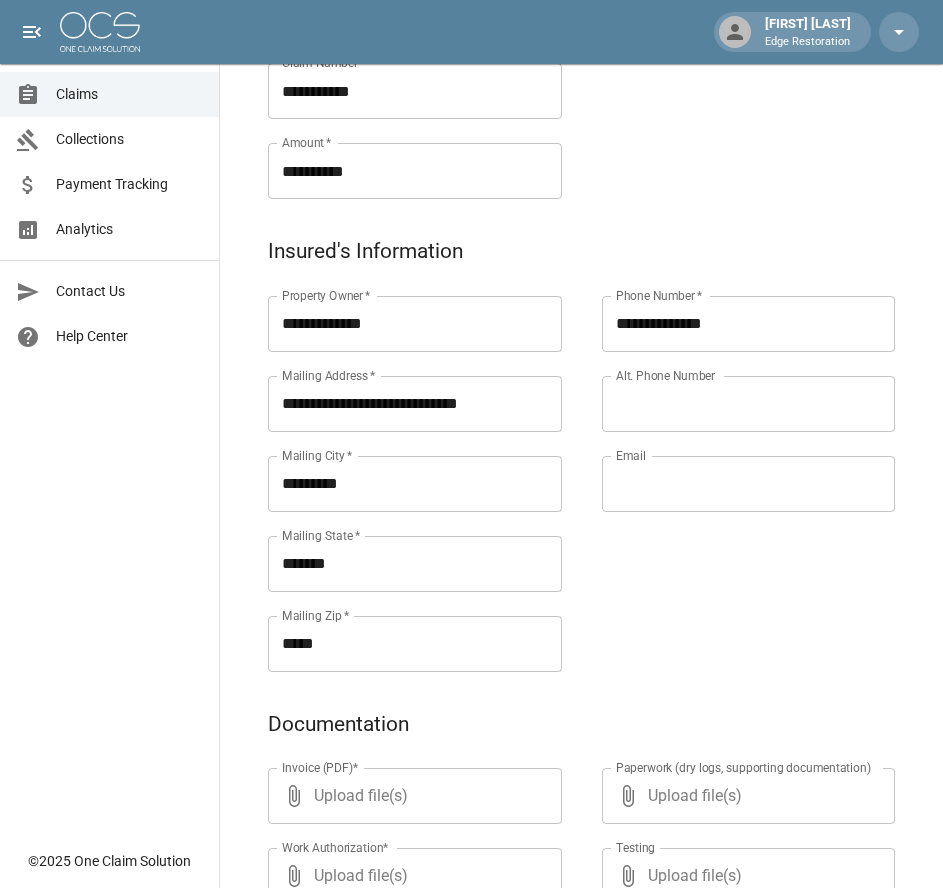 click on "Email" at bounding box center [749, 484] 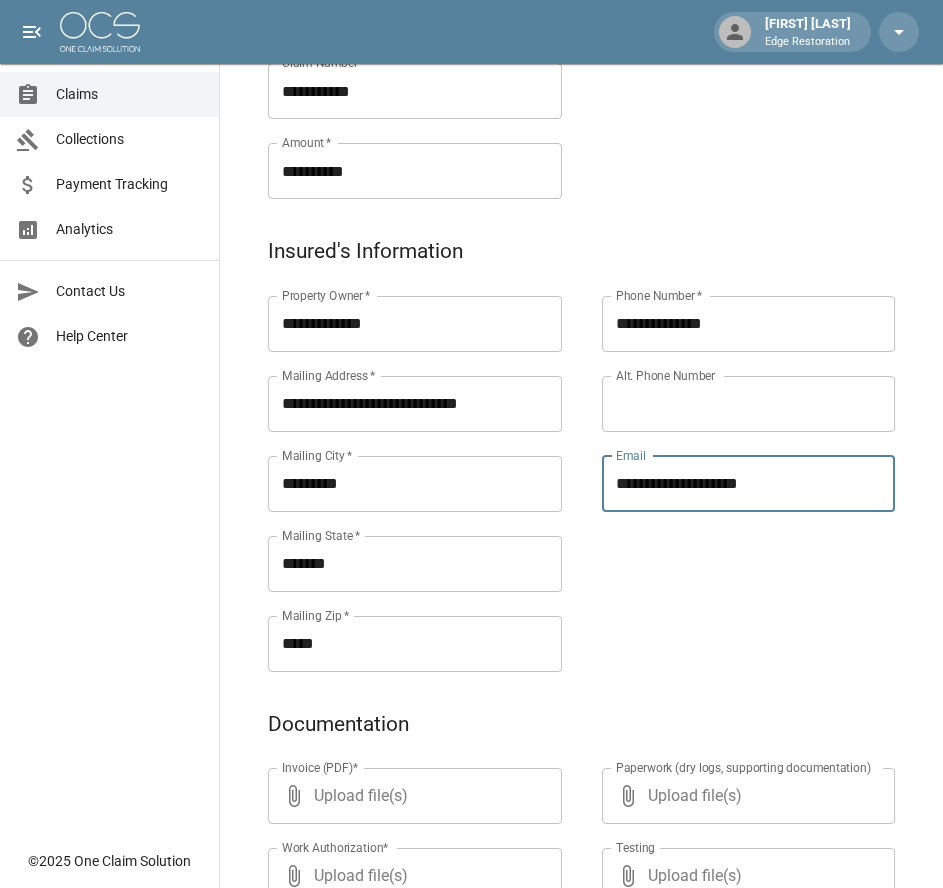 type on "**********" 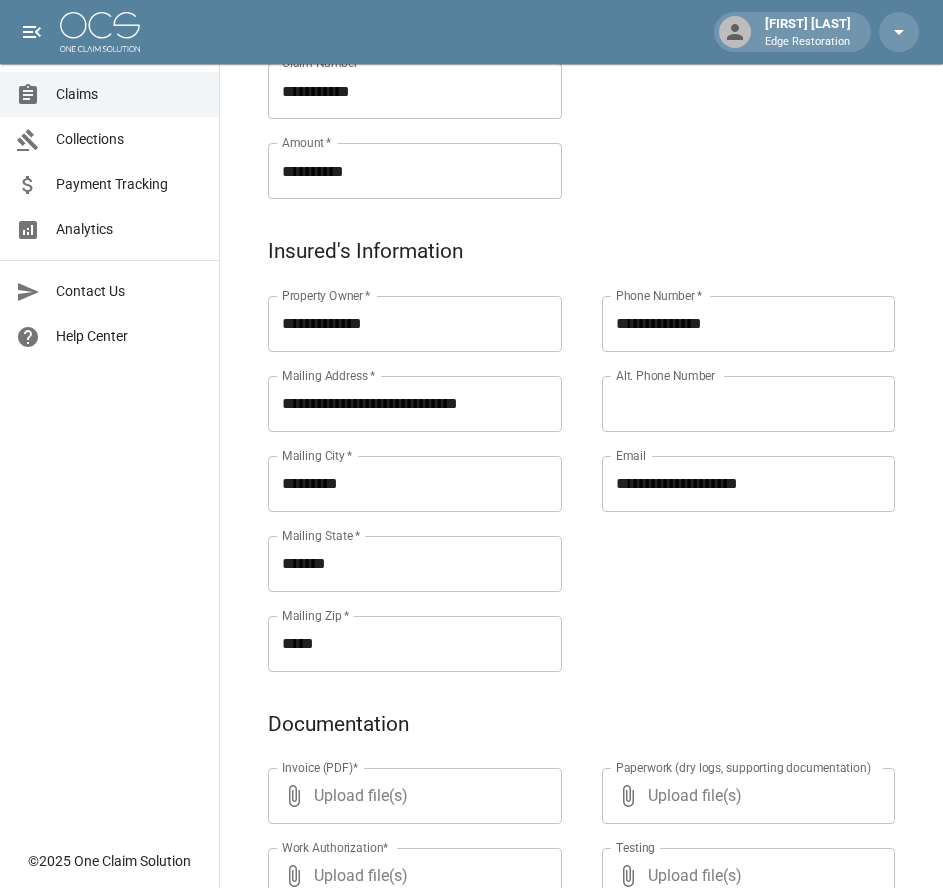 click on "**********" at bounding box center [729, 460] 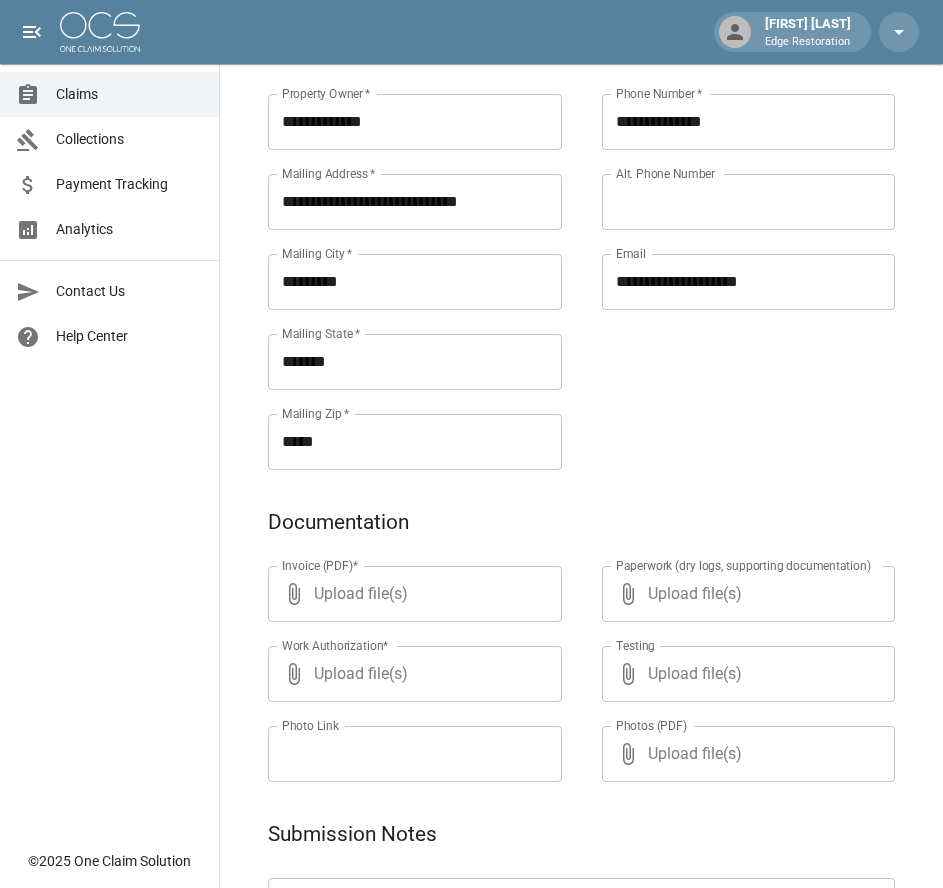 scroll, scrollTop: 971, scrollLeft: 0, axis: vertical 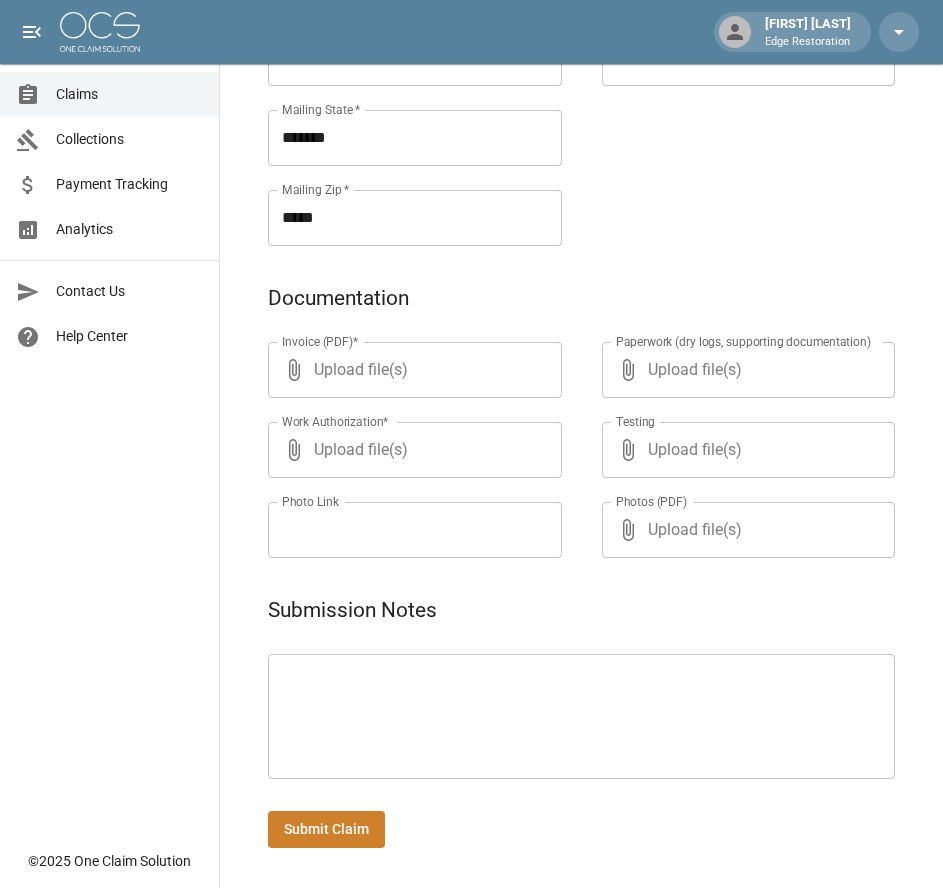 click at bounding box center (581, 717) 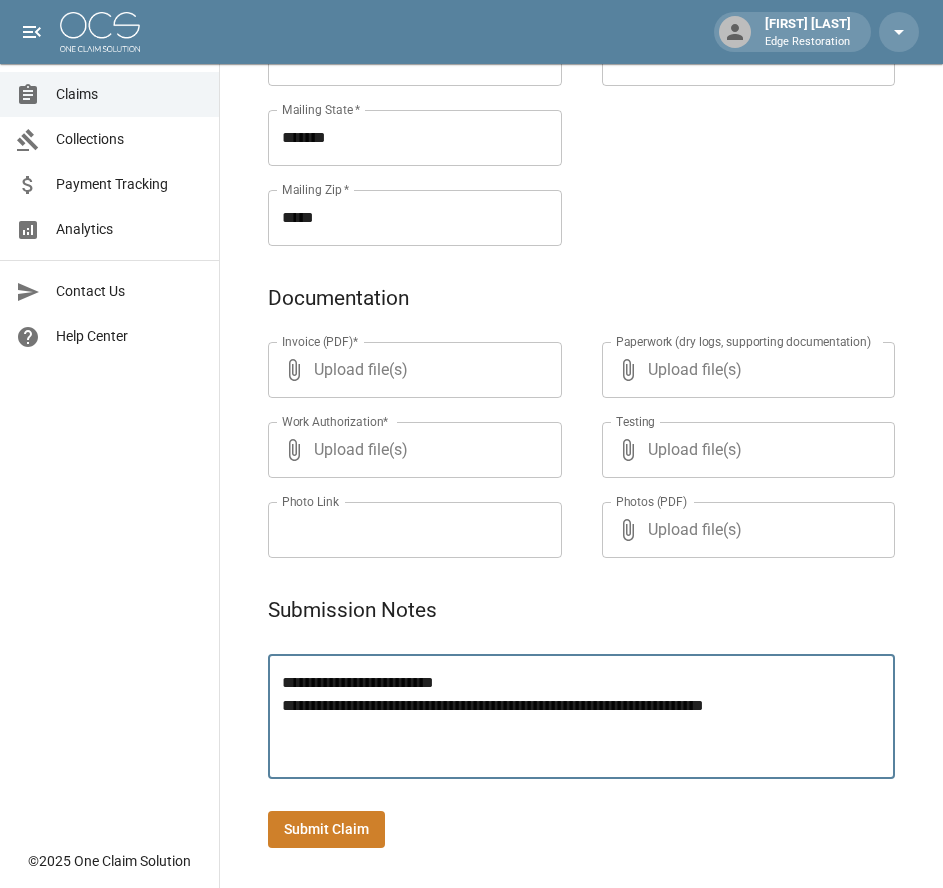 type on "**********" 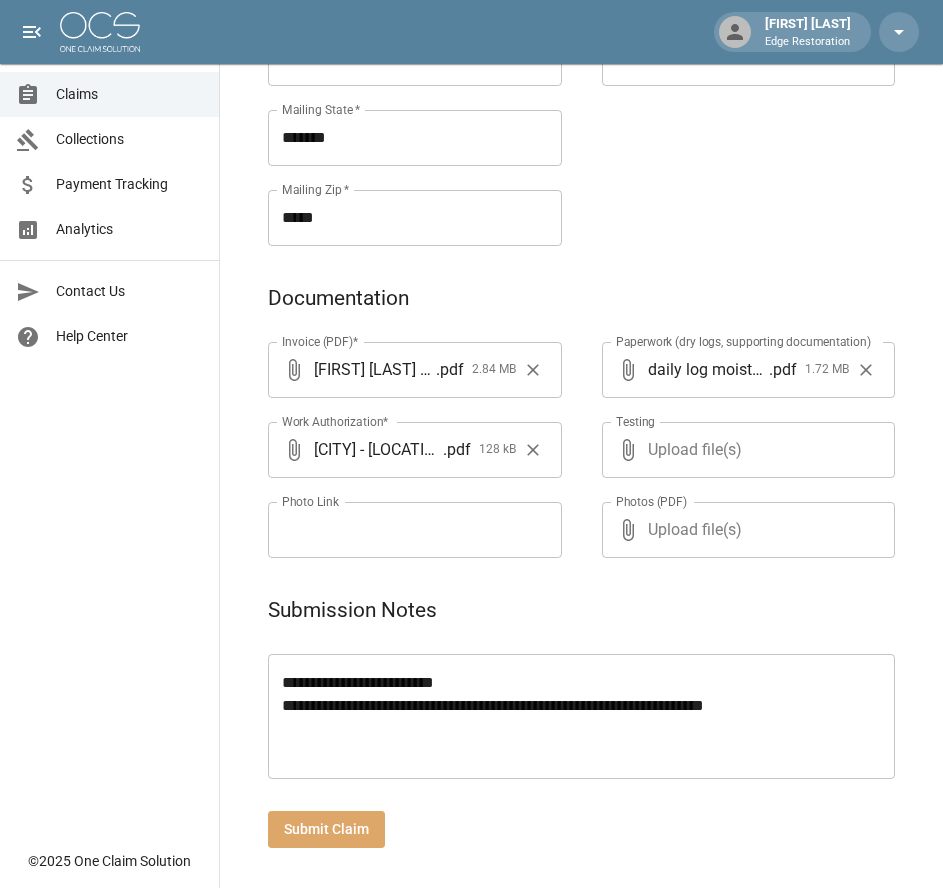 click on "Submit Claim" at bounding box center [326, 829] 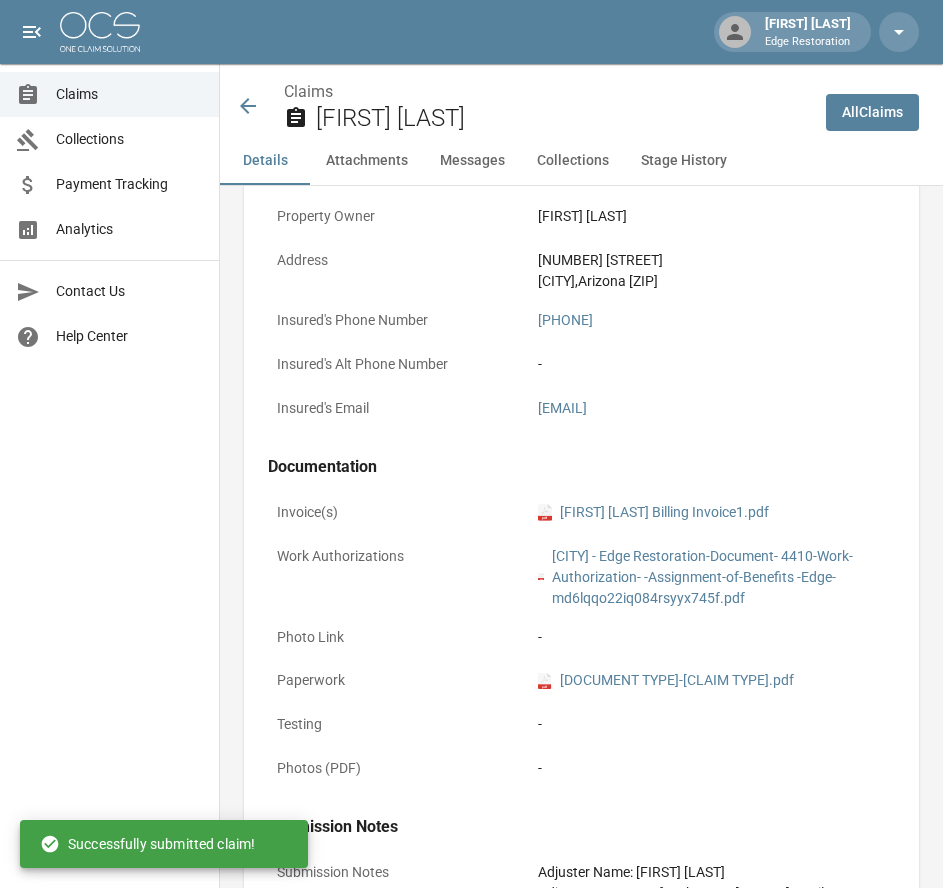 click at bounding box center (100, 32) 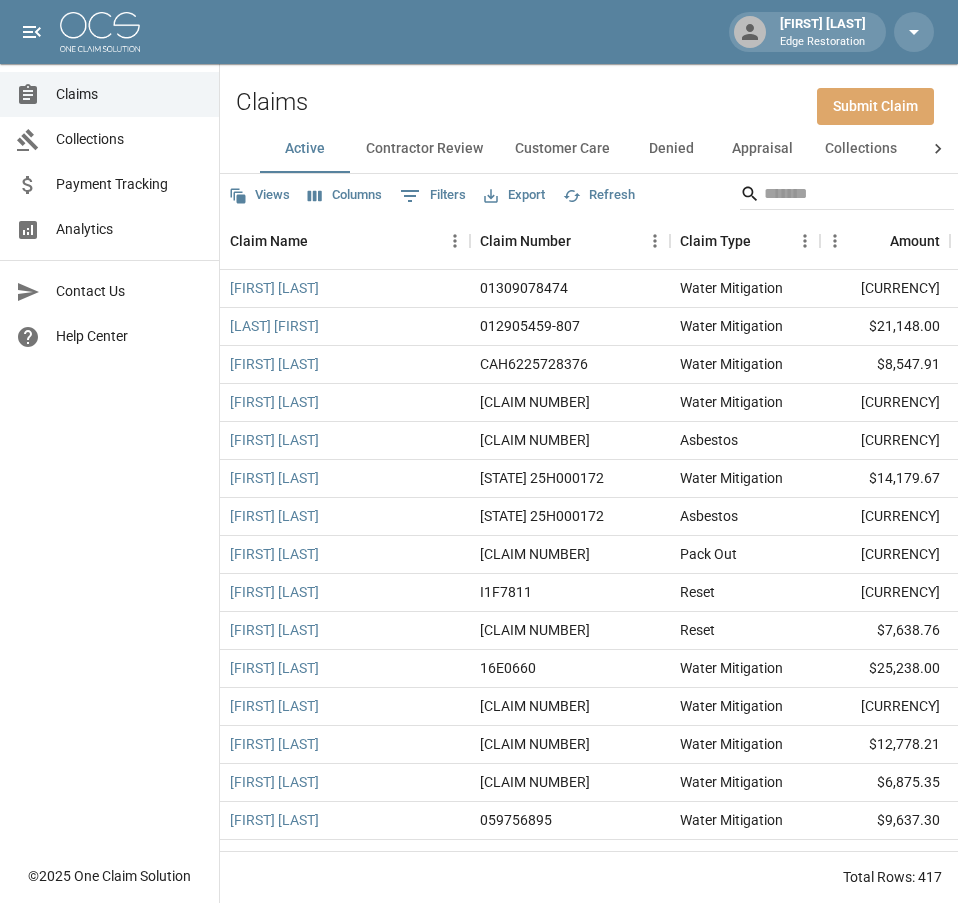 click on "Submit Claim" at bounding box center (875, 106) 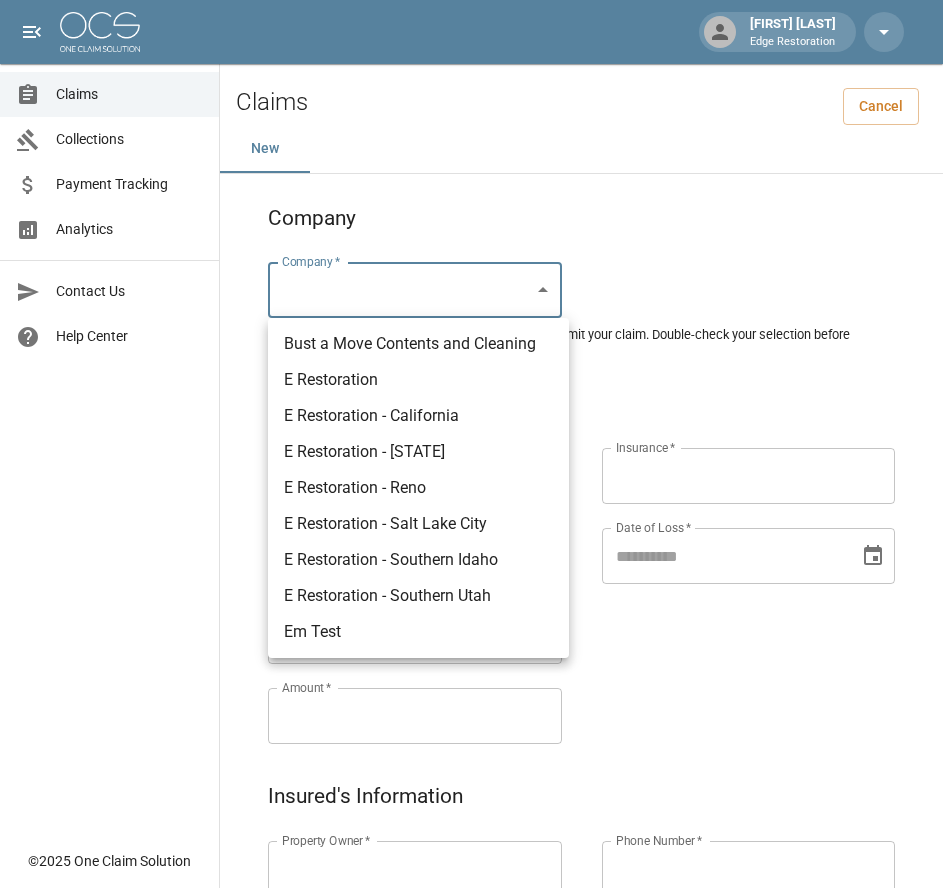 click on "Alicia Tubbs Edge Restoration Claims Collections Payment Tracking Analytics Contact Us Help Center ©  2025   One Claim Solution Claims Cancel New Company Company   * ​ Company   * Please ensure you select the correct company to submit your claim. Double-check your selection before proceeding. Claim Information Claim Type   * ​ Claim Type   * Claim Name   * Claim Name   * Claim Number   * Claim Number   * Amount   * Amount   * Insurance   * Insurance   * Date of Loss   * Date of Loss   * Insured's Information Property Owner   * Property Owner   * Mailing Address   * Mailing Address   * Mailing City   * Mailing City   * Mailing State   * Mailing State   * Mailing Zip   * Mailing Zip   * Phone Number   * Phone Number   * Alt. Phone Number Alt. Phone Number Email Email Documentation Invoice (PDF)* ​ Upload file(s) Invoice (PDF)* Work Authorization* ​ Upload file(s) Work Authorization* Photo Link Photo Link ​ Upload file(s) Testing ​ ​" at bounding box center (471, 929) 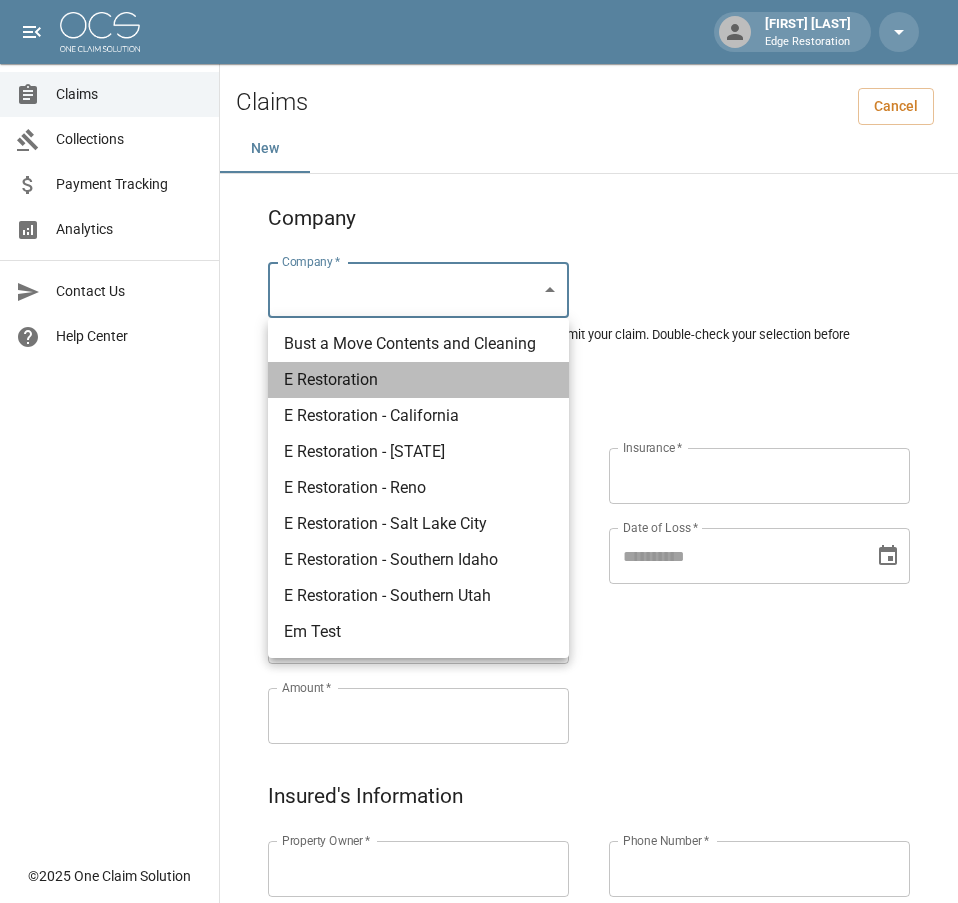 click on "E Restoration" at bounding box center (418, 380) 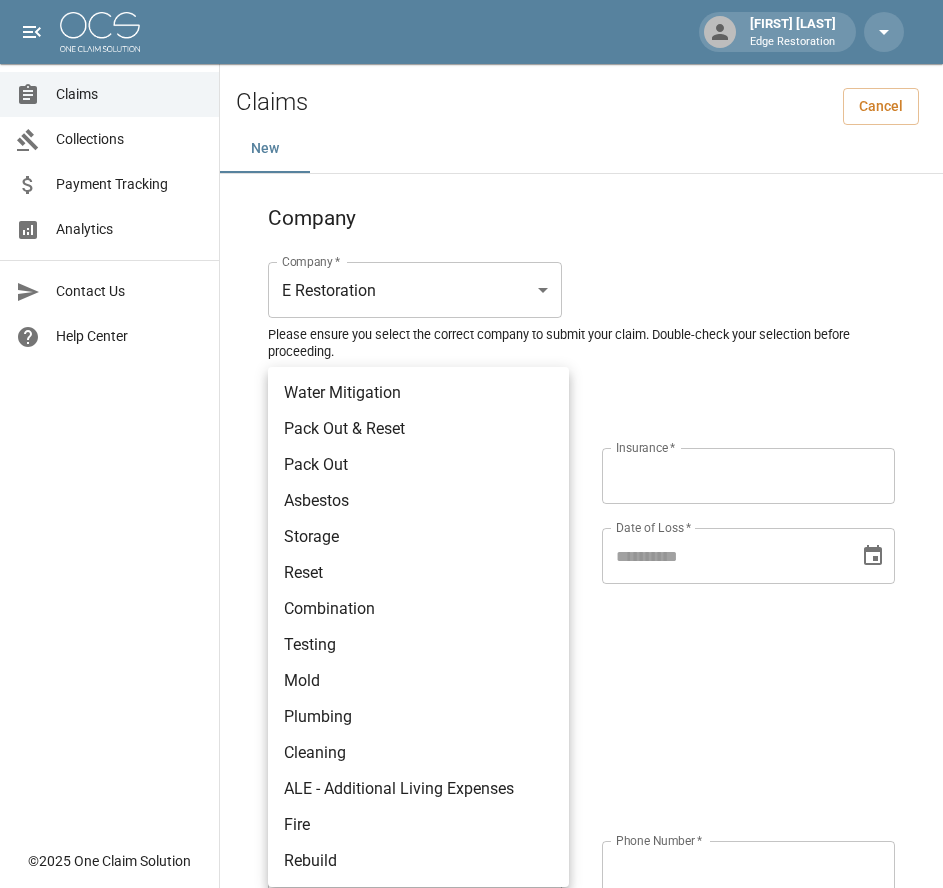 click on "Alicia Tubbs Edge Restoration Claims Collections Payment Tracking Analytics Contact Us Help Center ©  2025   One Claim Solution Claims Cancel New Company Company   * E Restoration *** Company   * Please ensure you select the correct company to submit your claim. Double-check your selection before proceeding. Claim Information Claim Type   * ​ Claim Type   * Claim Name   * Claim Name   * Claim Number   * Claim Number   * Amount   * Amount   * Insurance   * Insurance   * Date of Loss   * Date of Loss   * Insured's Information Property Owner   * Property Owner   * Mailing Address   * Mailing Address   * Mailing City   * Mailing City   * Mailing State   * Mailing State   * Mailing Zip   * Mailing Zip   * Phone Number   * Phone Number   * Alt. Phone Number Alt. Phone Number Email Email Documentation Invoice (PDF)* ​ Upload file(s) Invoice (PDF)* Work Authorization* ​ Upload file(s) Work Authorization* Photo Link Photo Link ​ Upload file(s) *" at bounding box center [471, 929] 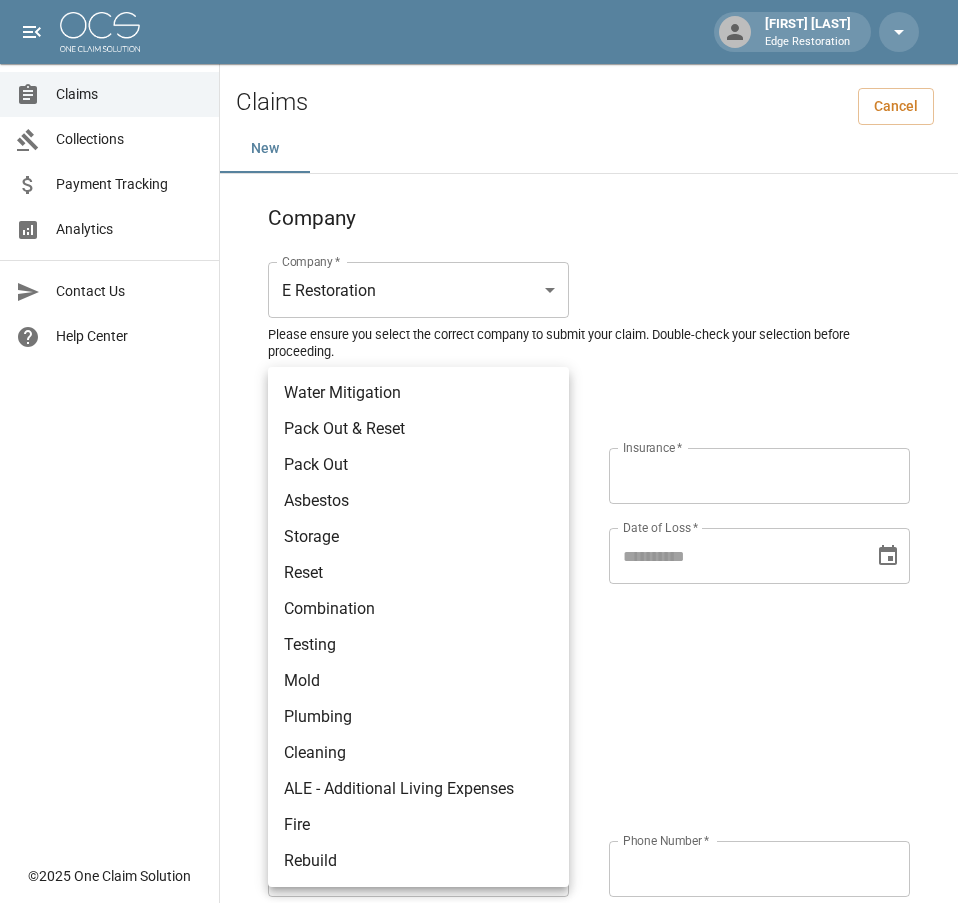 click on "Water Mitigation" at bounding box center (418, 393) 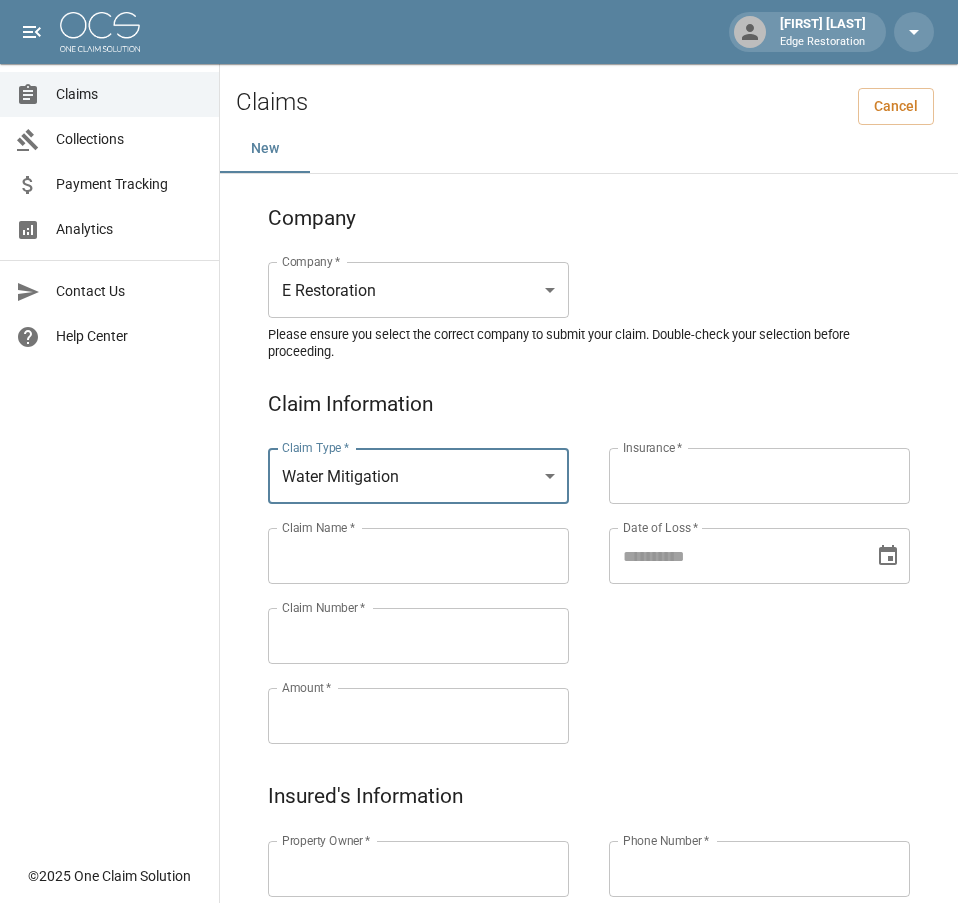 type on "**********" 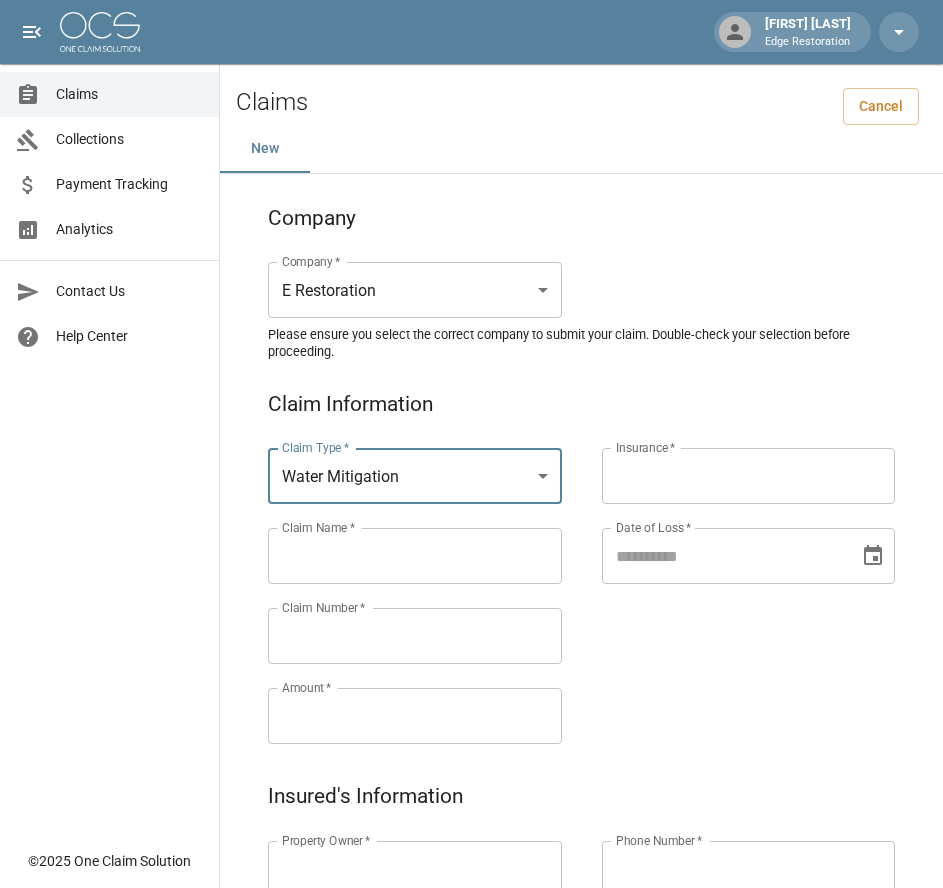 click on "Claims Collections Payment Tracking Analytics Contact Us Help Center" at bounding box center (109, 419) 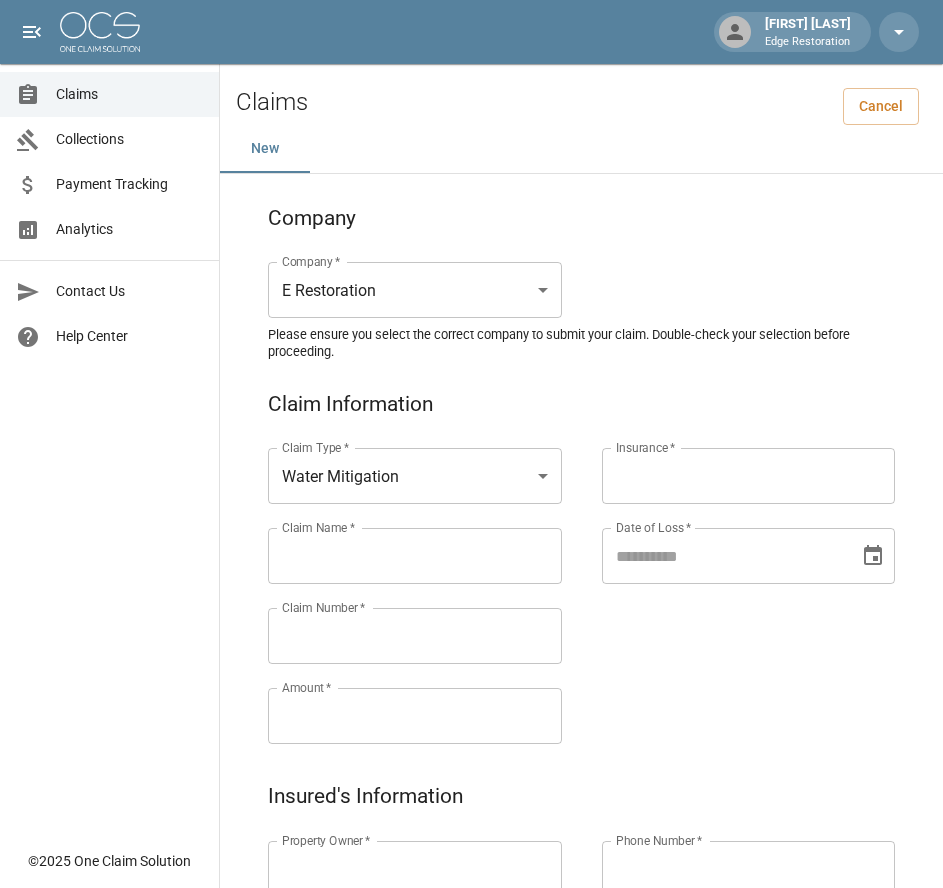 click on "Claim Name   *" at bounding box center [415, 556] 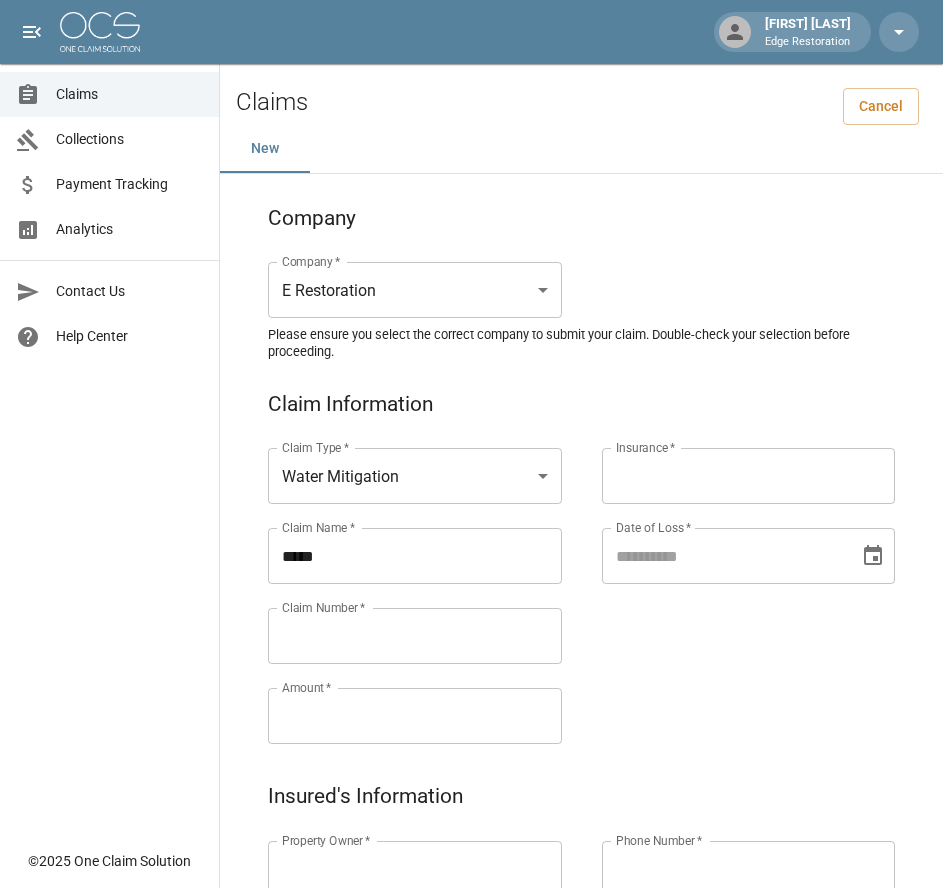 click on "****" at bounding box center (415, 556) 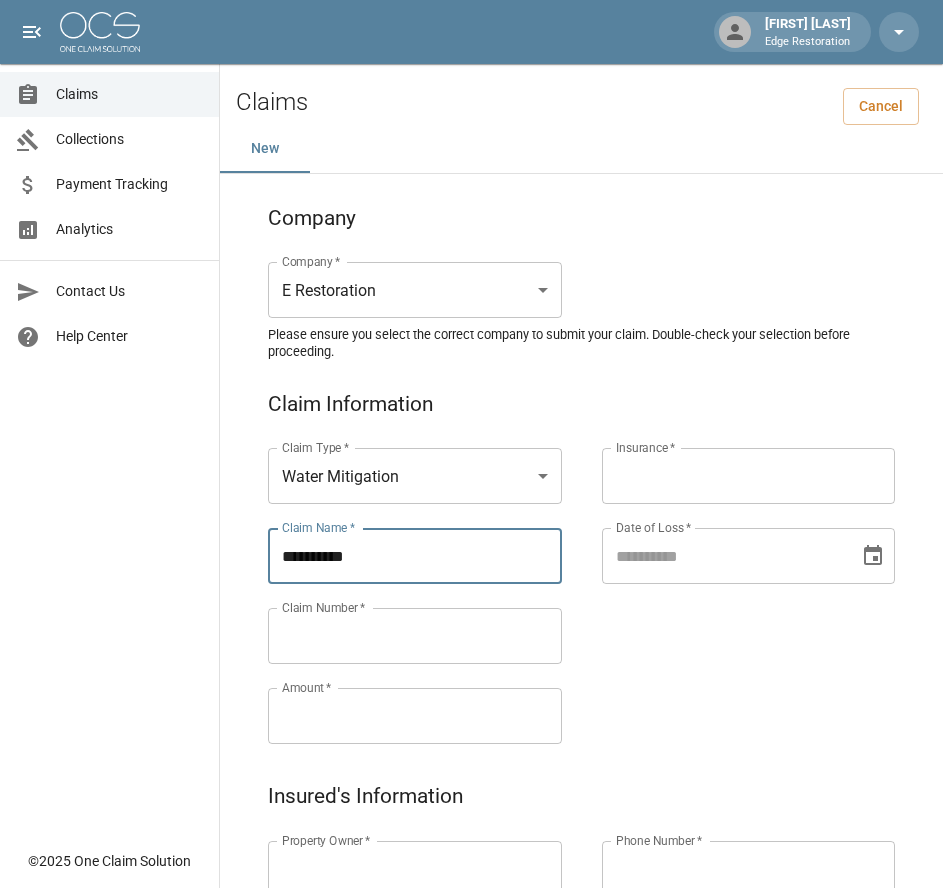 drag, startPoint x: 374, startPoint y: 562, endPoint x: 272, endPoint y: 573, distance: 102.59142 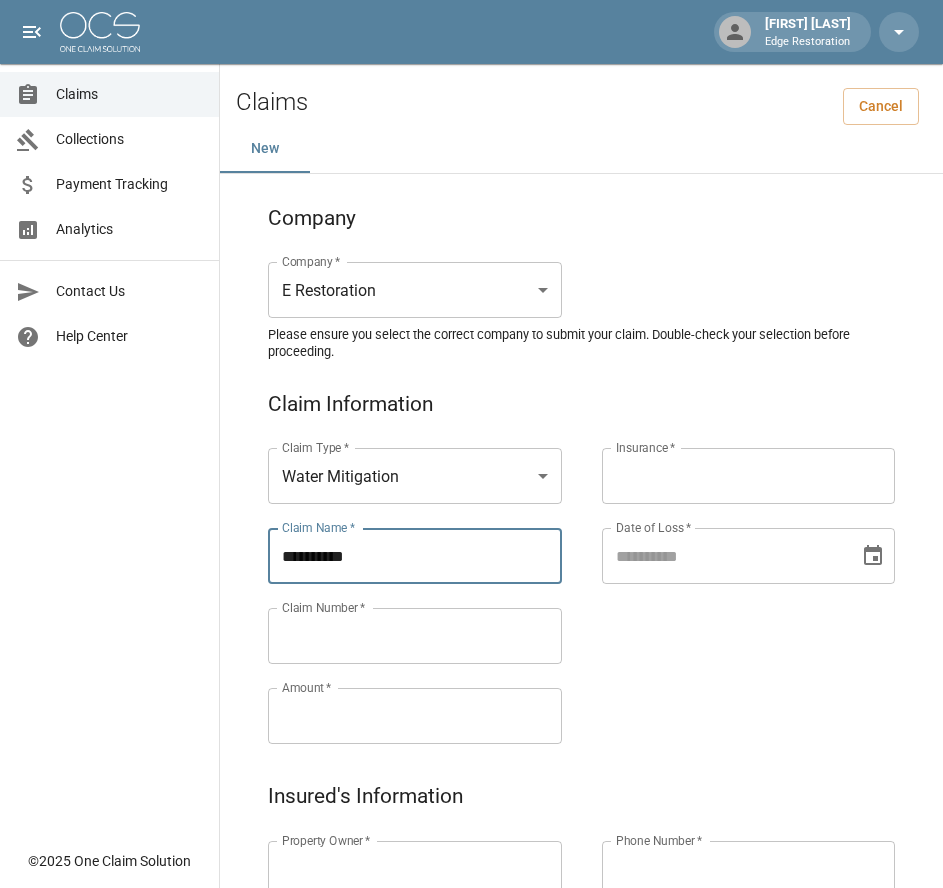 type on "**********" 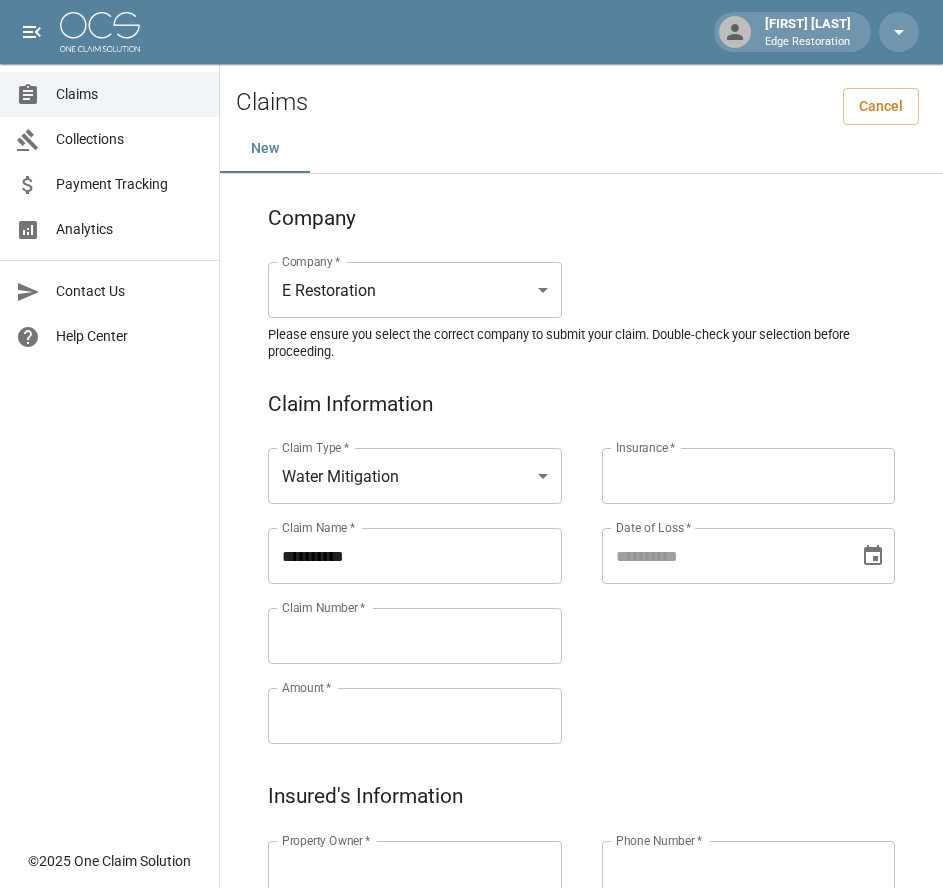 click on "Property Owner   *" at bounding box center (326, 840) 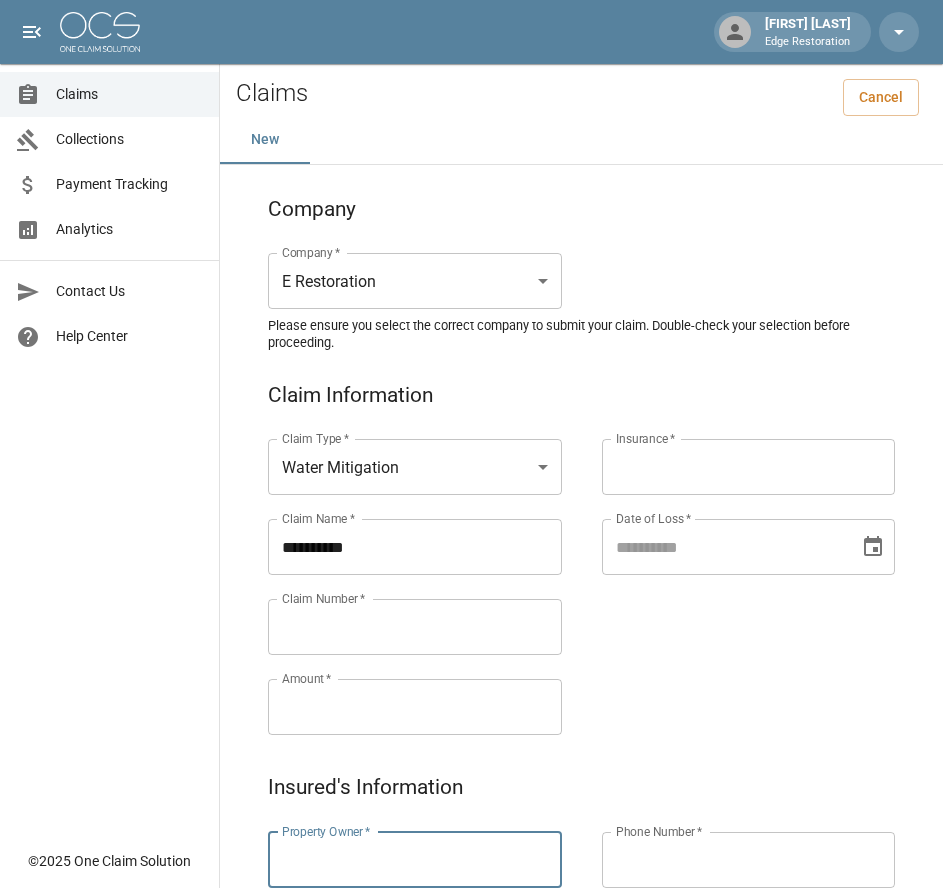 paste on "**********" 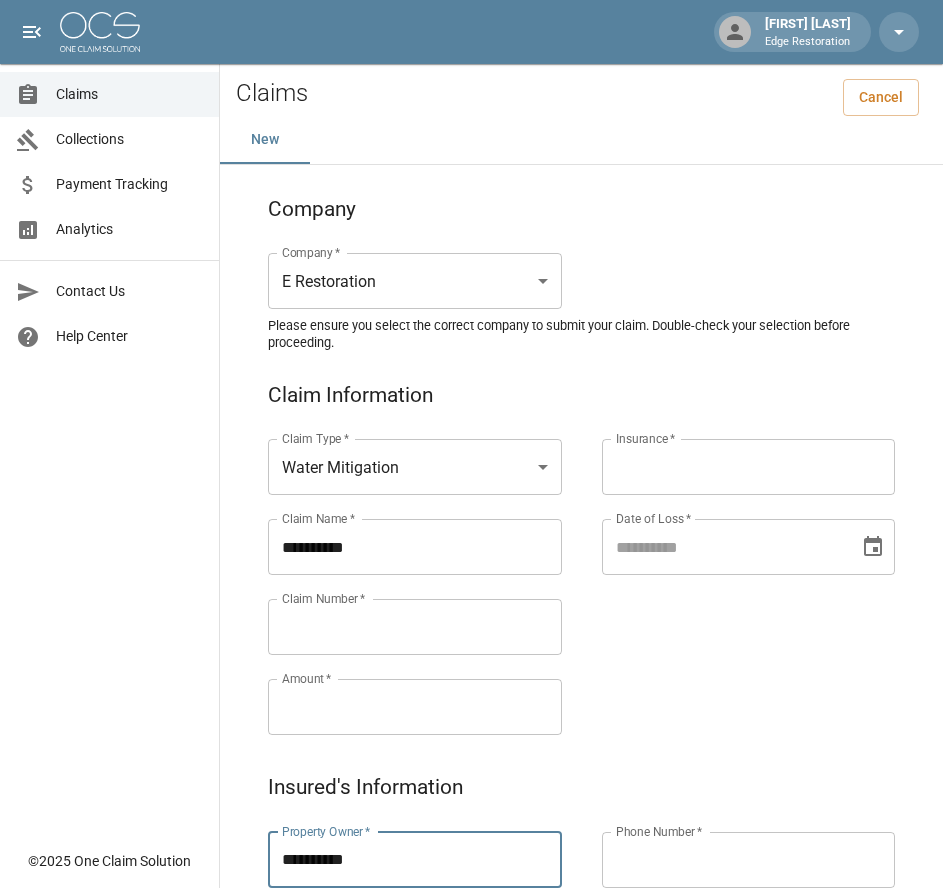 type on "**********" 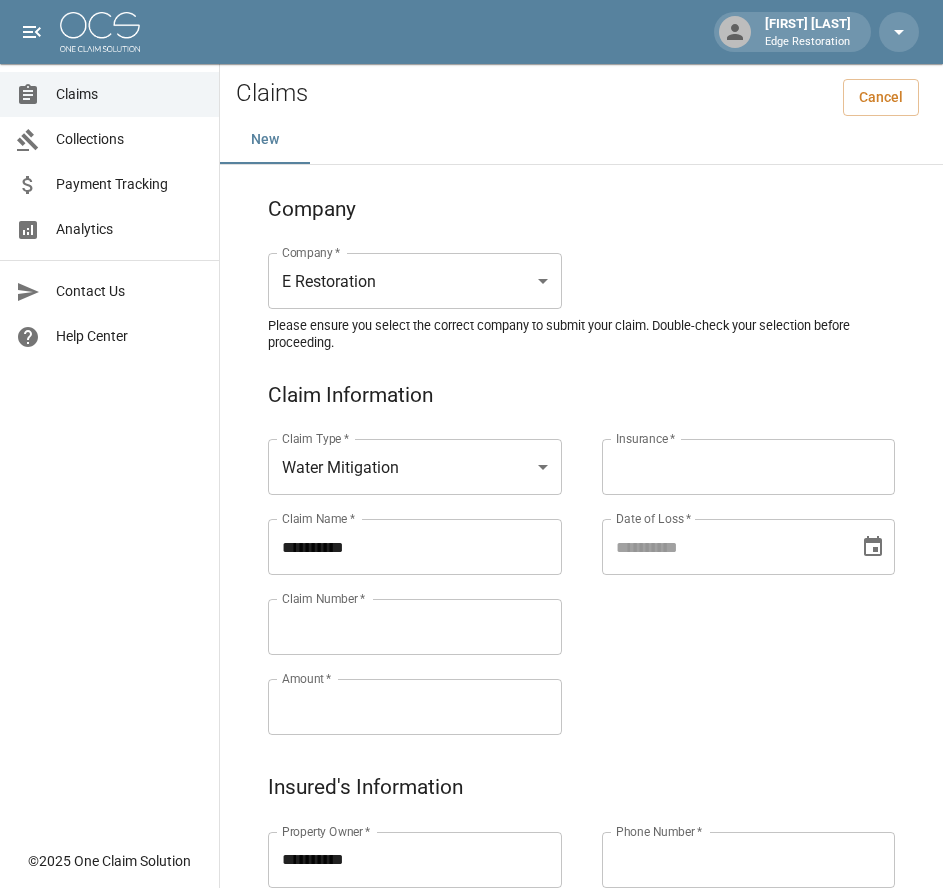 click on "Claim Number   *" at bounding box center [415, 627] 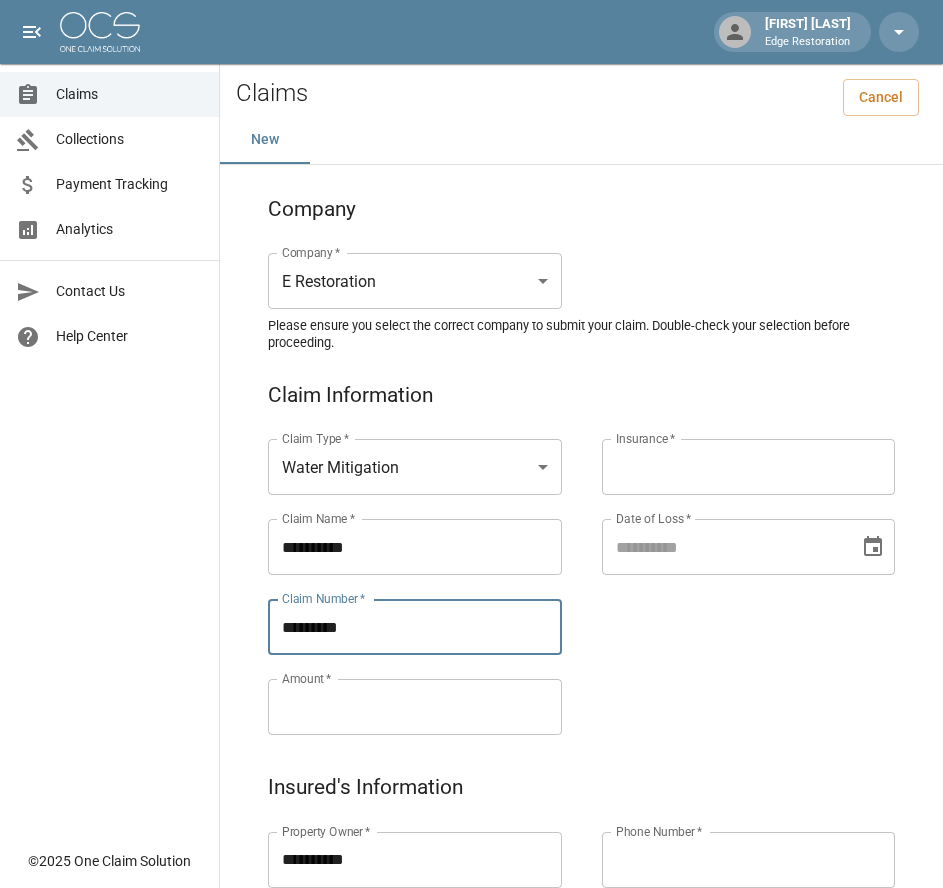 type on "*********" 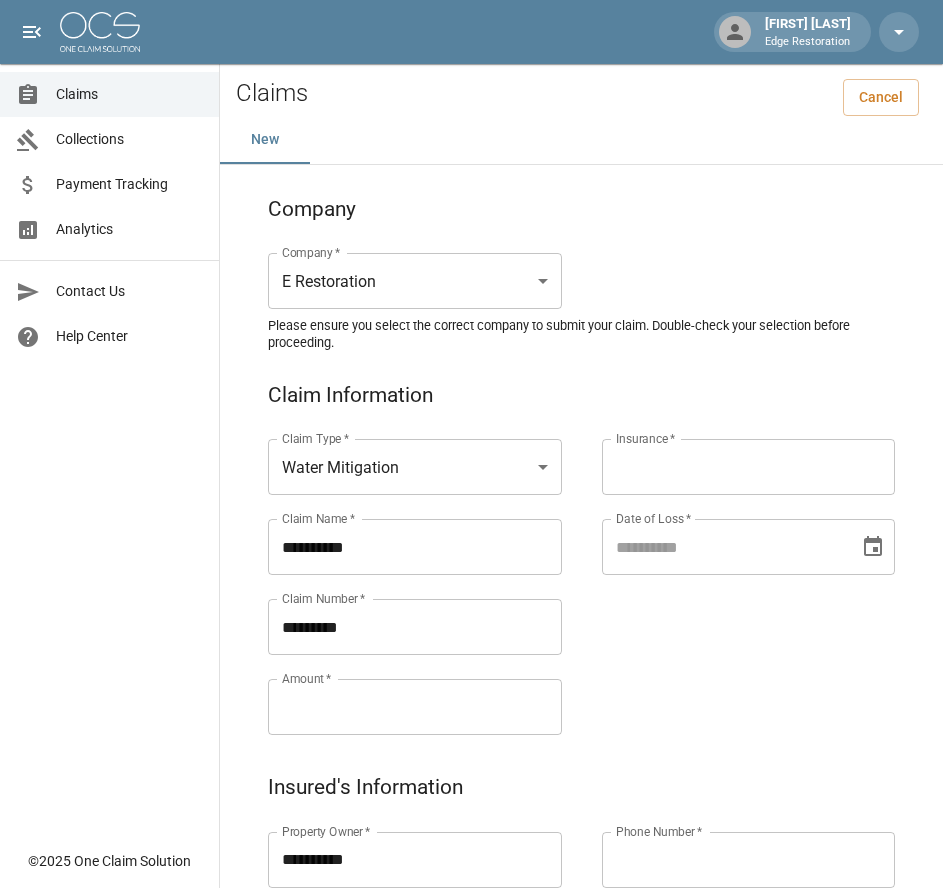 click on "Amount   *" at bounding box center (415, 707) 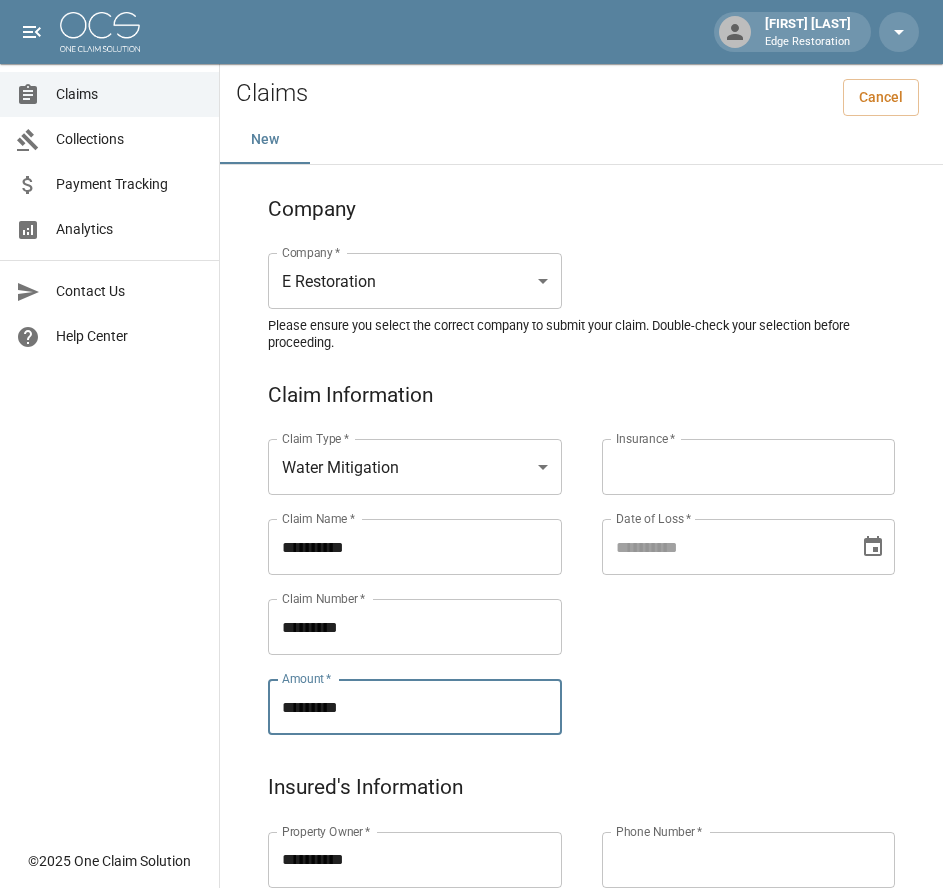type on "*********" 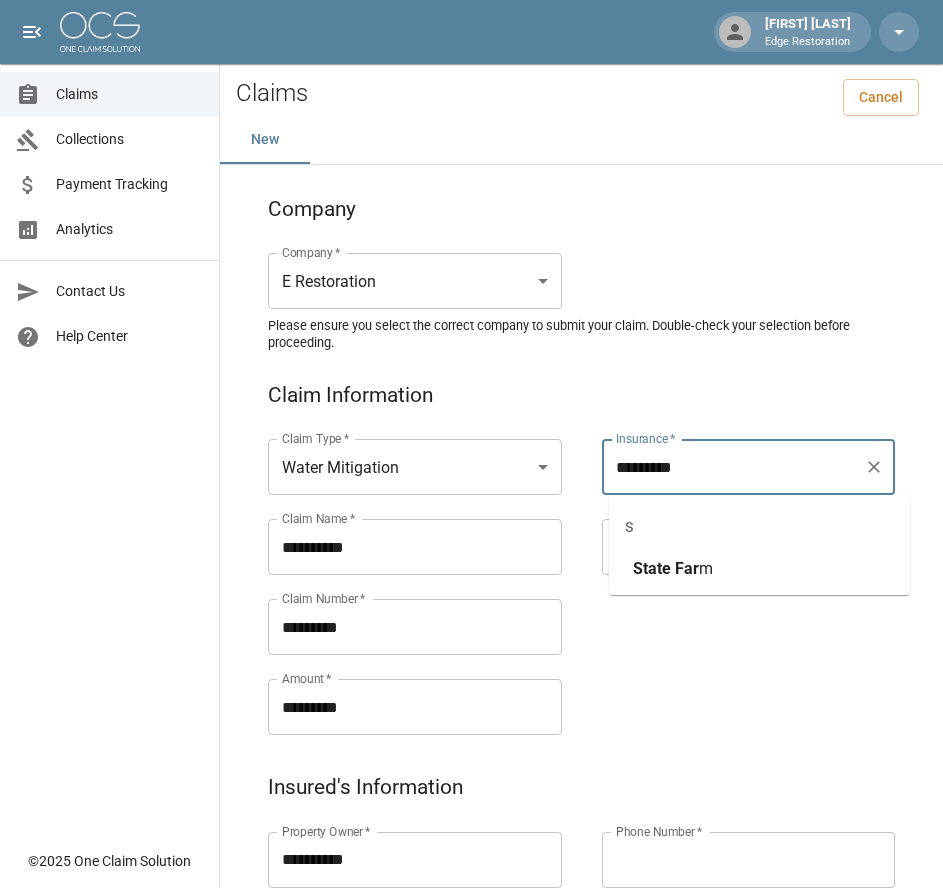 click on "State" at bounding box center [652, 568] 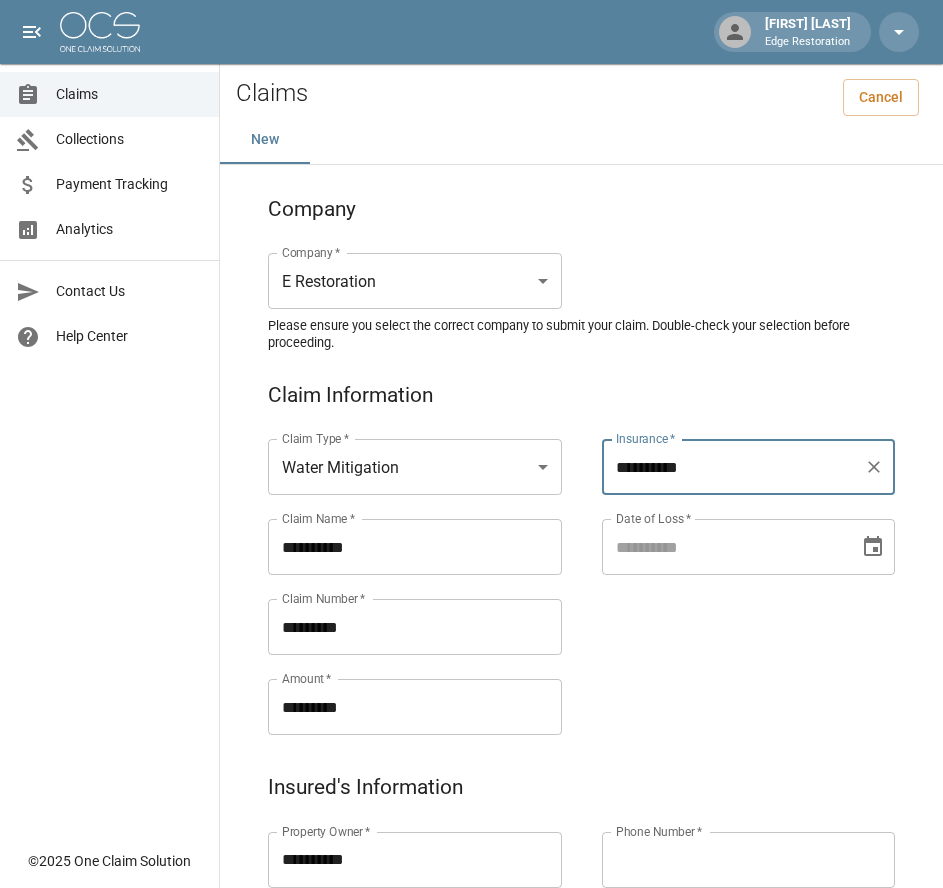 type on "**********" 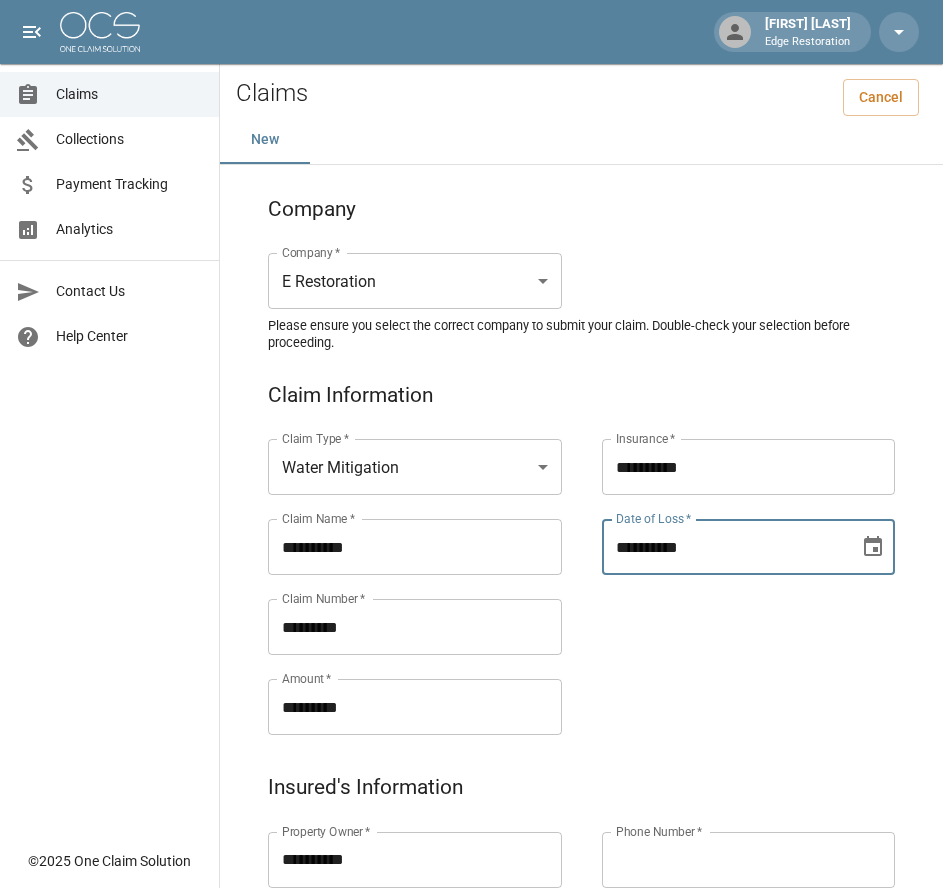 click on "**********" at bounding box center (724, 547) 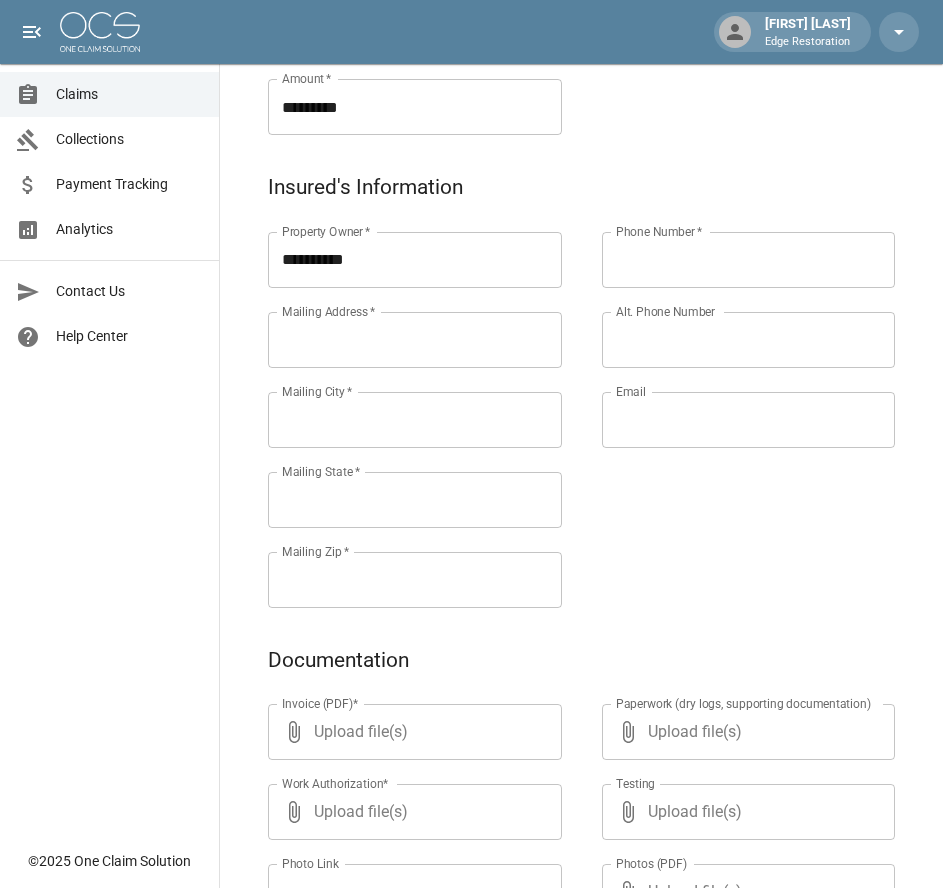 scroll, scrollTop: 610, scrollLeft: 0, axis: vertical 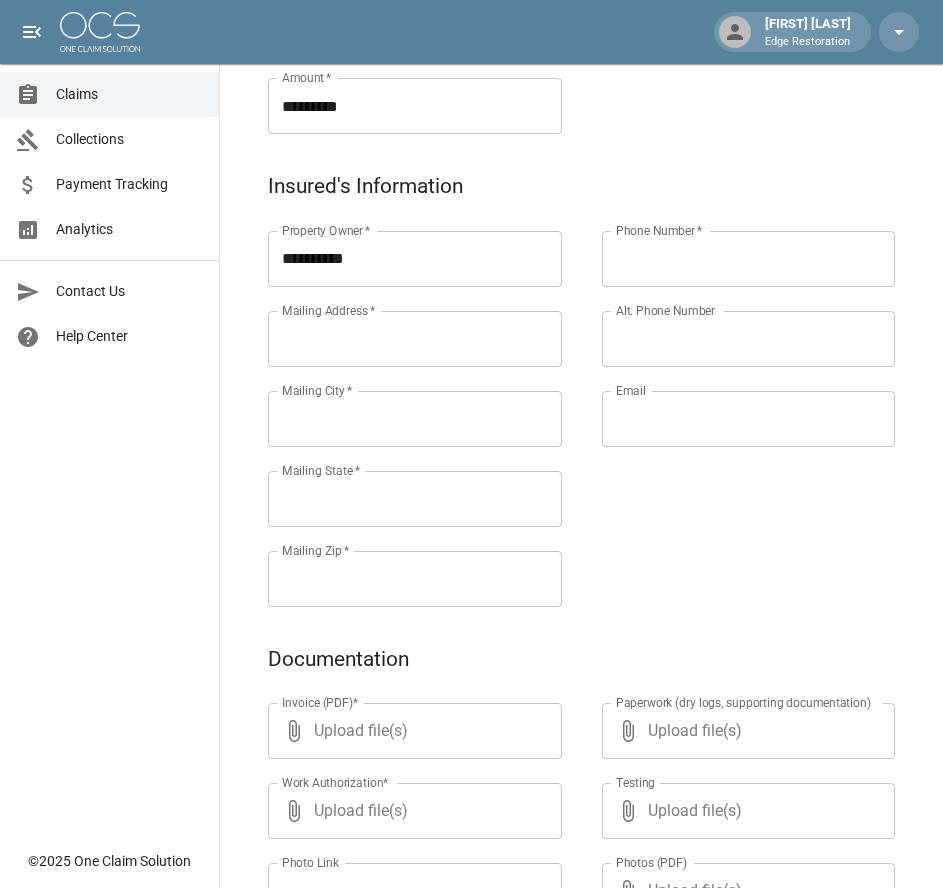 click on "Mailing Address   *" at bounding box center [415, 339] 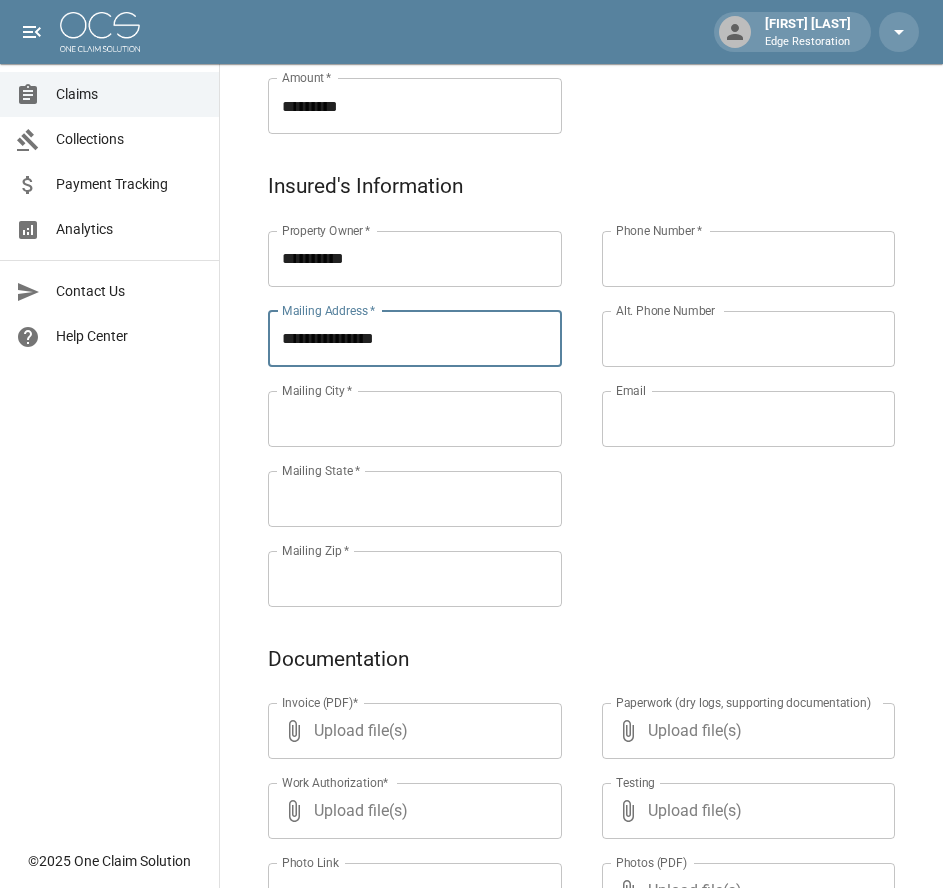 type on "**********" 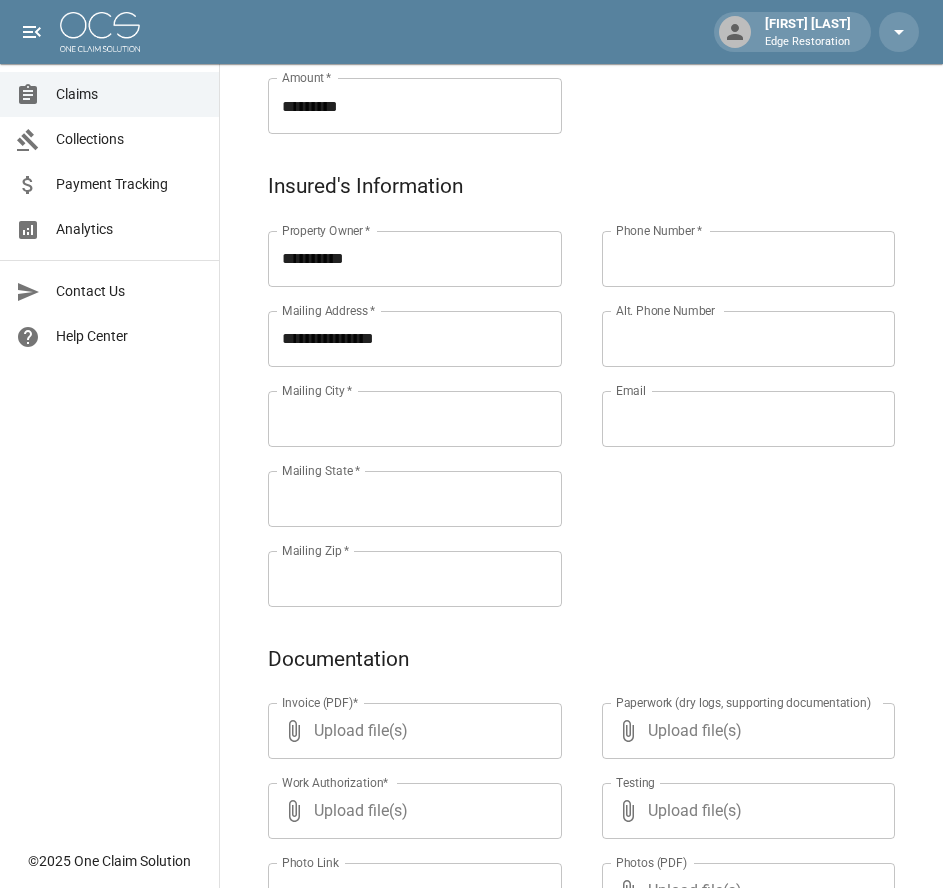 paste on "**********" 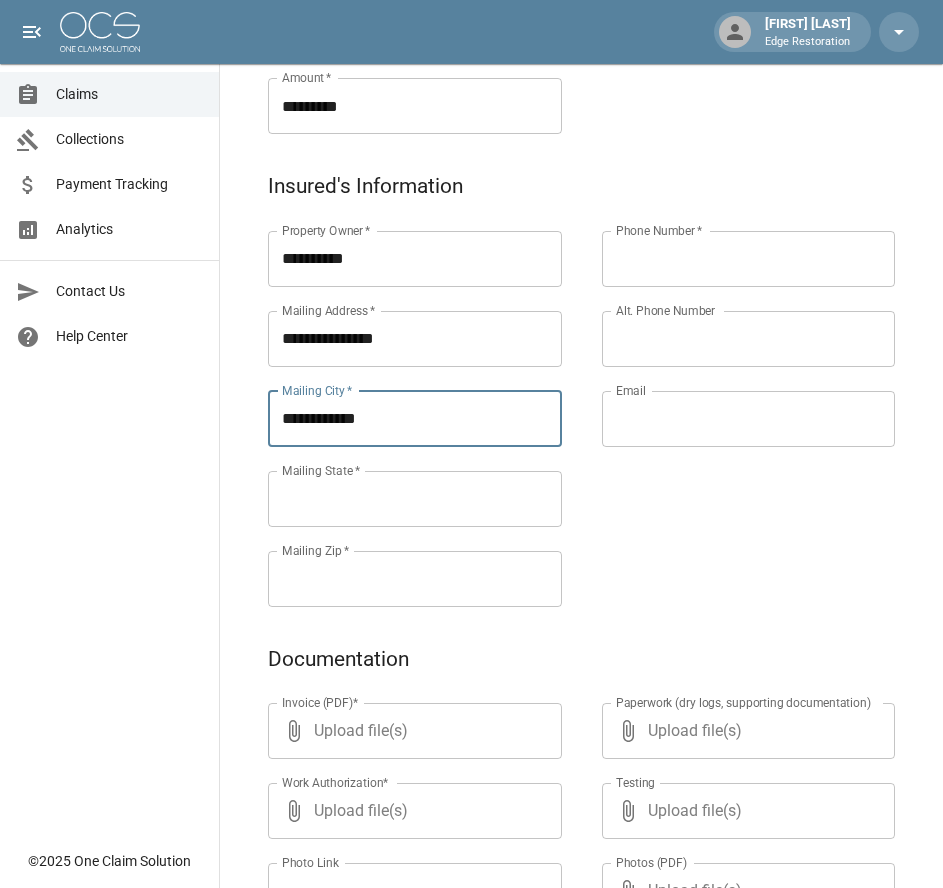 type on "**********" 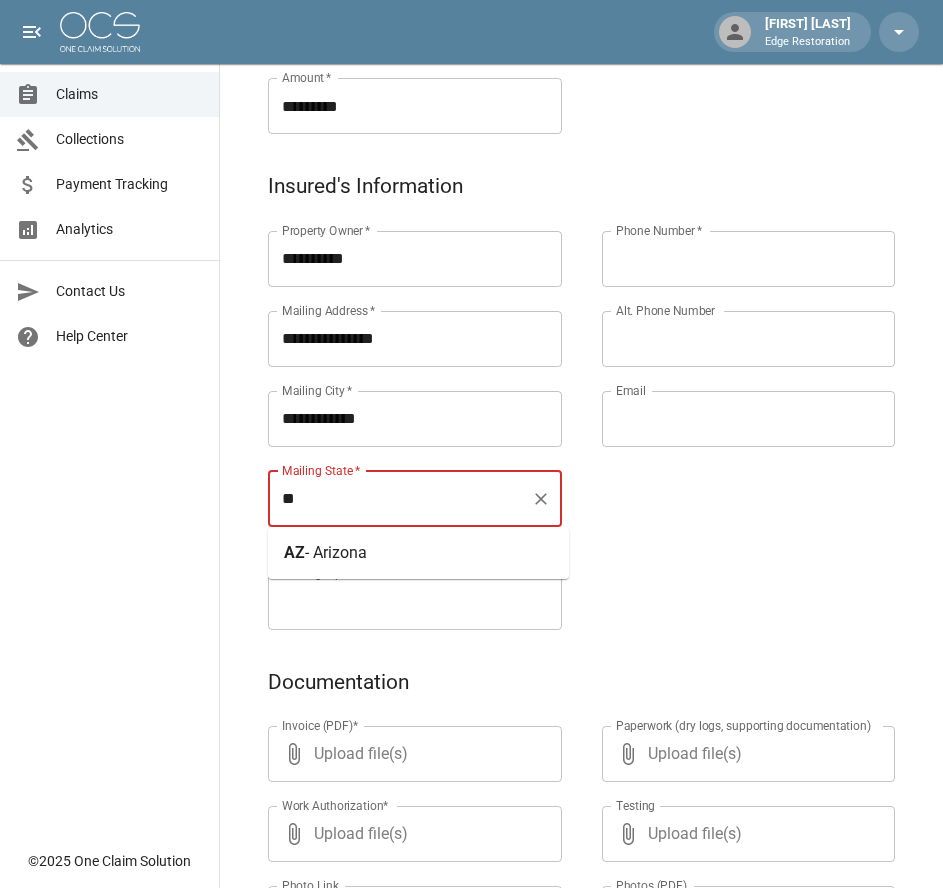 click on "[STATE]  - Arizona" at bounding box center (418, 553) 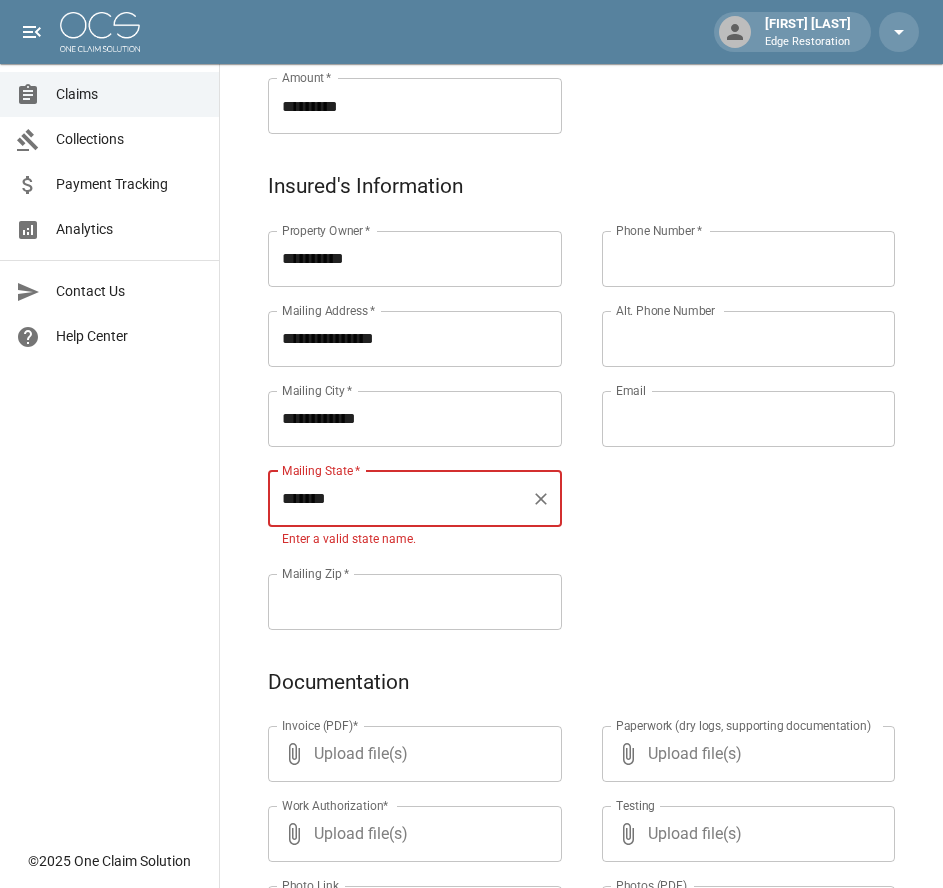 type on "*******" 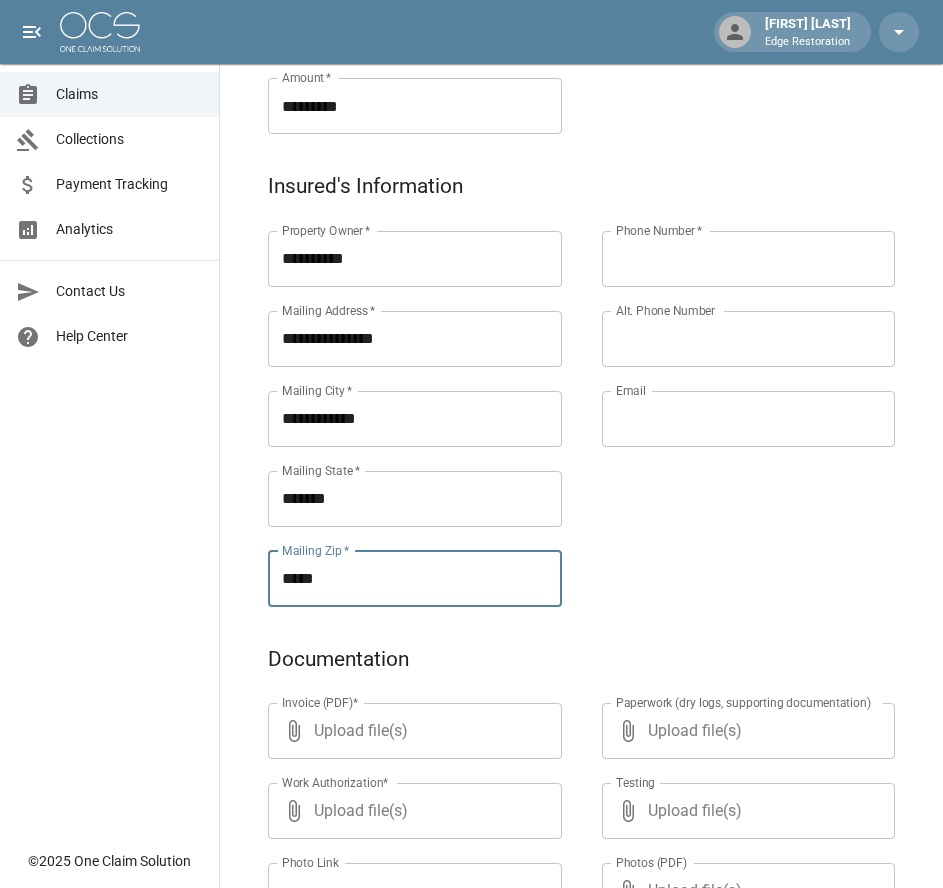 type on "*****" 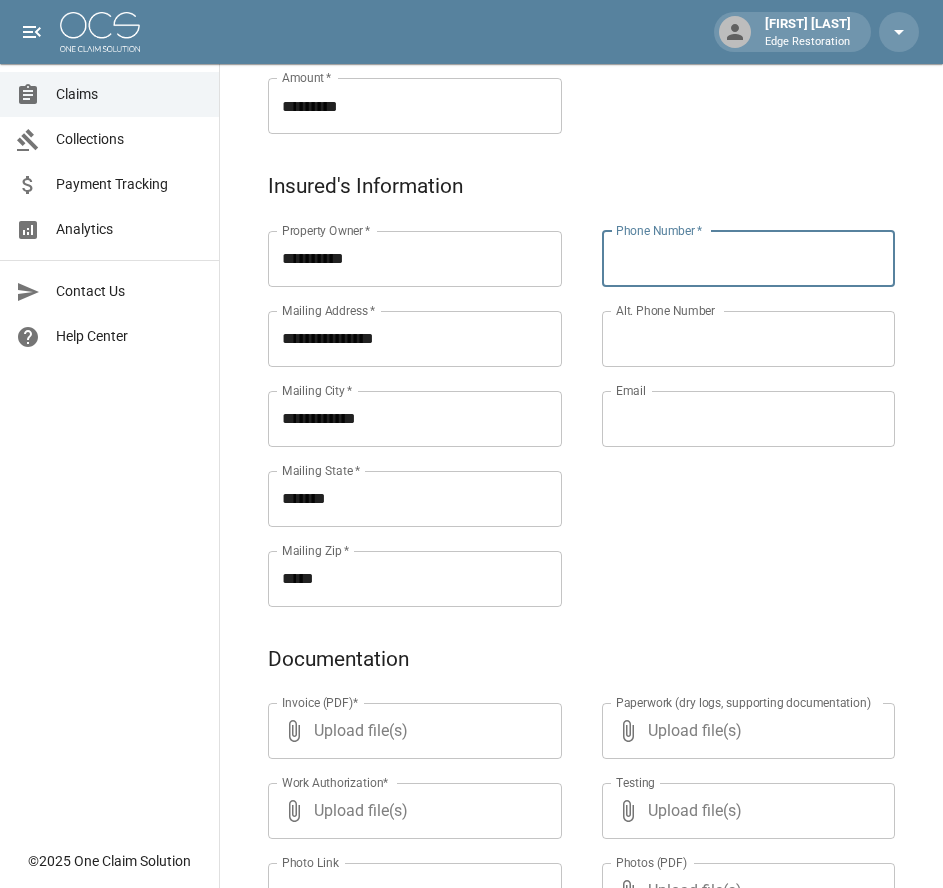 paste on "**********" 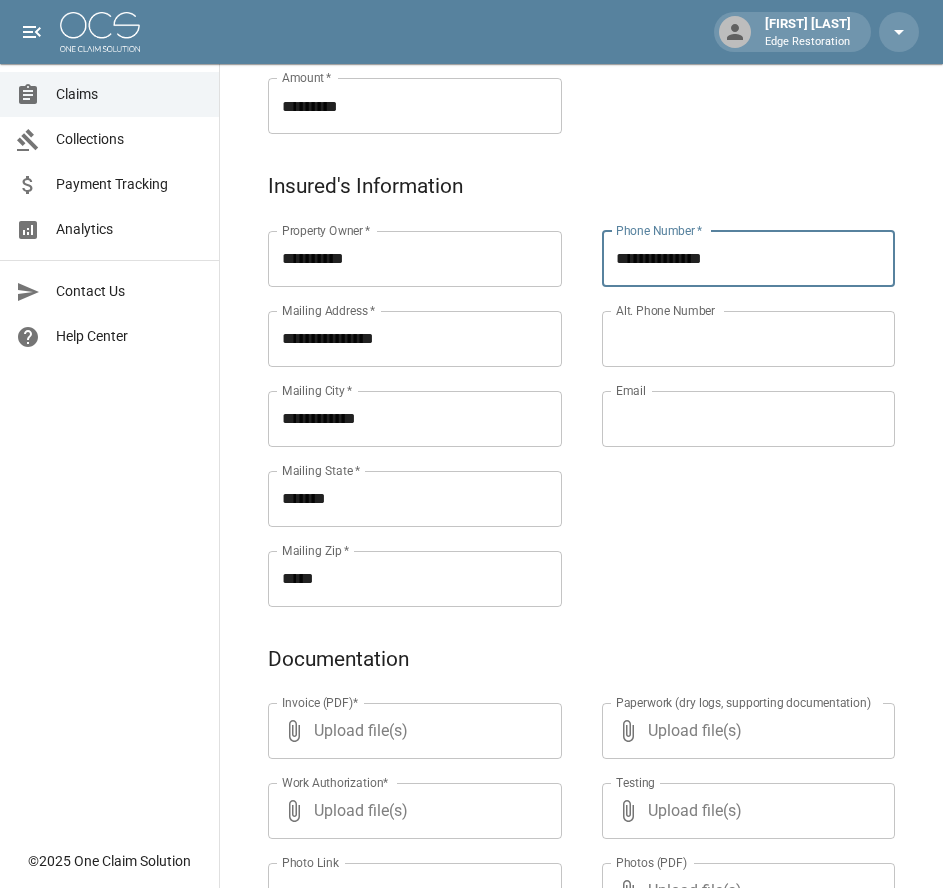 type on "**********" 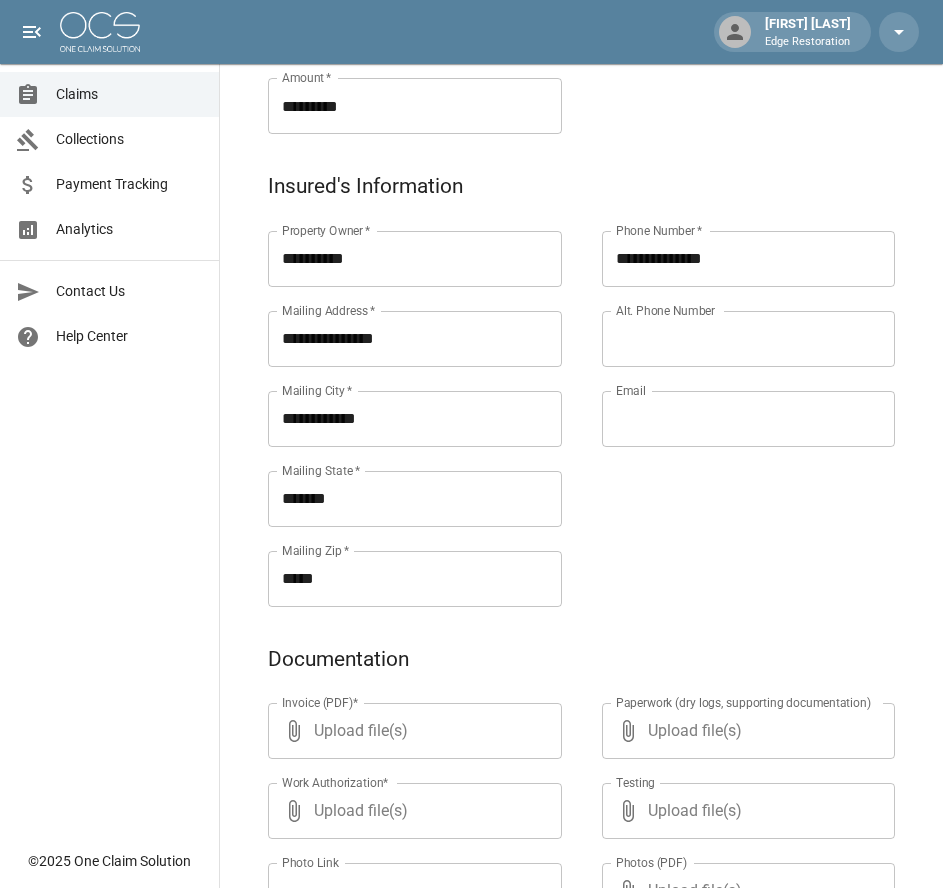 click on "**********" at bounding box center [729, 395] 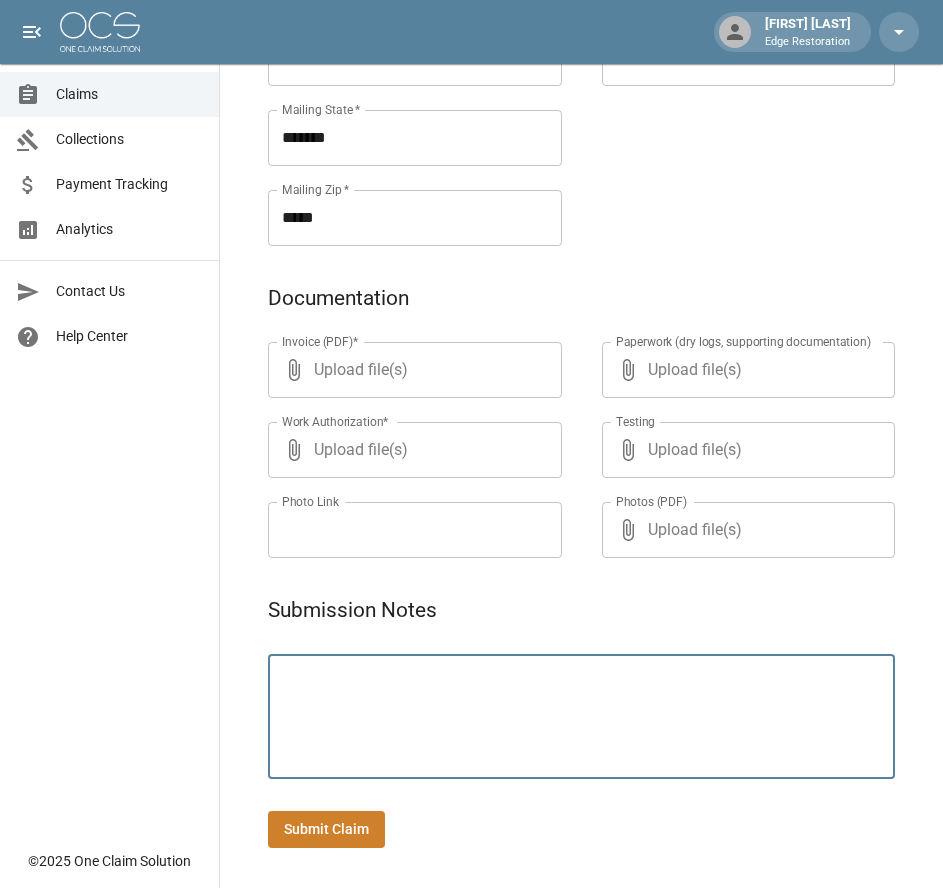 paste on "**********" 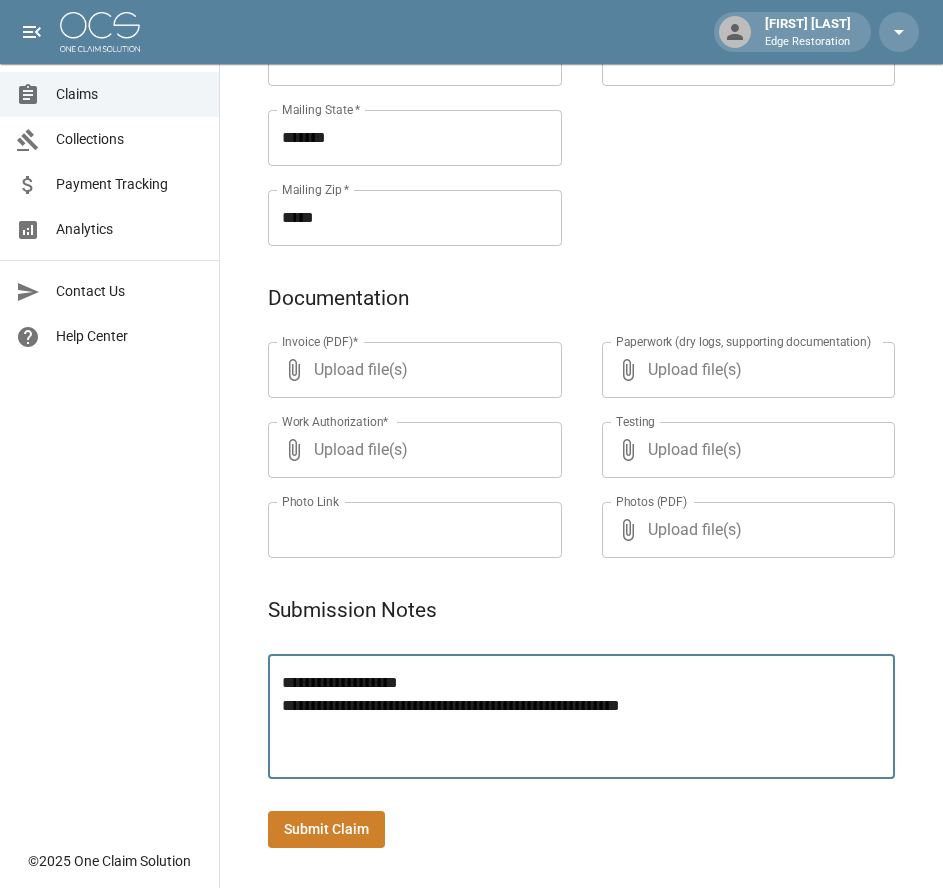 click on "**********" at bounding box center (581, 717) 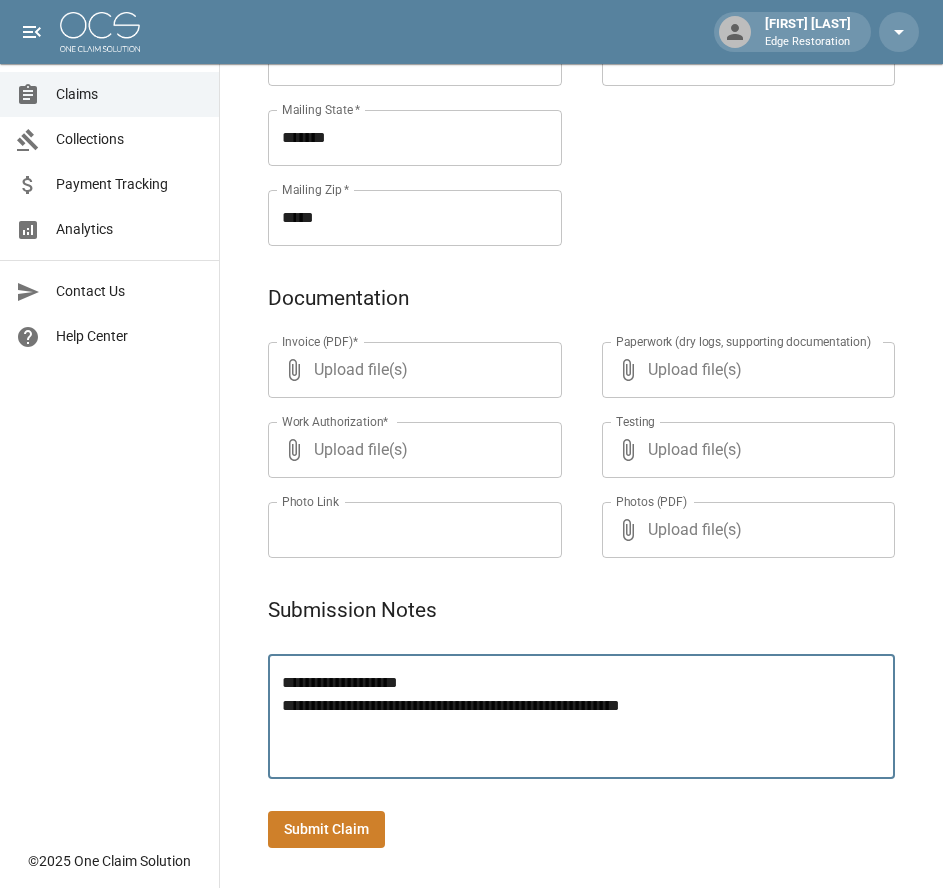 type on "**********" 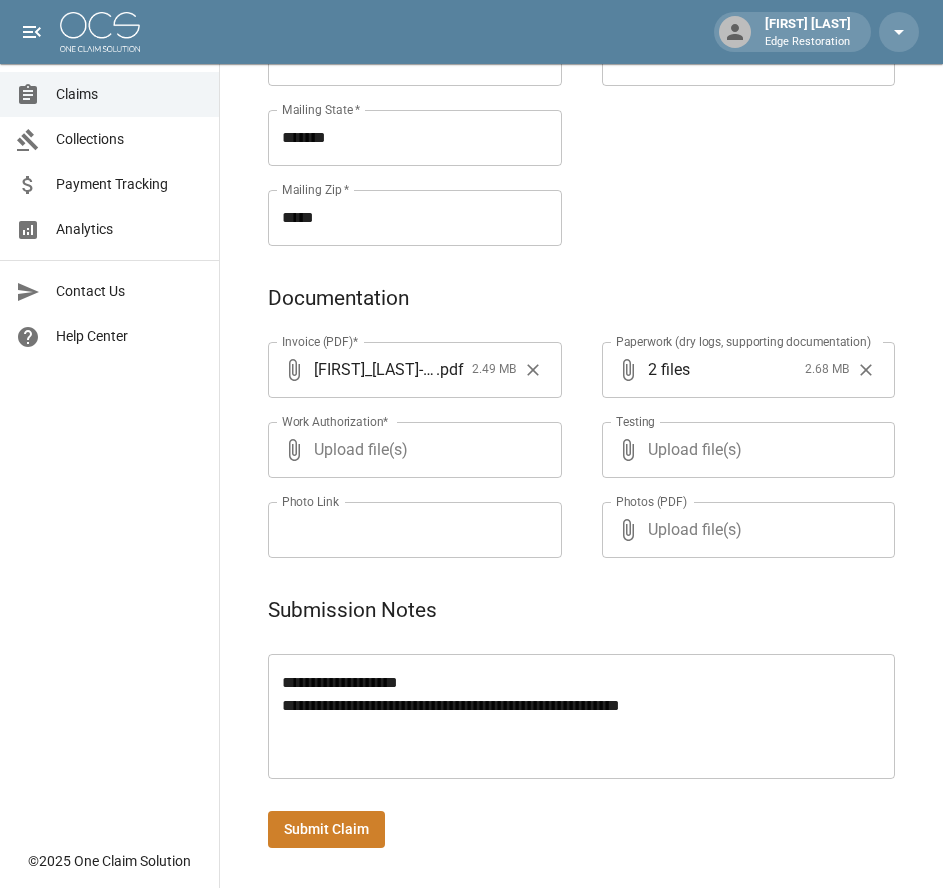 click on "Submit Claim" at bounding box center (326, 829) 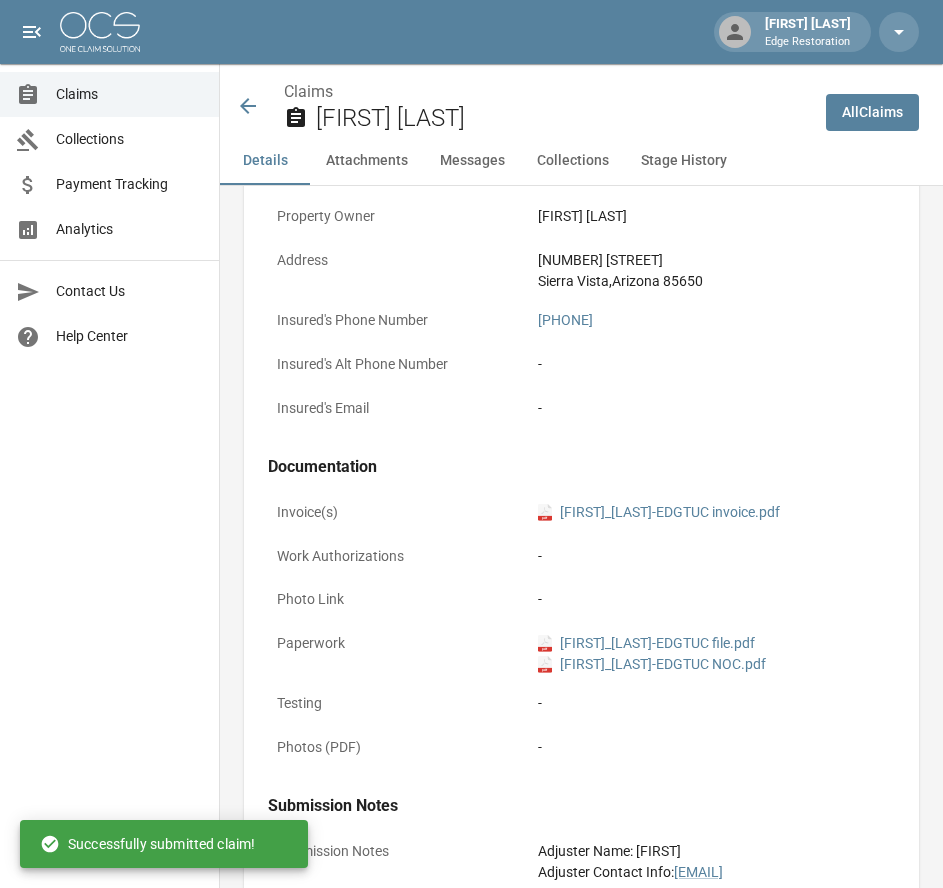 click at bounding box center (100, 32) 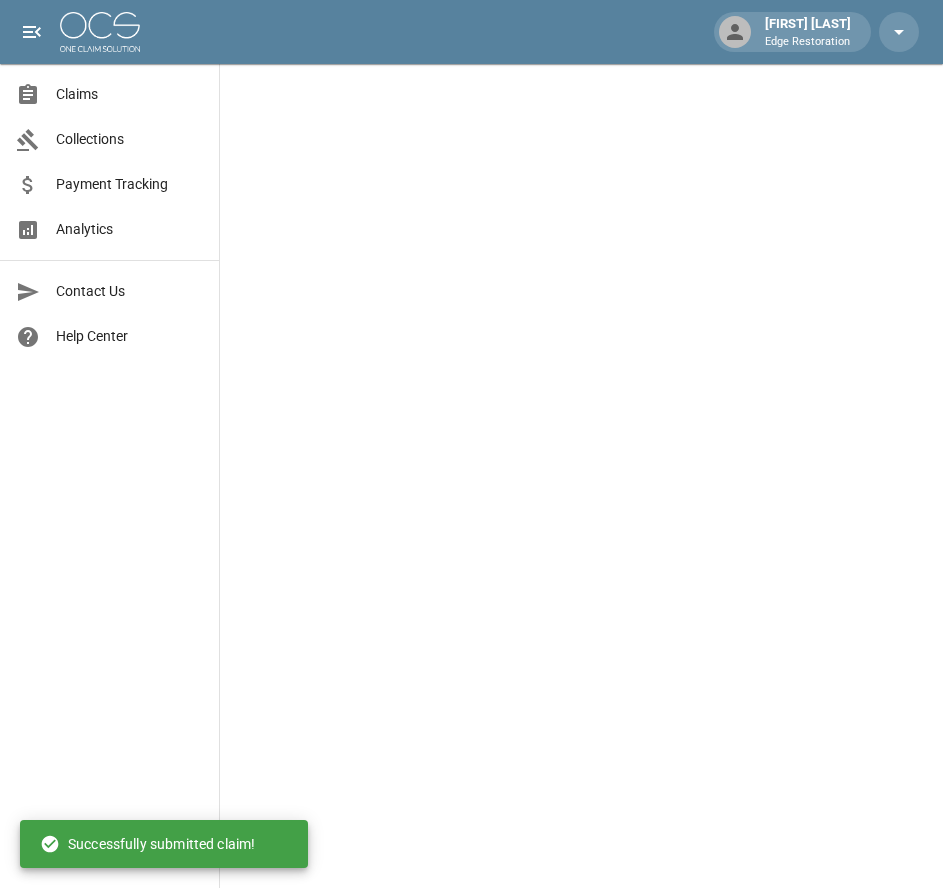 scroll, scrollTop: 0, scrollLeft: 0, axis: both 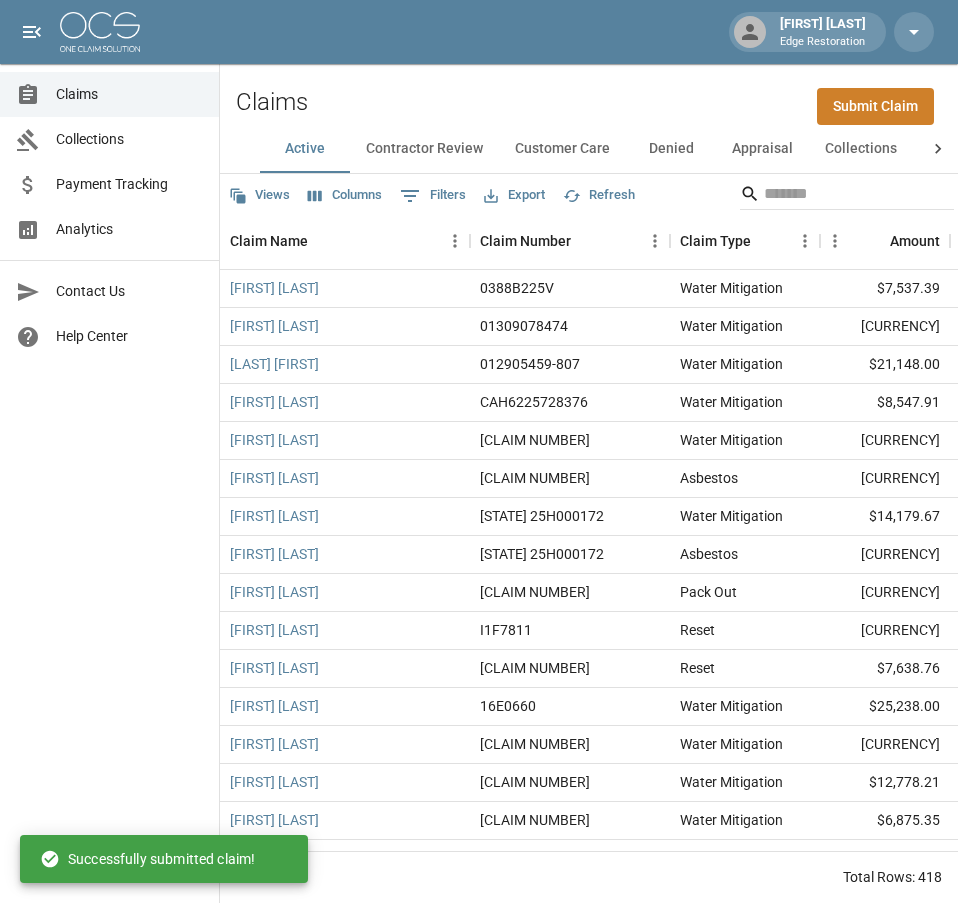 click on "Submit Claim" at bounding box center (875, 106) 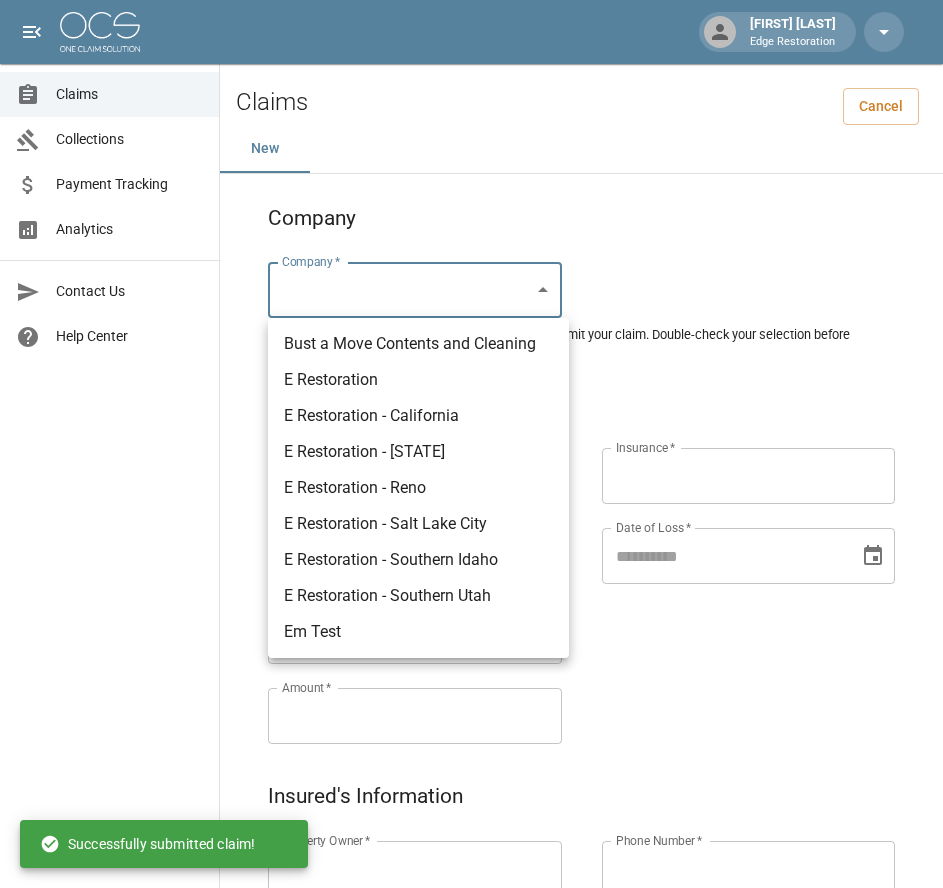 click on "Alicia Tubbs Edge Restoration Claims Collections Payment Tracking Analytics Contact Us Help Center ©  2025   One Claim Solution Claims Cancel New Company Company   * ​ Company   * Please ensure you select the correct company to submit your claim. Double-check your selection before proceeding. Claim Information Claim Type   * ​ Claim Type   * Claim Name   * Claim Name   * Claim Number   * Claim Number   * Amount   * Amount   * Insurance   * Insurance   * Date of Loss   * Date of Loss   * Insured's Information Property Owner   * Property Owner   * Mailing Address   * Mailing Address   * Mailing City   * Mailing City   * Mailing State   * Mailing State   * Mailing Zip   * Mailing Zip   * Phone Number   * Phone Number   * Alt. Phone Number Alt. Phone Number Email Email Documentation Invoice (PDF)* ​ Upload file(s) Invoice (PDF)* Work Authorization* ​ Upload file(s) Work Authorization* Photo Link Photo Link ​ Upload file(s) Testing ​ ​" at bounding box center (471, 929) 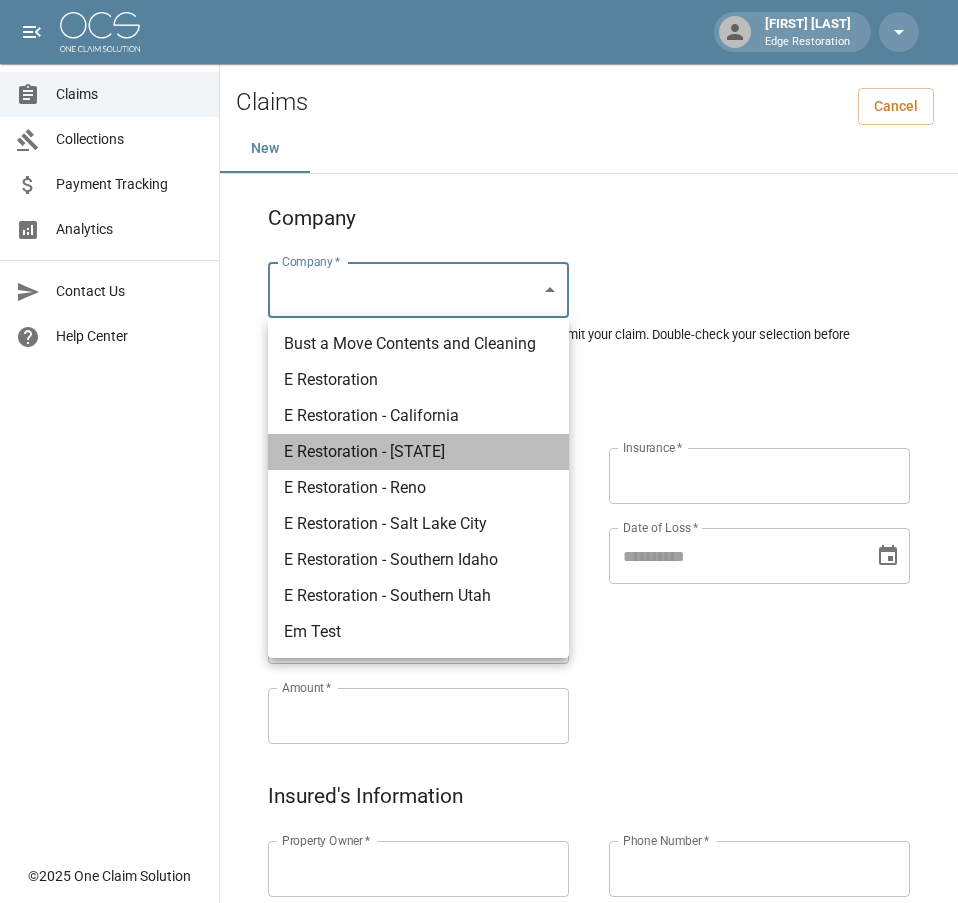 click on "E Restoration - [STATE]" at bounding box center (418, 452) 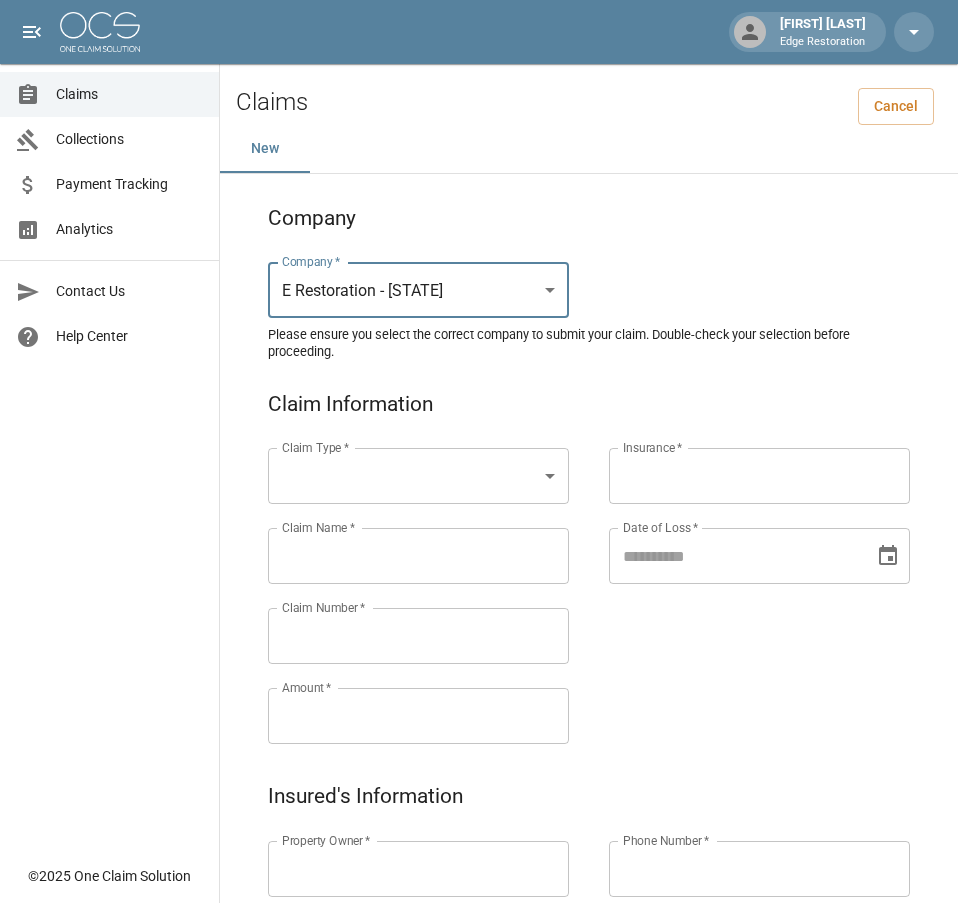 click on "[FIRST] [LAST] Edge Restoration Claims Collections Payment Tracking Analytics Contact Us Help Center ©  2025   One Claim Solution Claims Cancel New Company Company   * E Restoration - Nevada ****** Company   * Please ensure you select the correct company to submit your claim. Double-check your selection before proceeding. Claim Information Claim Type   * ​ Claim Type   * Claim Name   * Claim Name   * Claim Number   * Claim Number   * Amount   * Amount   * Insurance   * Insurance   * Date of Loss   * Date of Loss   * Insured's Information Property Owner   * Property Owner   * Mailing Address   * Mailing Address   * Mailing City   * Mailing City   * Mailing State   * Mailing State   * Mailing Zip   * Mailing Zip   * Phone Number   * Phone Number   * Alt. Phone Number Alt. Phone Number Email Email Documentation Invoice (PDF)* ​ Upload file(s) Invoice (PDF)* Work Authorization* ​ Upload file(s) Work Authorization* Photo Link Photo Link ​ ​ *" at bounding box center (479, 929) 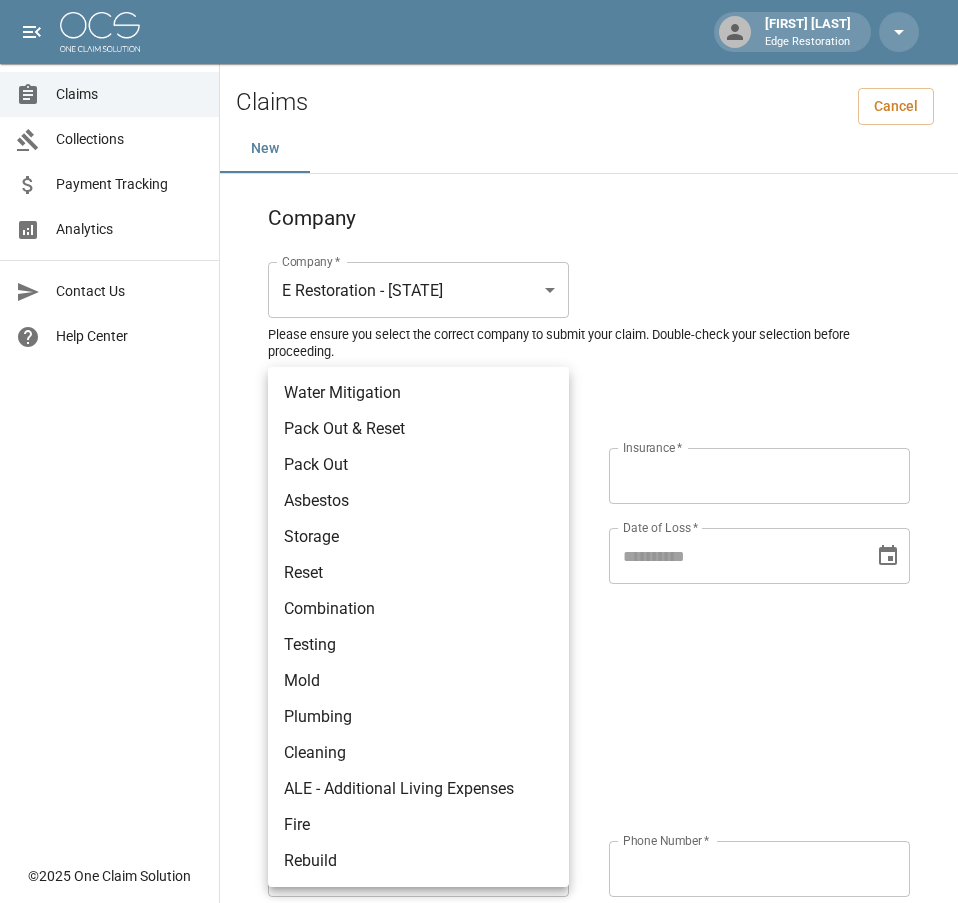click on "Water Mitigation" at bounding box center (418, 393) 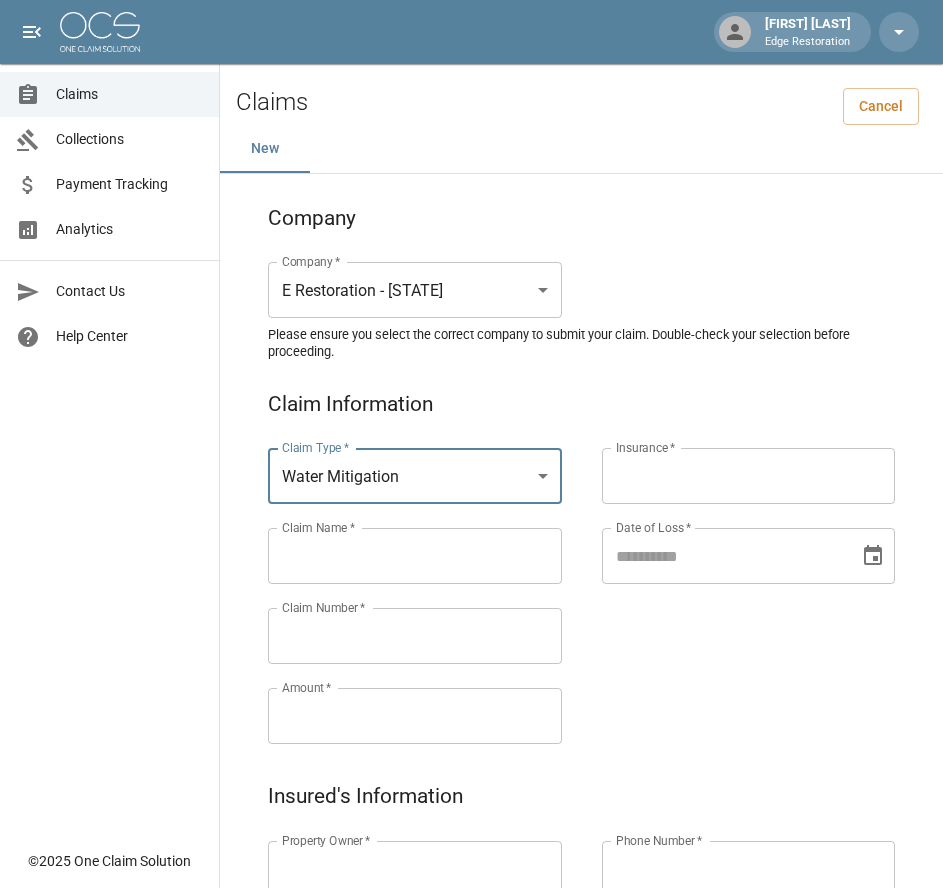 click on "Claims Collections Payment Tracking Analytics Contact Us Help Center" at bounding box center [109, 419] 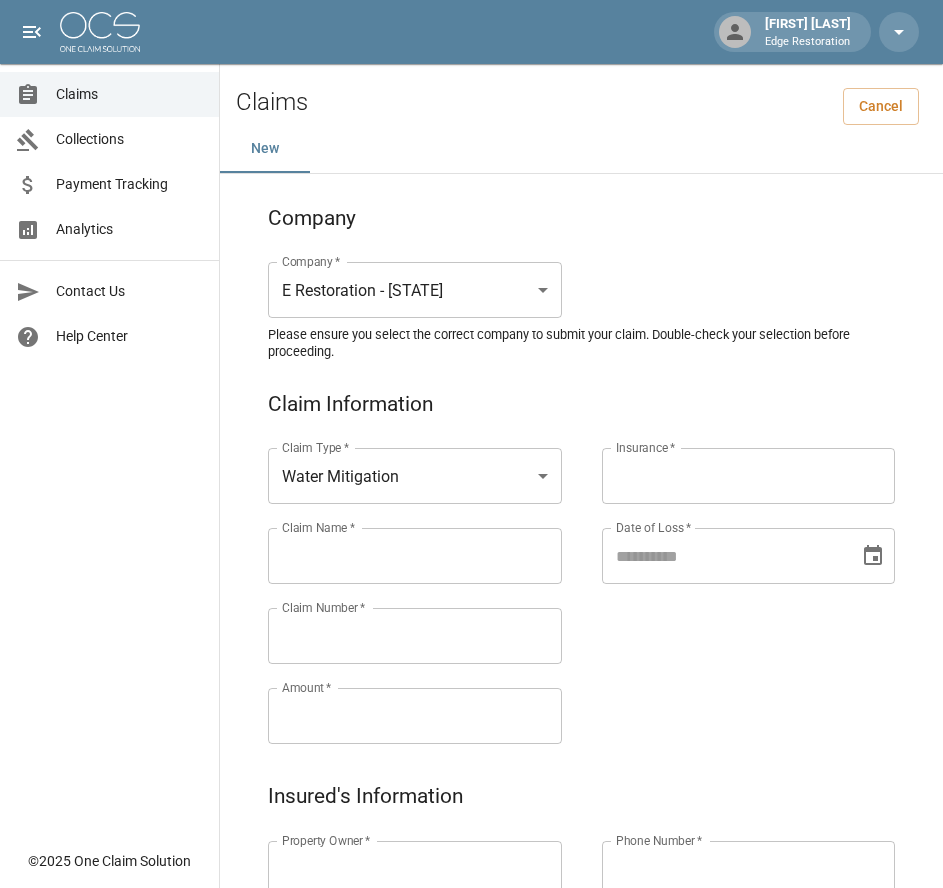 click on "Claim Name   *" at bounding box center (415, 556) 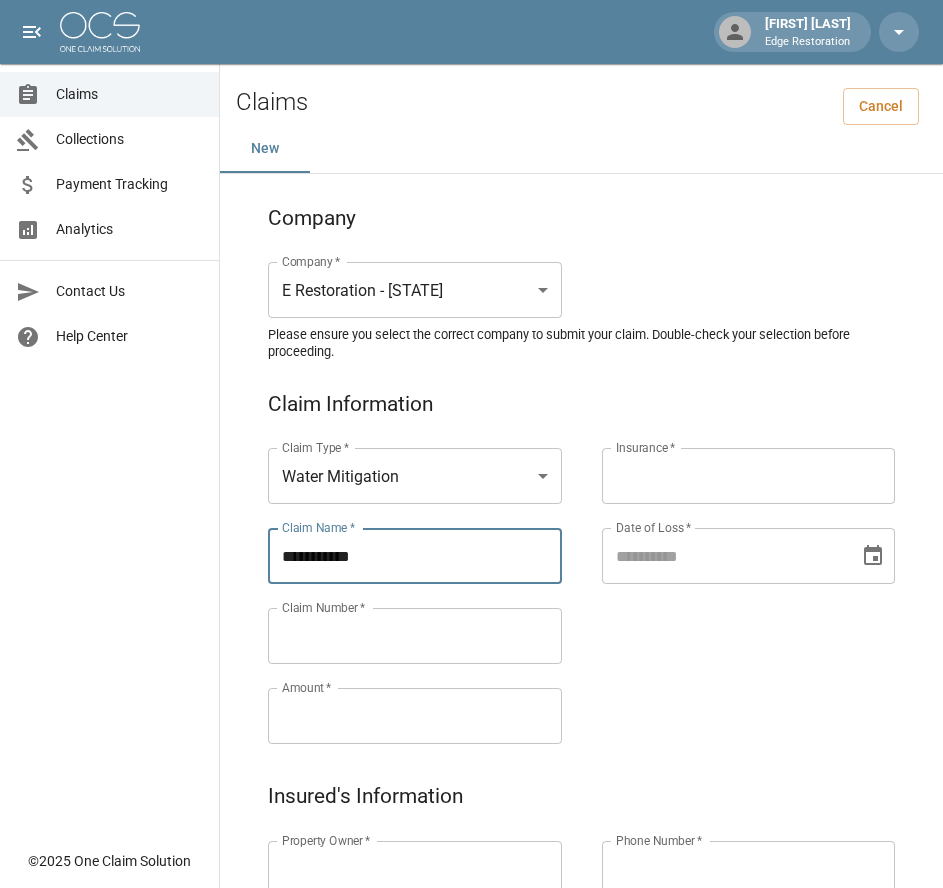 type on "**********" 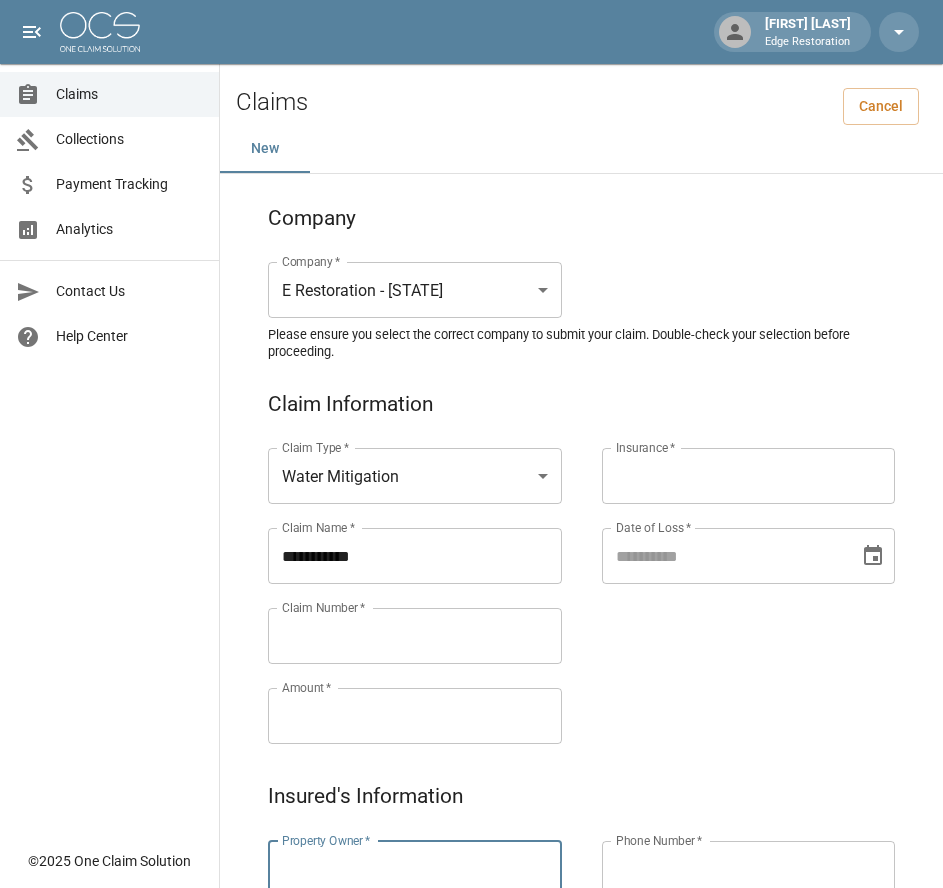 paste on "**********" 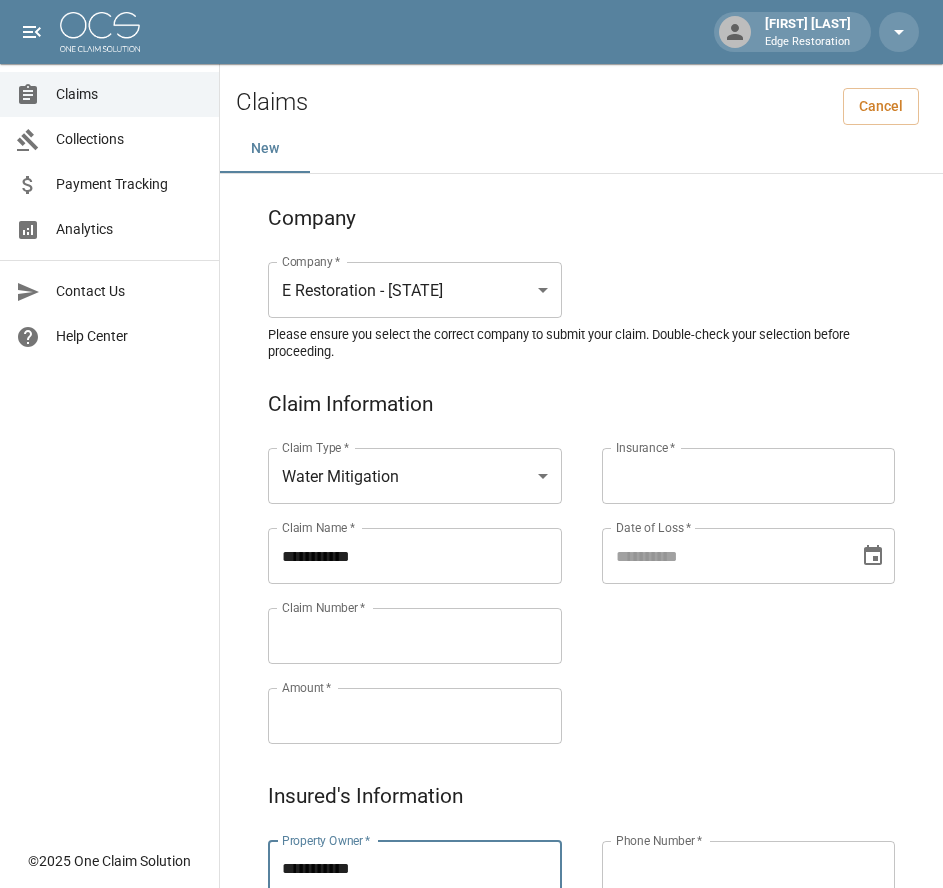 type on "**********" 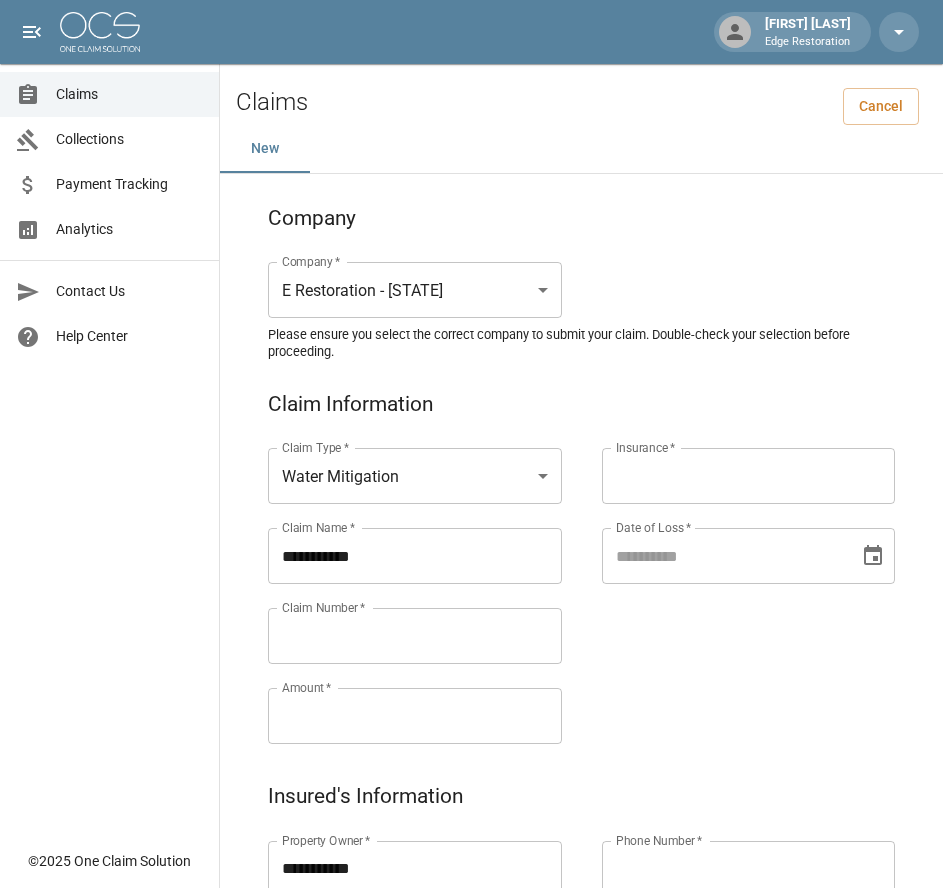 click on "Claims Collections Payment Tracking Analytics Contact Us Help Center" at bounding box center (109, 419) 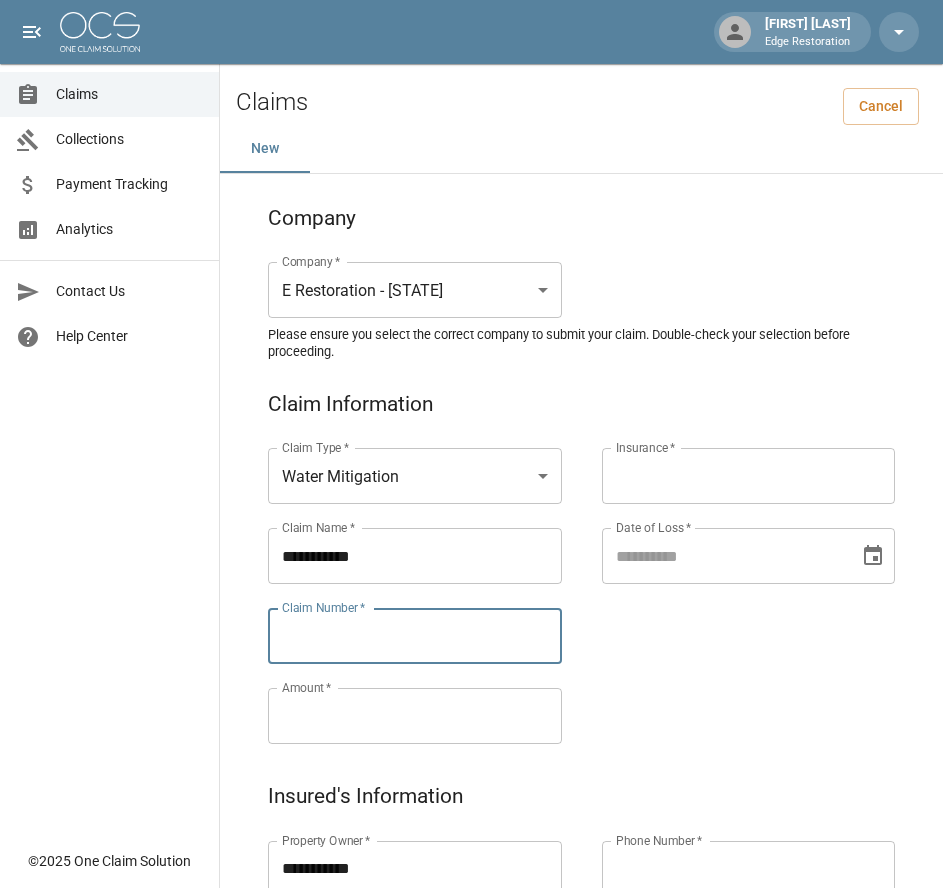 click on "Claim Number   *" at bounding box center [415, 636] 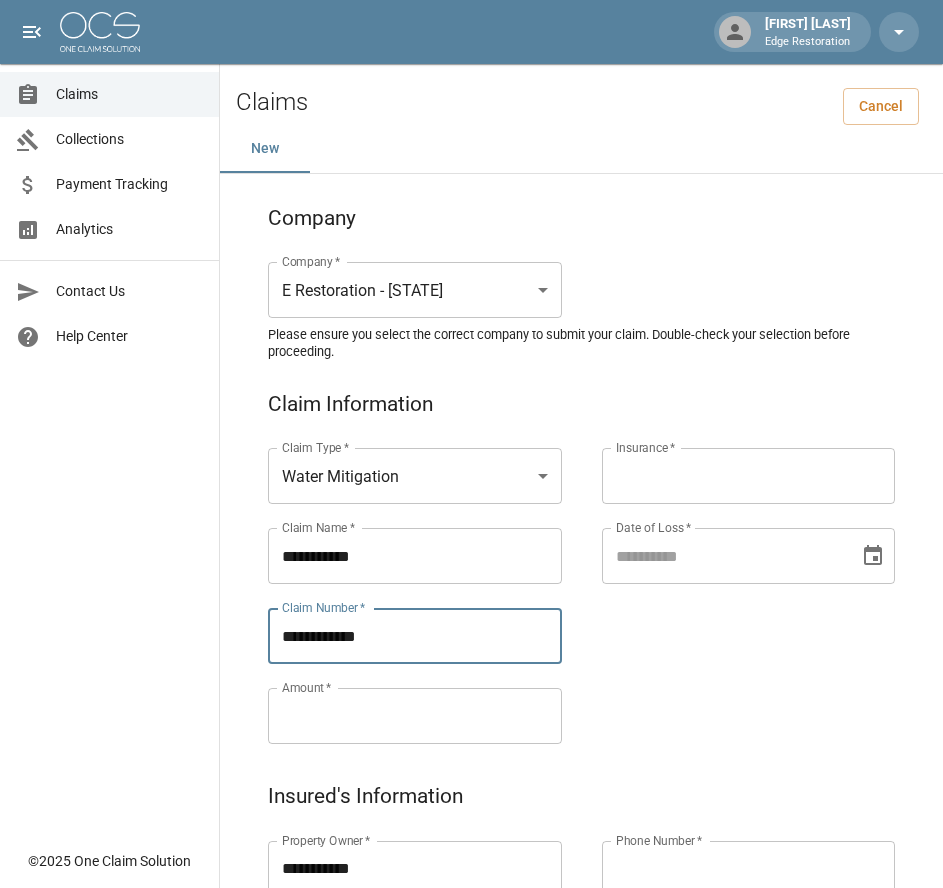 type on "**********" 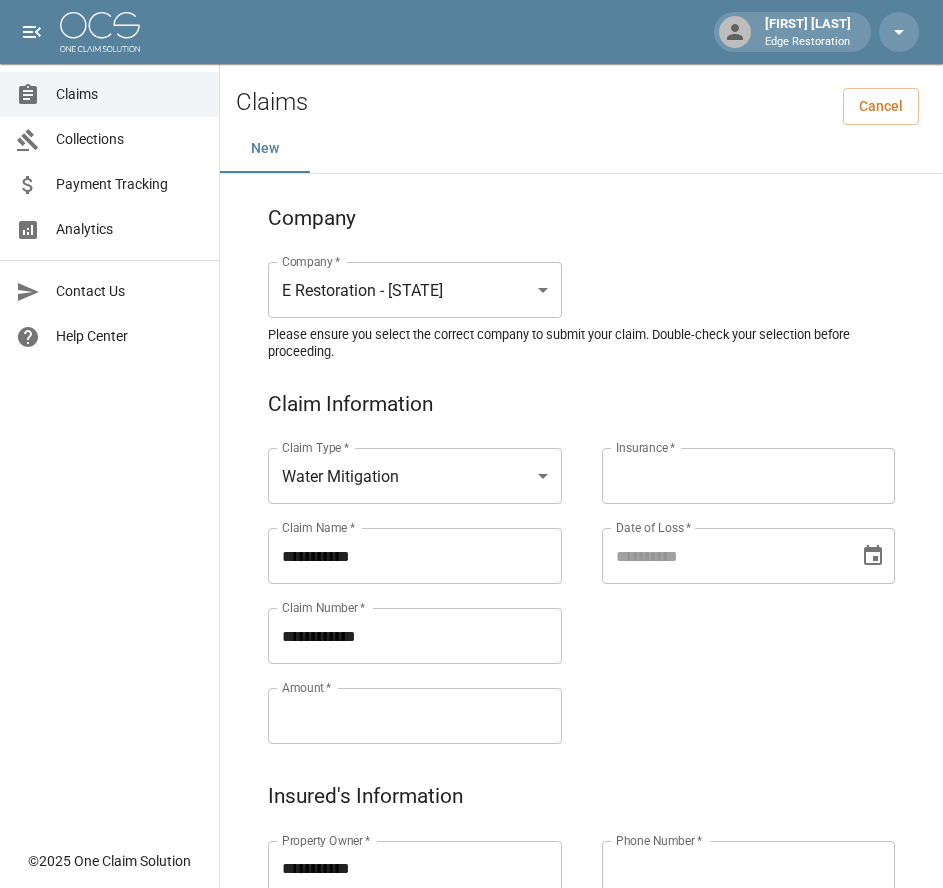 click on "Amount   *" at bounding box center [415, 716] 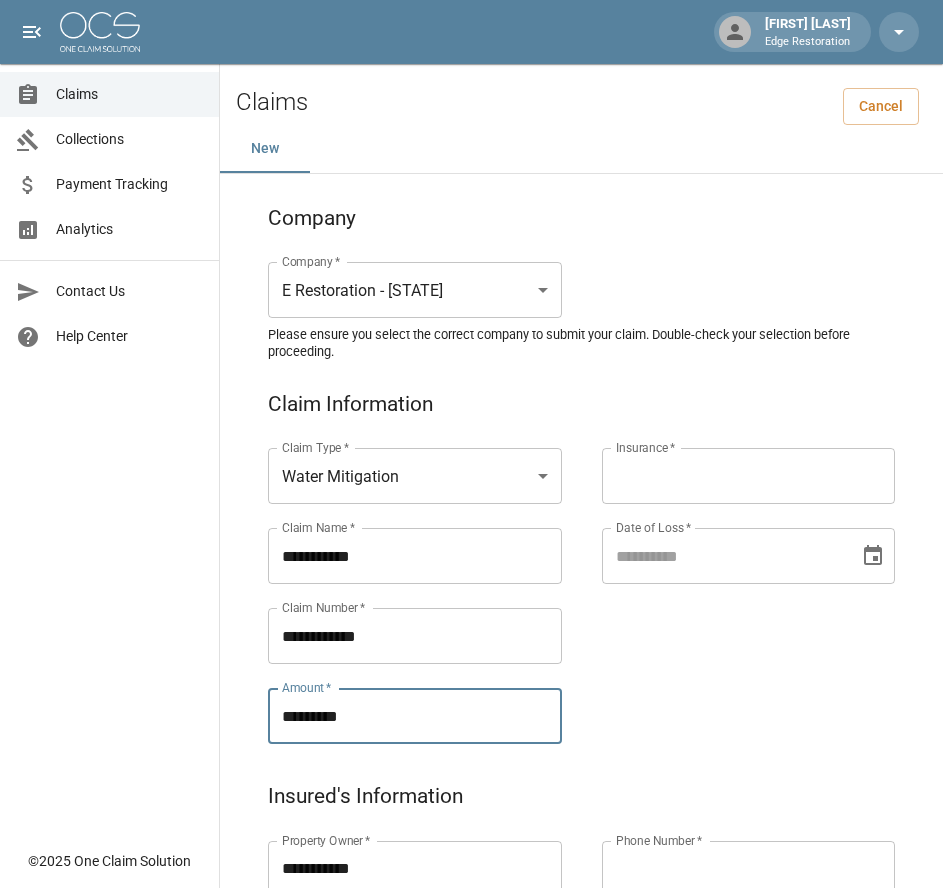click on "Insurance   *" at bounding box center (749, 476) 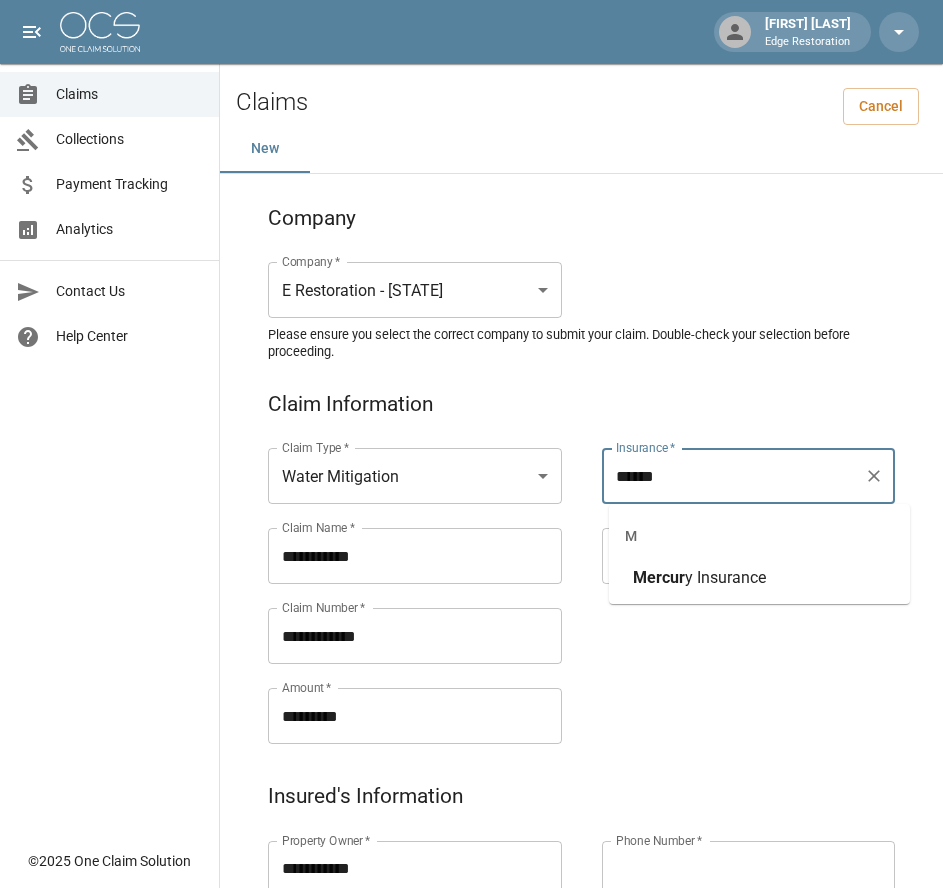 click on "y Insurance" at bounding box center [725, 577] 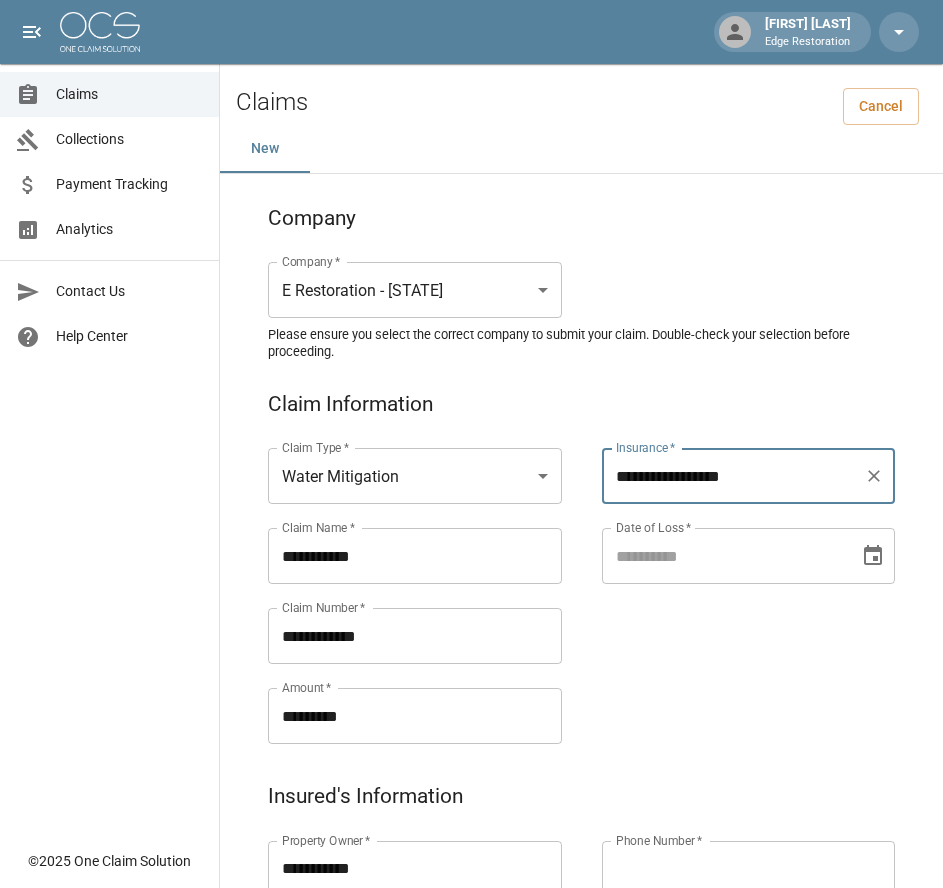 type on "**********" 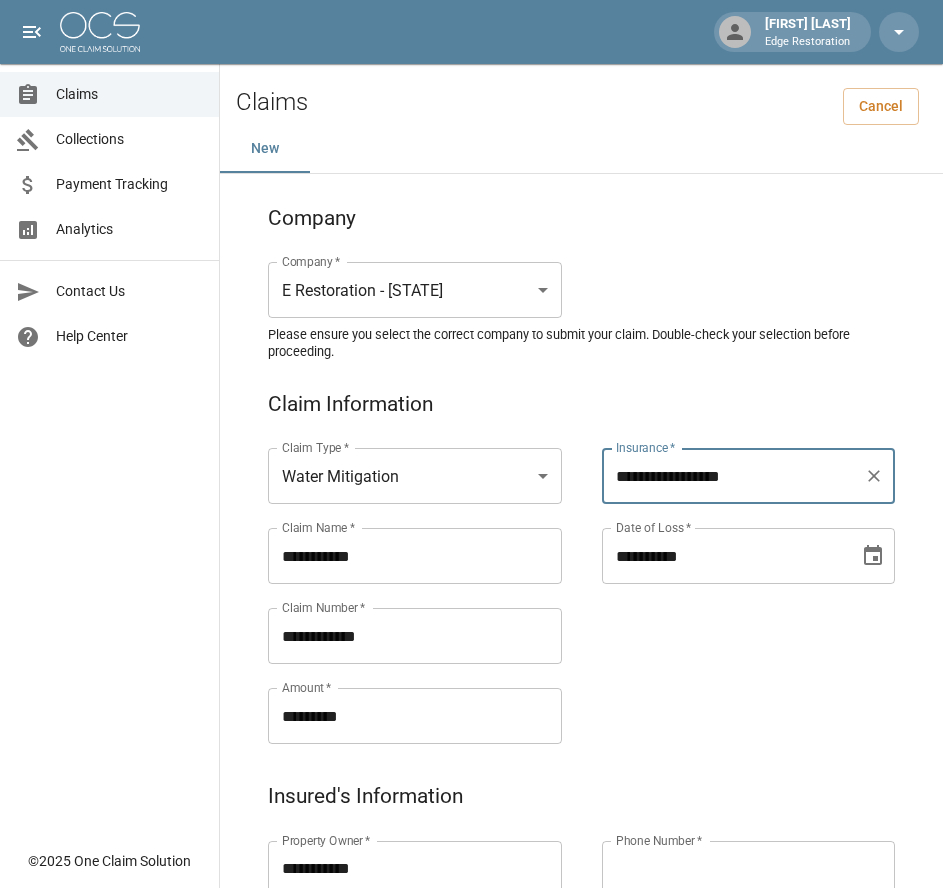 click on "**********" at bounding box center (724, 556) 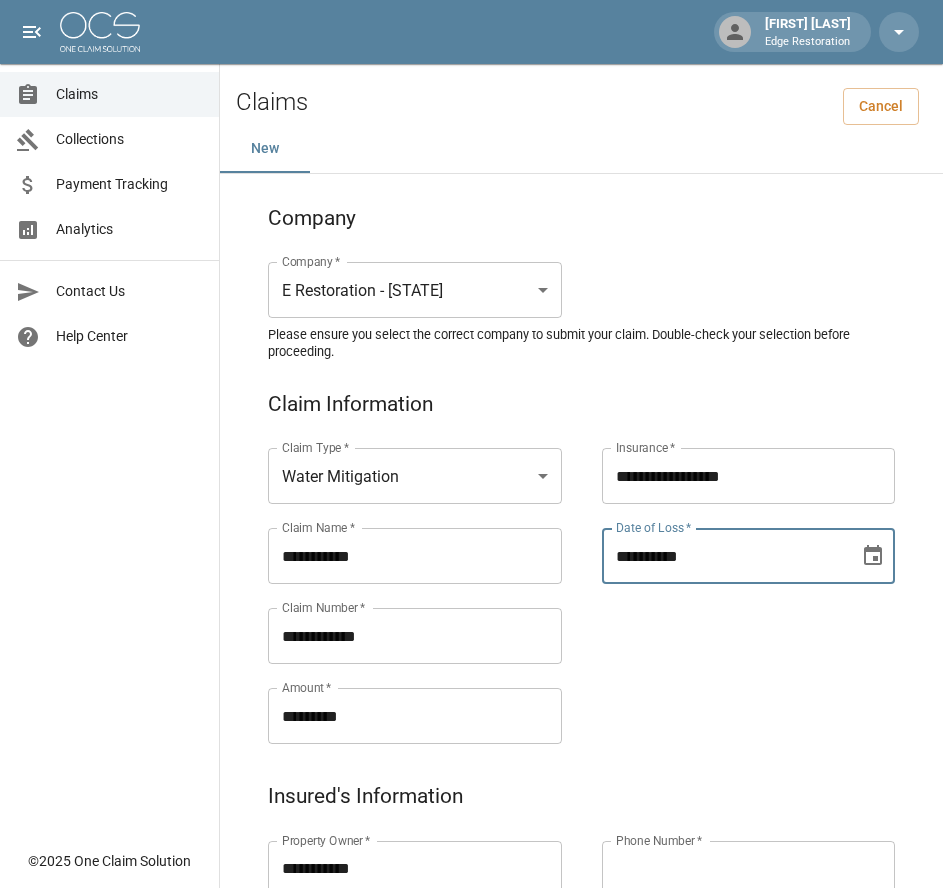type on "**********" 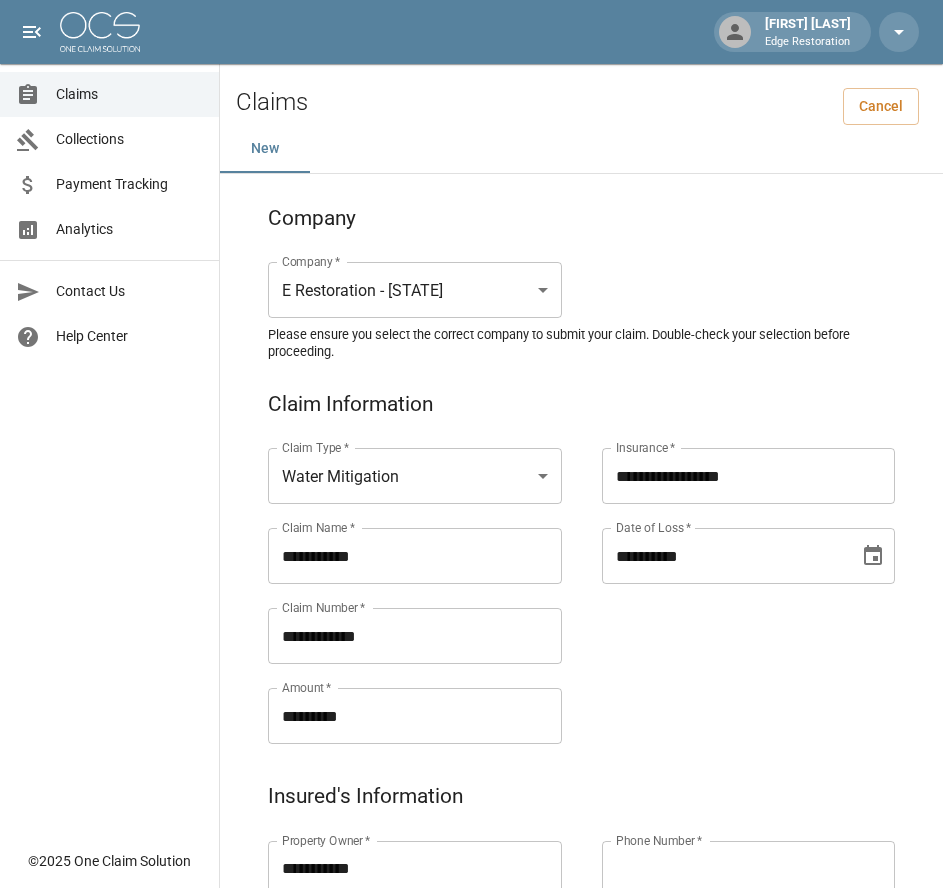 click on "**********" at bounding box center (729, 572) 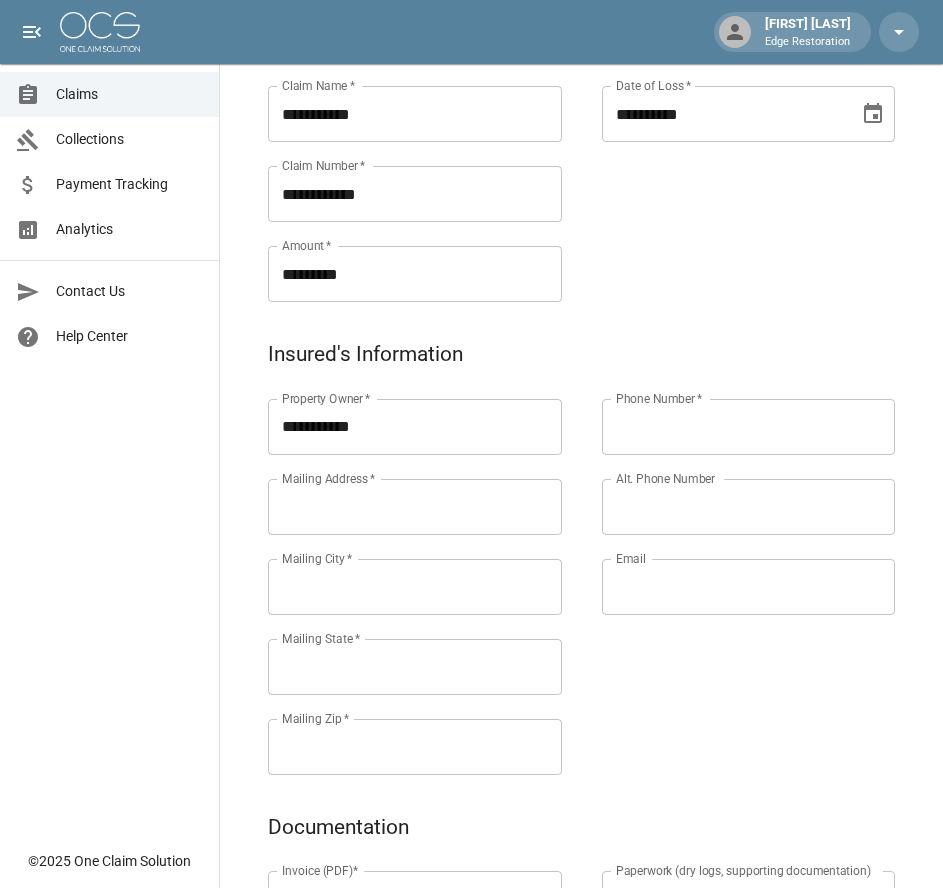 scroll, scrollTop: 518, scrollLeft: 0, axis: vertical 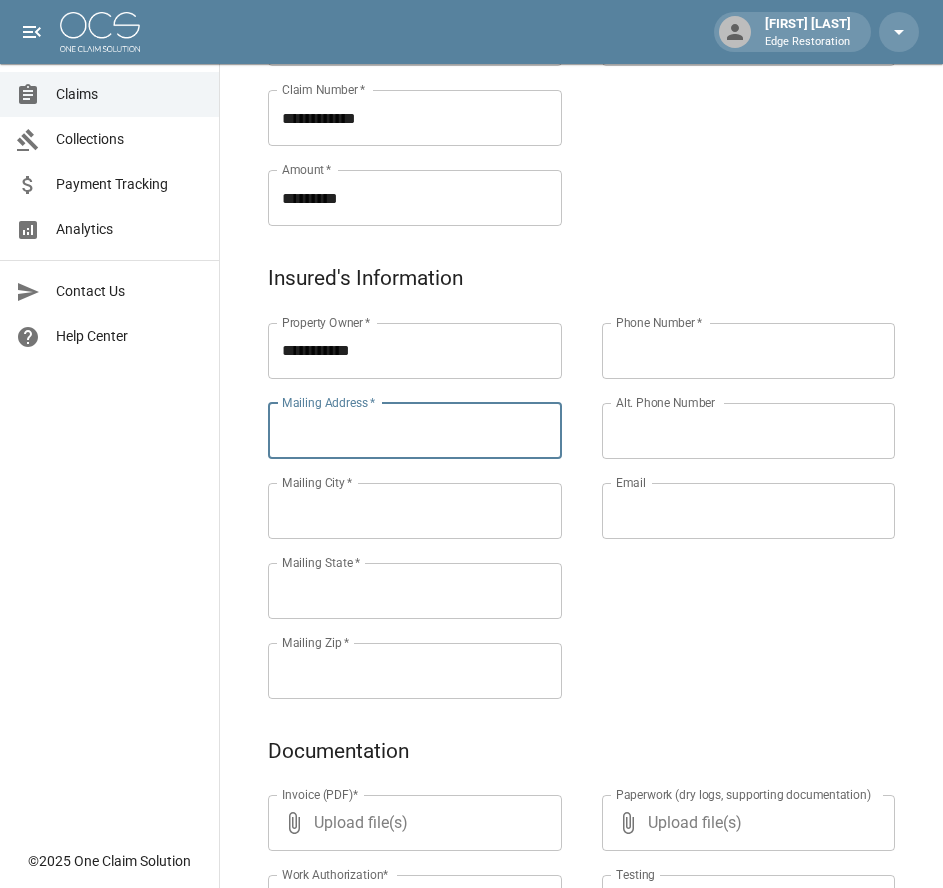 click on "Mailing Address   *" at bounding box center (415, 431) 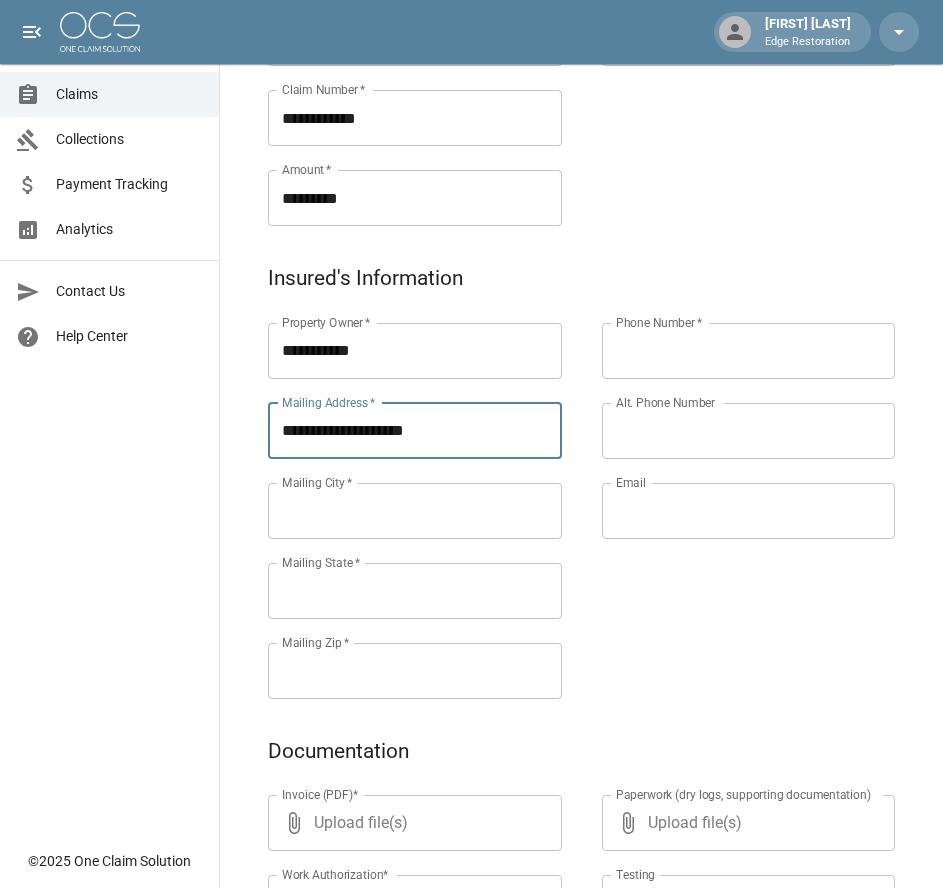 type on "**********" 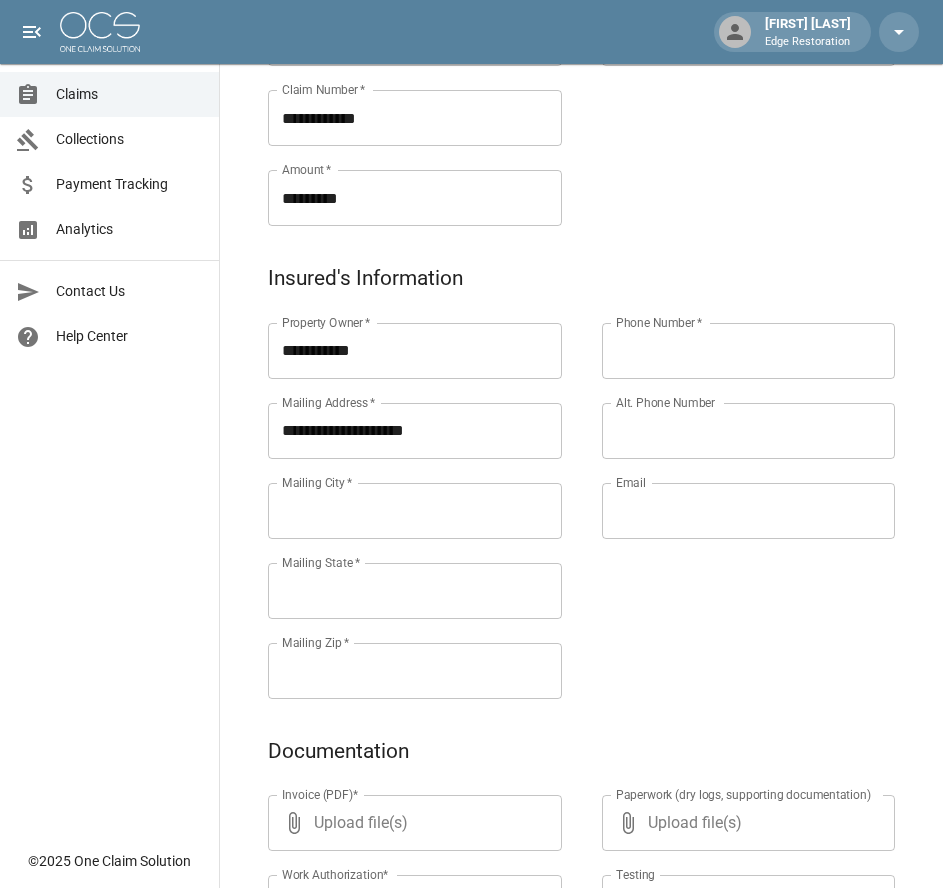 click on "Mailing City   *" at bounding box center [415, 511] 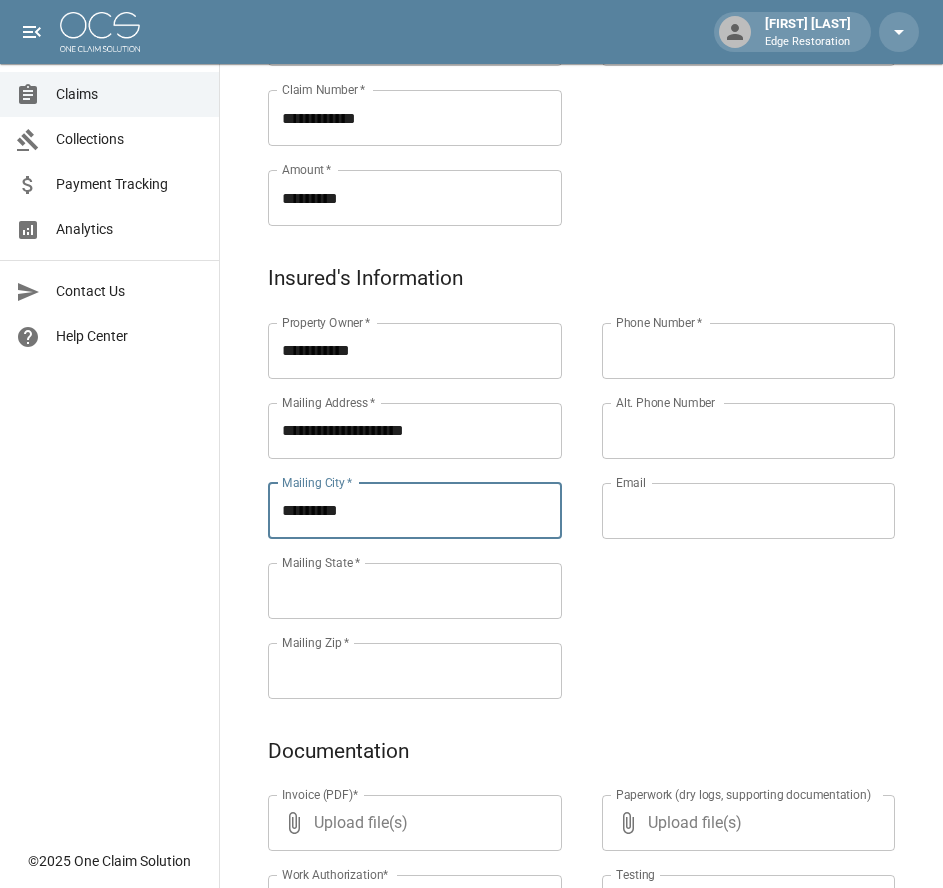 type on "*********" 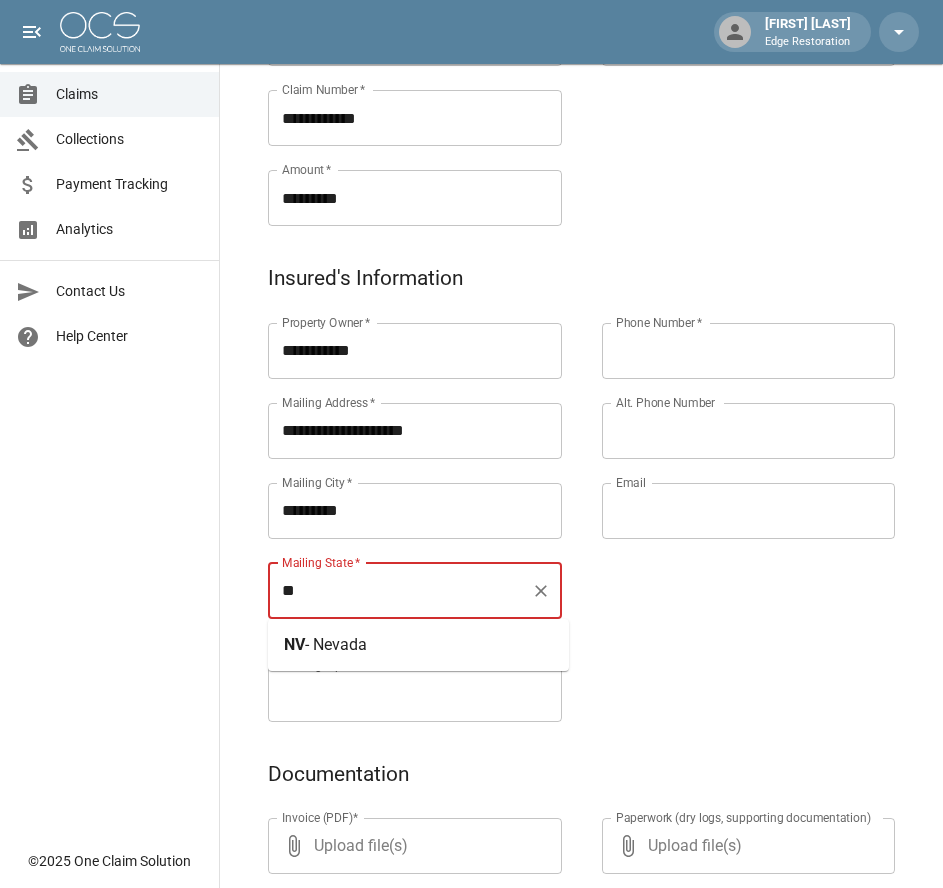 click on "[STATE]  - Nevada" at bounding box center [418, 645] 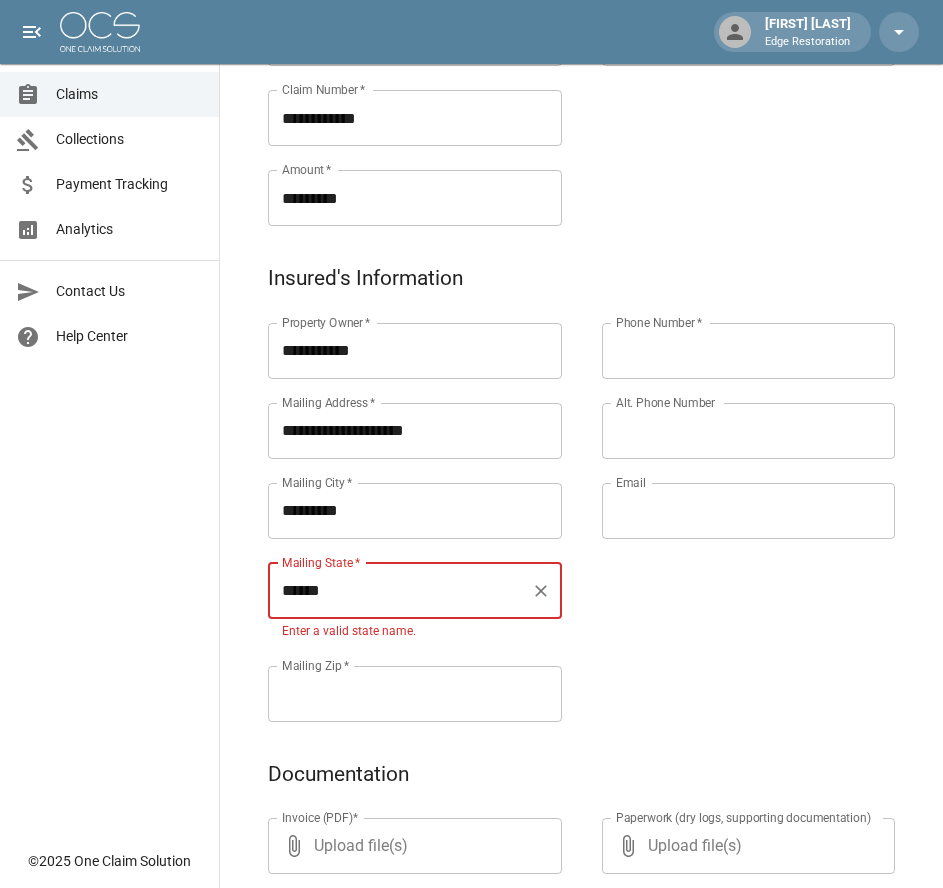 type on "******" 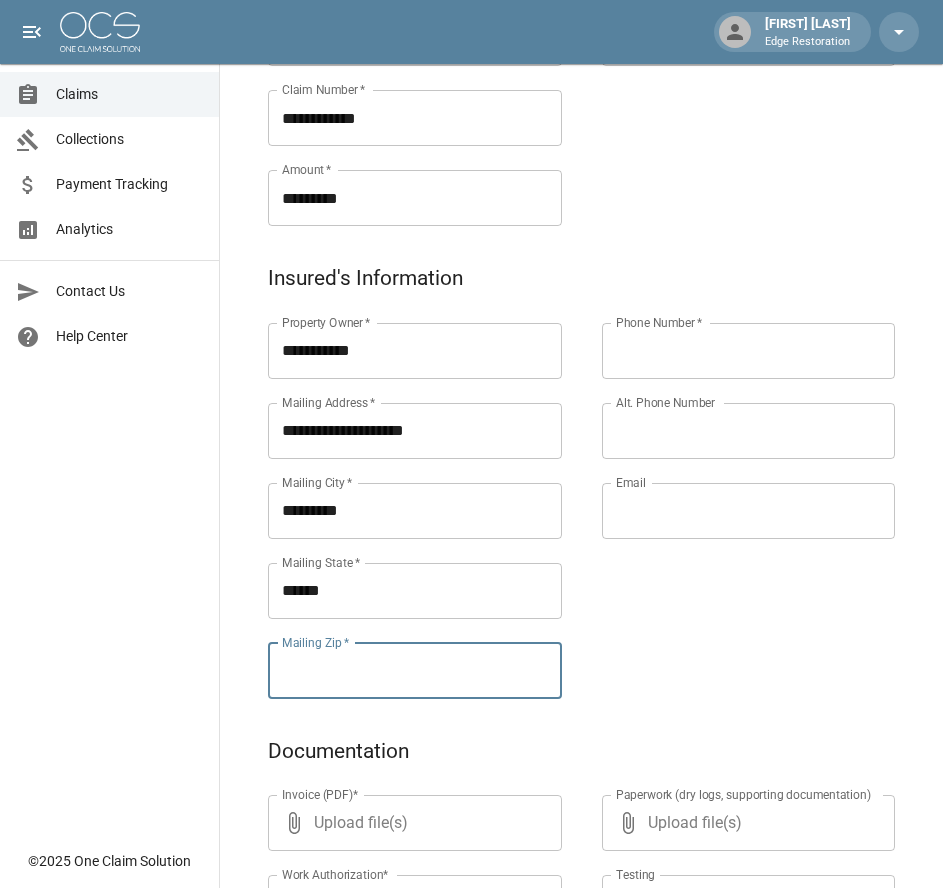 click on "Mailing Zip   *" at bounding box center (415, 671) 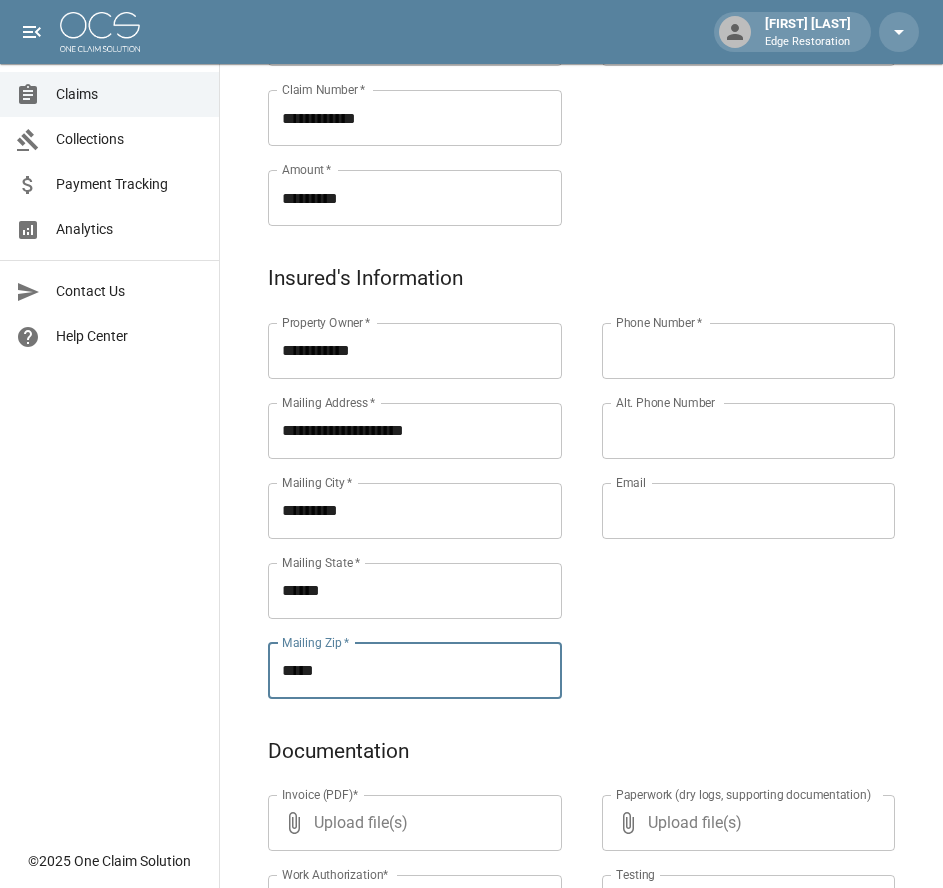type on "*****" 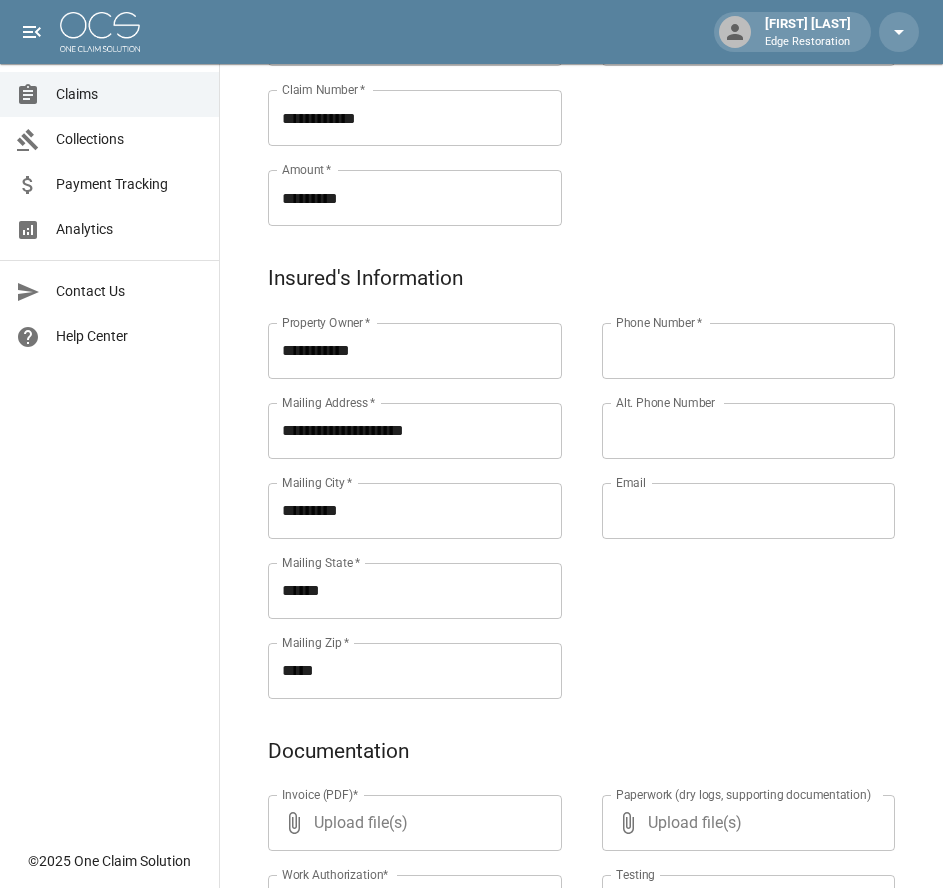 paste on "**********" 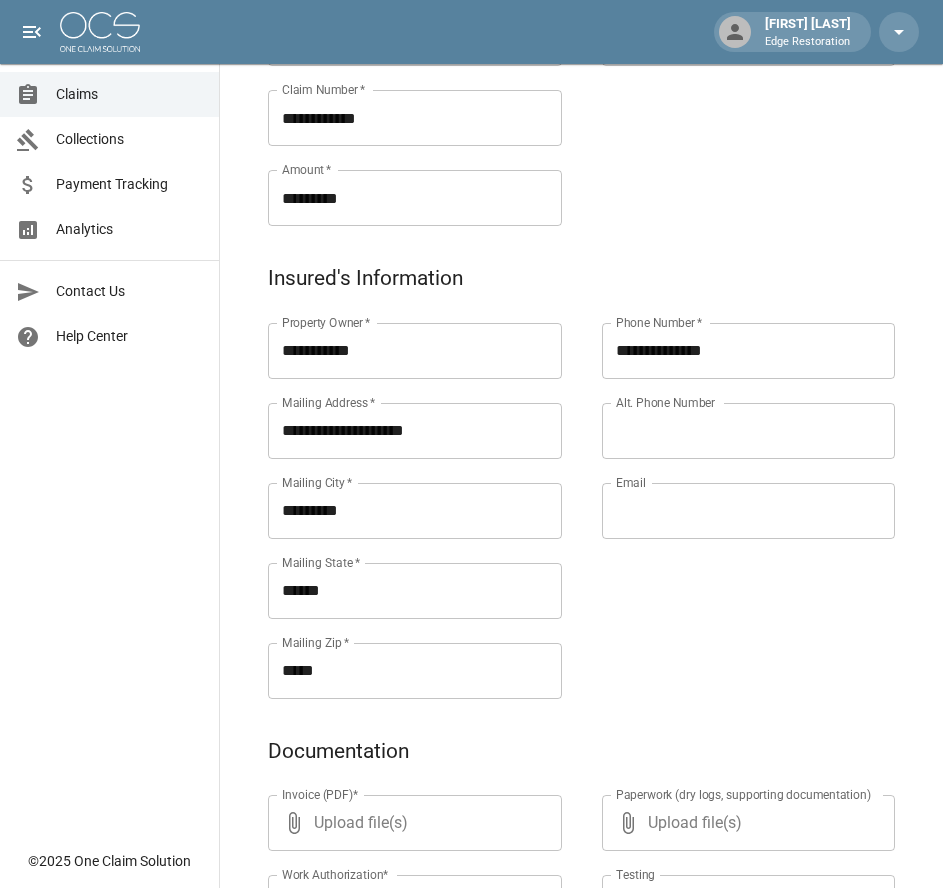 click on "**********" at bounding box center [749, 351] 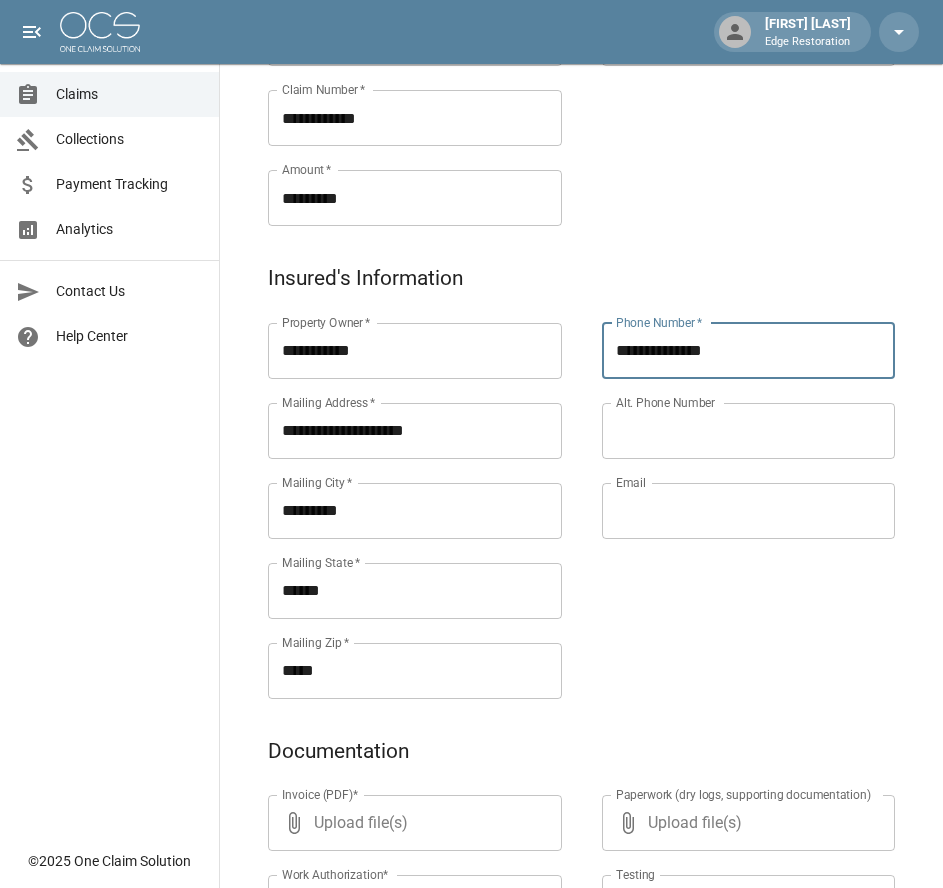 type on "**********" 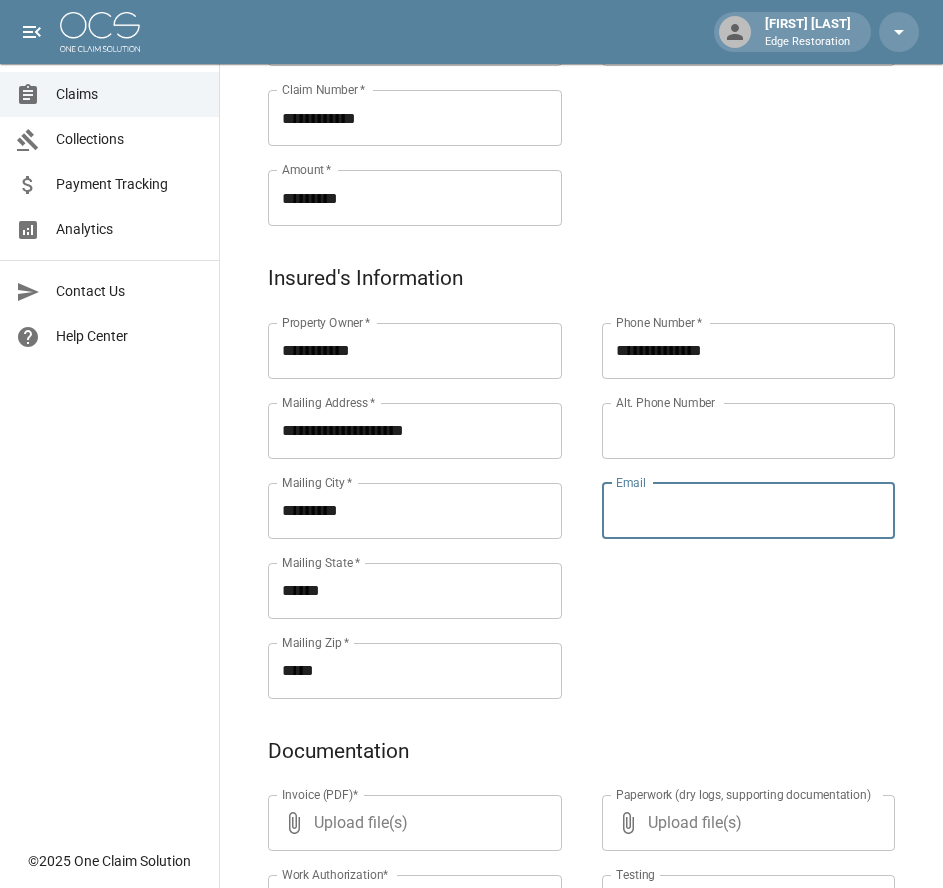 click on "Email" at bounding box center [749, 511] 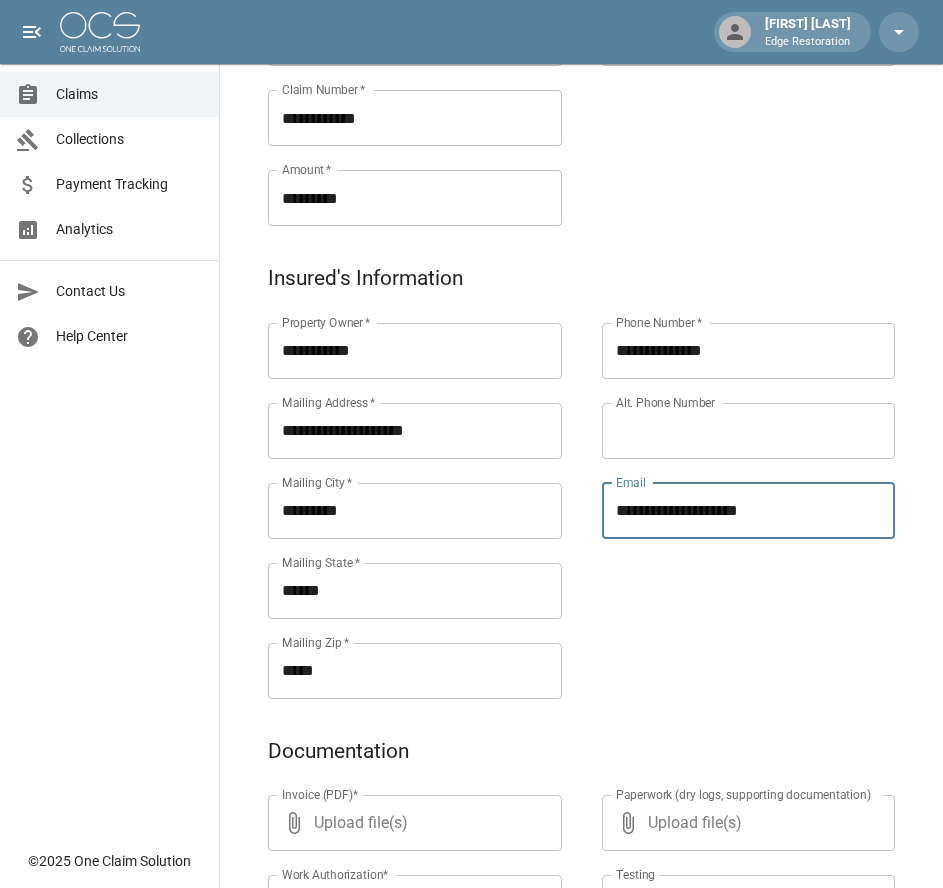 type on "**********" 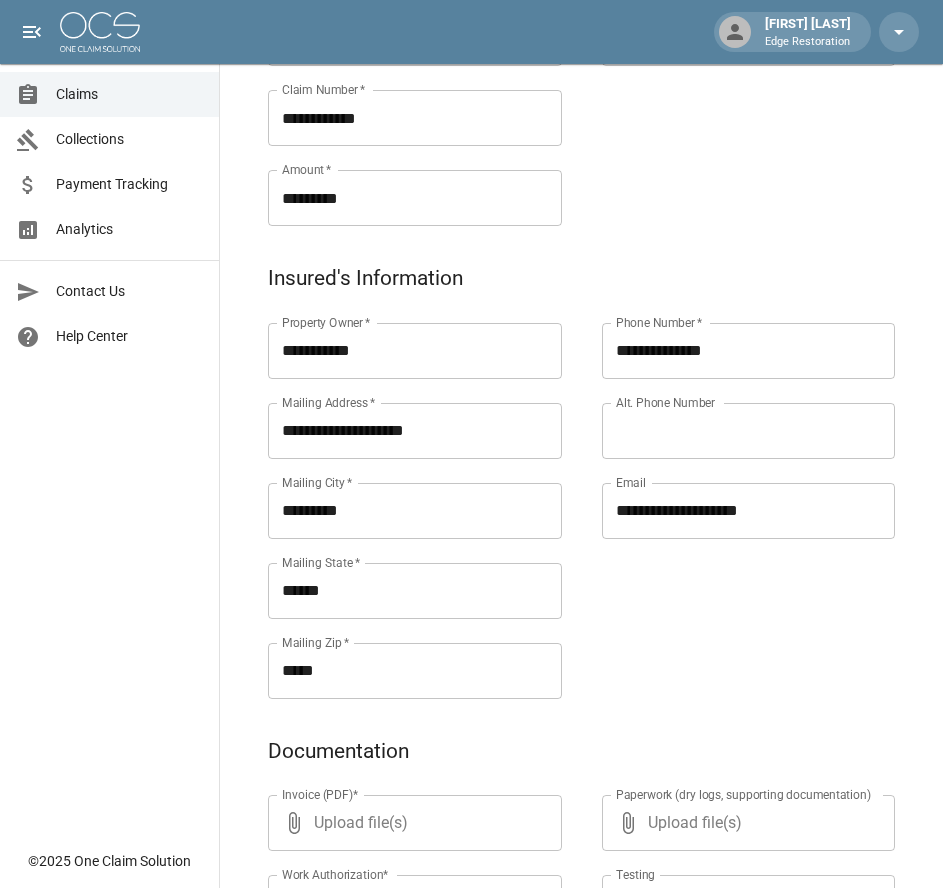 click on "**********" at bounding box center (729, 487) 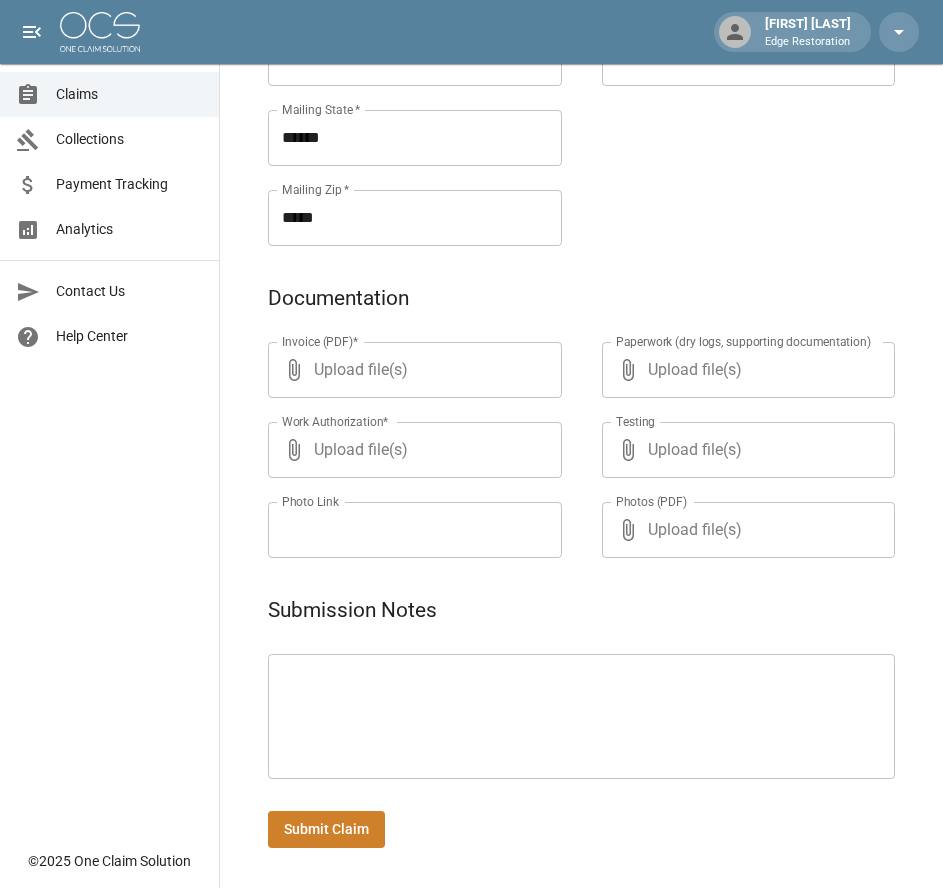 scroll, scrollTop: 971, scrollLeft: 10, axis: both 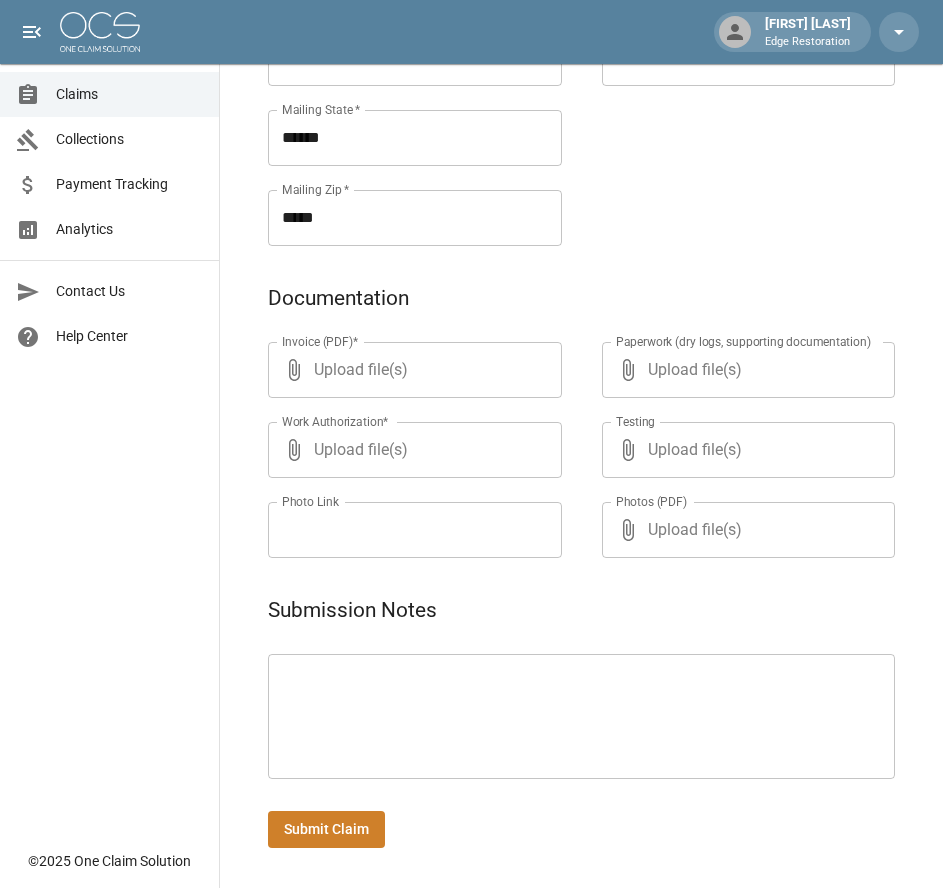 paste on "**********" 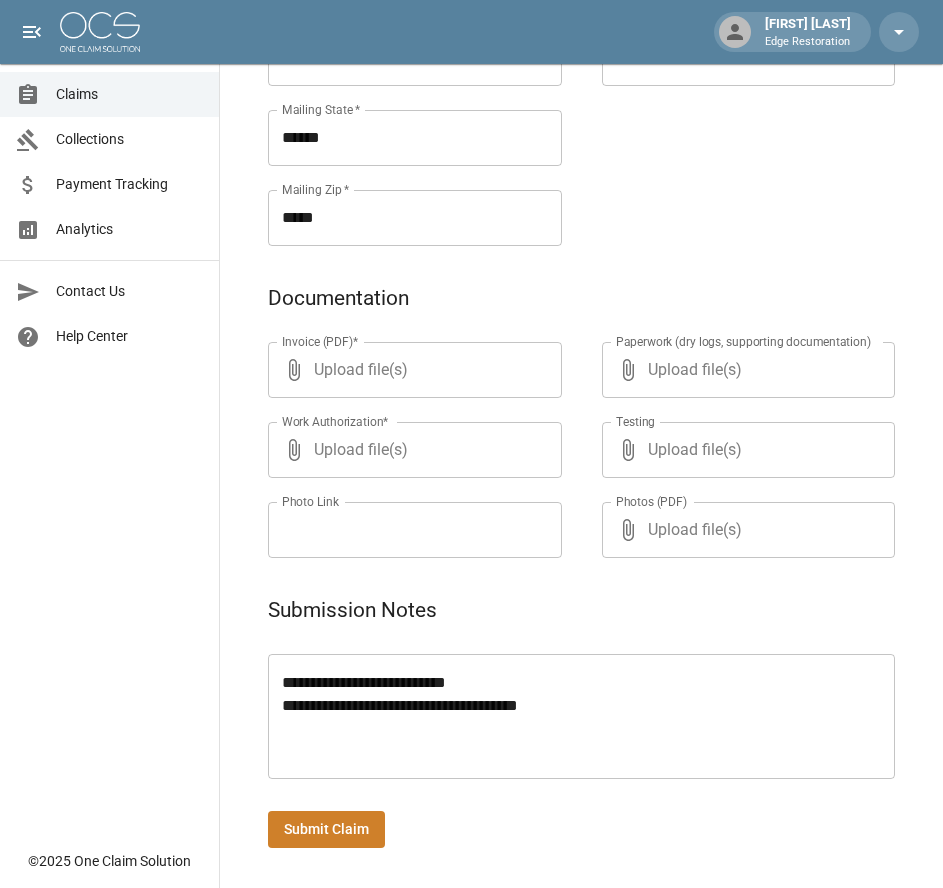 click on "**********" at bounding box center [581, 717] 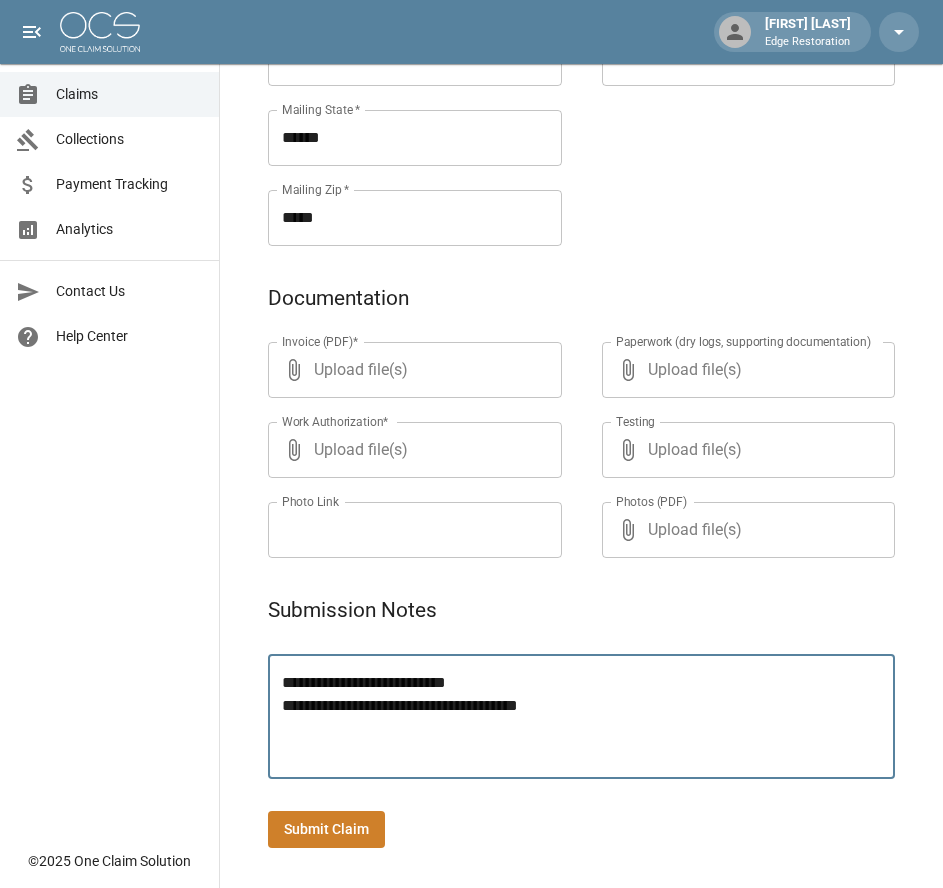 type on "**********" 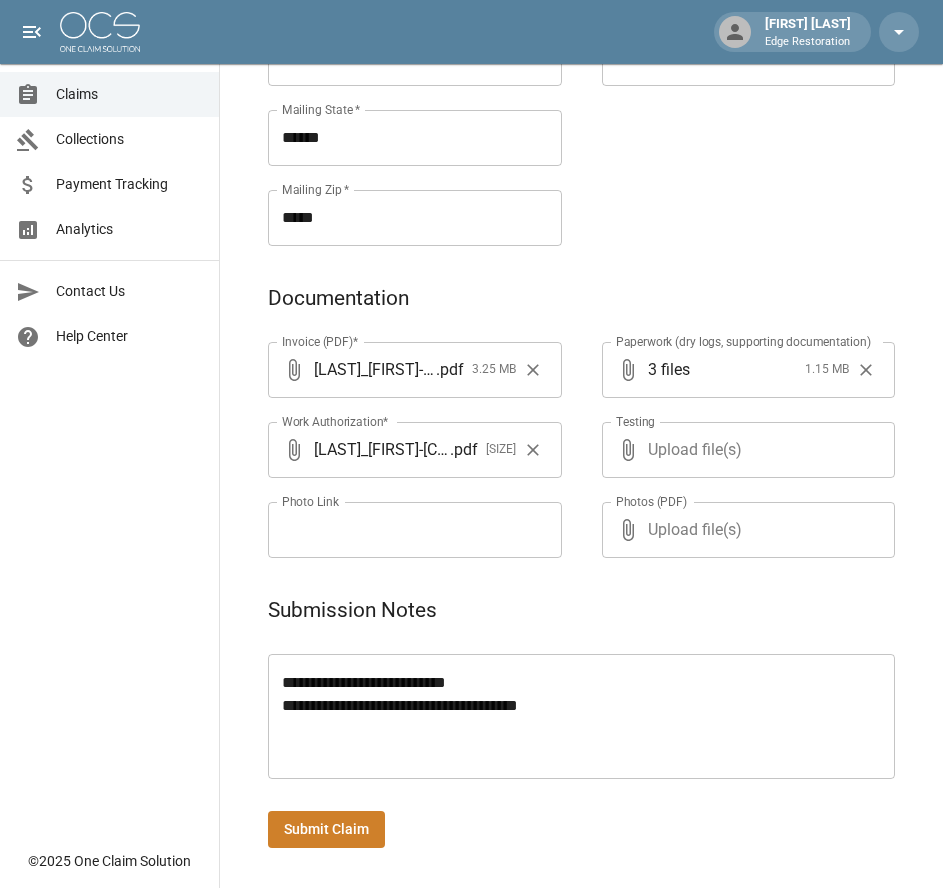 click on "Submit Claim" at bounding box center [326, 829] 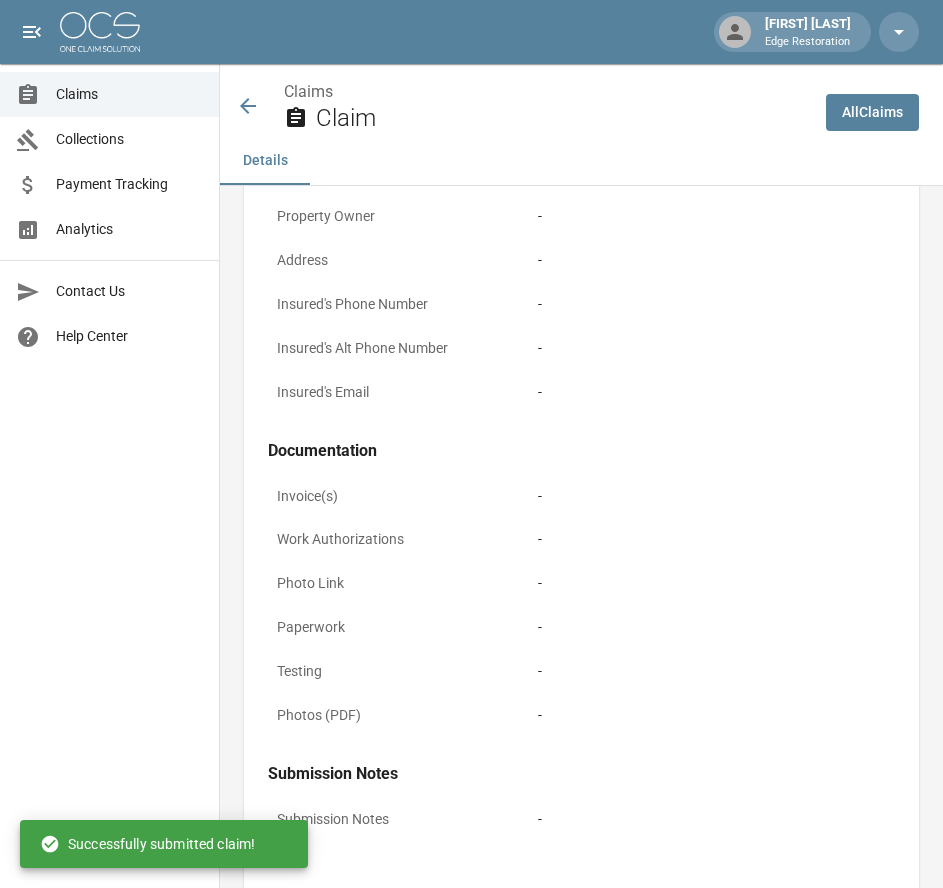 scroll, scrollTop: 971, scrollLeft: 0, axis: vertical 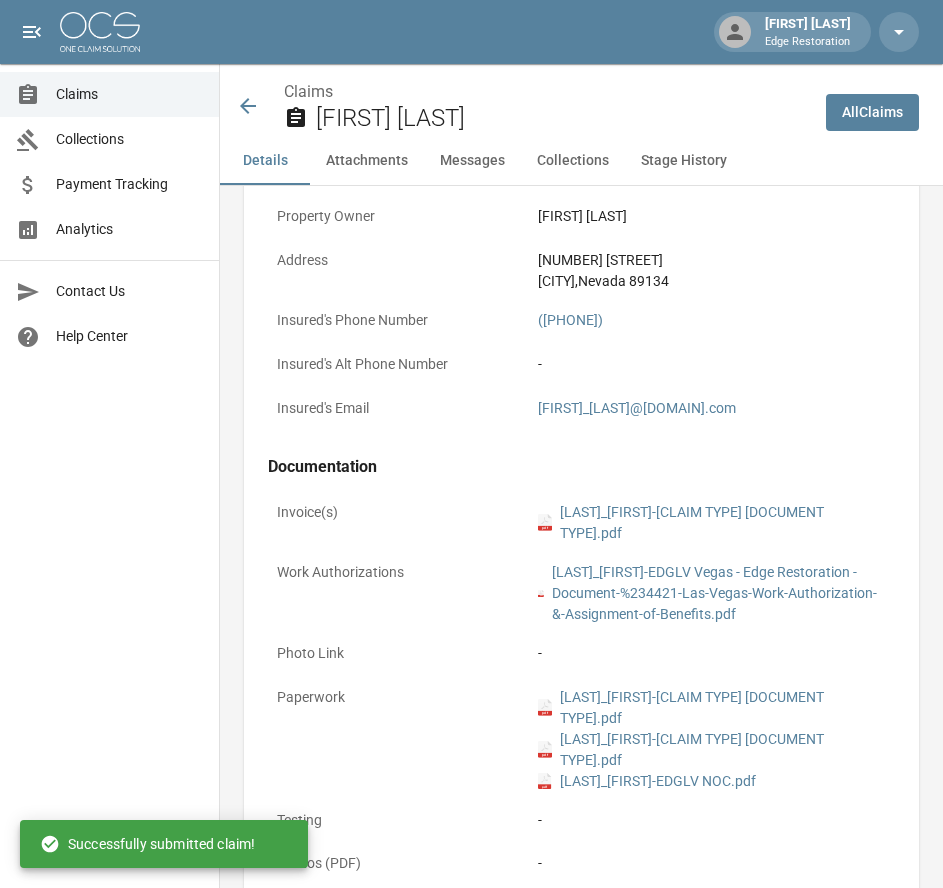 click on "All  Claims" at bounding box center [872, 112] 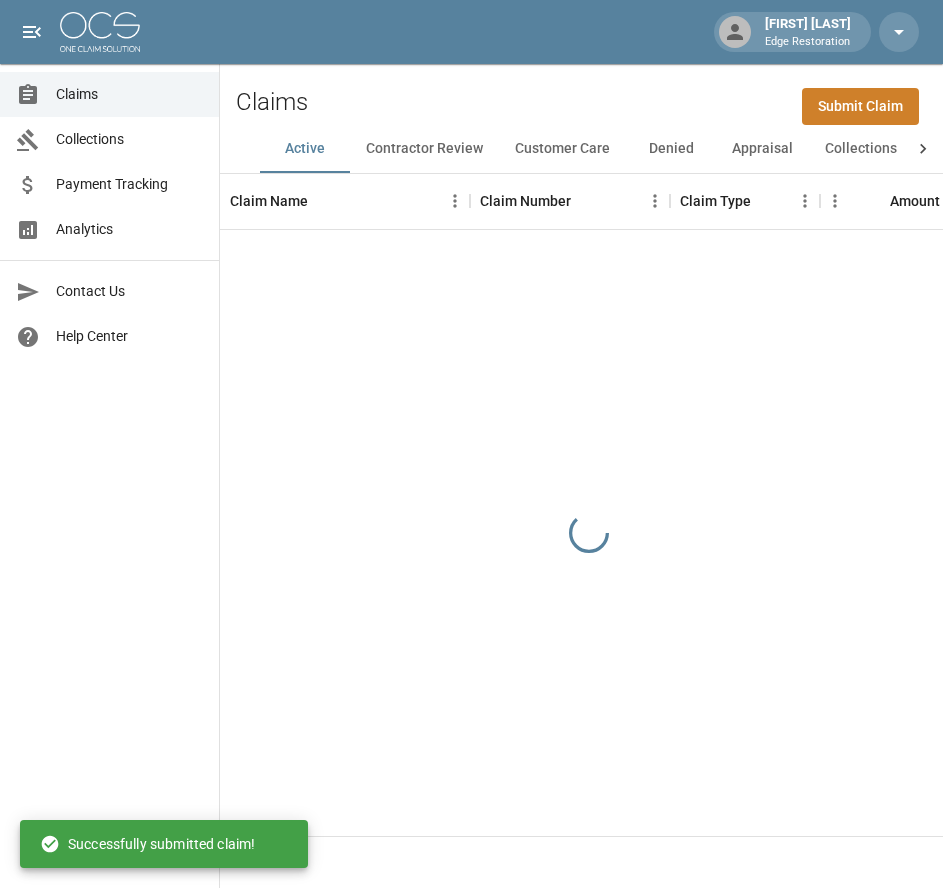 scroll, scrollTop: 0, scrollLeft: 0, axis: both 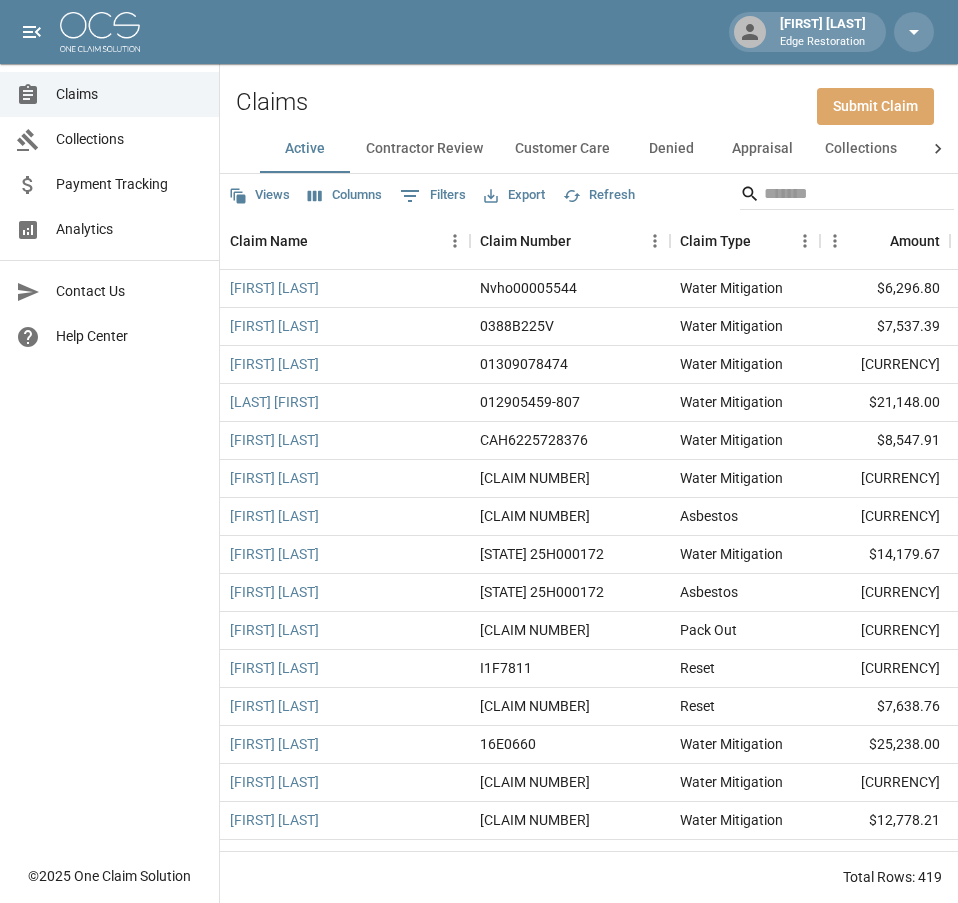 click on "Submit Claim" at bounding box center (875, 106) 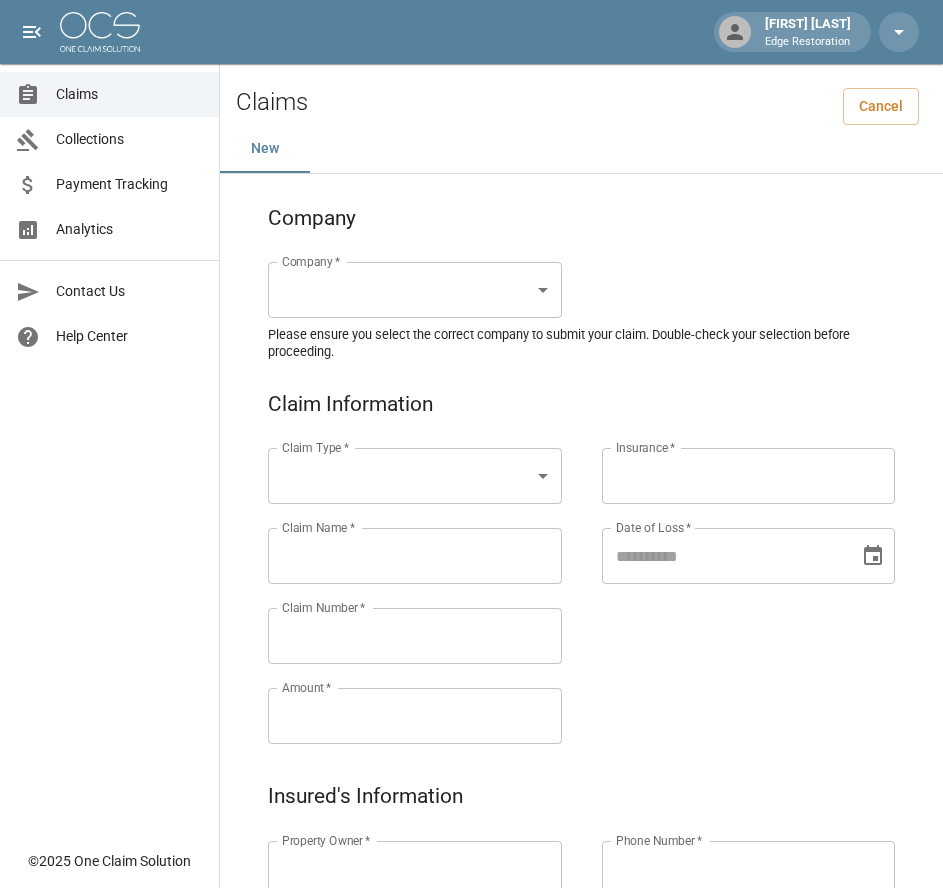 click on "Alicia Tubbs Edge Restoration Claims Collections Payment Tracking Analytics Contact Us Help Center ©  2025   One Claim Solution Claims Cancel New Company Company   * ​ Company   * Please ensure you select the correct company to submit your claim. Double-check your selection before proceeding. Claim Information Claim Type   * ​ Claim Type   * Claim Name   * Claim Name   * Claim Number   * Claim Number   * Amount   * Amount   * Insurance   * Insurance   * Date of Loss   * Date of Loss   * Insured's Information Property Owner   * Property Owner   * Mailing Address   * Mailing Address   * Mailing City   * Mailing City   * Mailing State   * Mailing State   * Mailing Zip   * Mailing Zip   * Phone Number   * Phone Number   * Alt. Phone Number Alt. Phone Number Email Email Documentation Invoice (PDF)* ​ Upload file(s) Invoice (PDF)* Work Authorization* ​ Upload file(s) Work Authorization* Photo Link Photo Link ​ Upload file(s) Testing ​ ​" at bounding box center (471, 929) 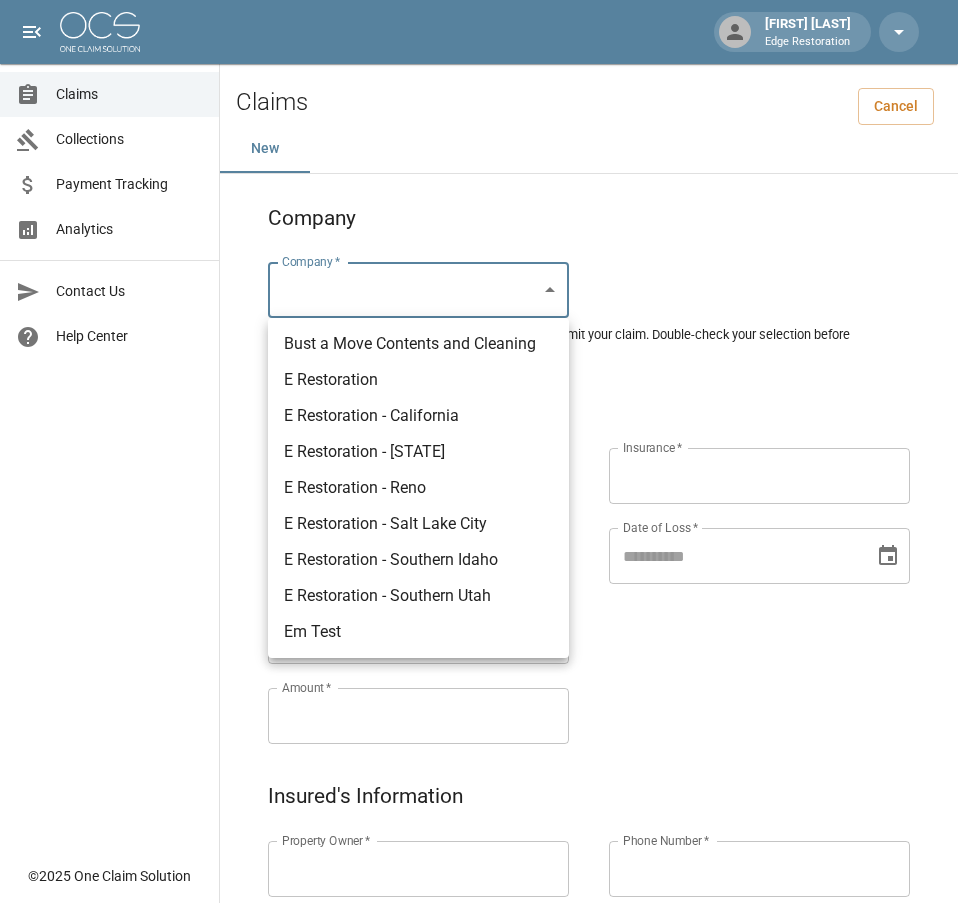 click on "E Restoration" at bounding box center (418, 380) 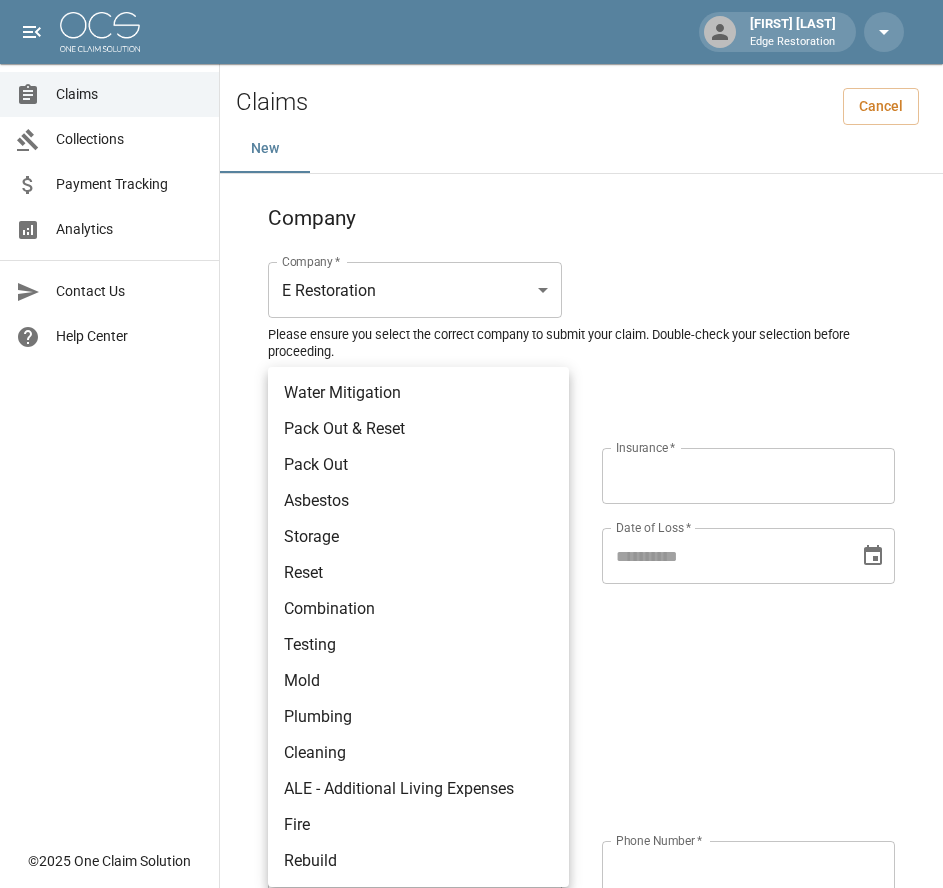 click on "Alicia Tubbs Edge Restoration Claims Collections Payment Tracking Analytics Contact Us Help Center ©  2025   One Claim Solution Claims Cancel New Company Company   * E Restoration *** Company   * Please ensure you select the correct company to submit your claim. Double-check your selection before proceeding. Claim Information Claim Type   * ​ Claim Type   * Claim Name   * Claim Name   * Claim Number   * Claim Number   * Amount   * Amount   * Insurance   * Insurance   * Date of Loss   * Date of Loss   * Insured's Information Property Owner   * Property Owner   * Mailing Address   * Mailing Address   * Mailing City   * Mailing City   * Mailing State   * Mailing State   * Mailing Zip   * Mailing Zip   * Phone Number   * Phone Number   * Alt. Phone Number Alt. Phone Number Email Email Documentation Invoice (PDF)* ​ Upload file(s) Invoice (PDF)* Work Authorization* ​ Upload file(s) Work Authorization* Photo Link Photo Link ​ Upload file(s) *" at bounding box center (471, 929) 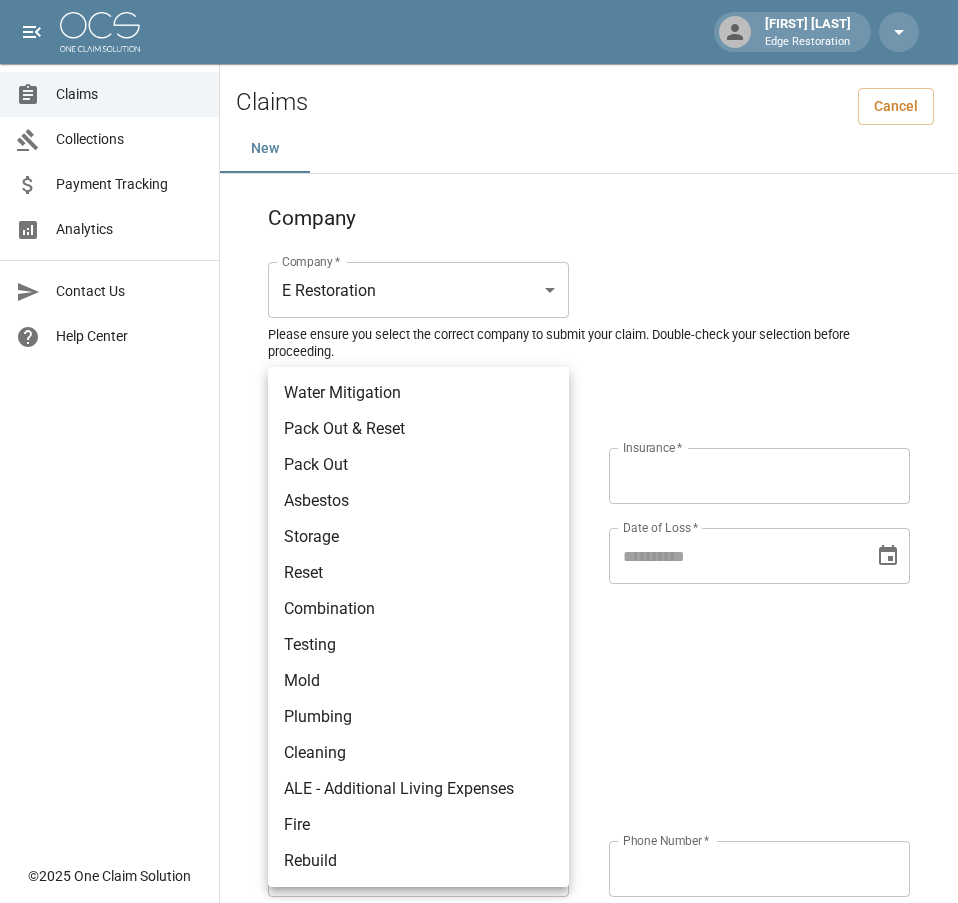click on "Water Mitigation" at bounding box center (418, 393) 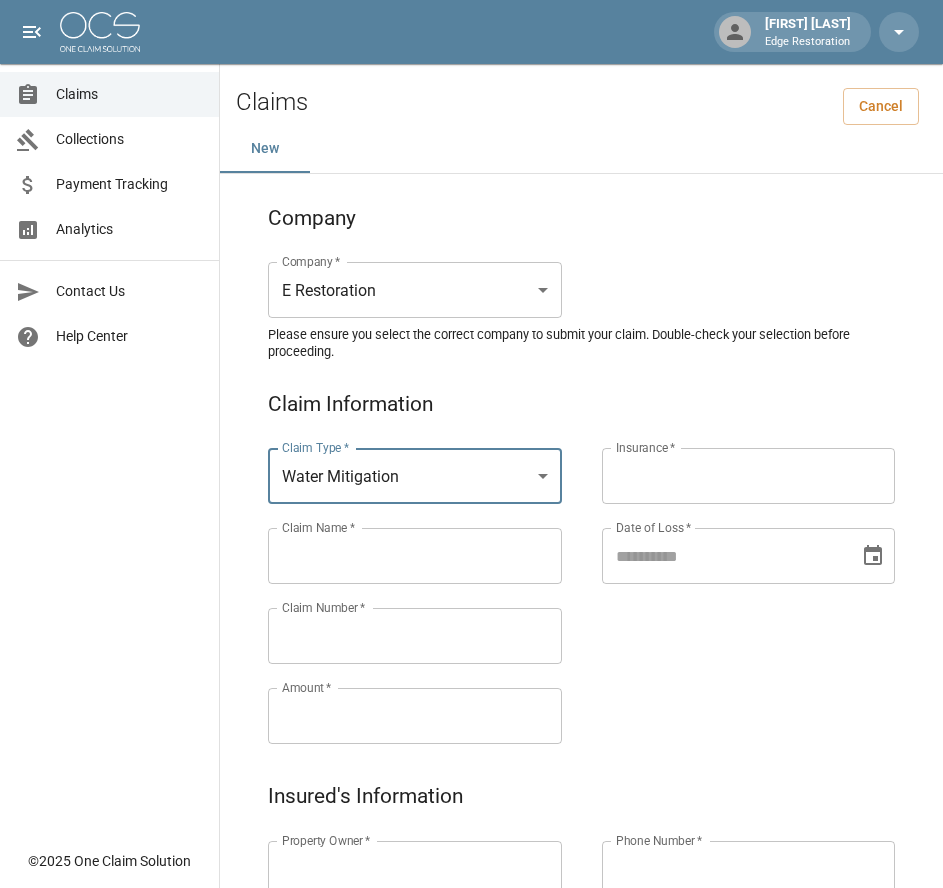 click on "Claims Collections Payment Tracking Analytics Contact Us Help Center" at bounding box center (109, 419) 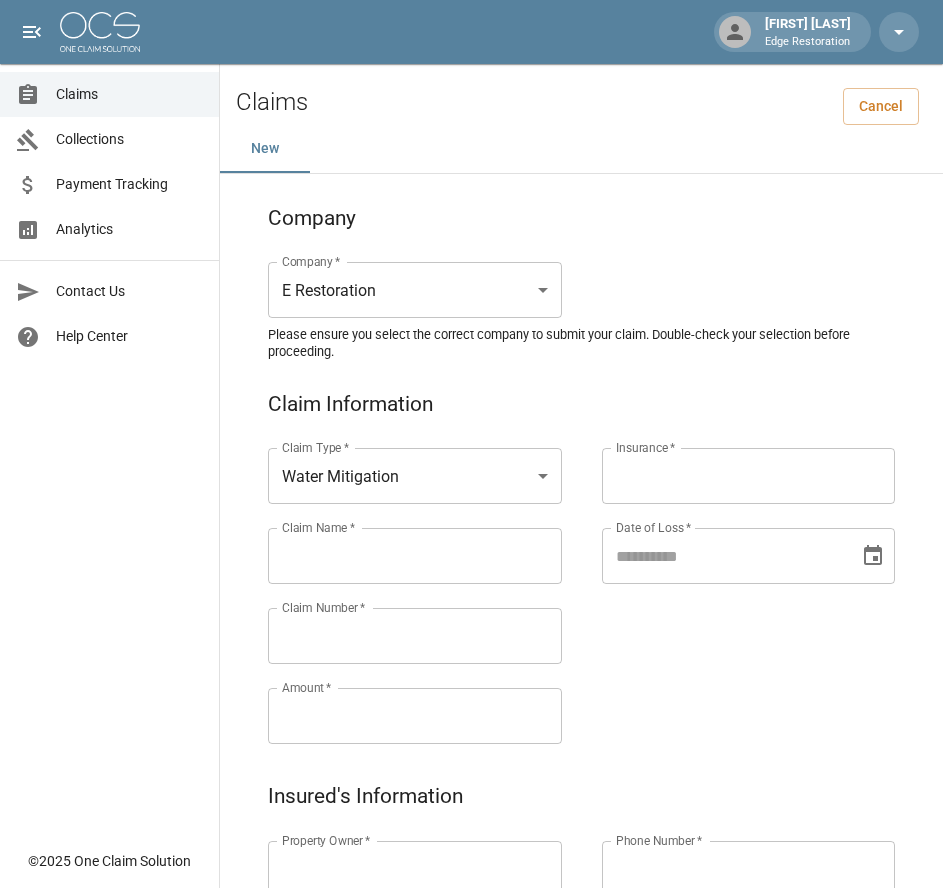 click on "Claim Name   *" at bounding box center [415, 556] 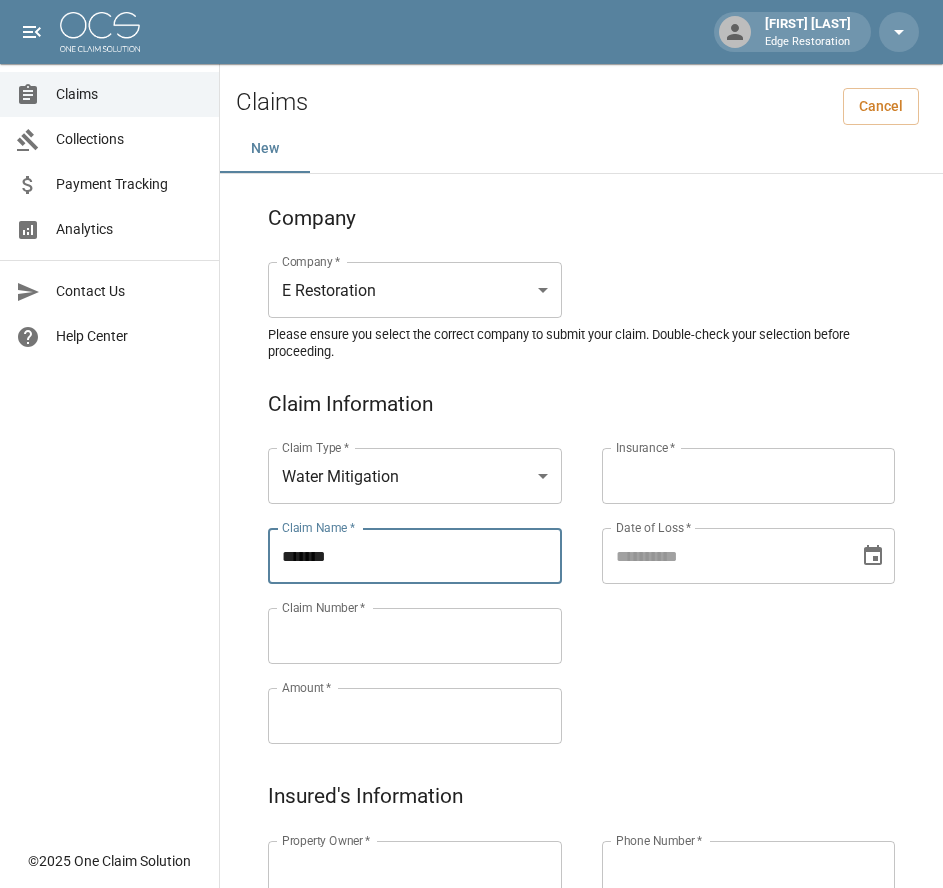 click on "******" at bounding box center [415, 556] 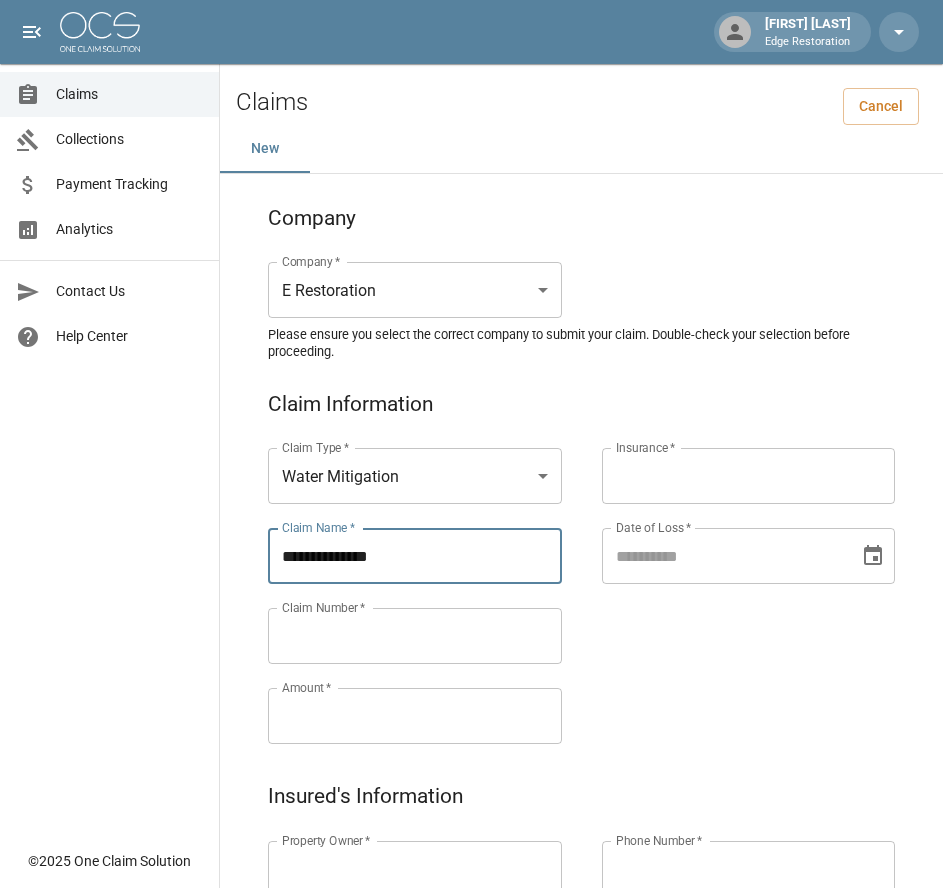 drag, startPoint x: 393, startPoint y: 556, endPoint x: 273, endPoint y: 570, distance: 120.8139 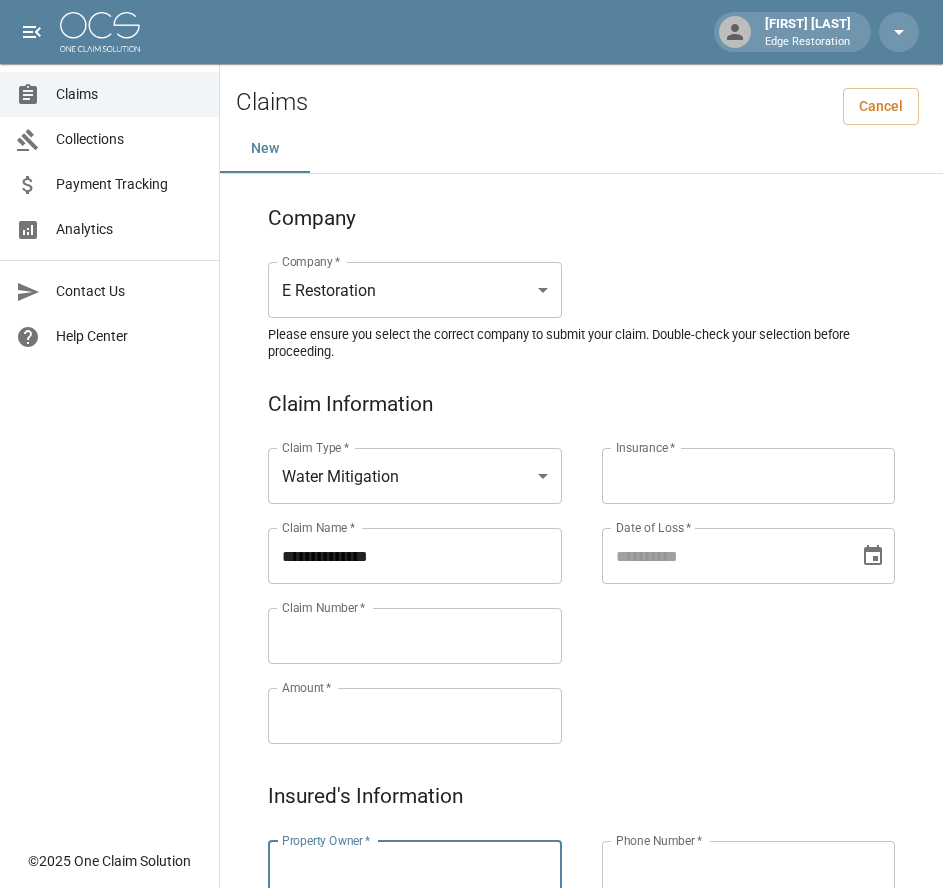 click on "Property Owner   *" at bounding box center (415, 869) 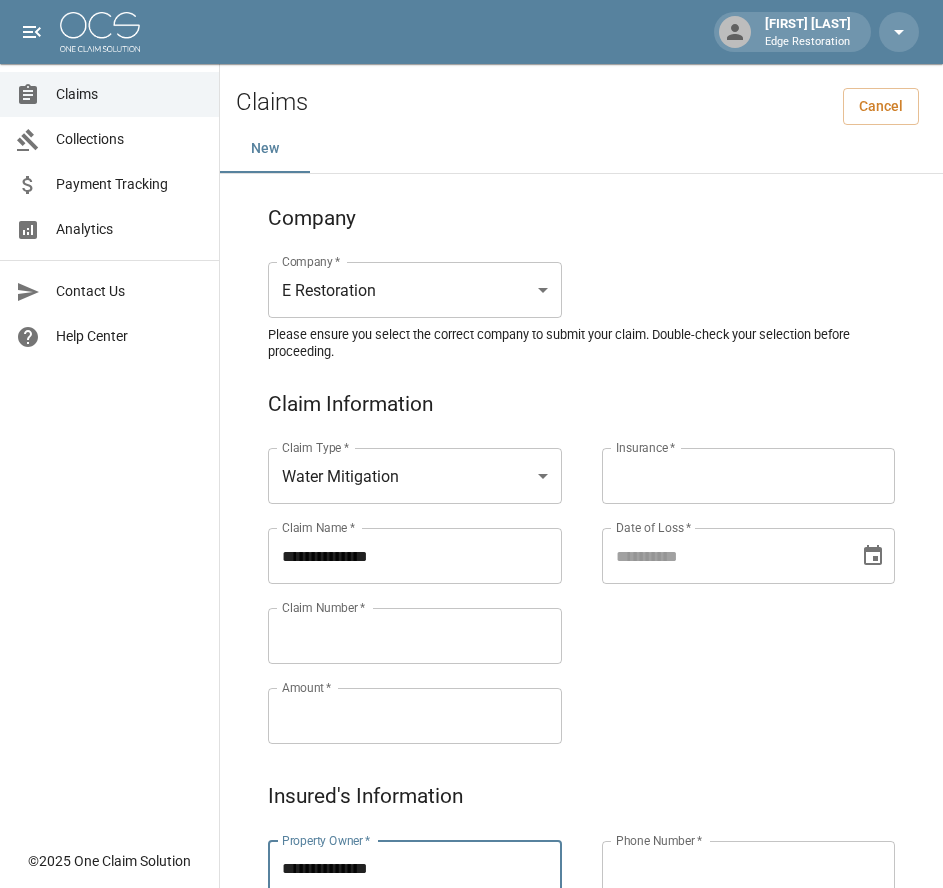 type on "**********" 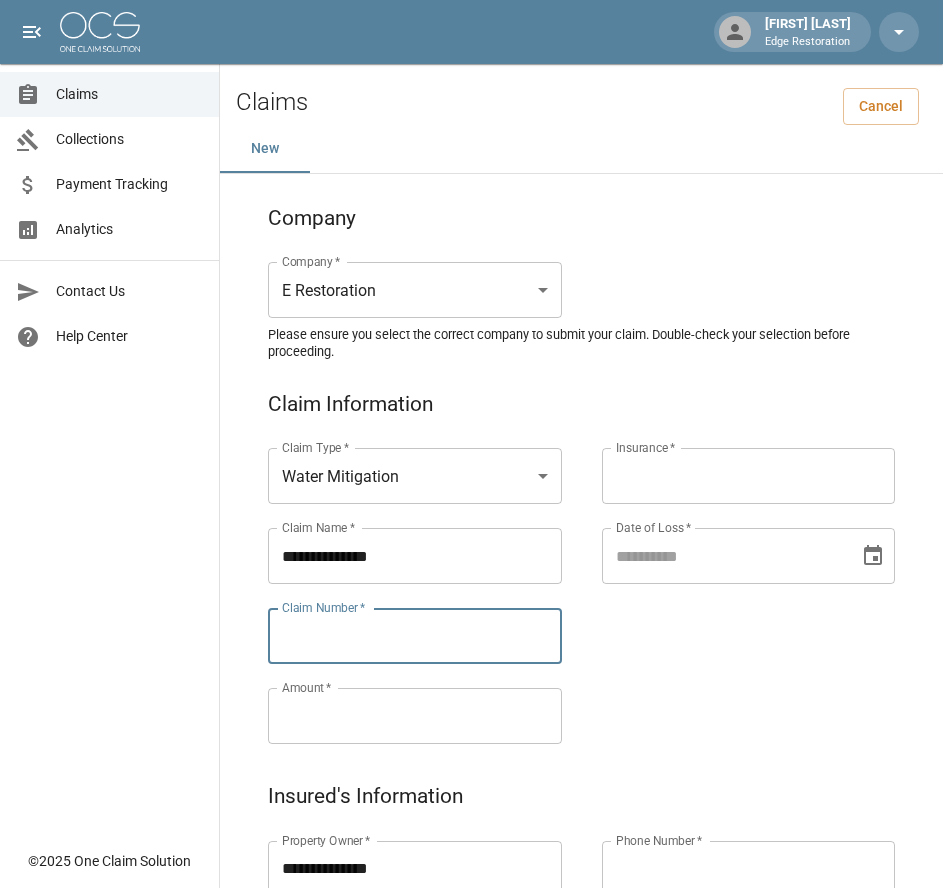 click on "Claim Number   *" at bounding box center (415, 636) 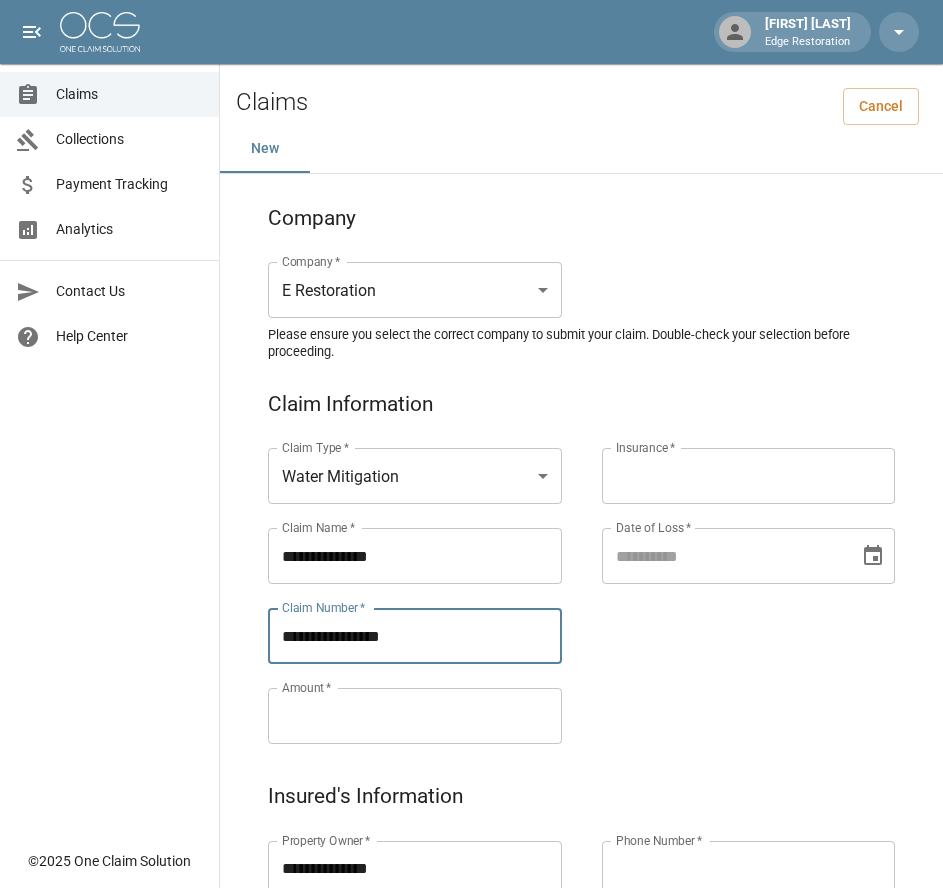 type on "**********" 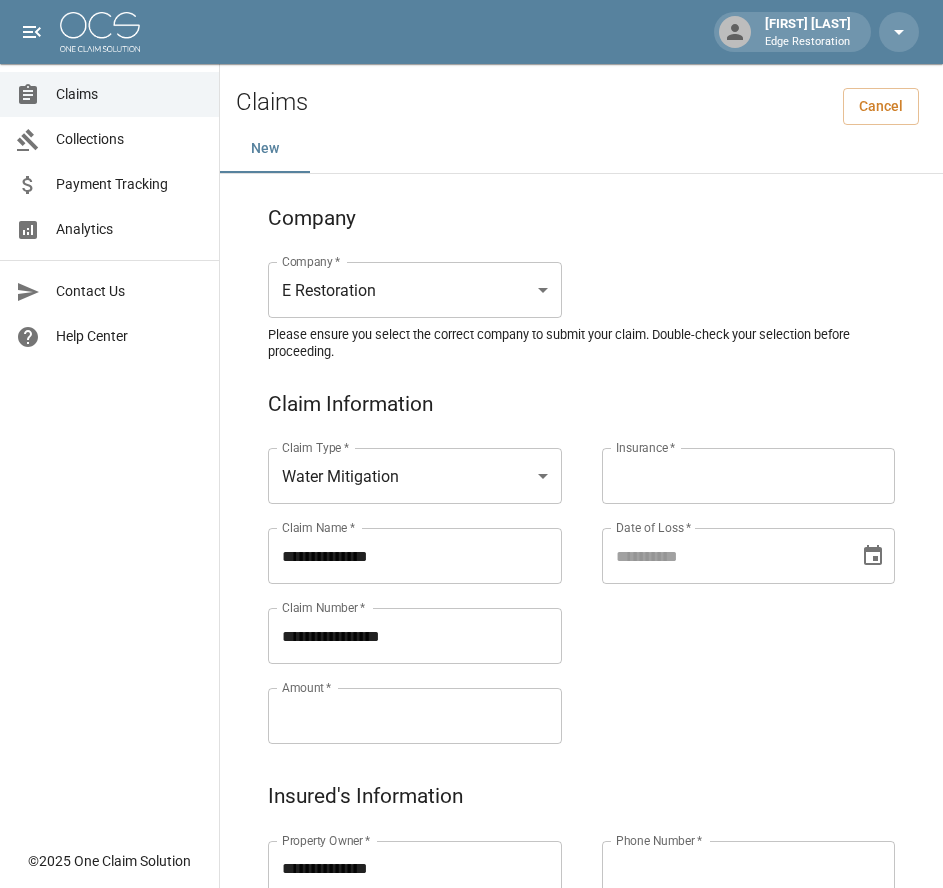 click on "**********" at bounding box center (581, 1016) 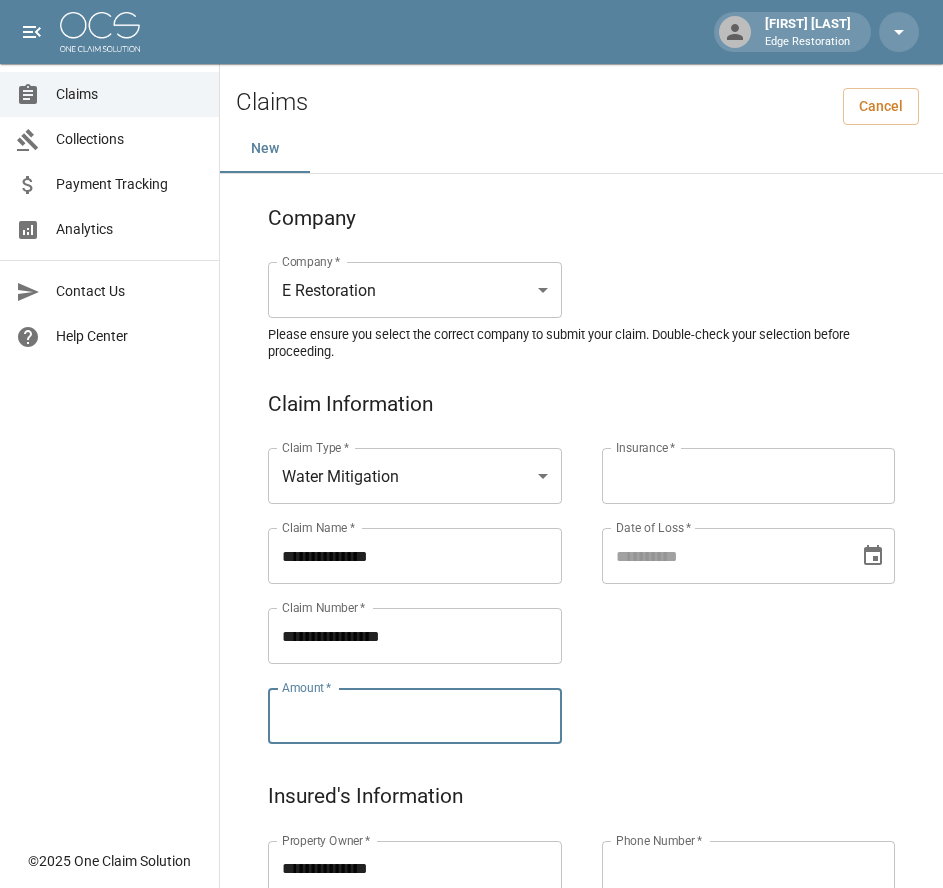 click on "Amount   *" at bounding box center (415, 716) 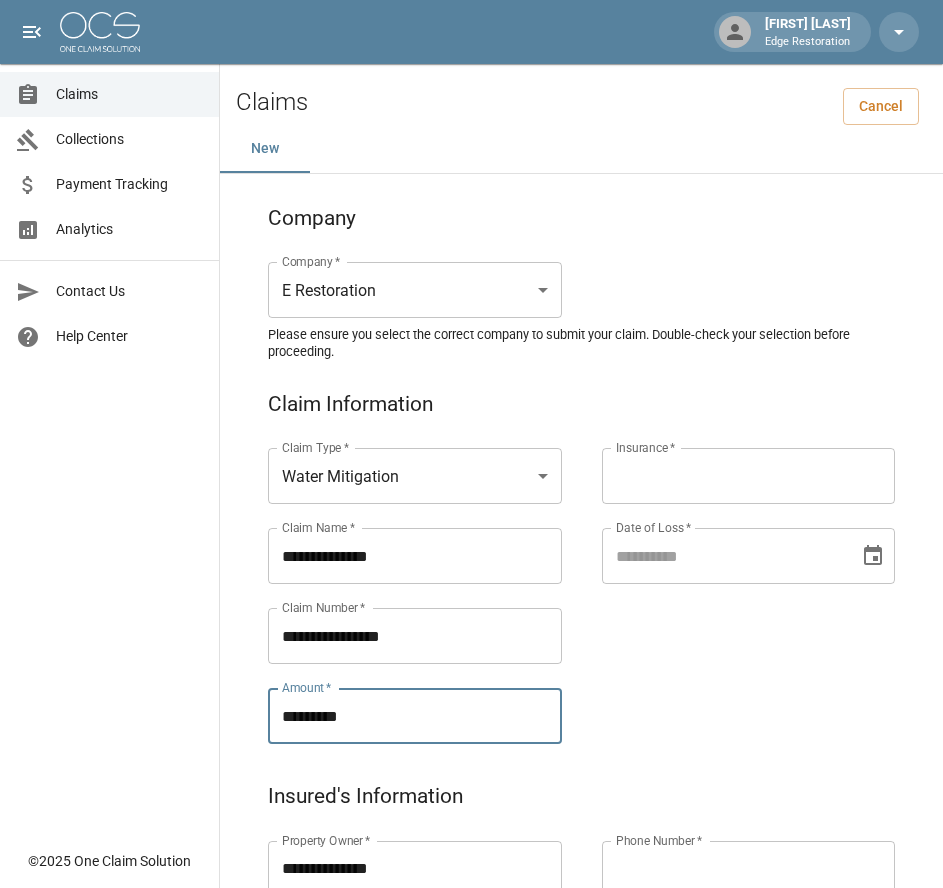 type on "*********" 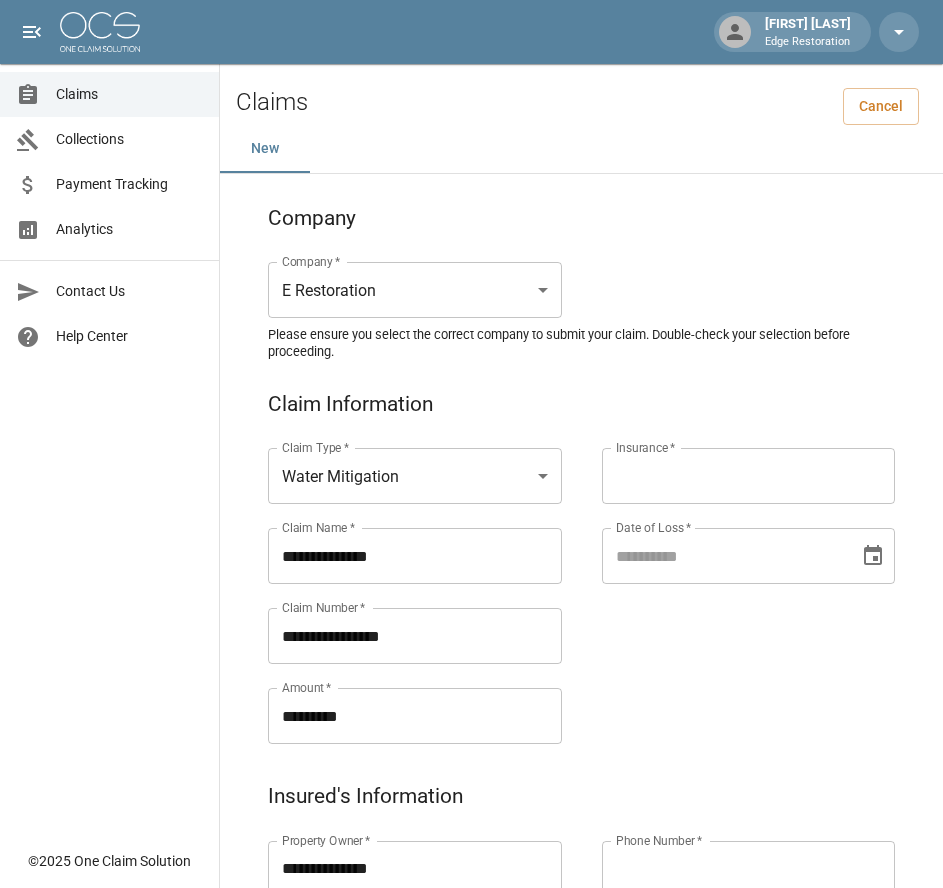 click on "Claims Collections Payment Tracking Analytics Contact Us Help Center" at bounding box center (109, 419) 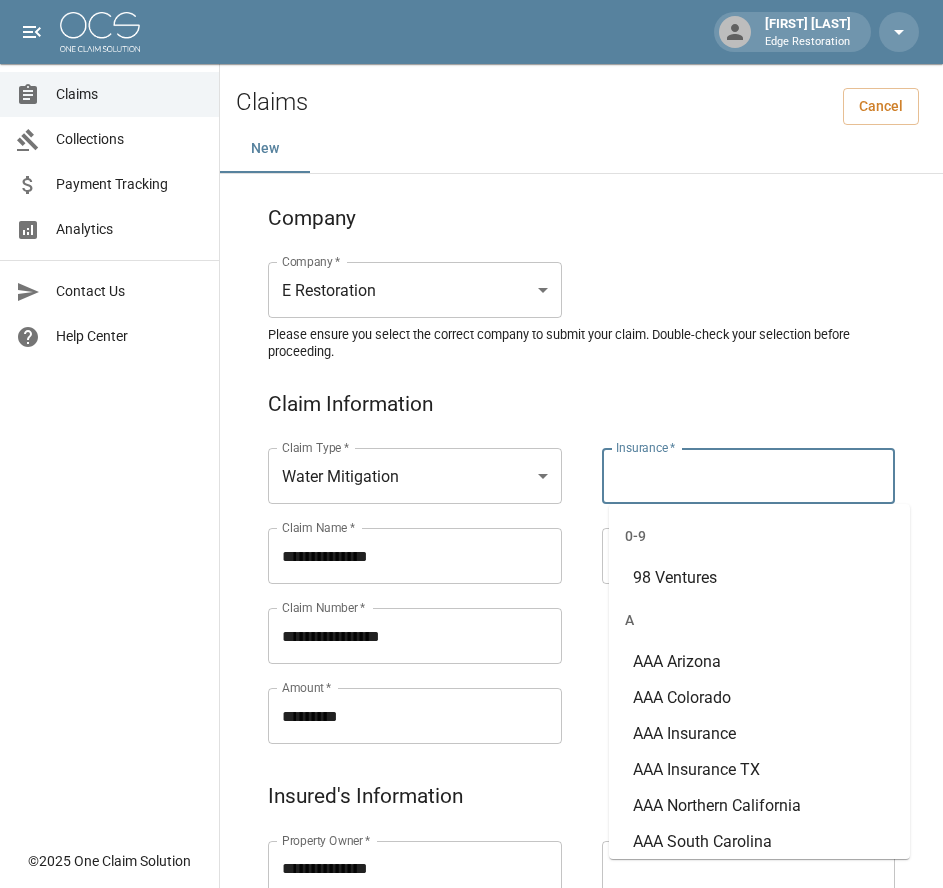 click on "Insurance   *" at bounding box center (749, 476) 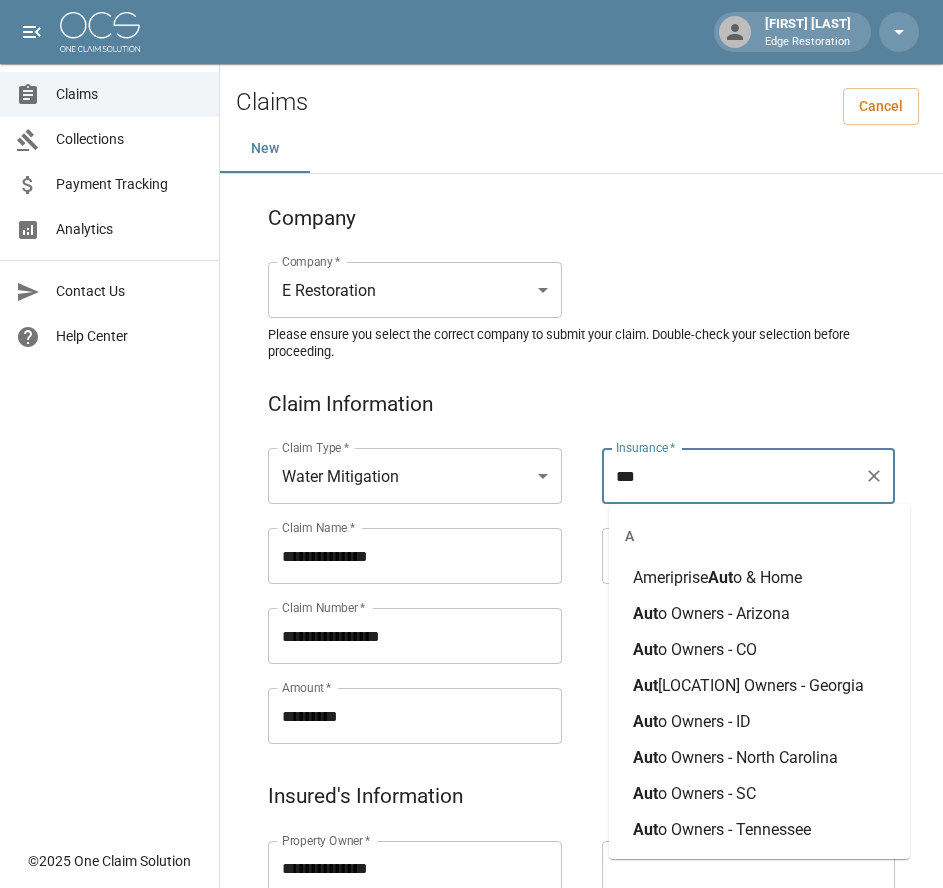 click on "o Owners - Arizona" at bounding box center (724, 613) 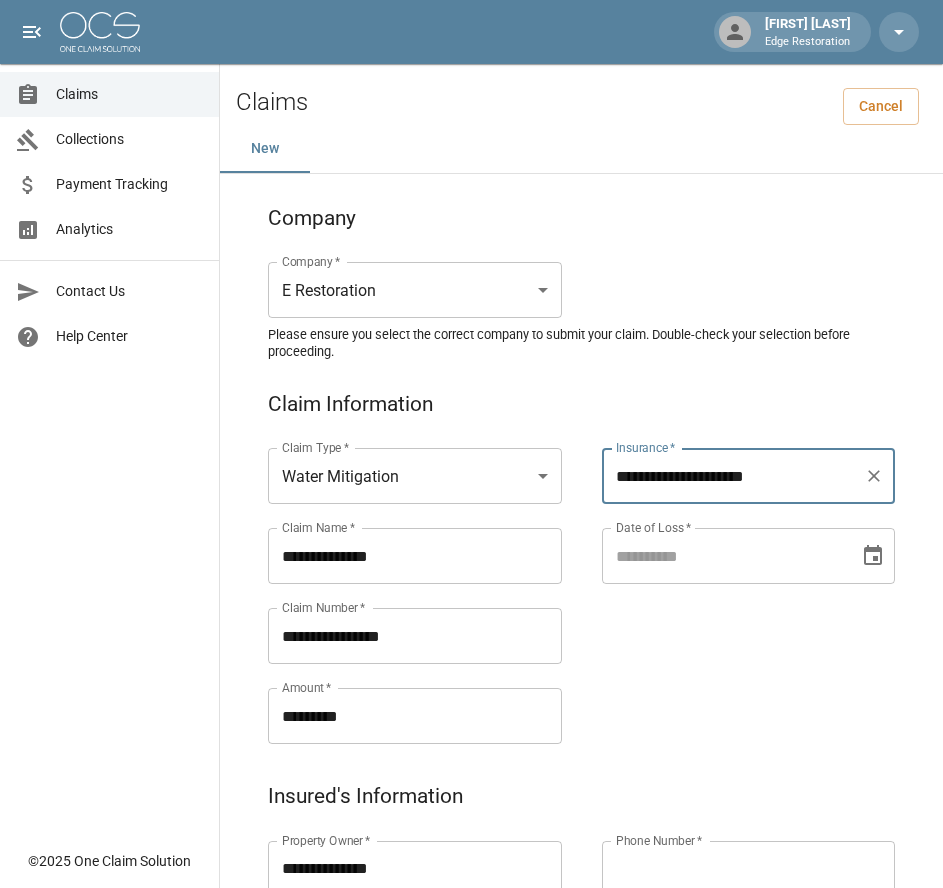 type on "**********" 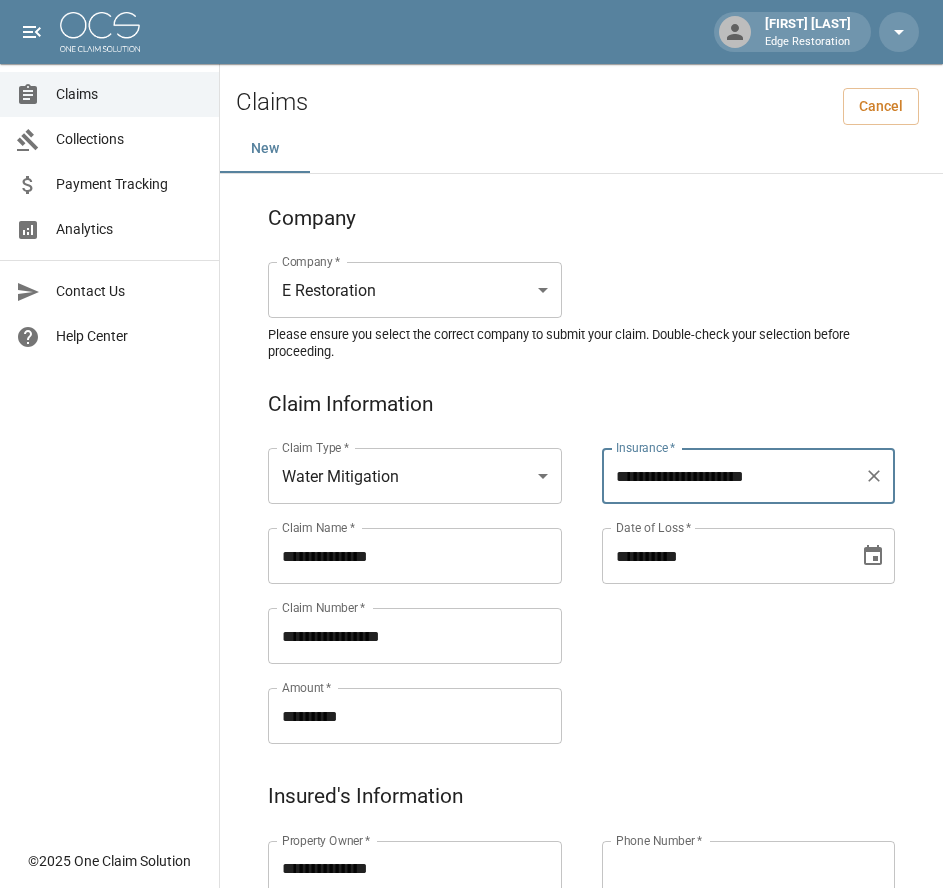 click on "**********" at bounding box center [724, 556] 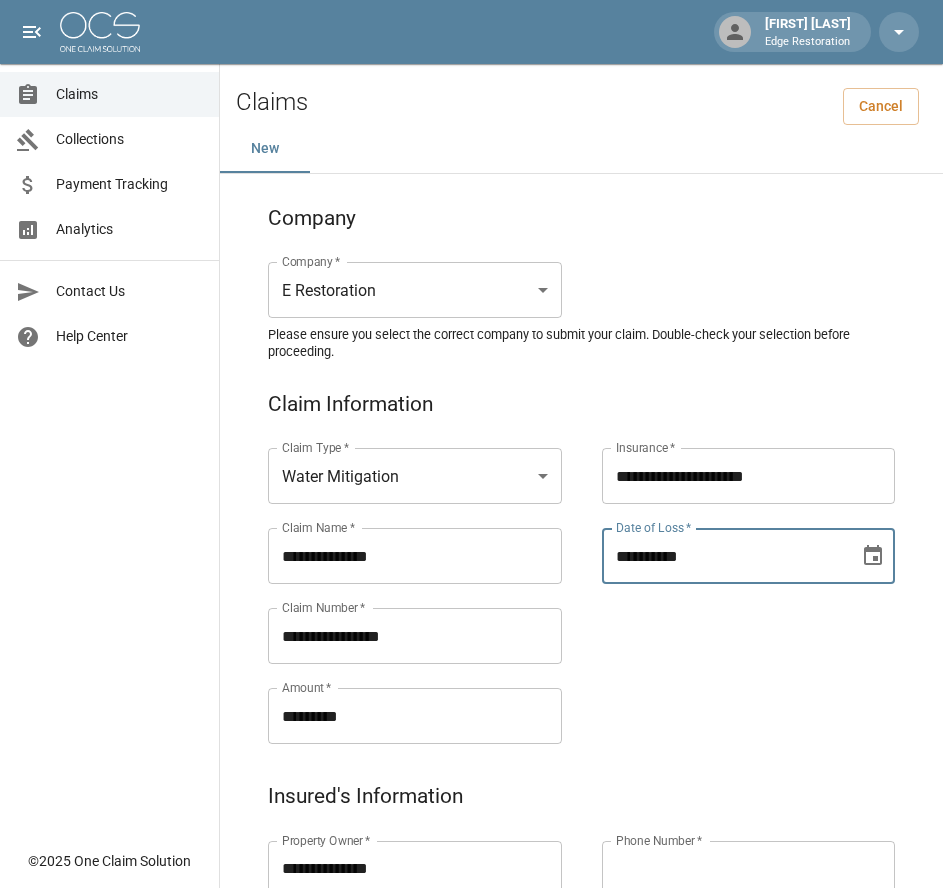 type on "**********" 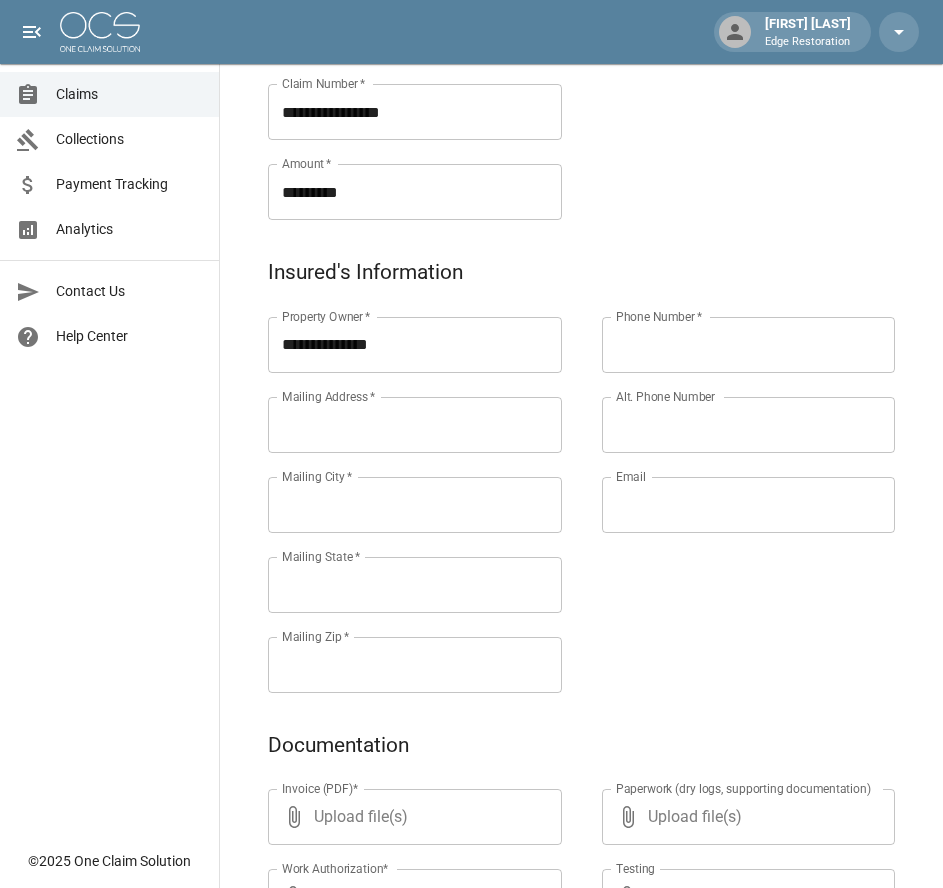 scroll, scrollTop: 538, scrollLeft: 7, axis: both 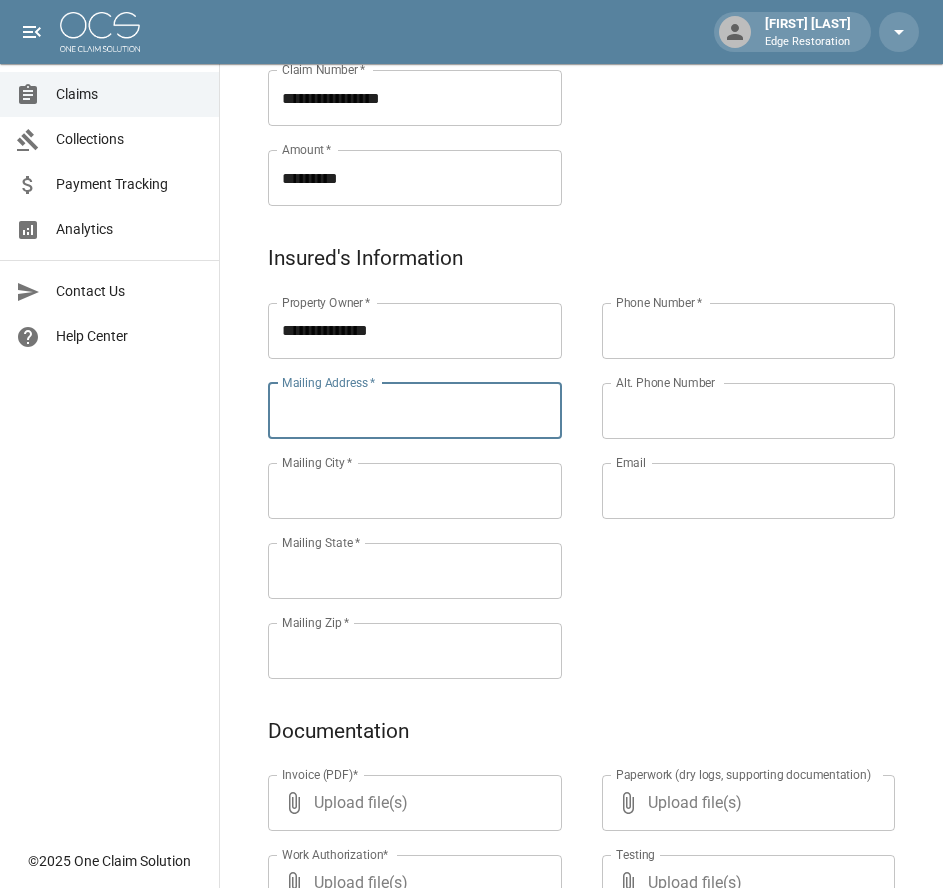 paste on "**********" 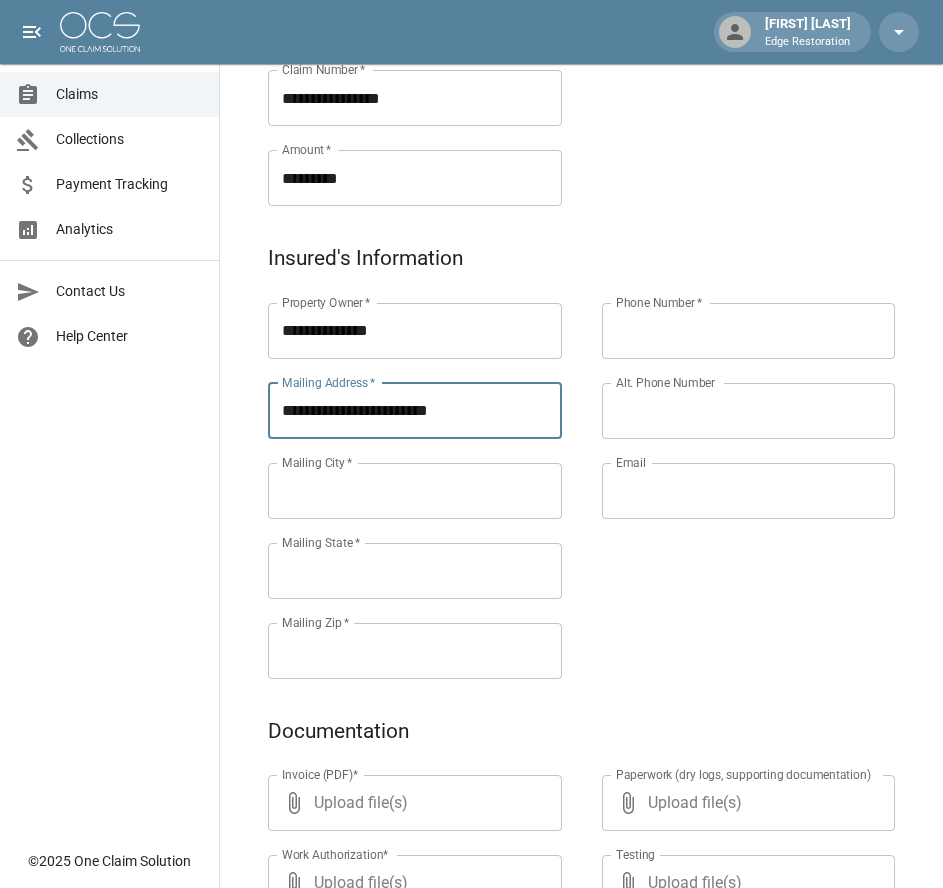click on "**********" at bounding box center [415, 411] 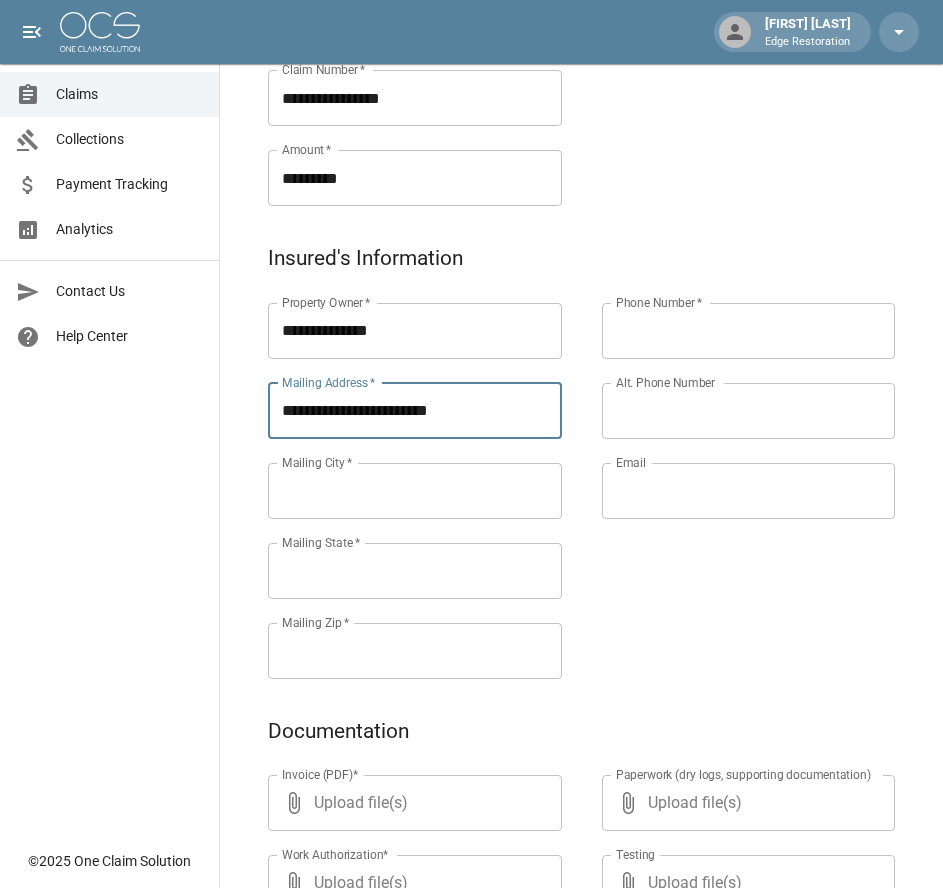 type on "**********" 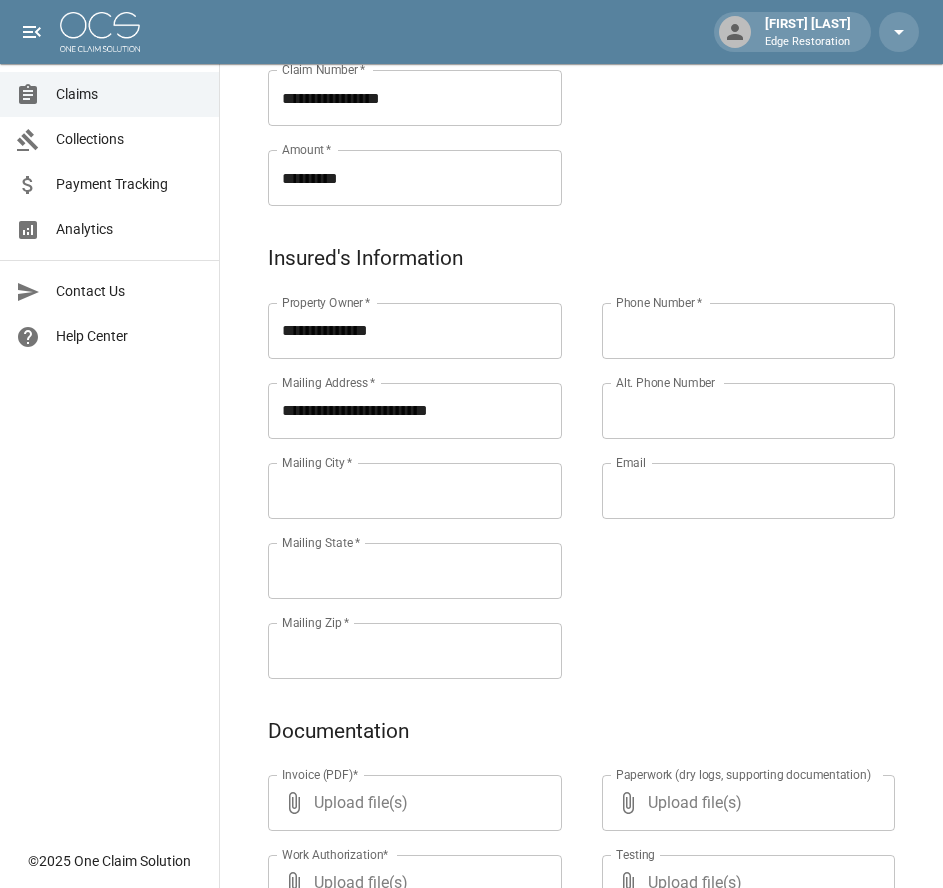 click on "Mailing City   *" at bounding box center (415, 491) 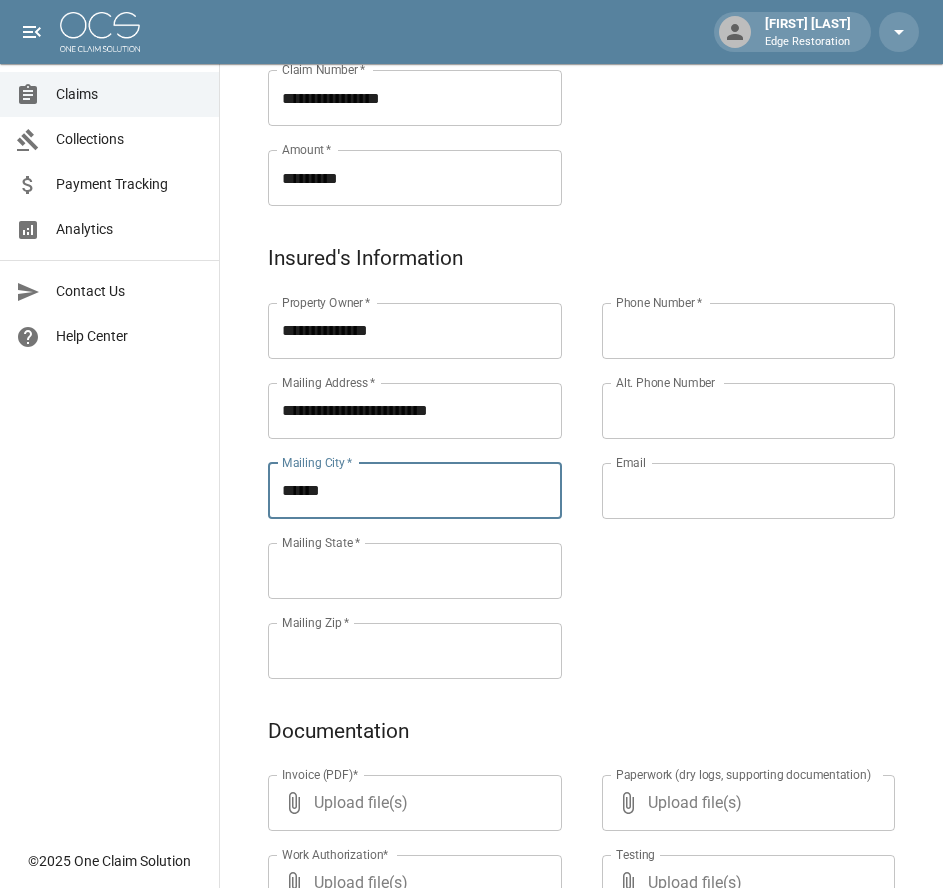 type on "******" 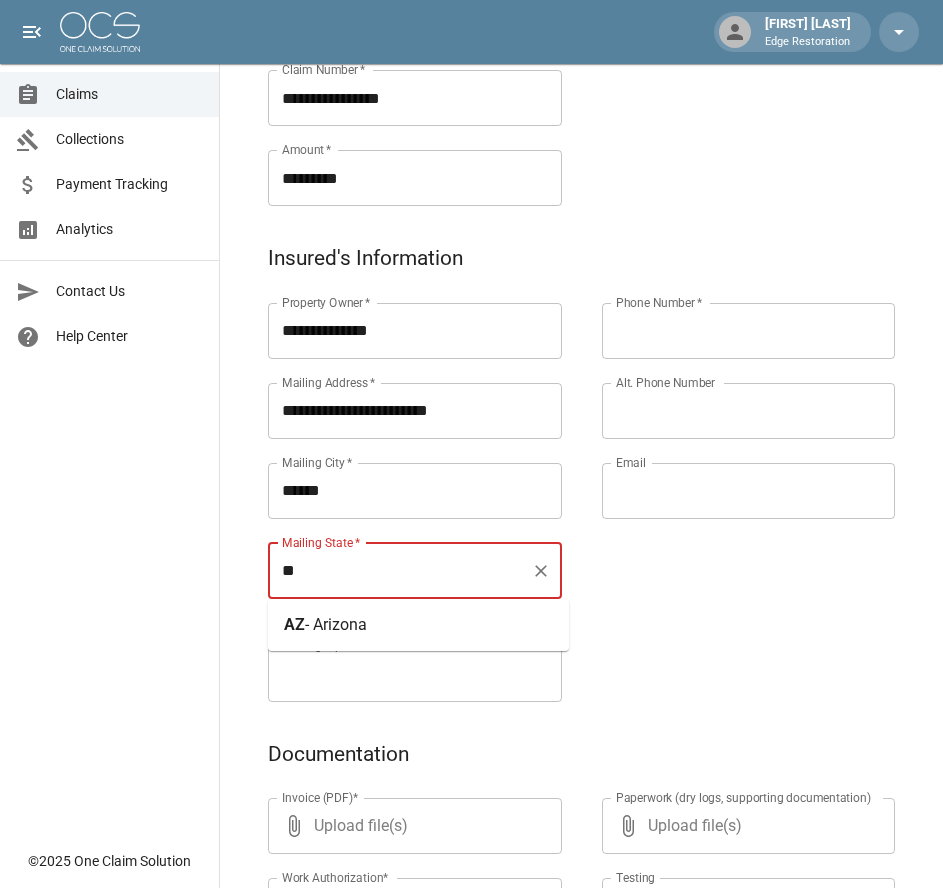 click on "- Arizona" at bounding box center [336, 624] 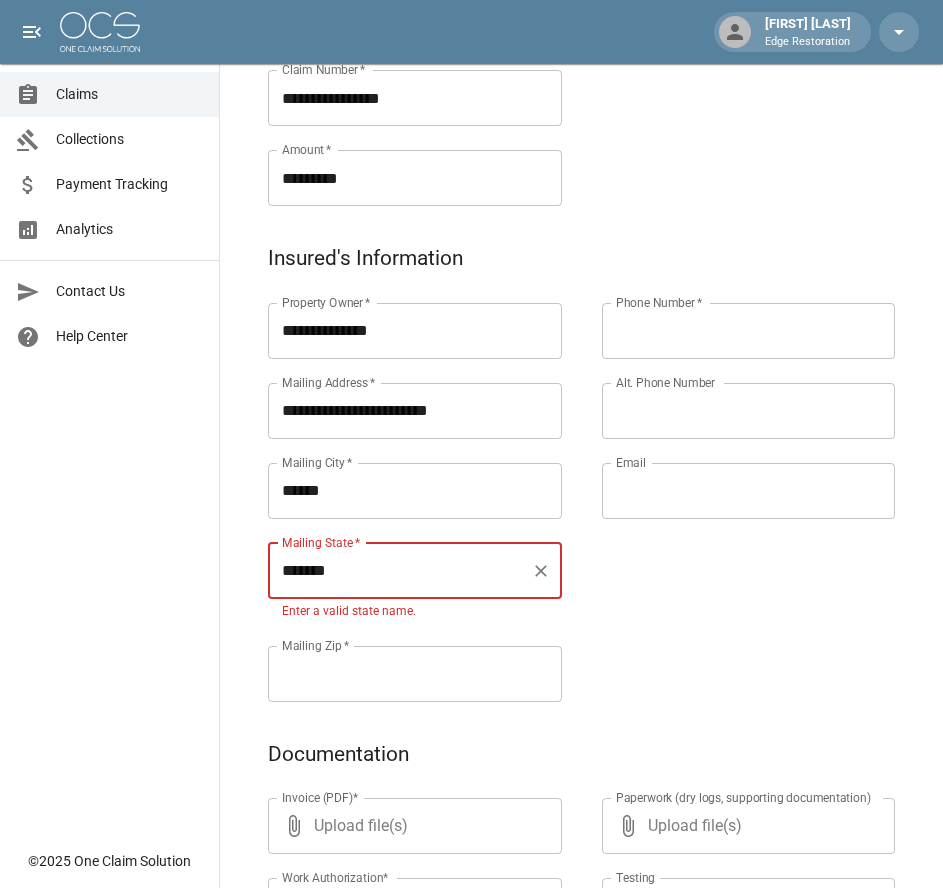 type on "*******" 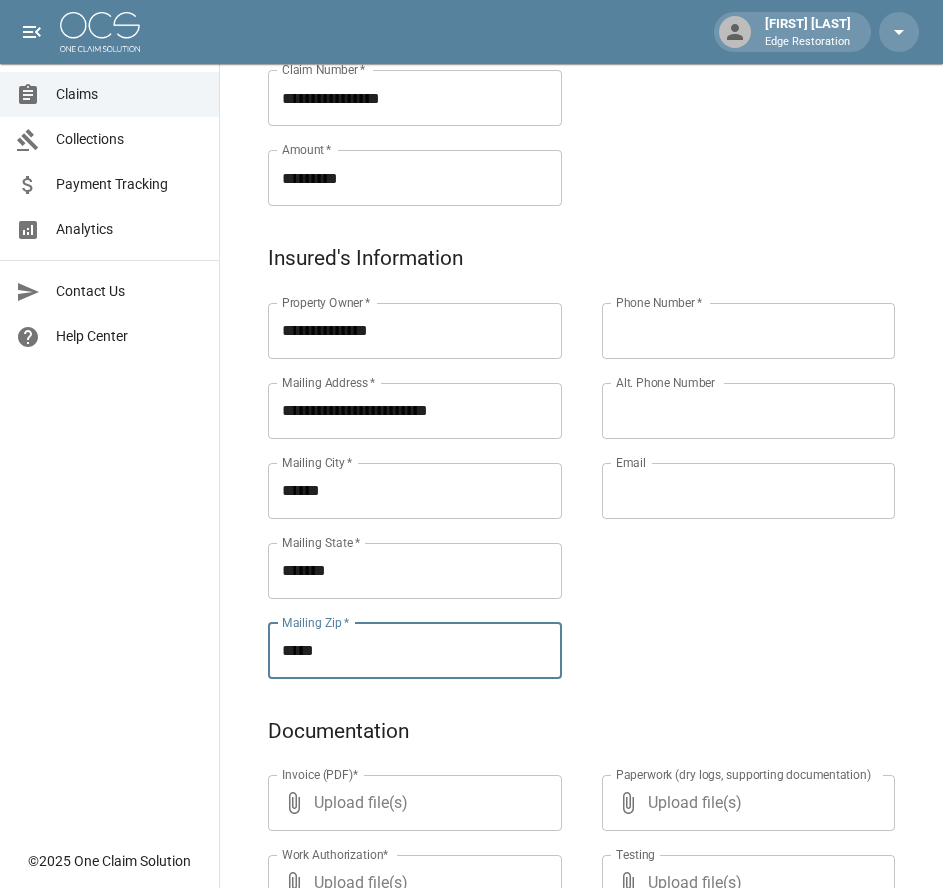 type on "*****" 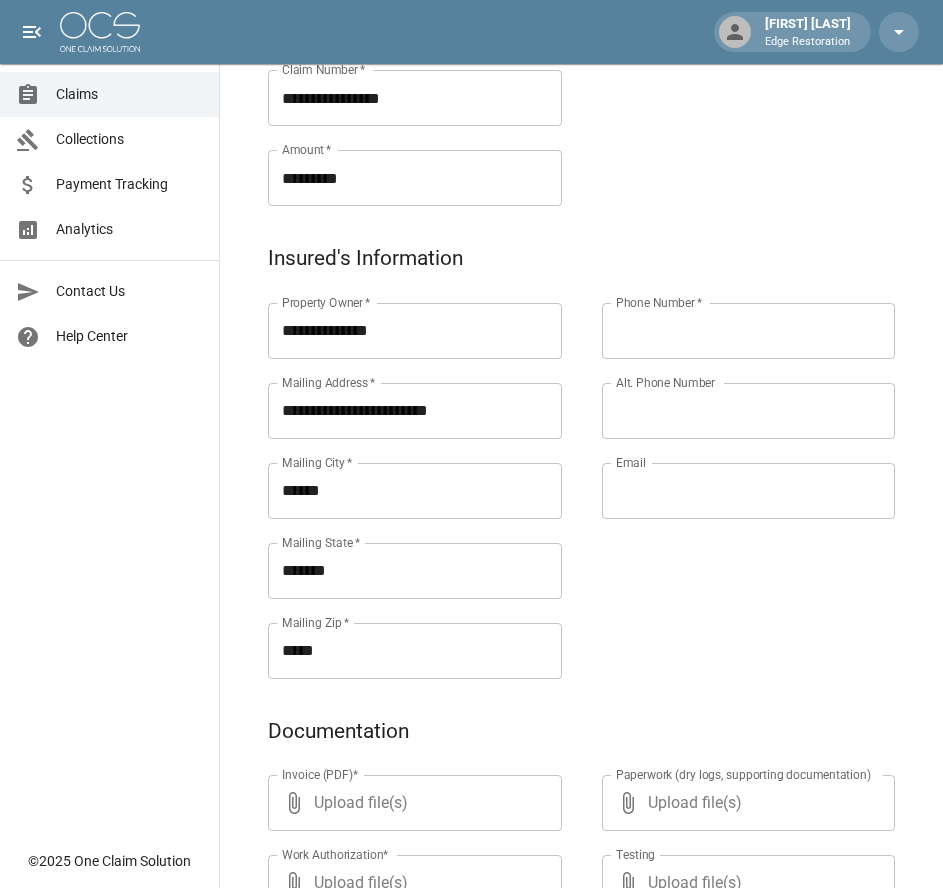 click on "Phone Number   *" at bounding box center (749, 331) 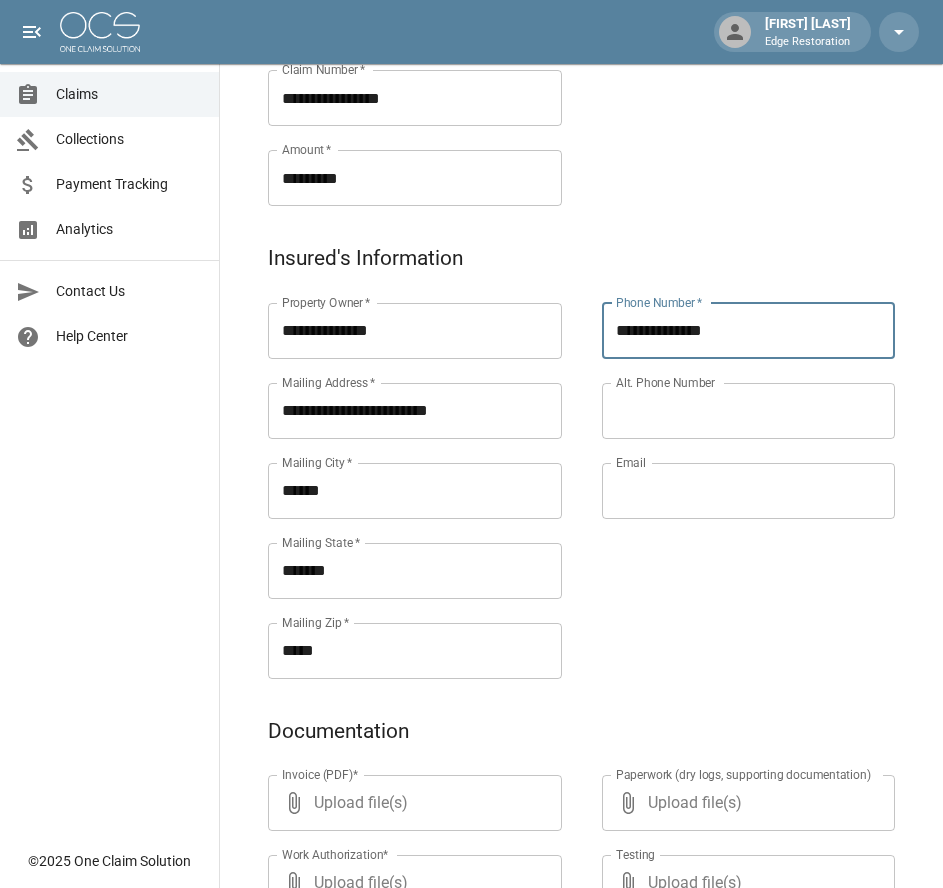 type on "**********" 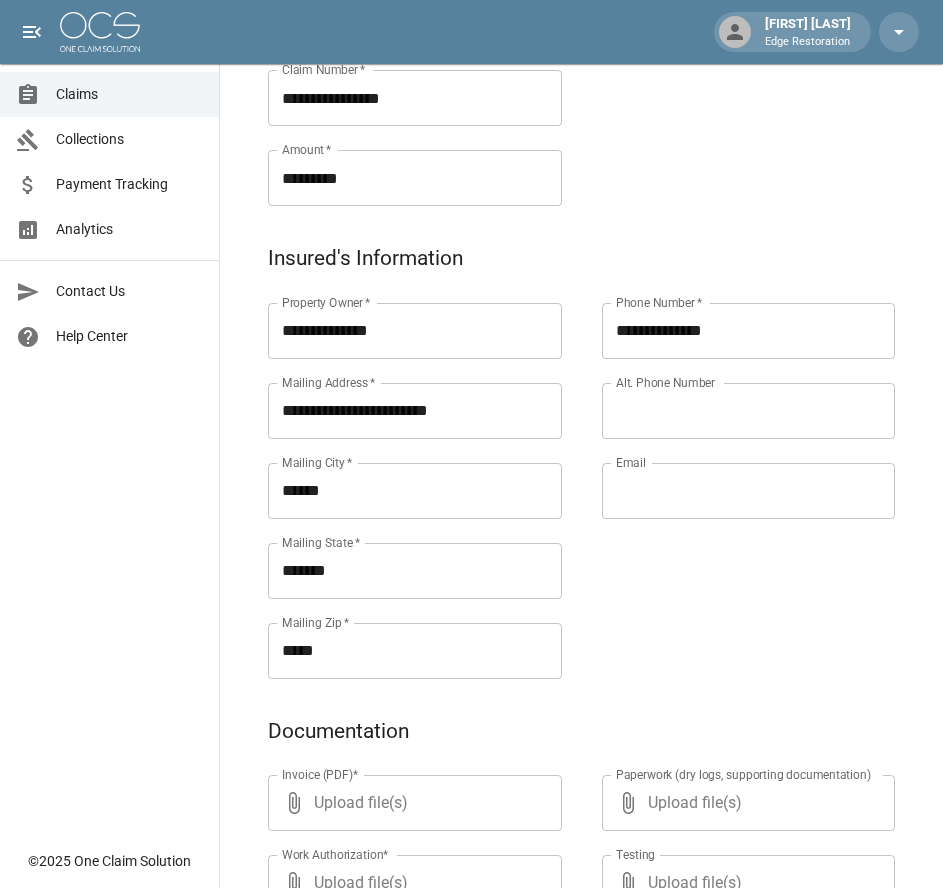 click on "**********" at bounding box center (729, 467) 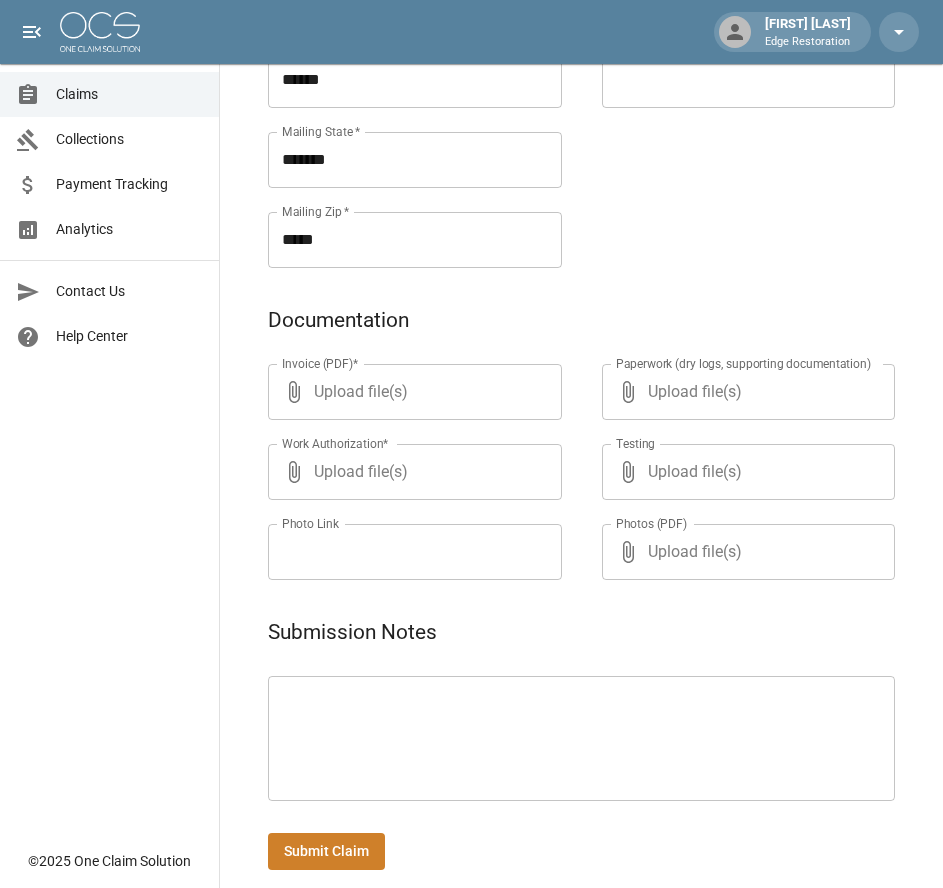 scroll, scrollTop: 971, scrollLeft: 7, axis: both 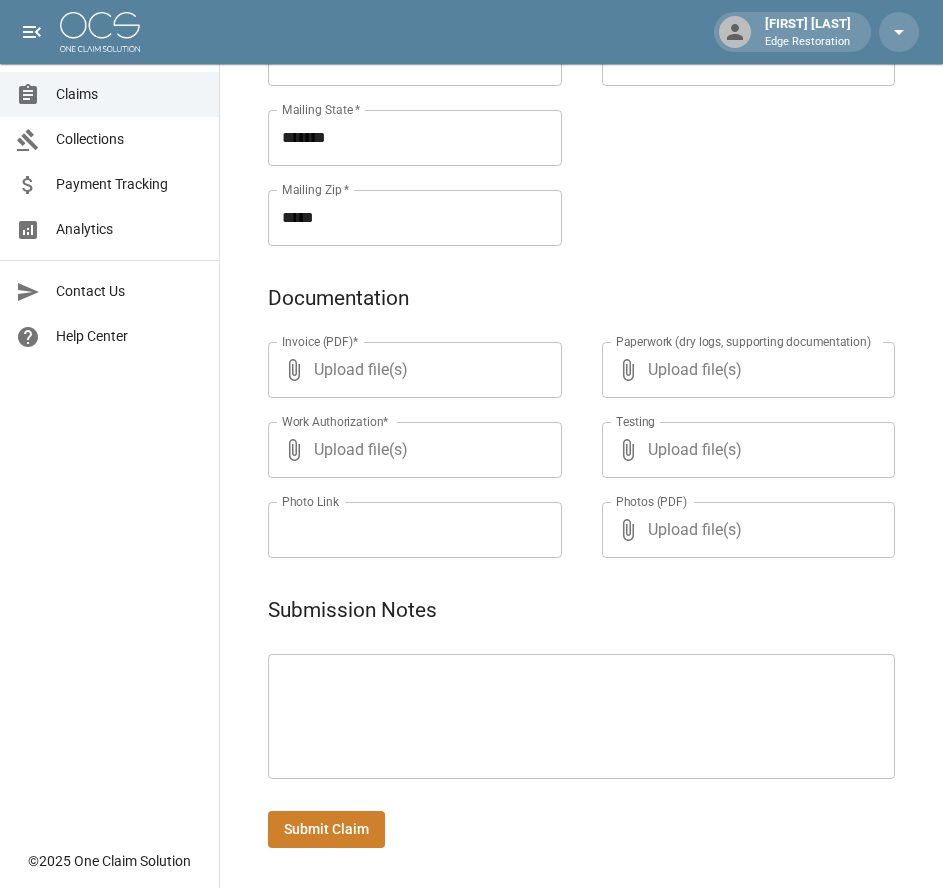 click on "Upload file(s)" at bounding box center [411, 370] 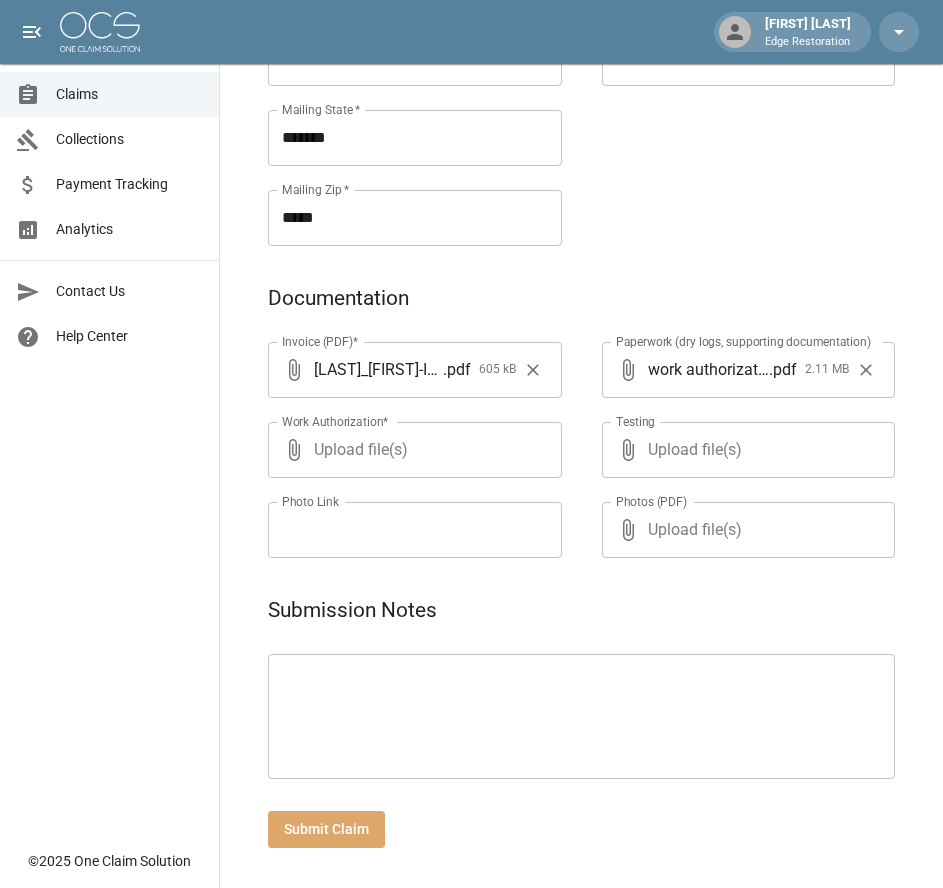 click on "Submit Claim" at bounding box center [326, 829] 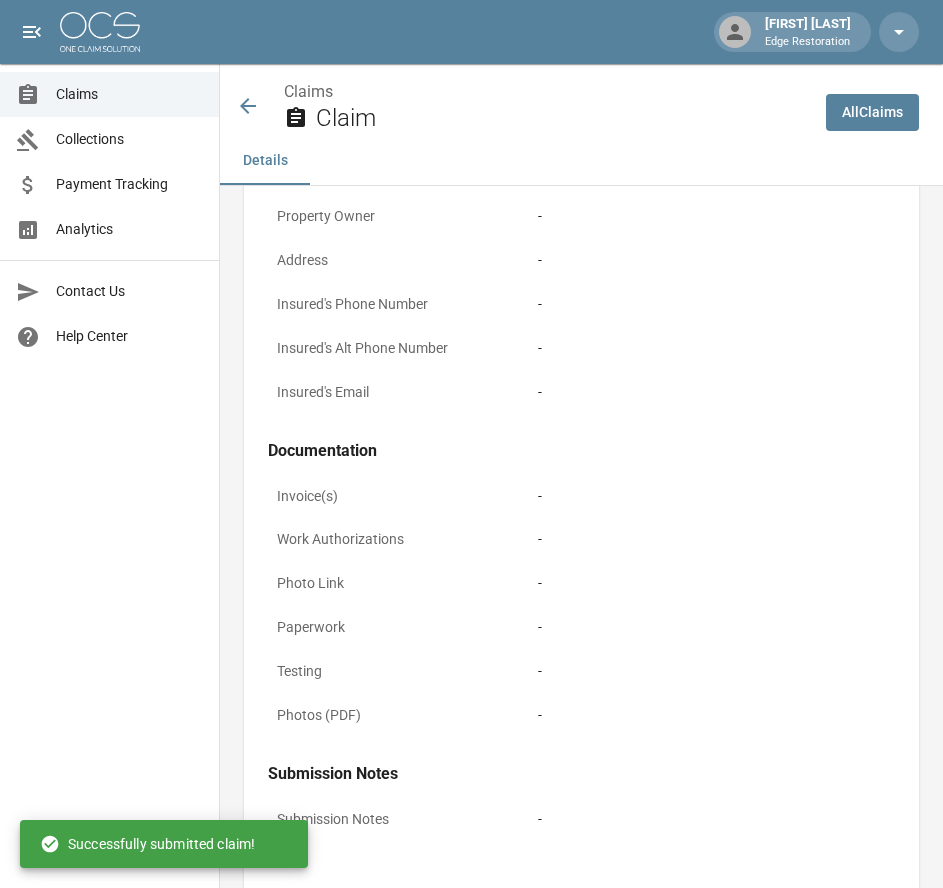 scroll, scrollTop: 971, scrollLeft: 0, axis: vertical 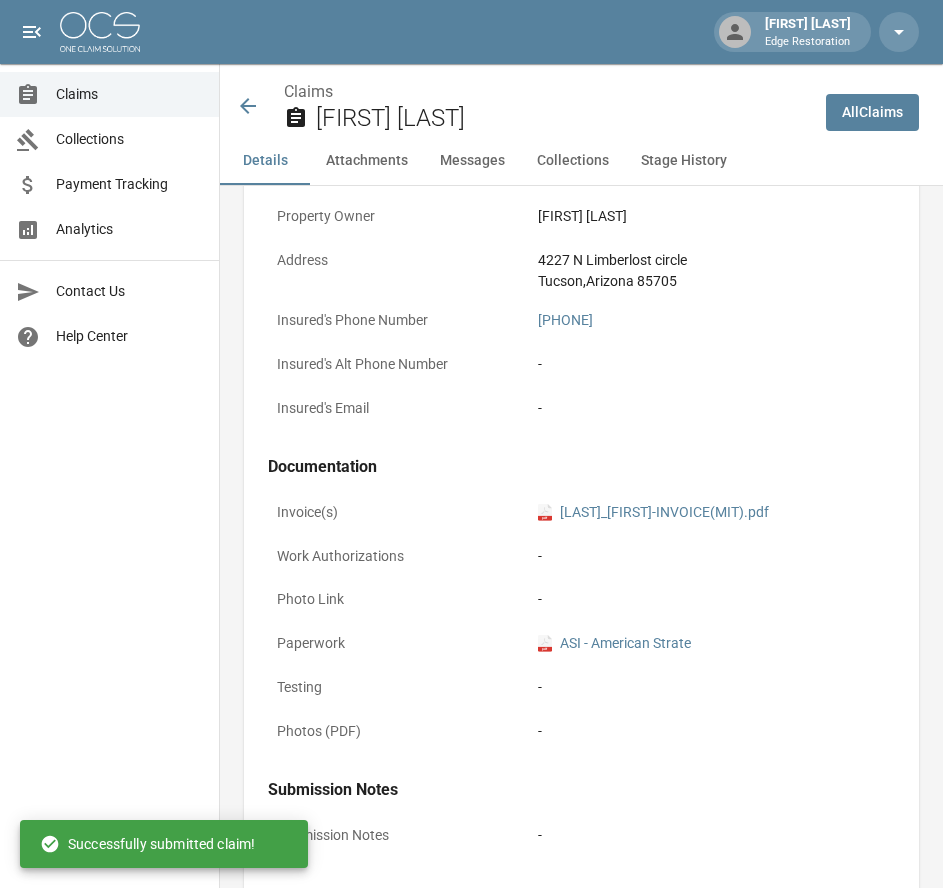 click on "All  Claims" at bounding box center (872, 112) 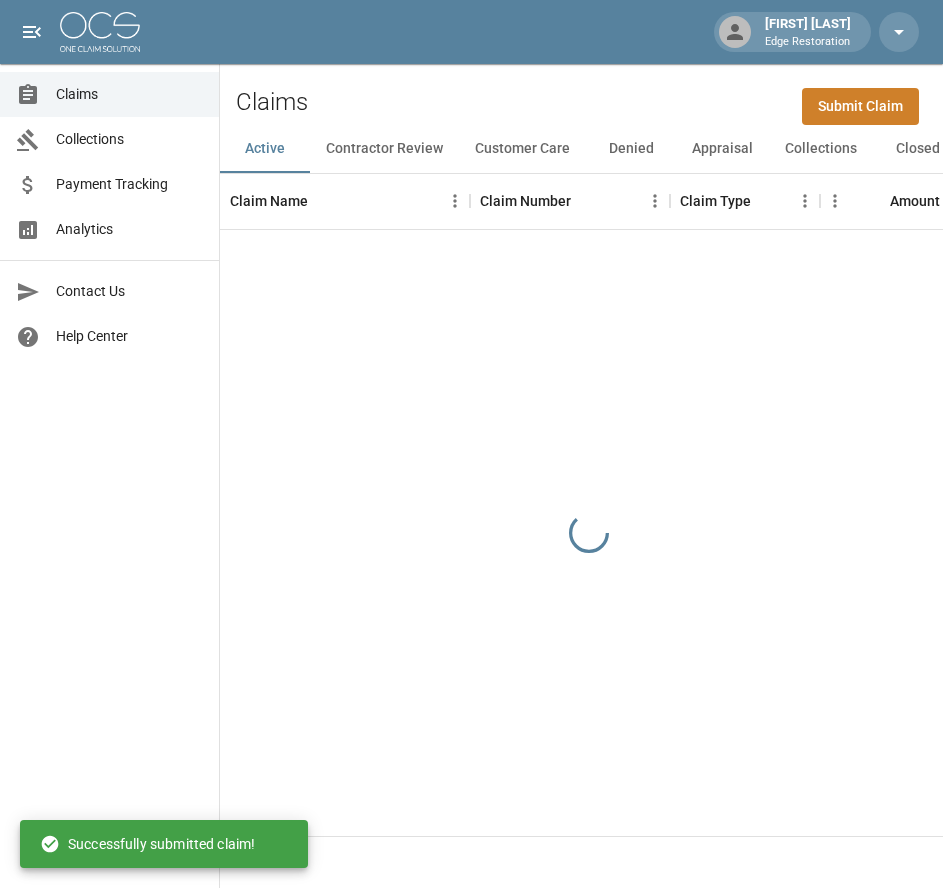 scroll, scrollTop: 0, scrollLeft: 0, axis: both 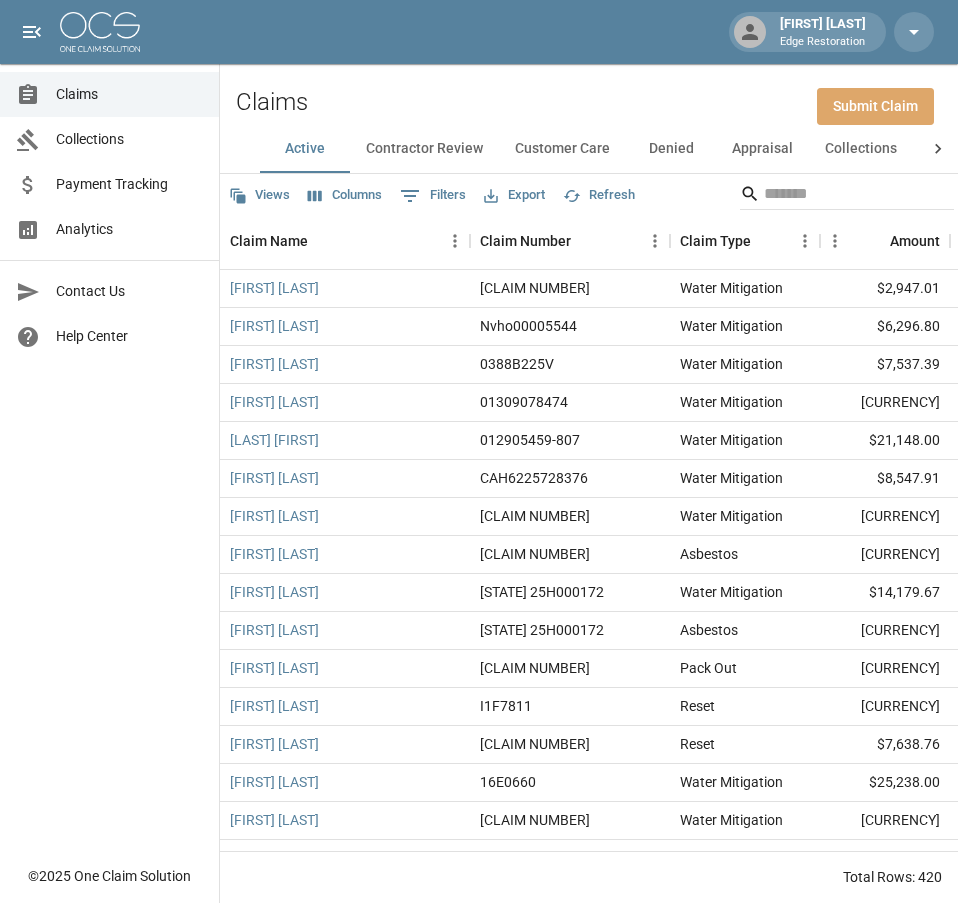 click on "Submit Claim" at bounding box center (875, 106) 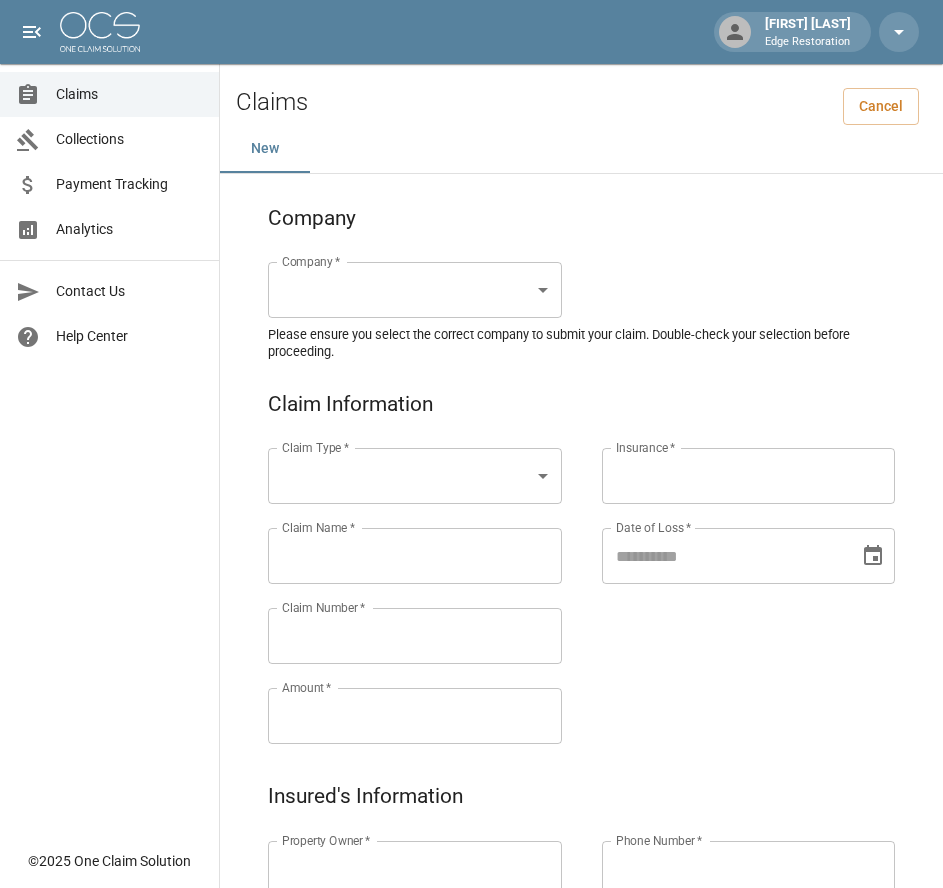 click on "Alicia Tubbs Edge Restoration Claims Collections Payment Tracking Analytics Contact Us Help Center ©  2025   One Claim Solution Claims Cancel New Company Company   * ​ Company   * Please ensure you select the correct company to submit your claim. Double-check your selection before proceeding. Claim Information Claim Type   * ​ Claim Type   * Claim Name   * Claim Name   * Claim Number   * Claim Number   * Amount   * Amount   * Insurance   * Insurance   * Date of Loss   * Date of Loss   * Insured's Information Property Owner   * Property Owner   * Mailing Address   * Mailing Address   * Mailing City   * Mailing City   * Mailing State   * Mailing State   * Mailing Zip   * Mailing Zip   * Phone Number   * Phone Number   * Alt. Phone Number Alt. Phone Number Email Email Documentation Invoice (PDF)* ​ Upload file(s) Invoice (PDF)* Work Authorization* ​ Upload file(s) Work Authorization* Photo Link Photo Link ​ Upload file(s) Testing ​ ​" at bounding box center [471, 929] 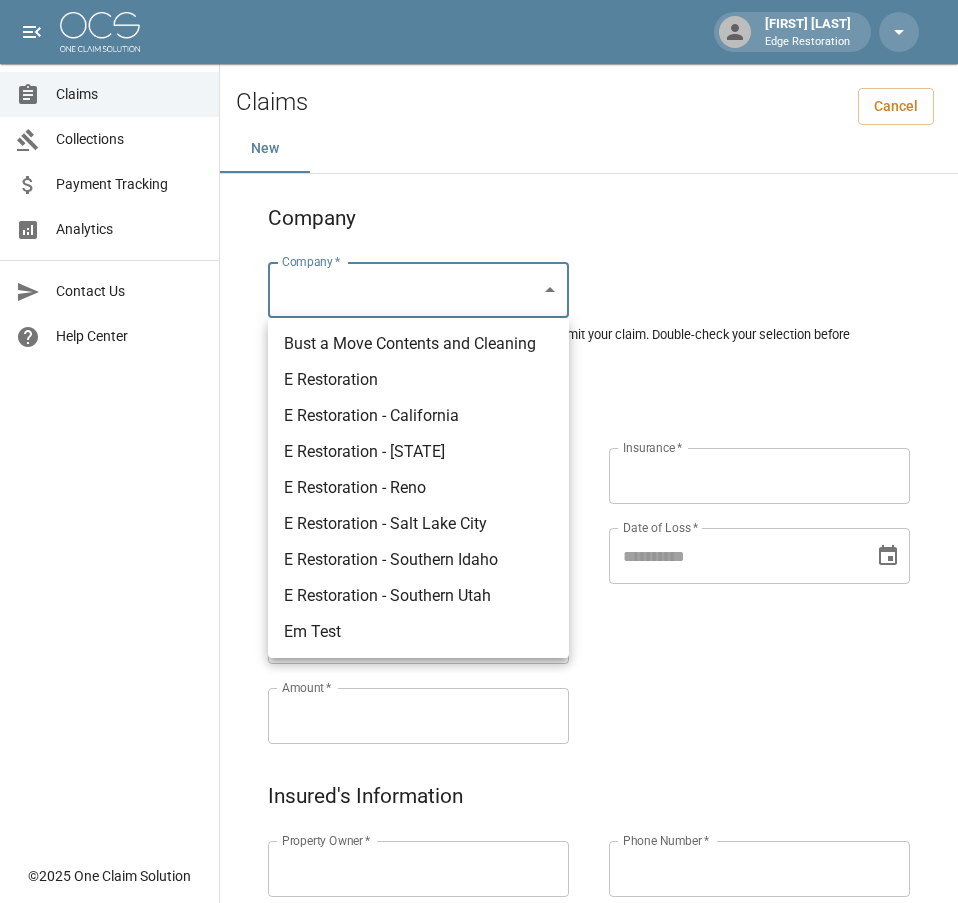 click on "E Restoration" at bounding box center (418, 380) 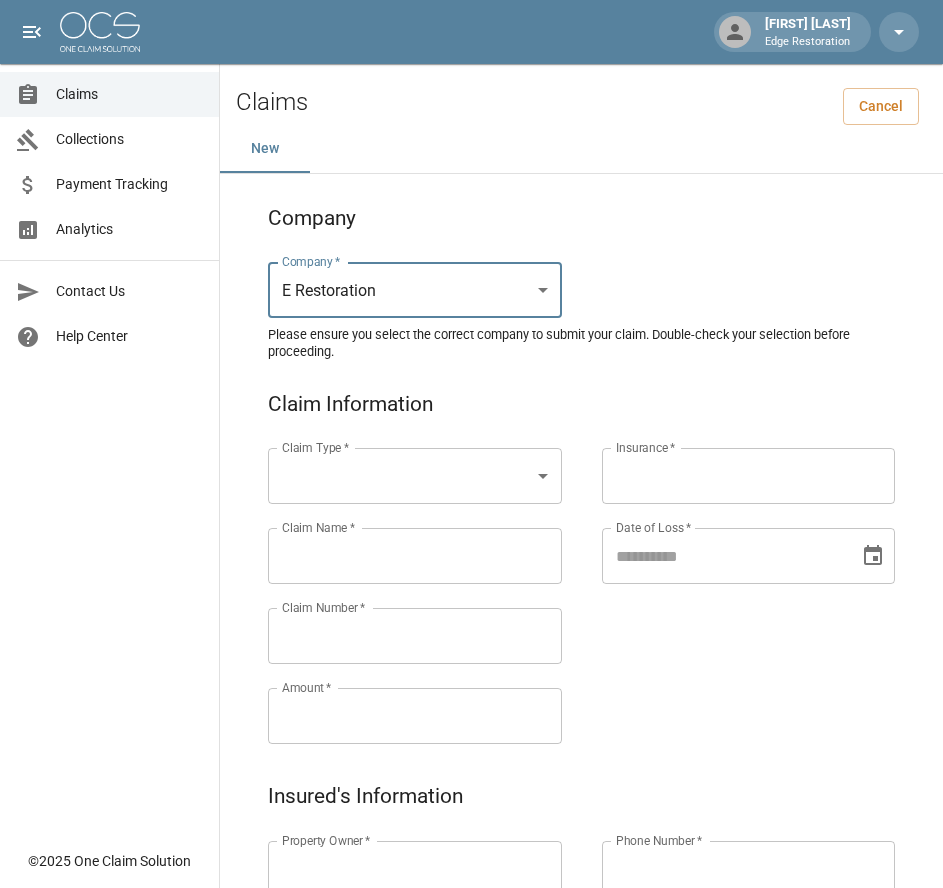 click on "Alicia Tubbs Edge Restoration Claims Collections Payment Tracking Analytics Contact Us Help Center ©  2025   One Claim Solution Claims Cancel New Company Company   * E Restoration *** Company   * Please ensure you select the correct company to submit your claim. Double-check your selection before proceeding. Claim Information Claim Type   * ​ Claim Type   * Claim Name   * Claim Name   * Claim Number   * Claim Number   * Amount   * Amount   * Insurance   * Insurance   * Date of Loss   * Date of Loss   * Insured's Information Property Owner   * Property Owner   * Mailing Address   * Mailing Address   * Mailing City   * Mailing City   * Mailing State   * Mailing State   * Mailing Zip   * Mailing Zip   * Phone Number   * Phone Number   * Alt. Phone Number Alt. Phone Number Email Email Documentation Invoice (PDF)* ​ Upload file(s) Invoice (PDF)* Work Authorization* ​ Upload file(s) Work Authorization* Photo Link Photo Link ​ Upload file(s) *" at bounding box center [471, 929] 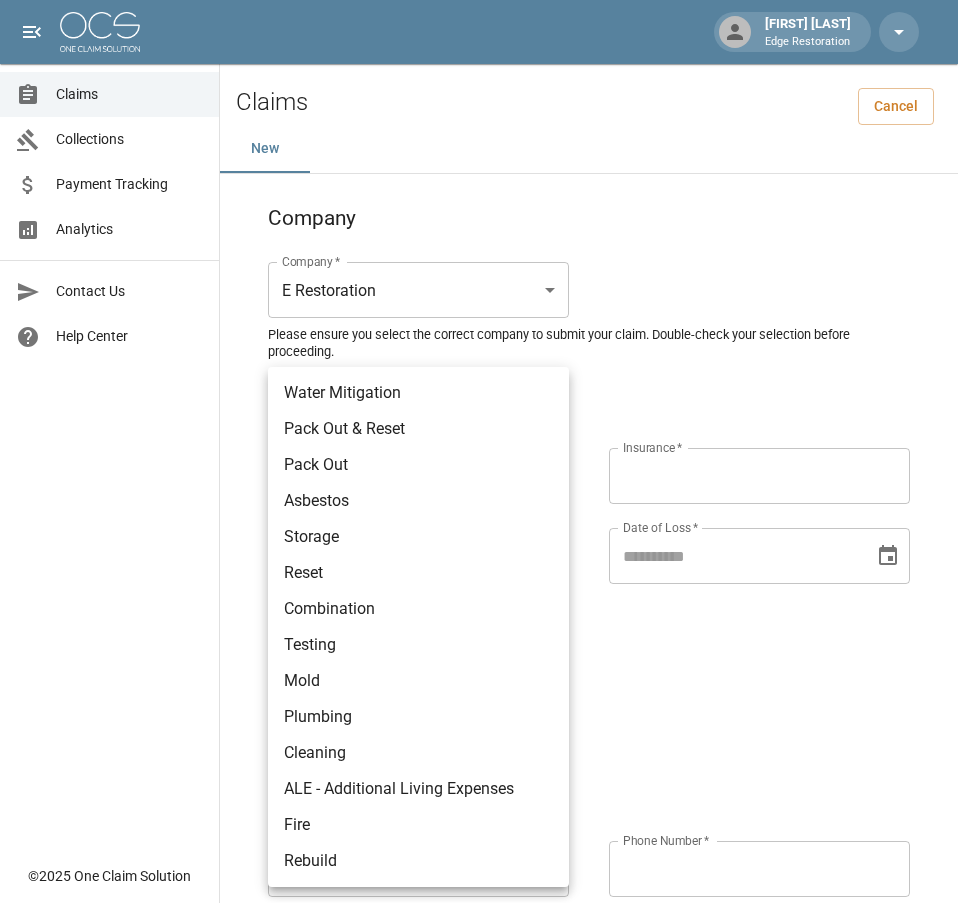 click on "Asbestos" at bounding box center (418, 501) 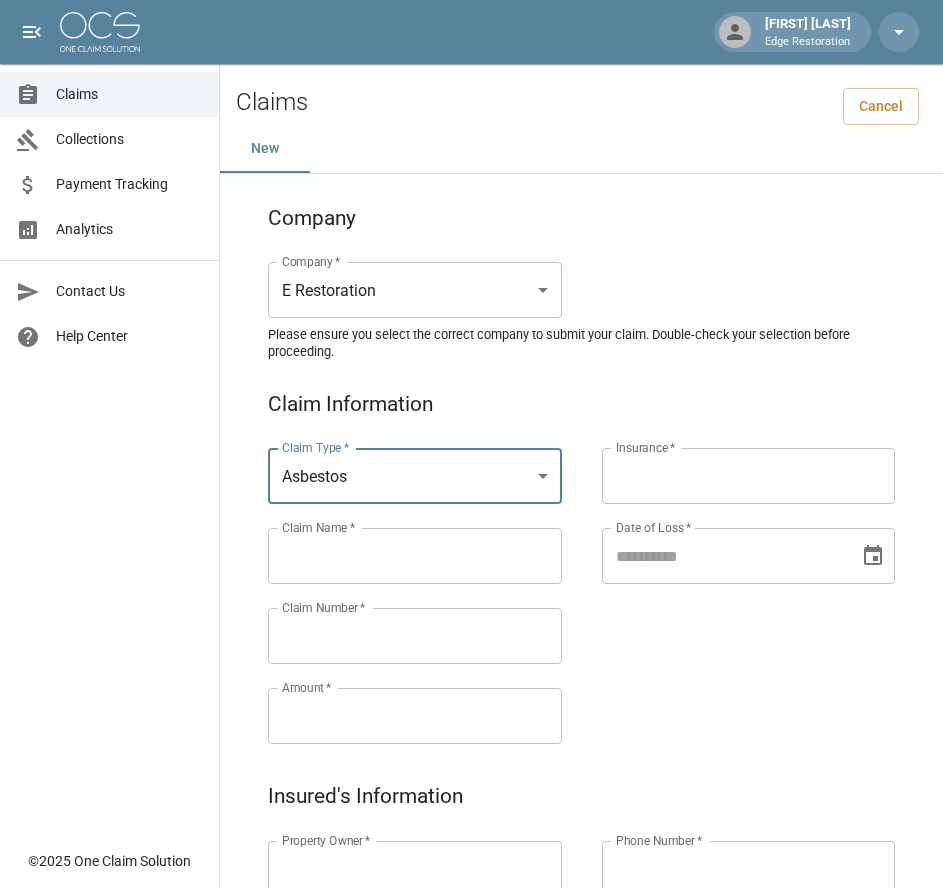 click on "Claims Collections Payment Tracking Analytics Contact Us Help Center" at bounding box center [109, 419] 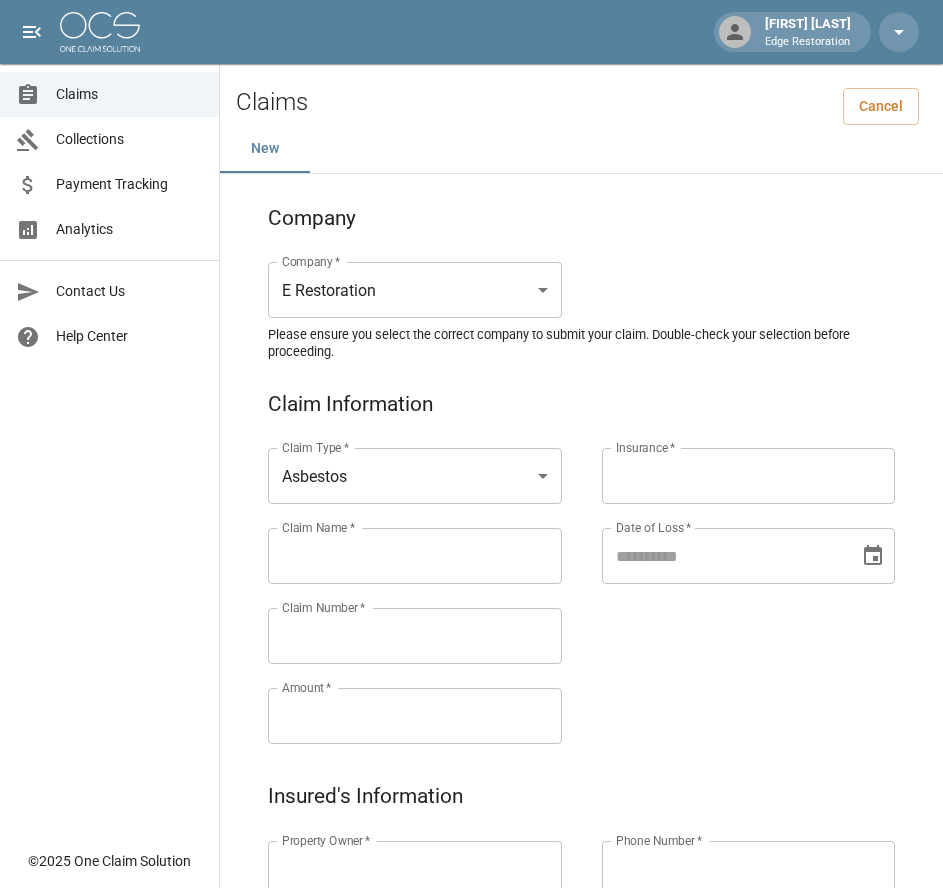 paste on "******" 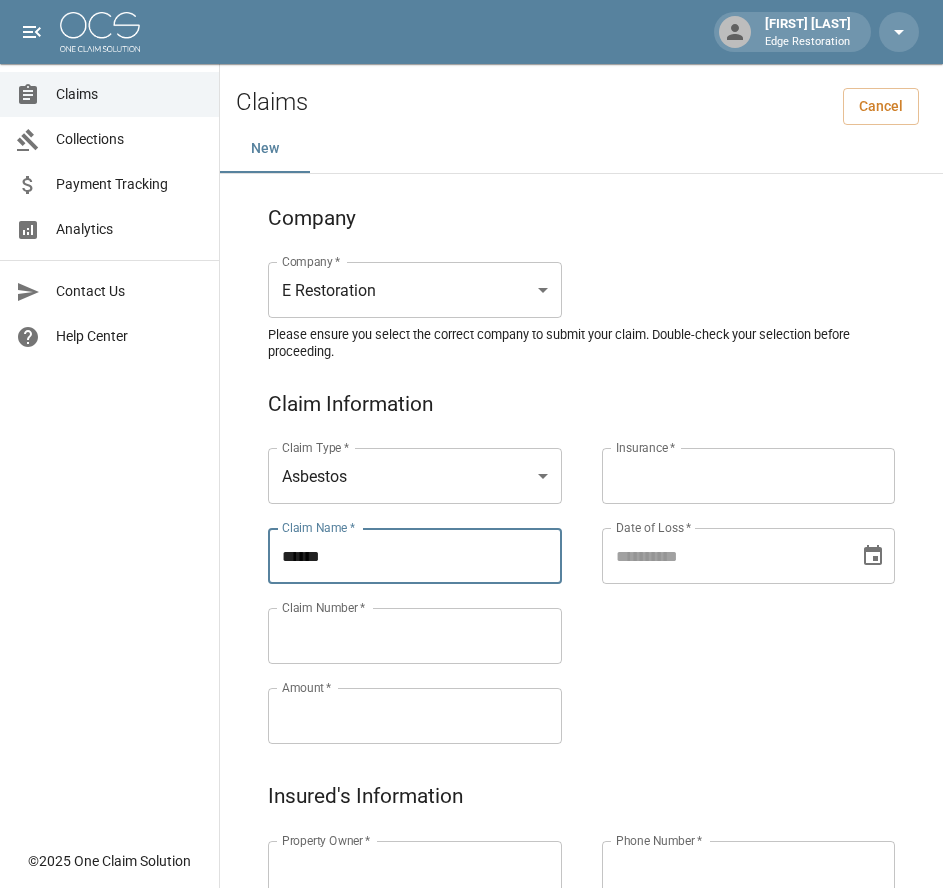 click on "******" at bounding box center [415, 556] 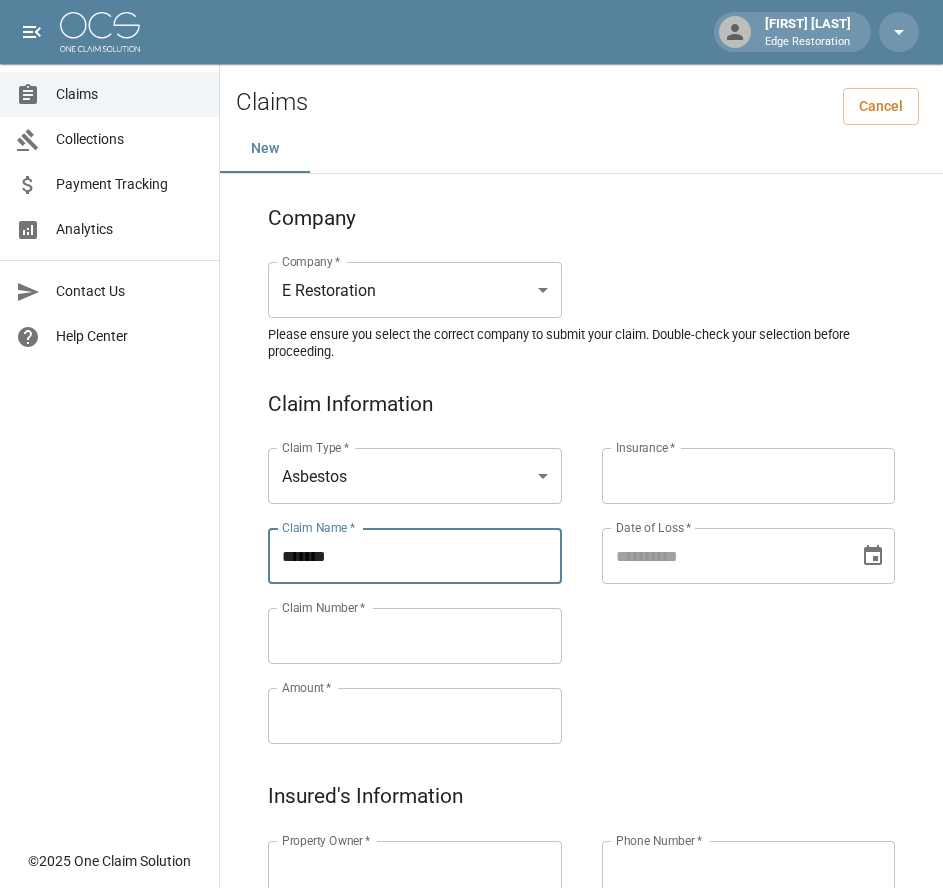 type on "**********" 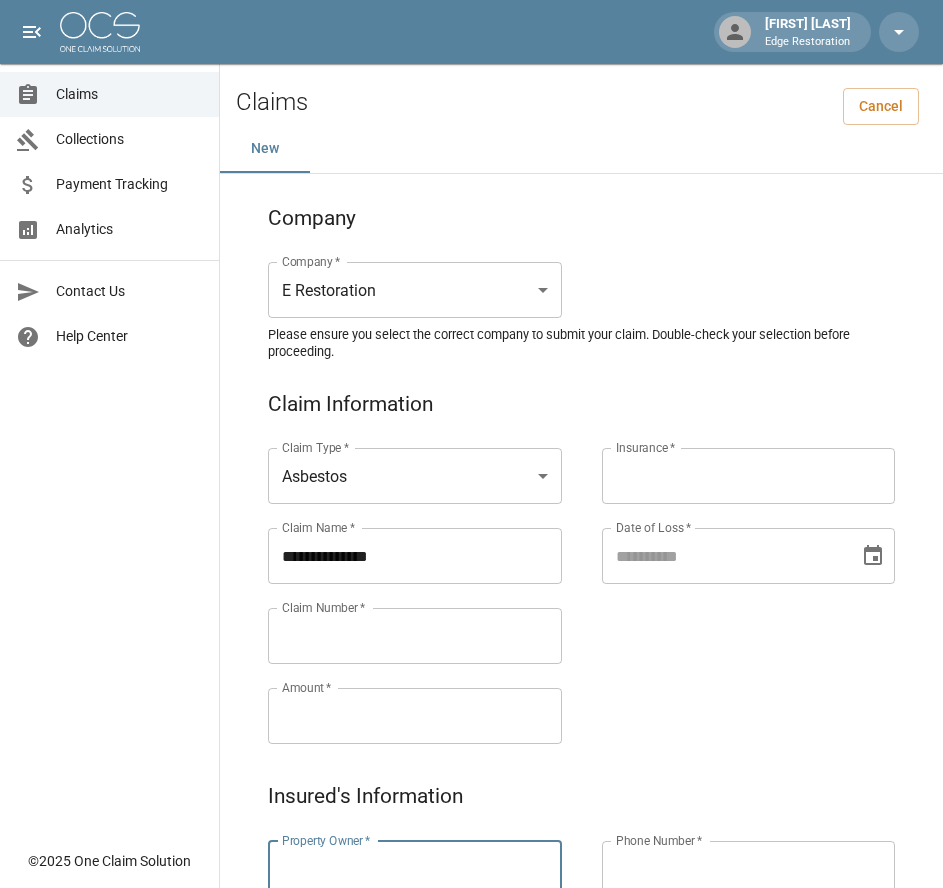 click on "Property Owner   *" at bounding box center [415, 869] 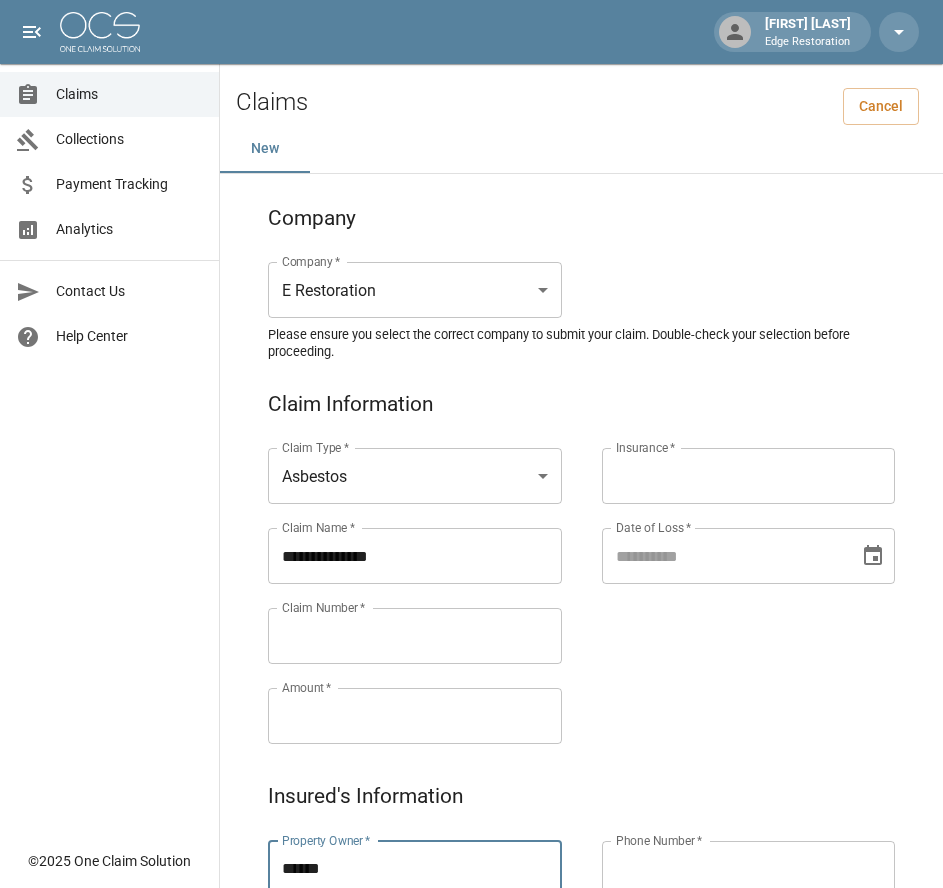 type on "**********" 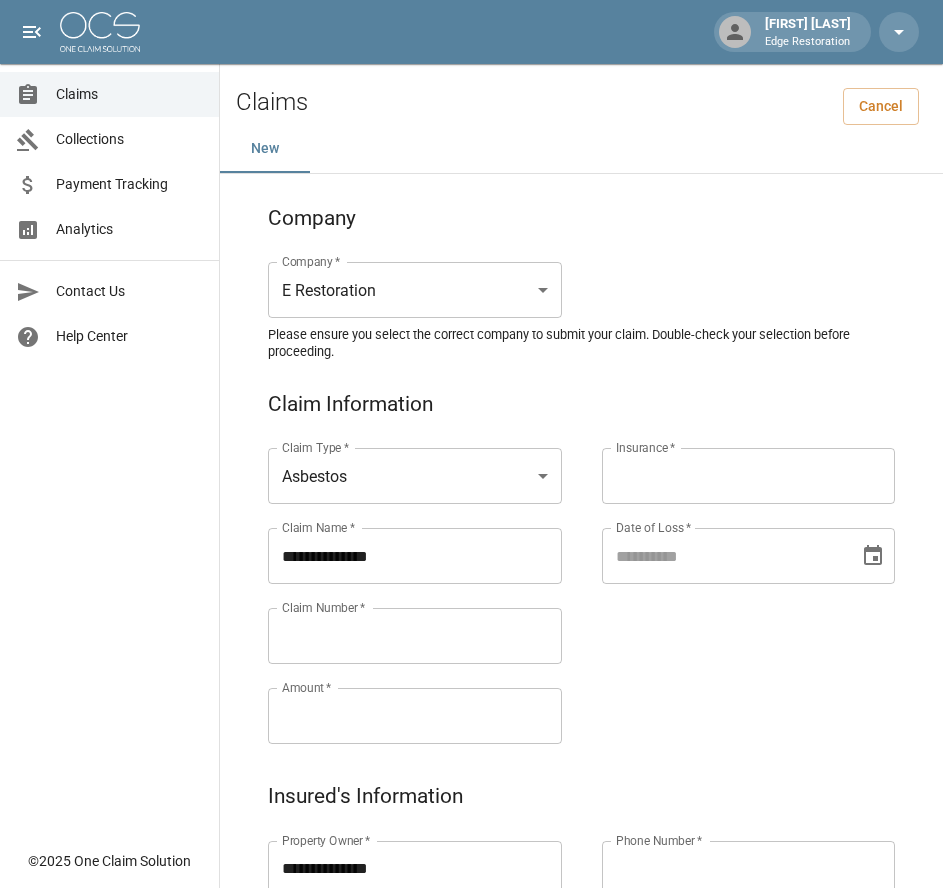 click on "Claim Number   *" at bounding box center [415, 636] 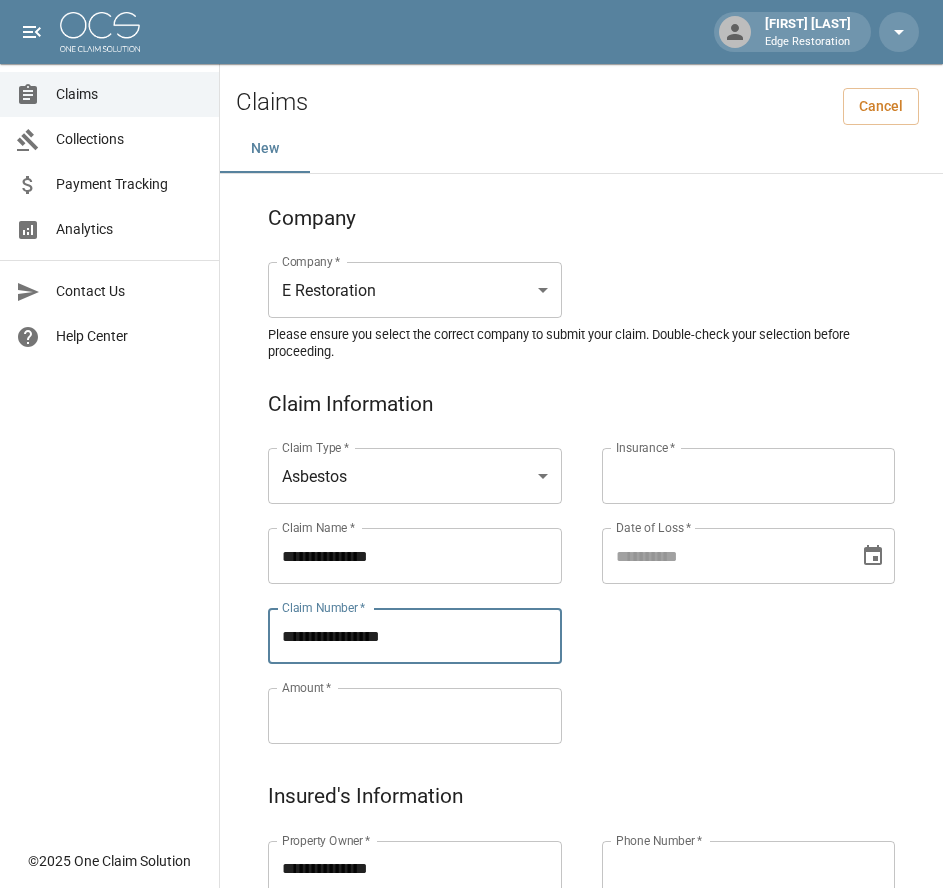type on "**********" 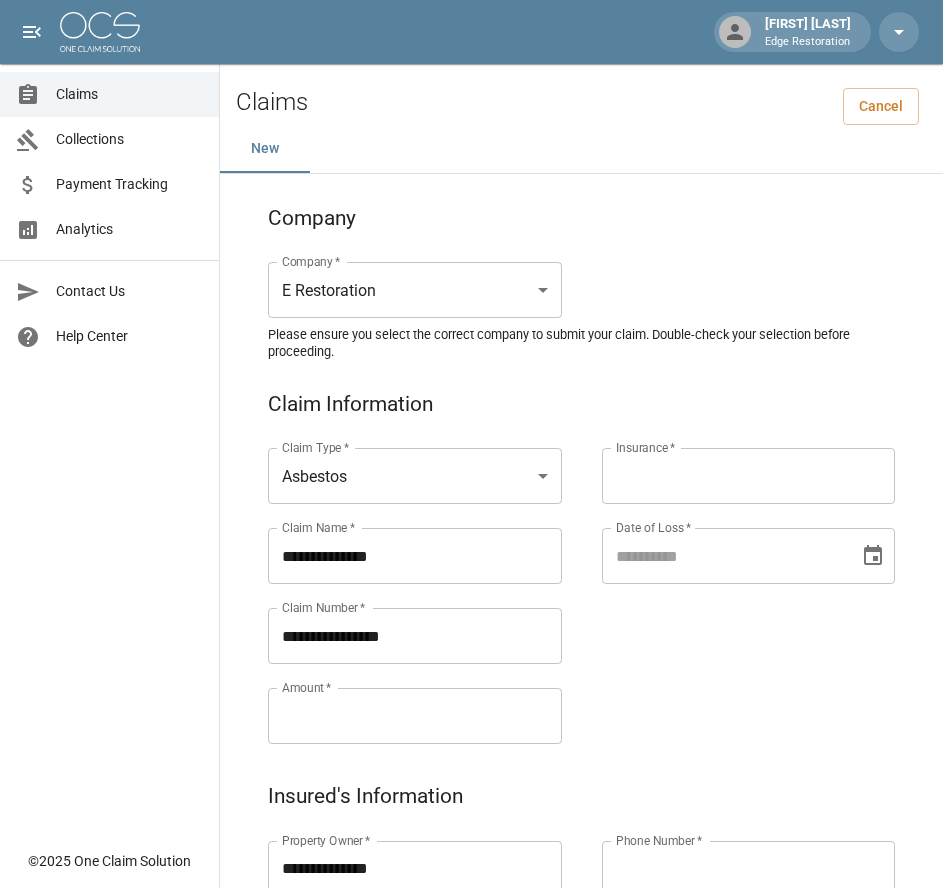 click on "Amount   *" at bounding box center (415, 716) 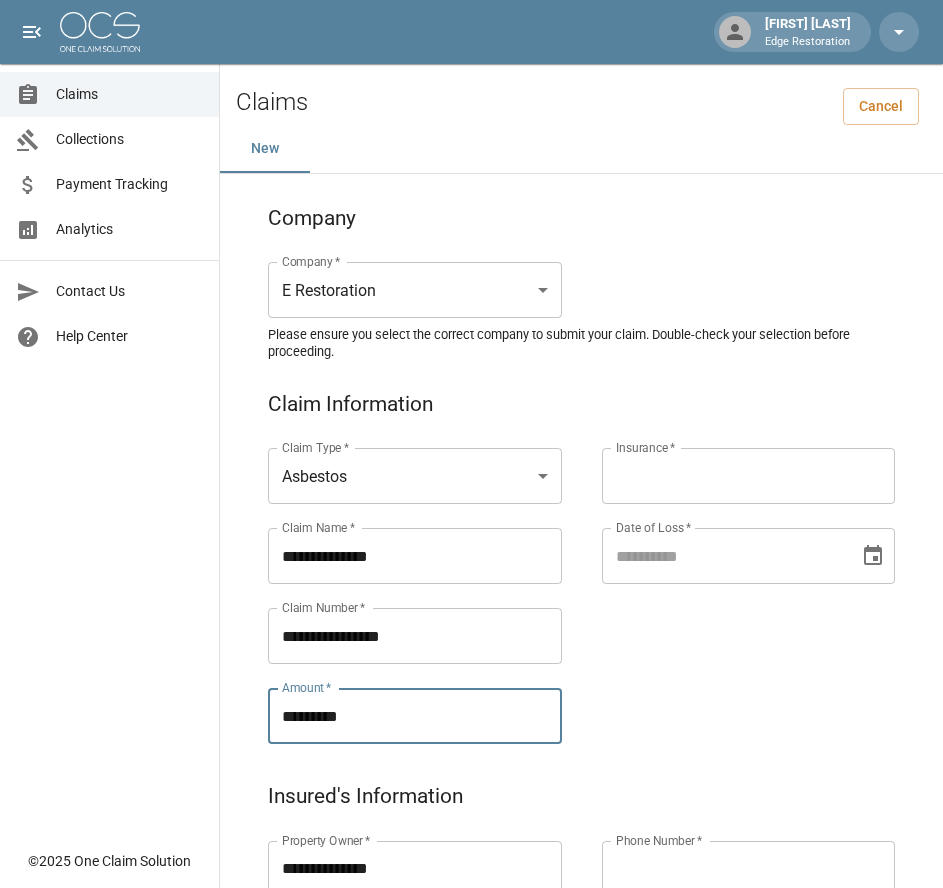 type on "*********" 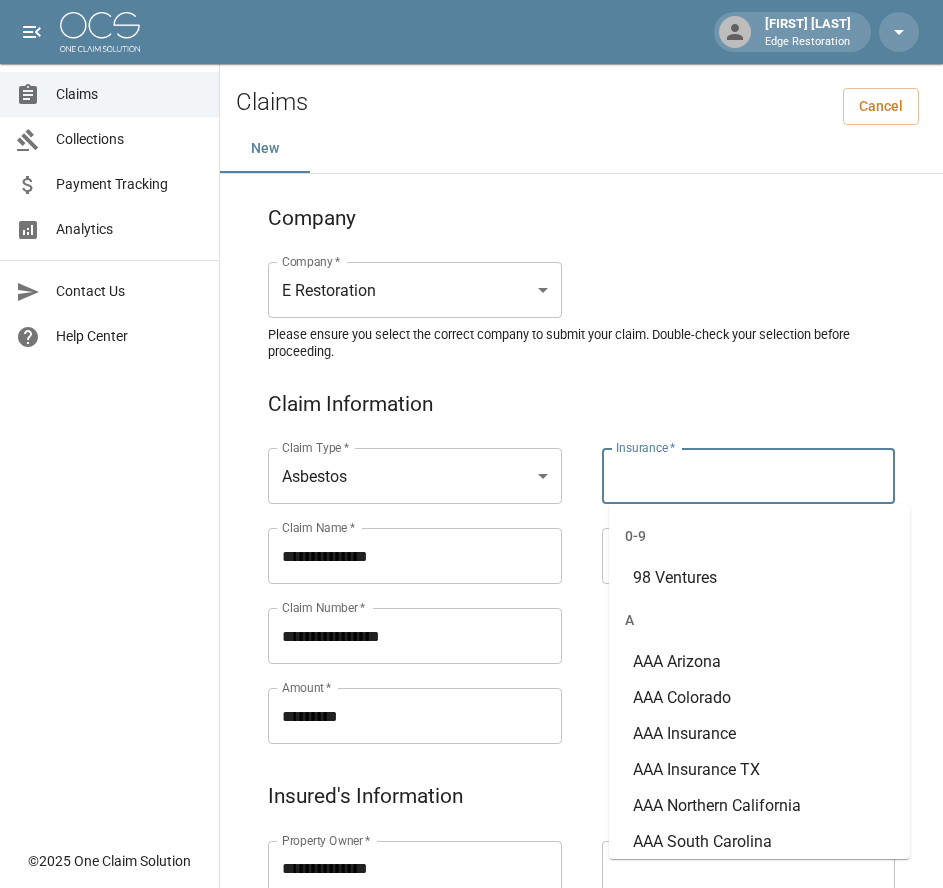 click on "Insurance   *" at bounding box center [749, 476] 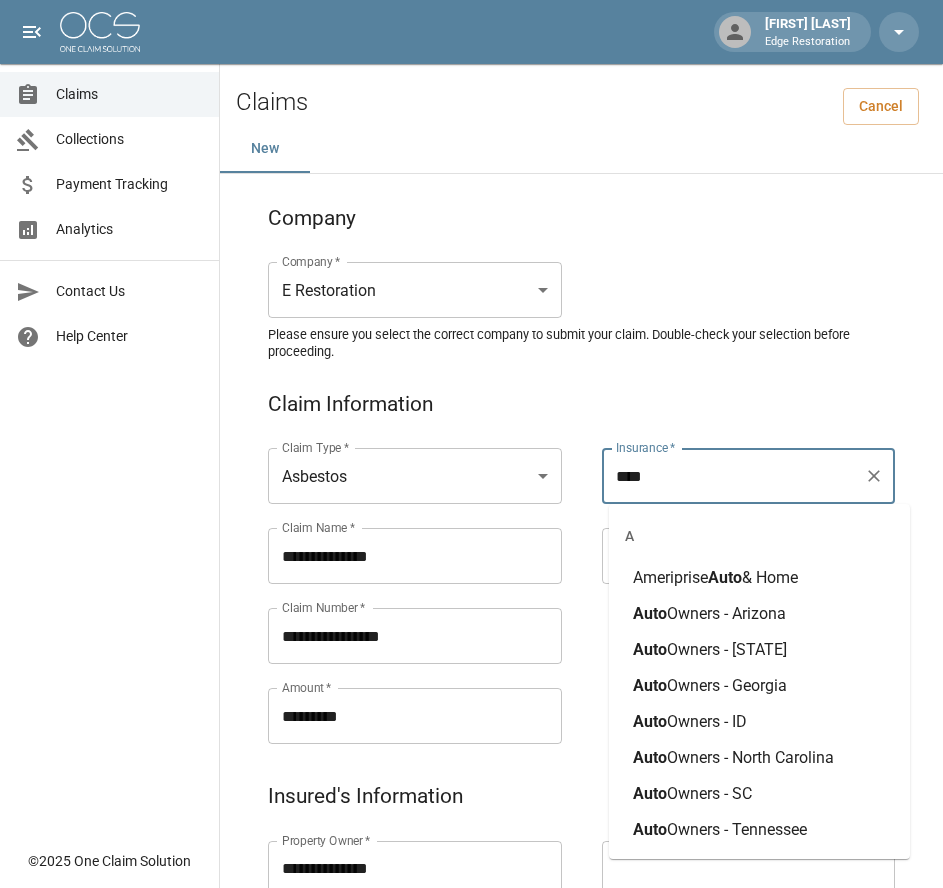 click on "Owners - Arizona" at bounding box center (726, 613) 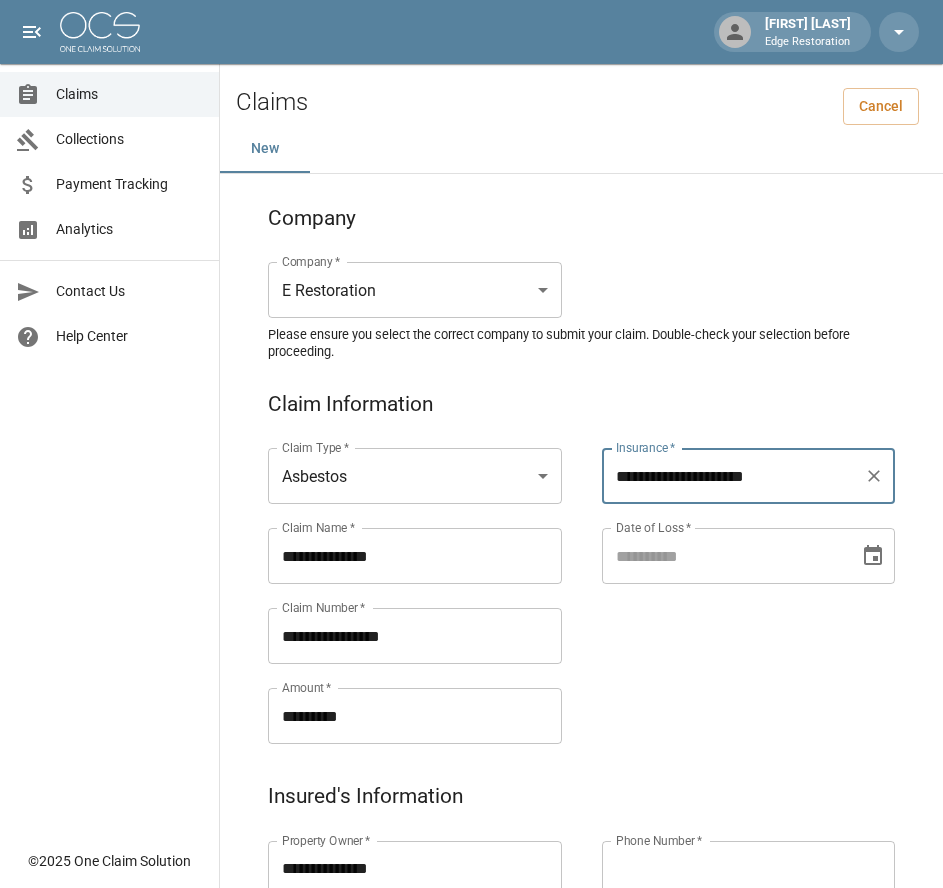 type on "**********" 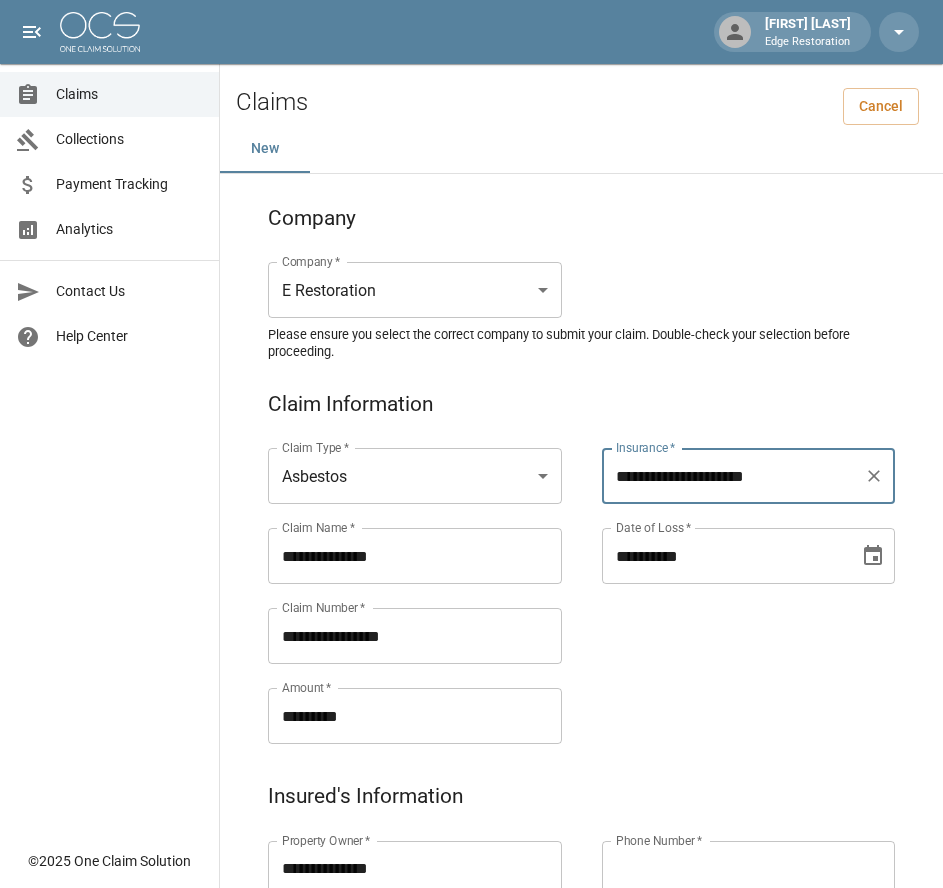 click on "**********" at bounding box center [724, 556] 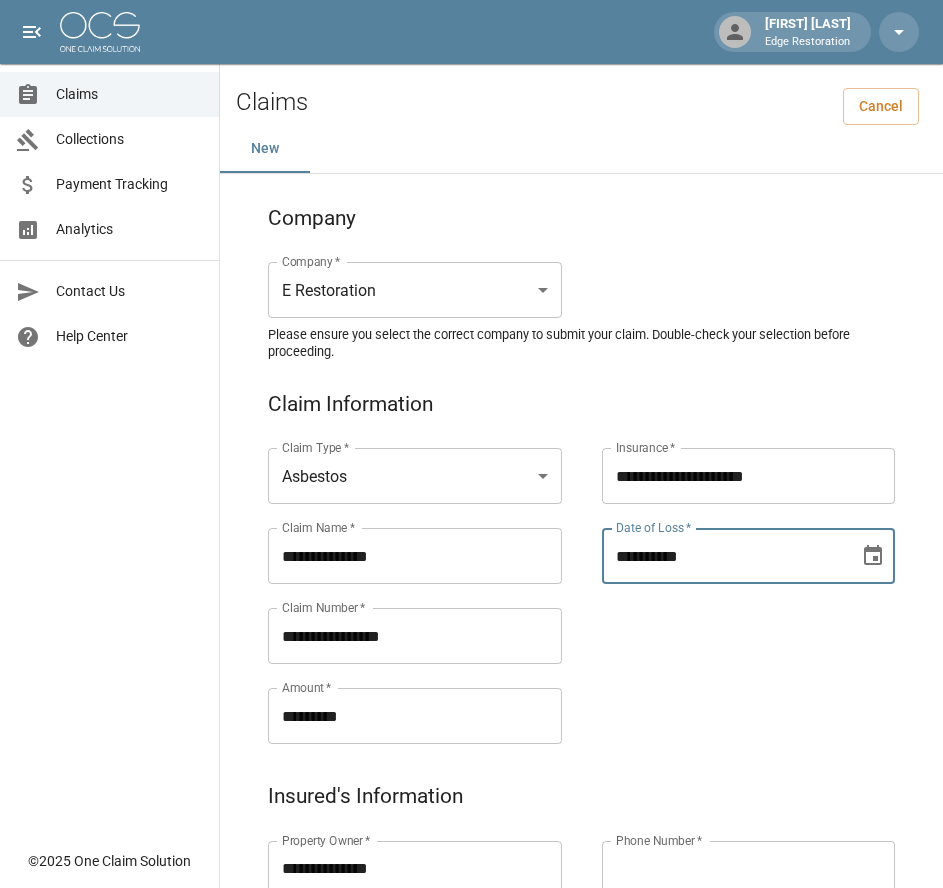 type on "**********" 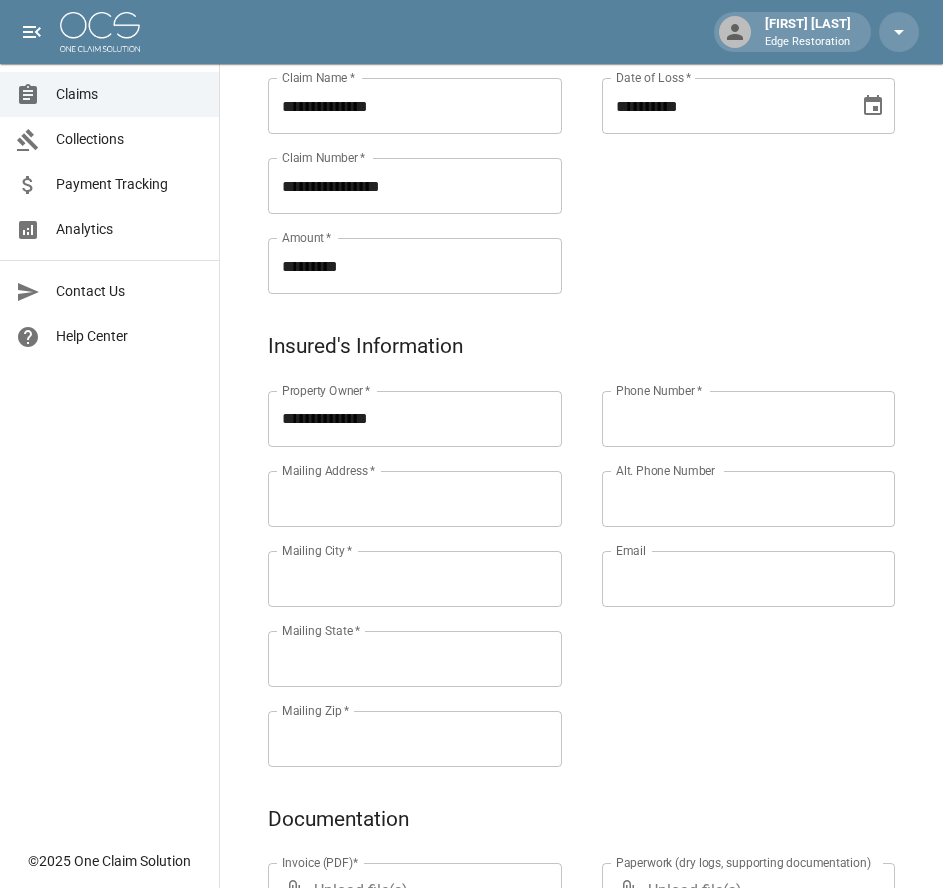 scroll, scrollTop: 453, scrollLeft: 0, axis: vertical 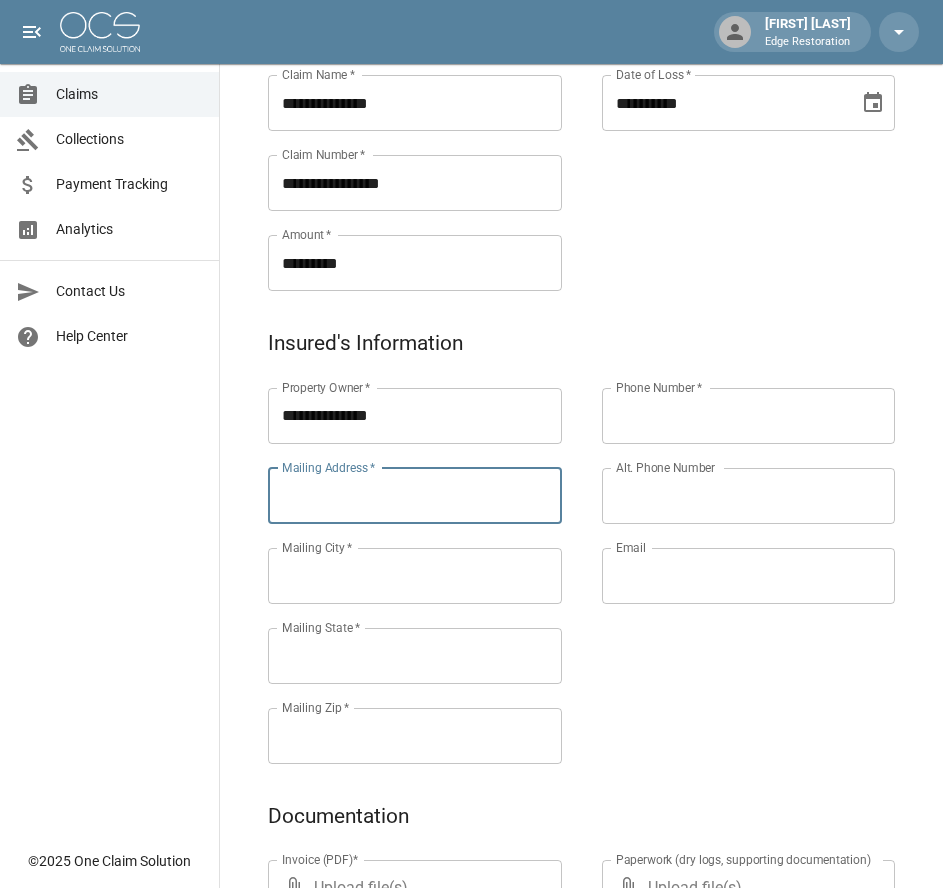 click on "Mailing Address   *" at bounding box center [415, 496] 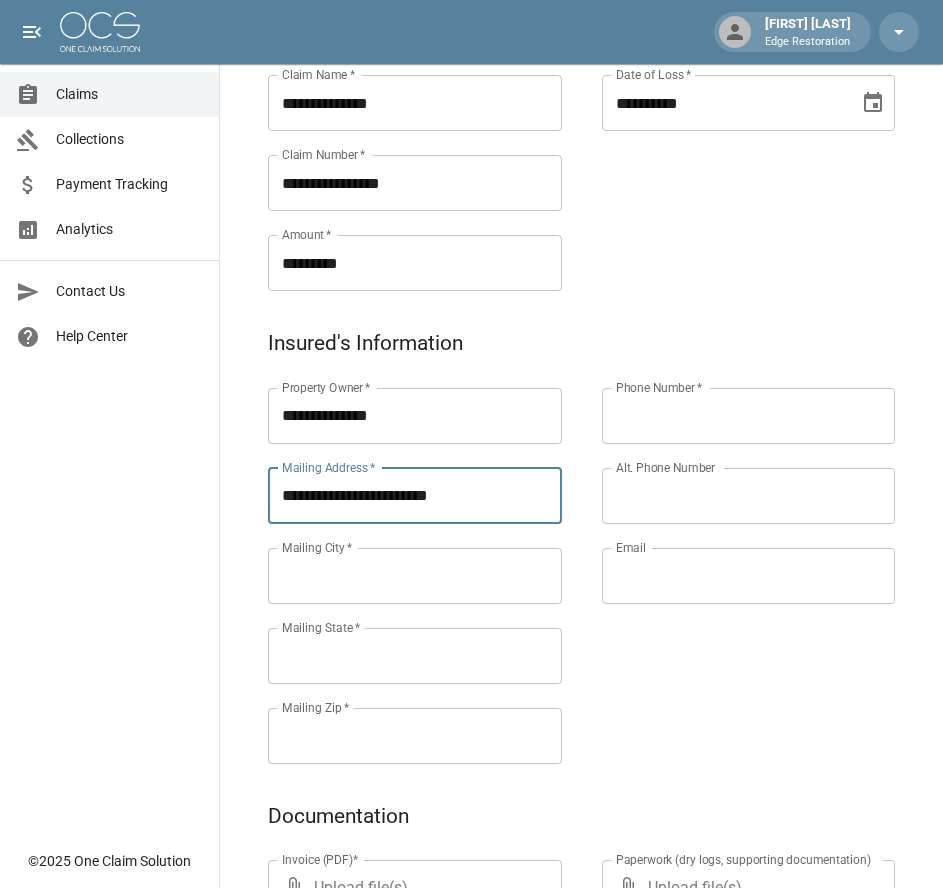type on "**********" 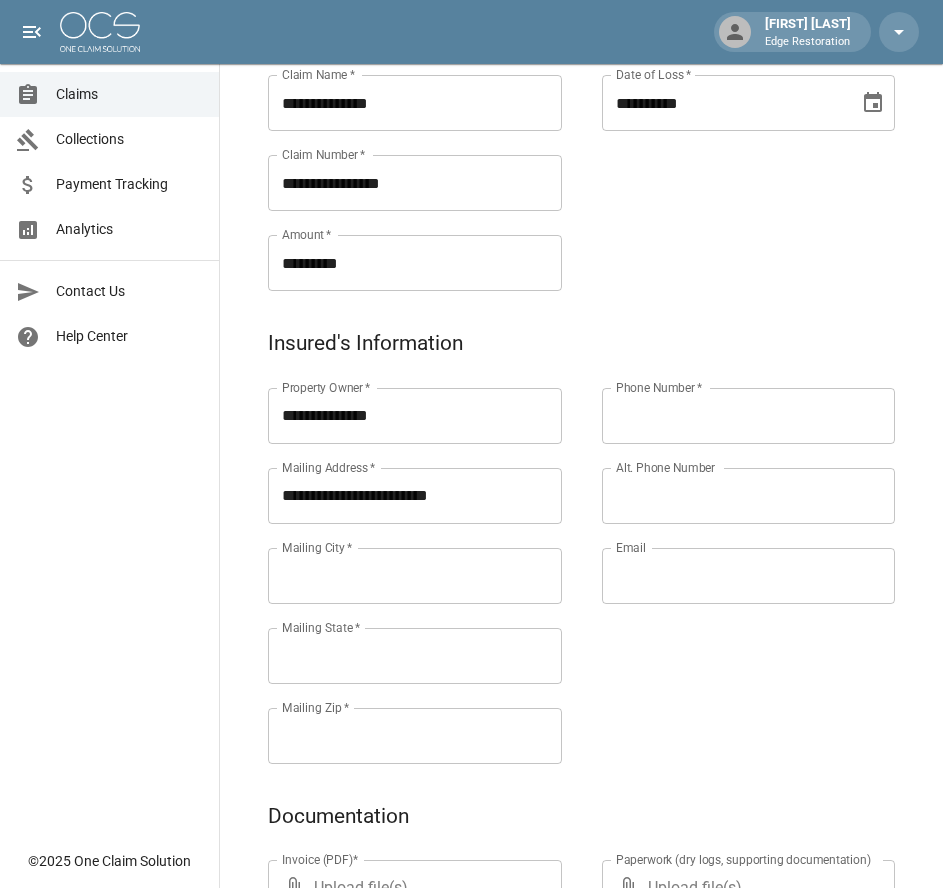 paste on "******" 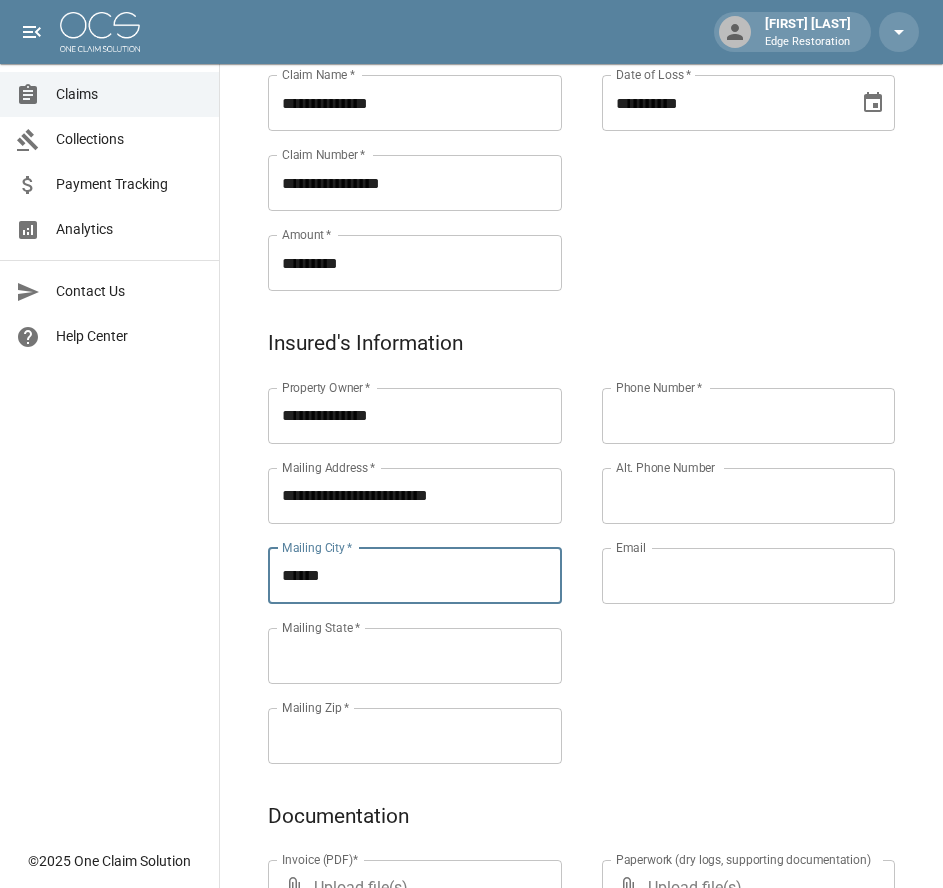 type on "******" 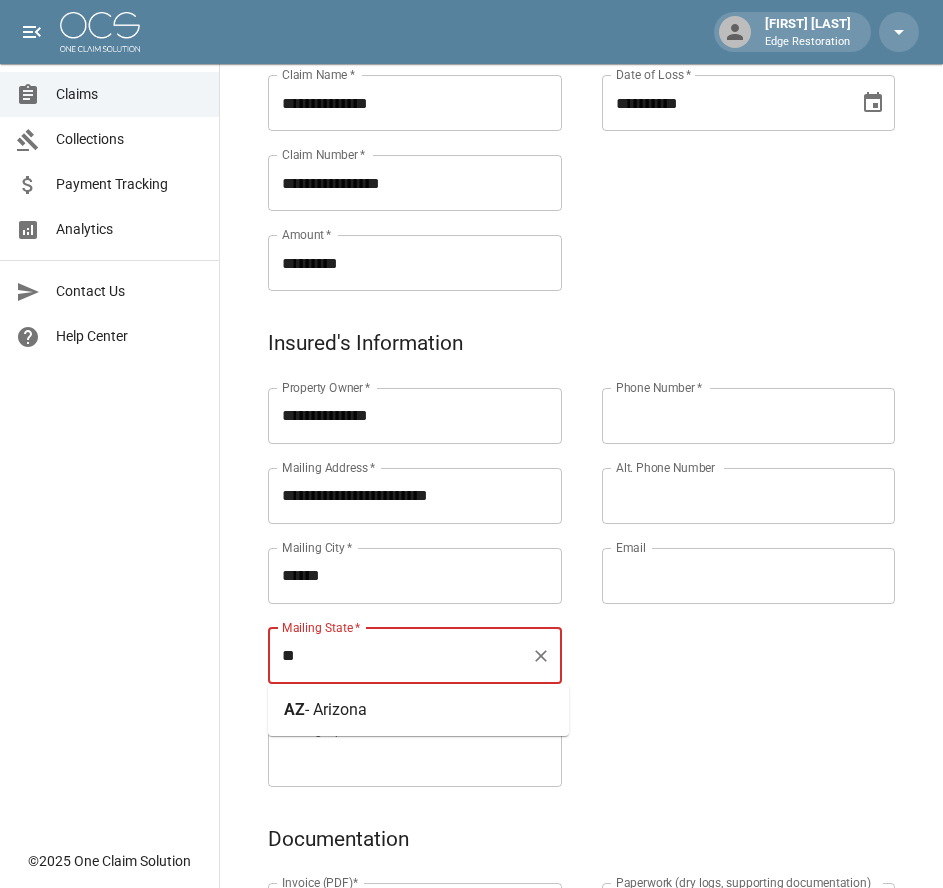 click on "- Arizona" at bounding box center (336, 709) 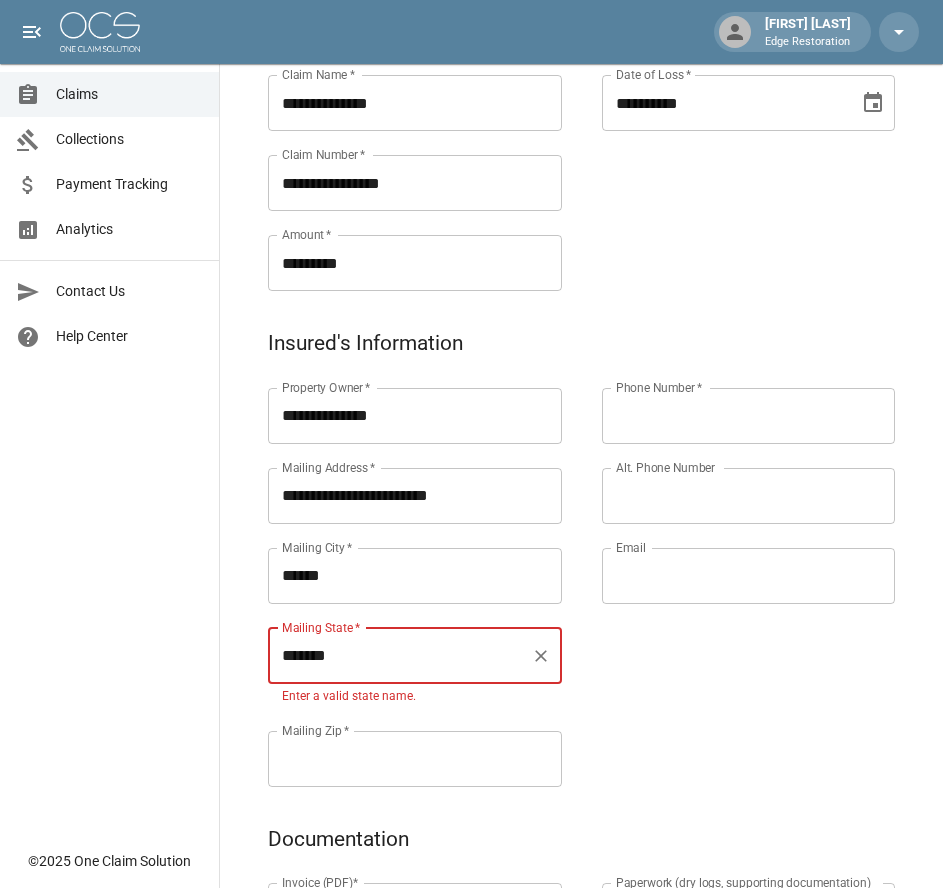 type on "*******" 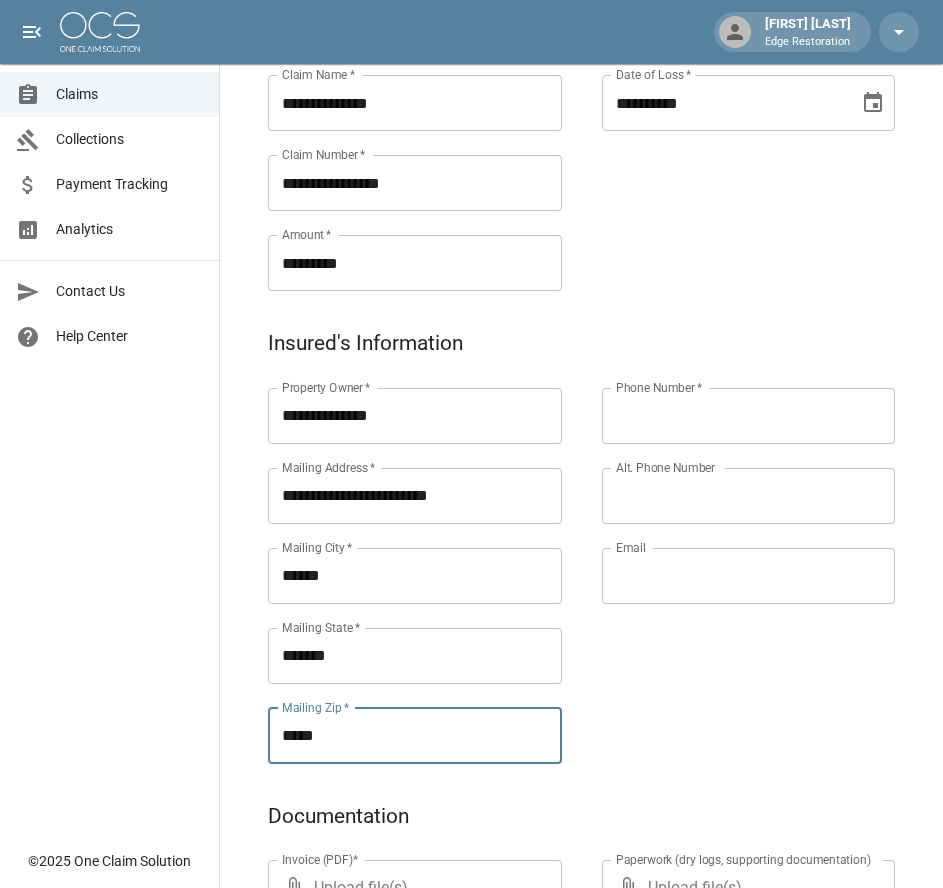 type on "*****" 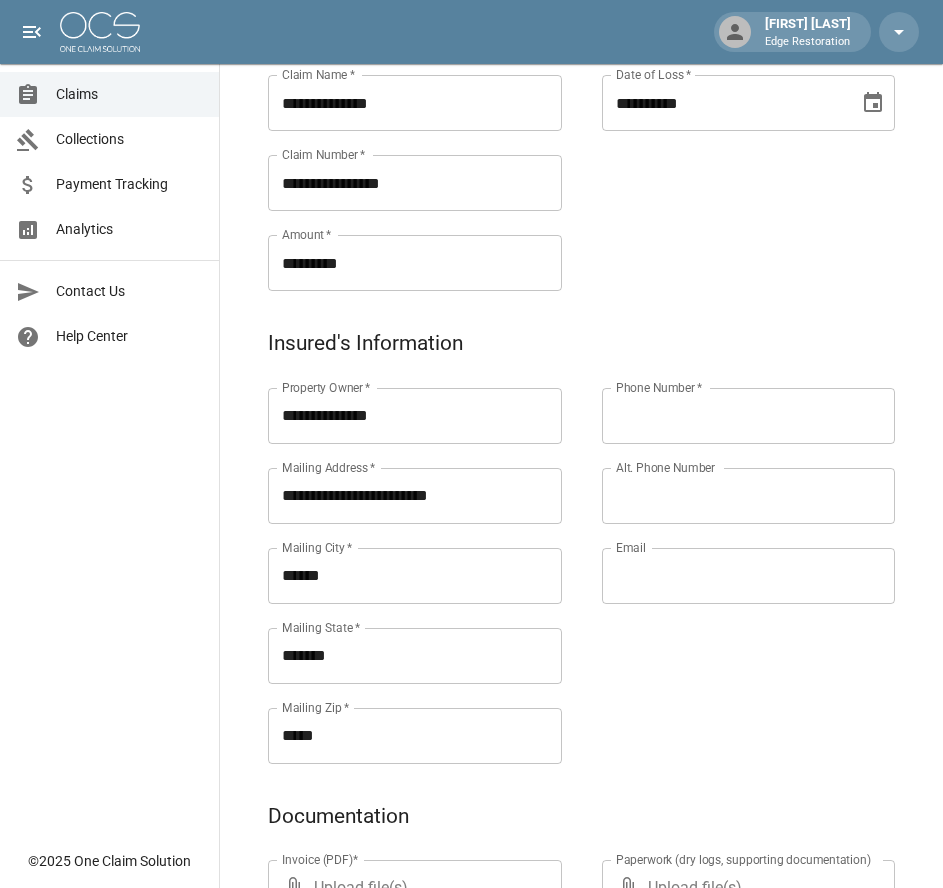 click on "Phone Number   *" at bounding box center [749, 416] 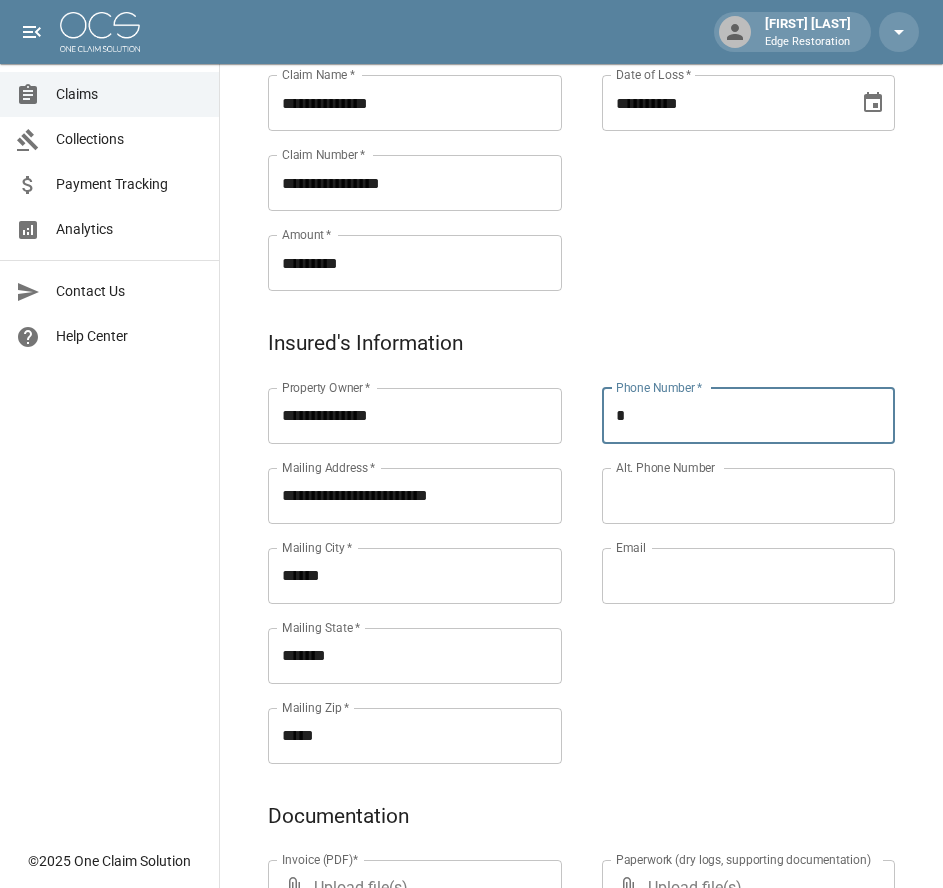 paste on "**********" 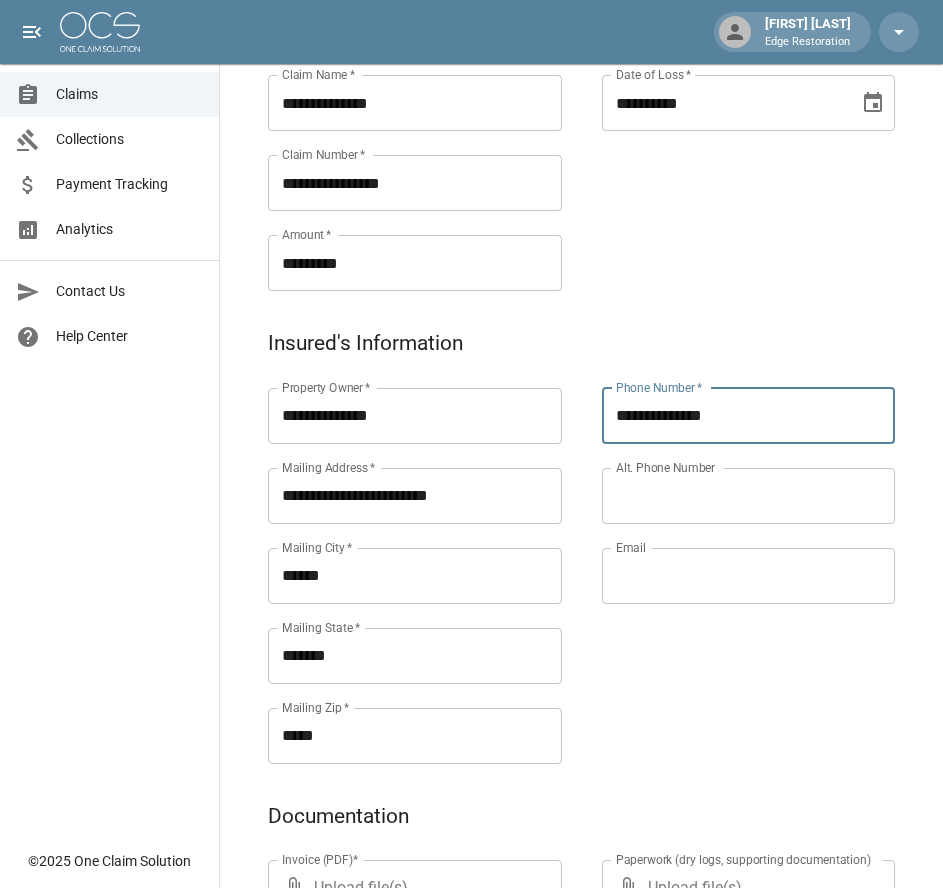 type on "**********" 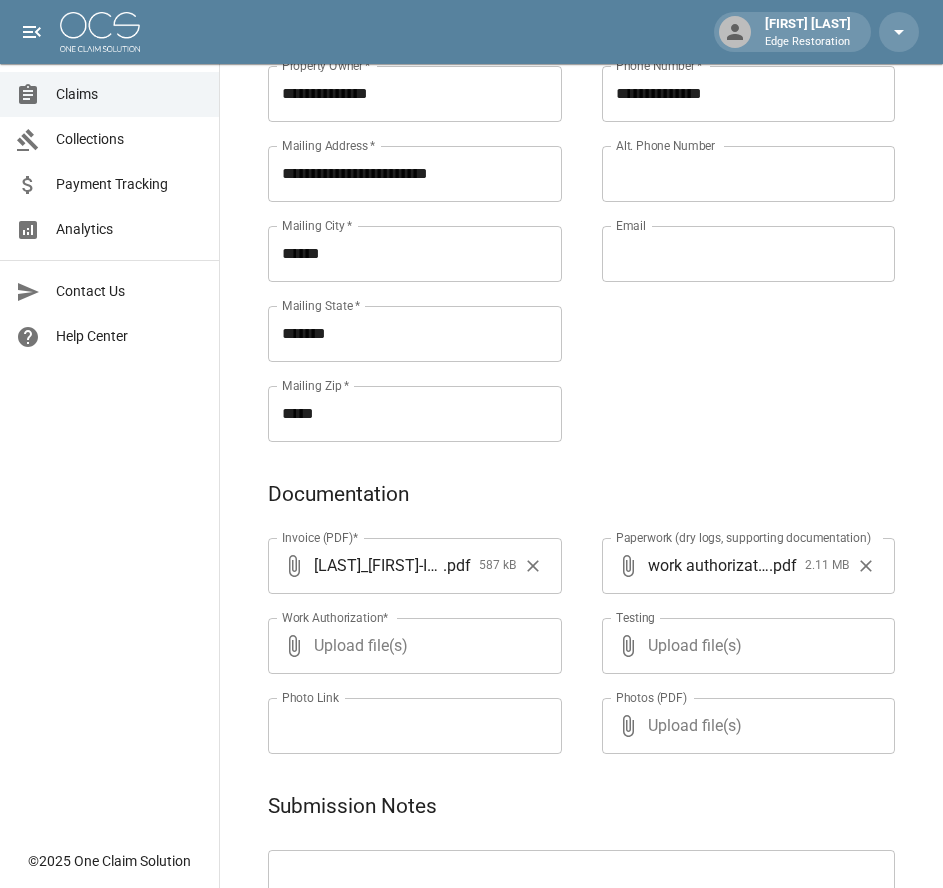 scroll, scrollTop: 971, scrollLeft: 0, axis: vertical 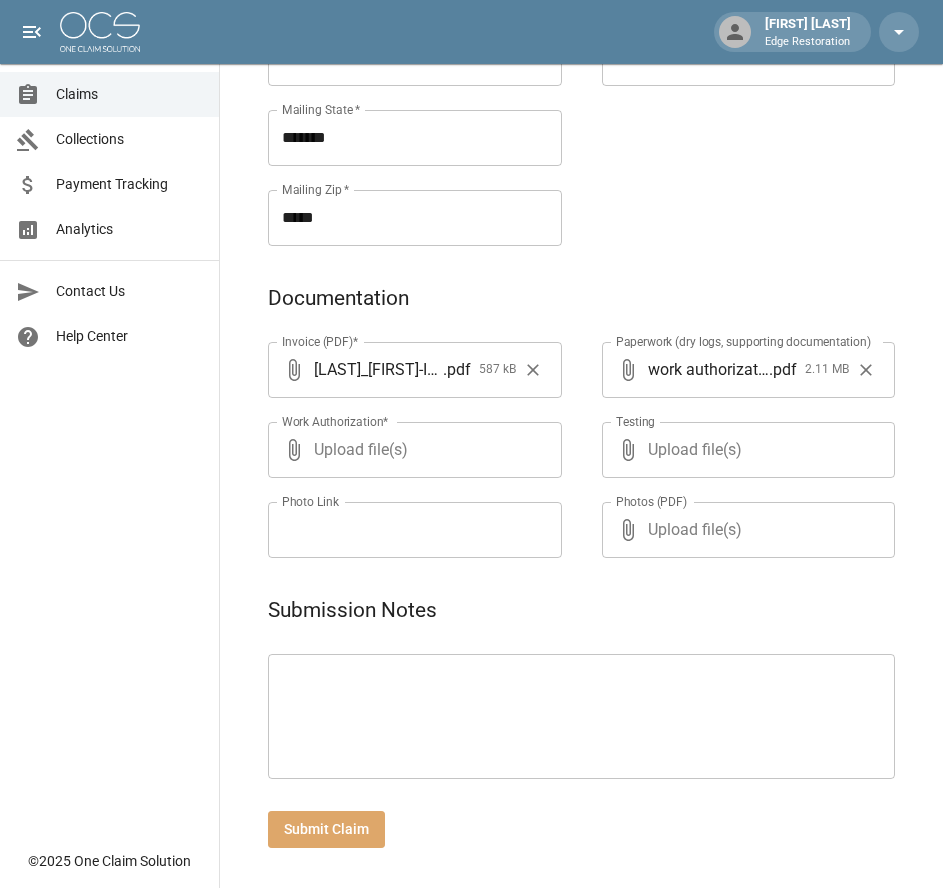 click on "Submit Claim" at bounding box center (326, 829) 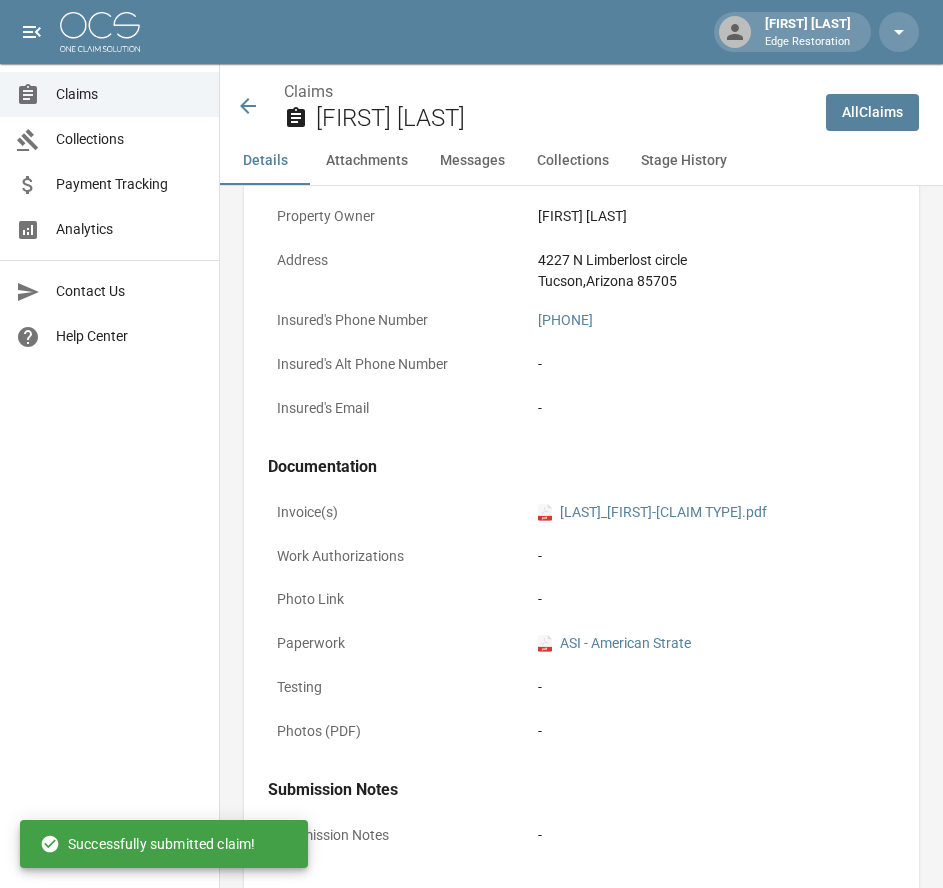 click at bounding box center [100, 32] 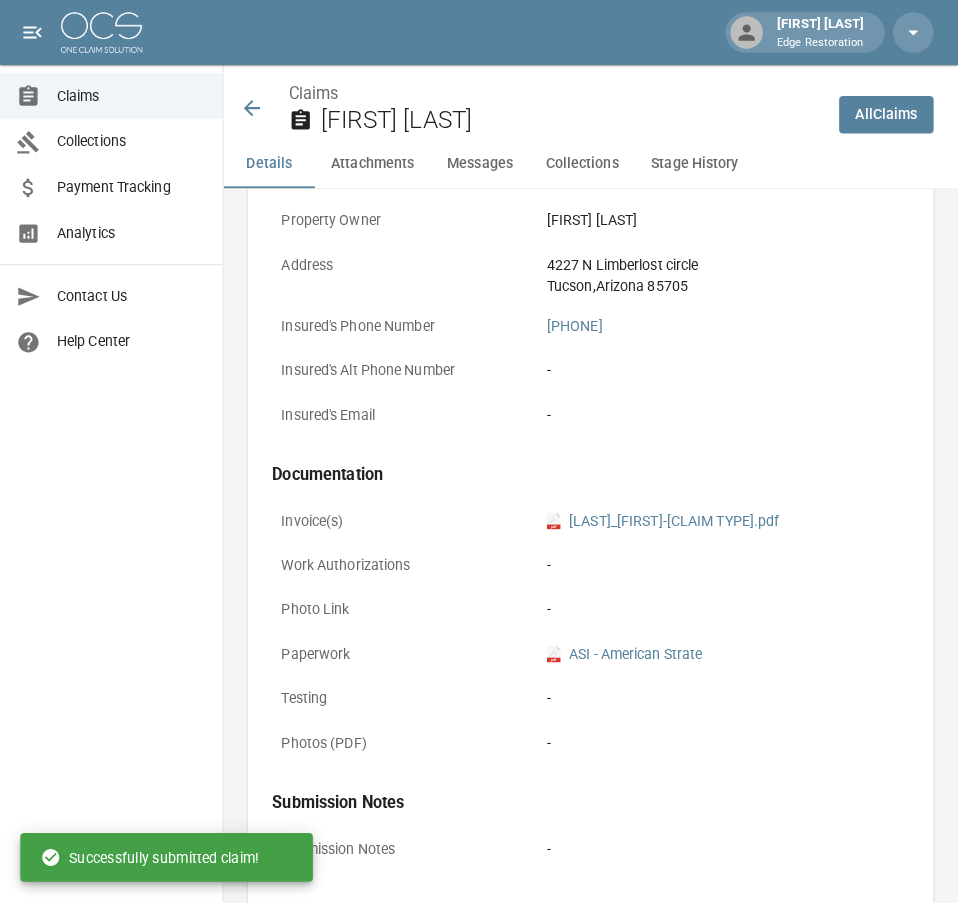 scroll, scrollTop: 0, scrollLeft: 0, axis: both 